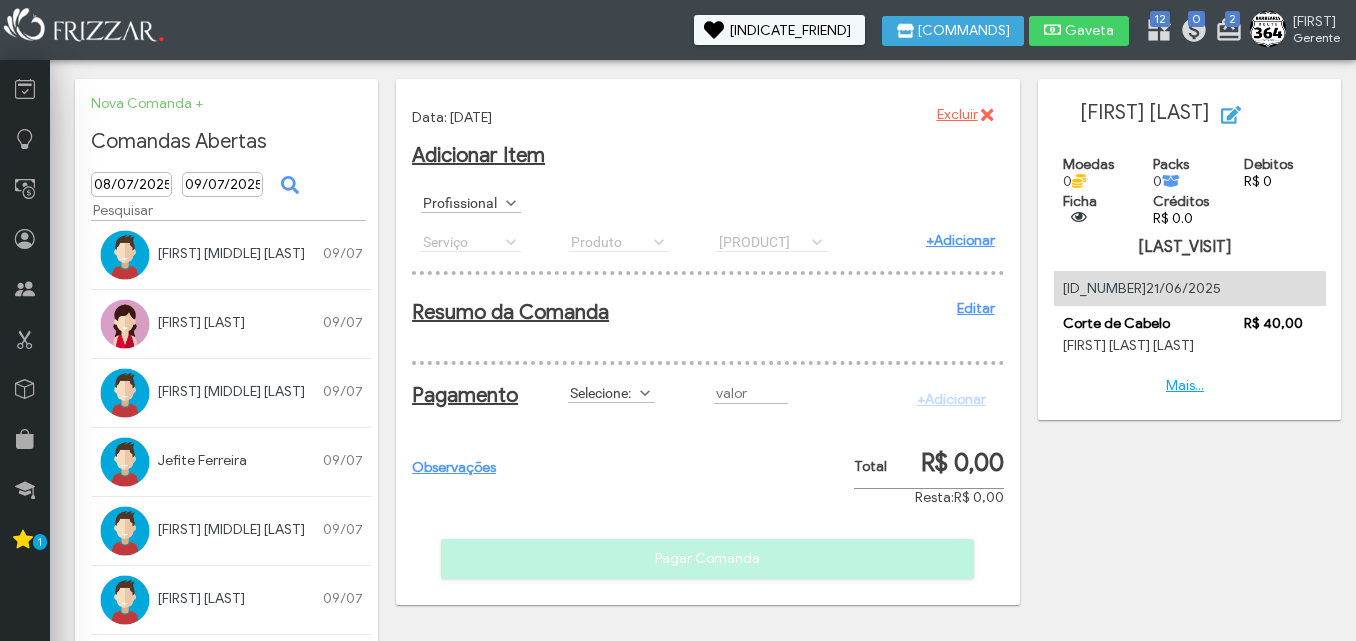click on "Profissional" at bounding box center [462, 202] 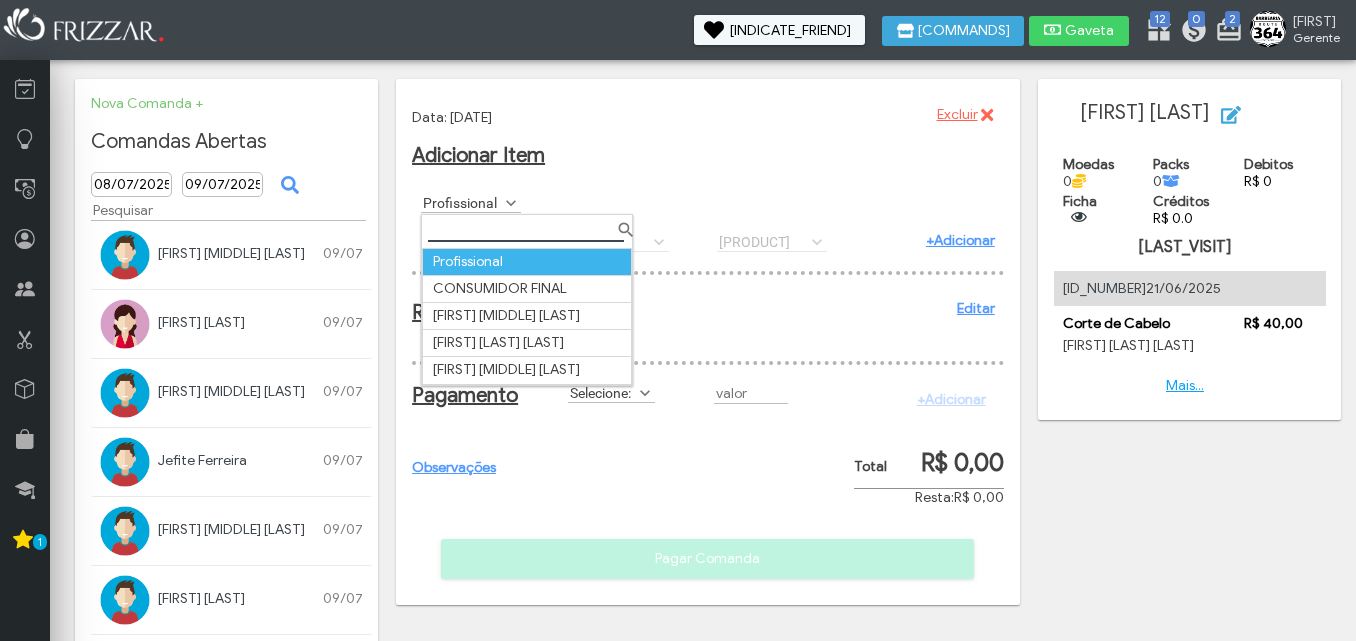 scroll, scrollTop: 0, scrollLeft: 0, axis: both 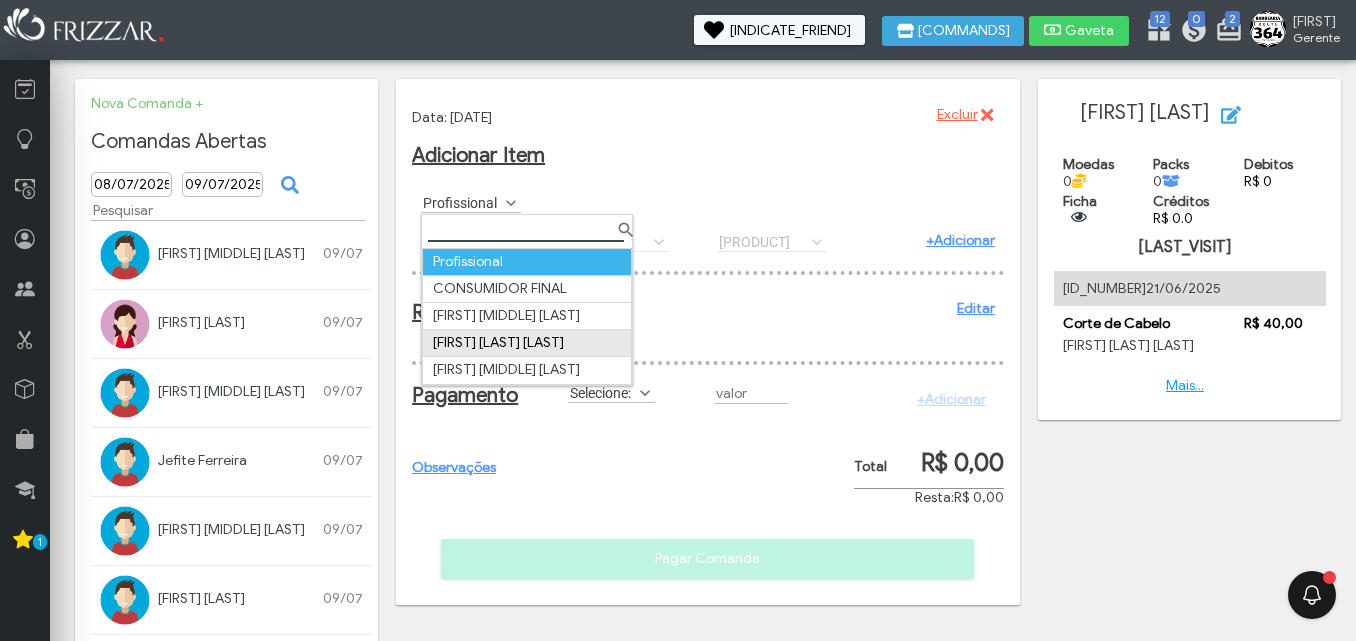 click on "Jhone Willi dos Santos Gomes" at bounding box center (527, 343) 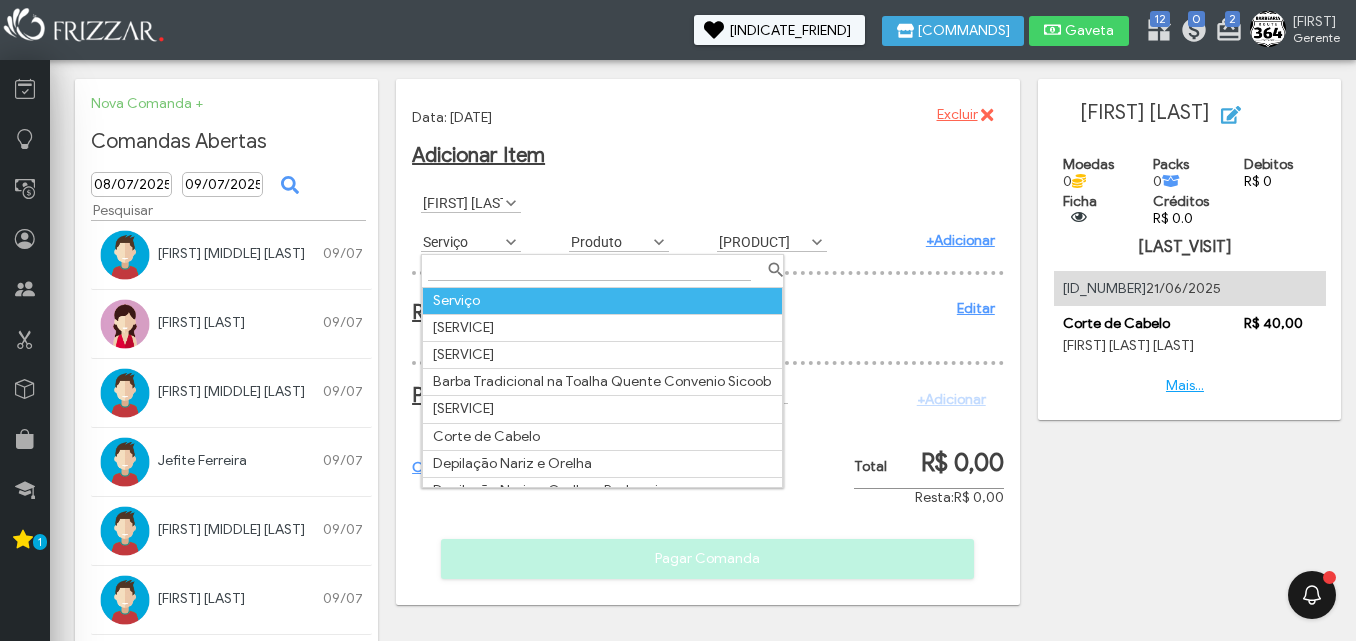 scroll, scrollTop: 11, scrollLeft: 89, axis: both 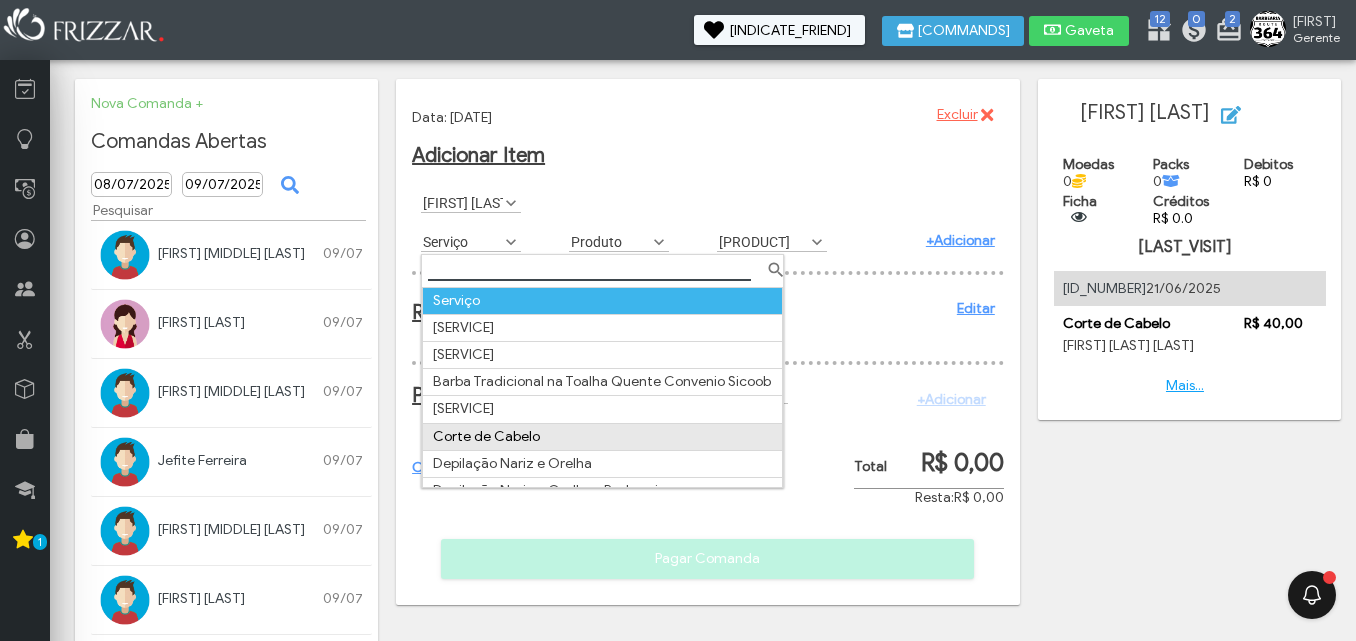 click on "Corte de Cabelo" at bounding box center (603, 436) 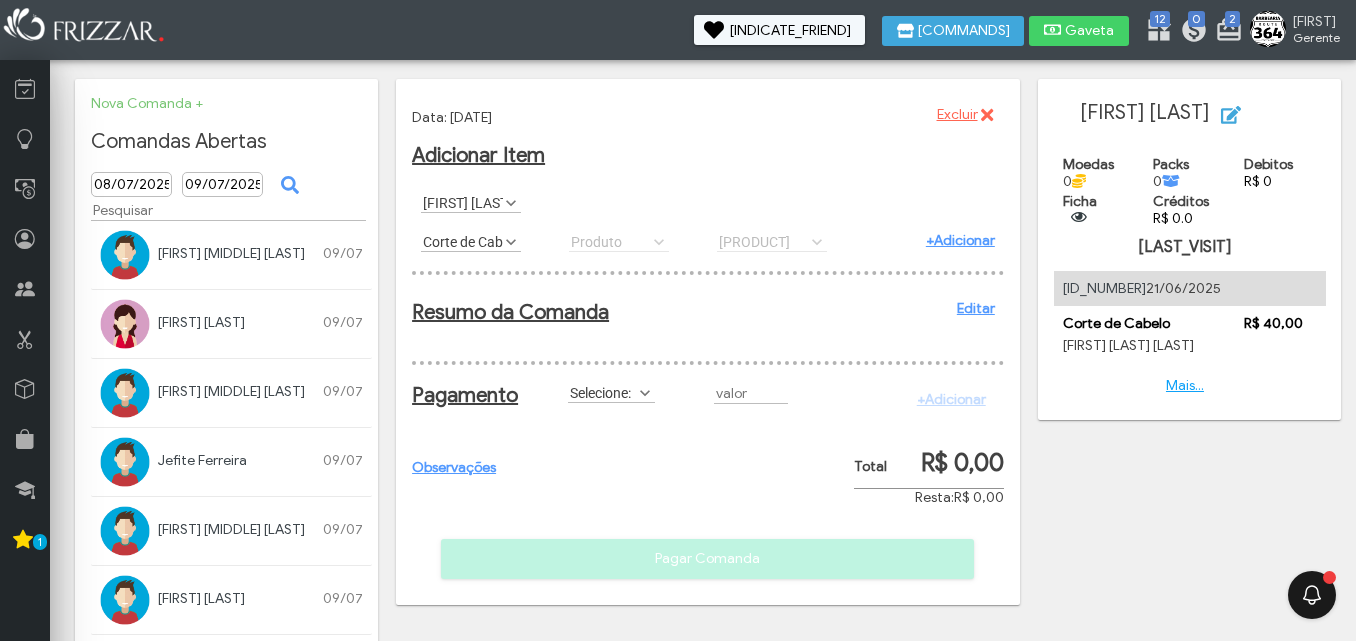 click on "+Adicionar" at bounding box center [960, 240] 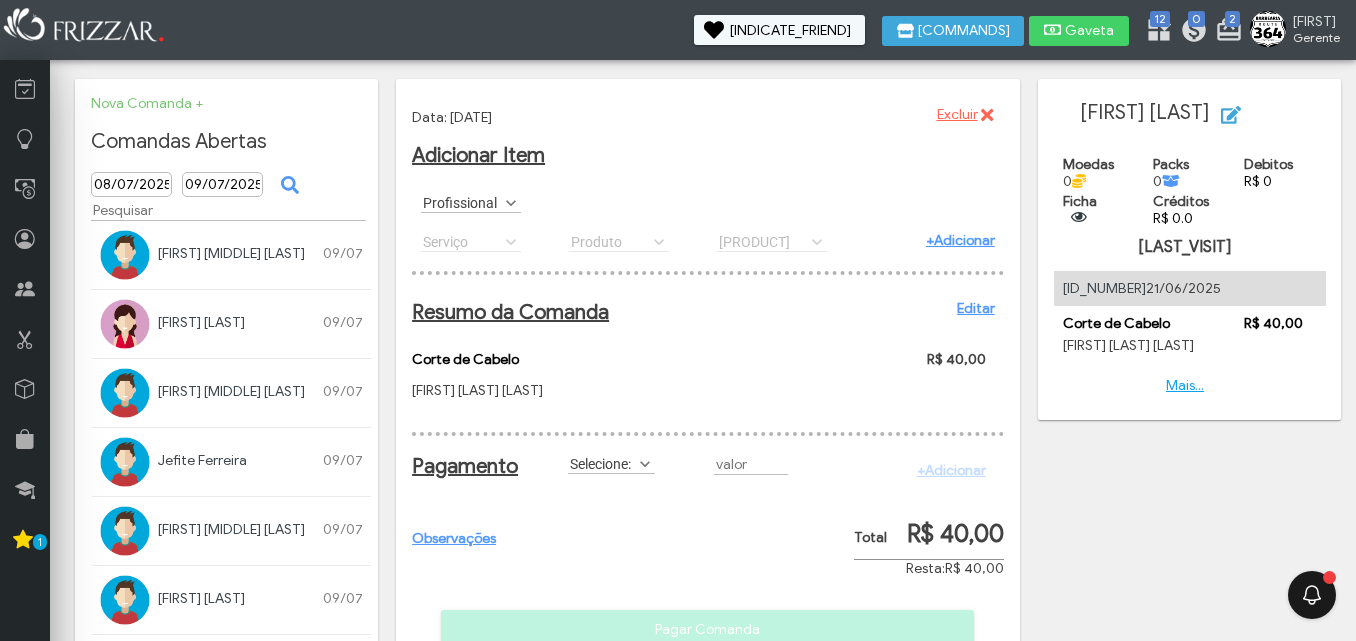 click at bounding box center [511, 203] 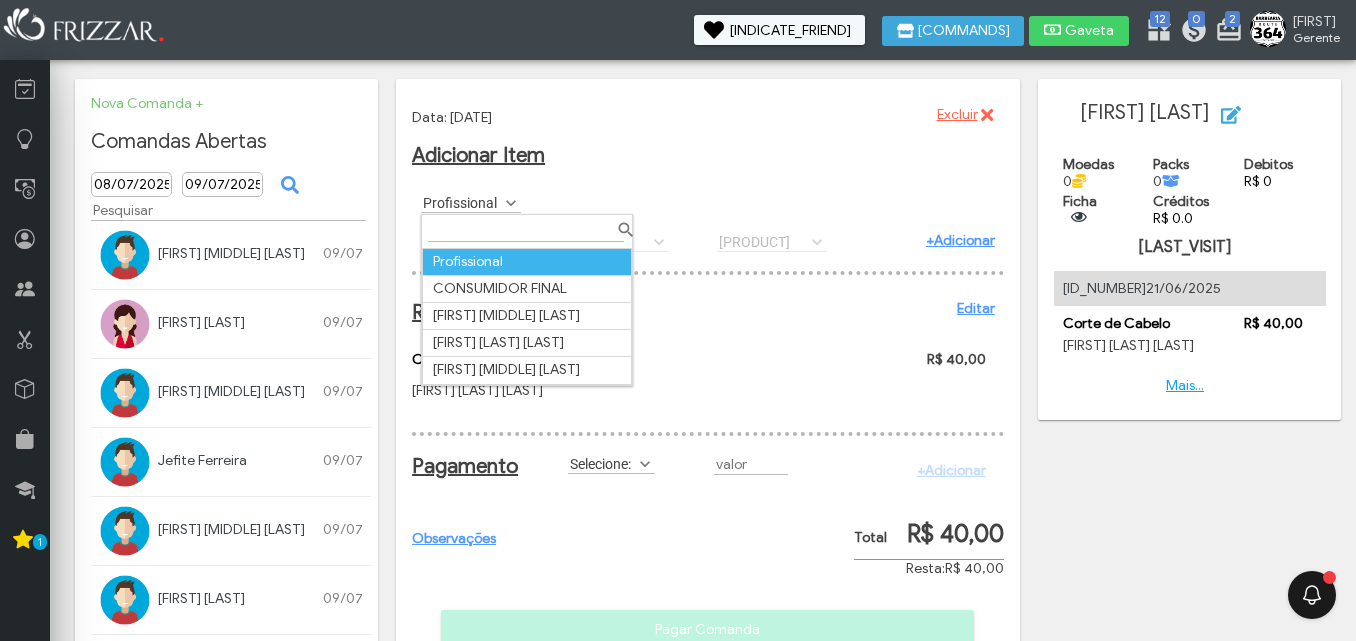 scroll, scrollTop: 11, scrollLeft: 89, axis: both 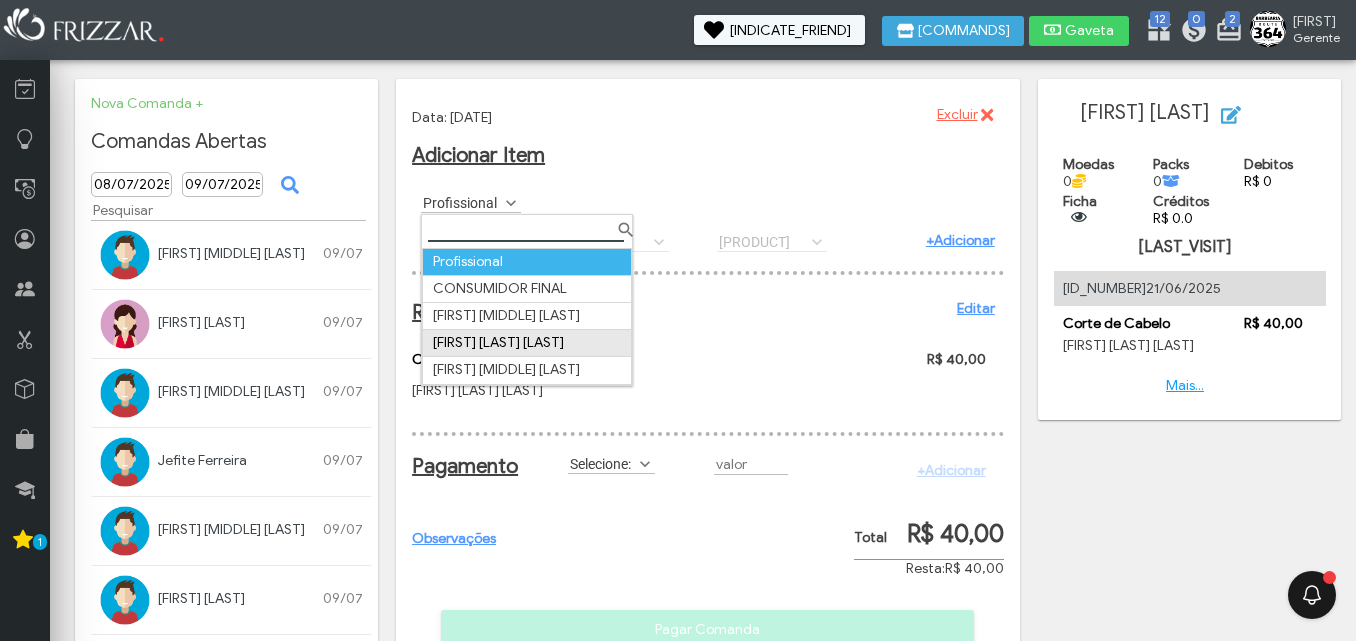 click on "Jhone Willi dos Santos Gomes" at bounding box center (527, 343) 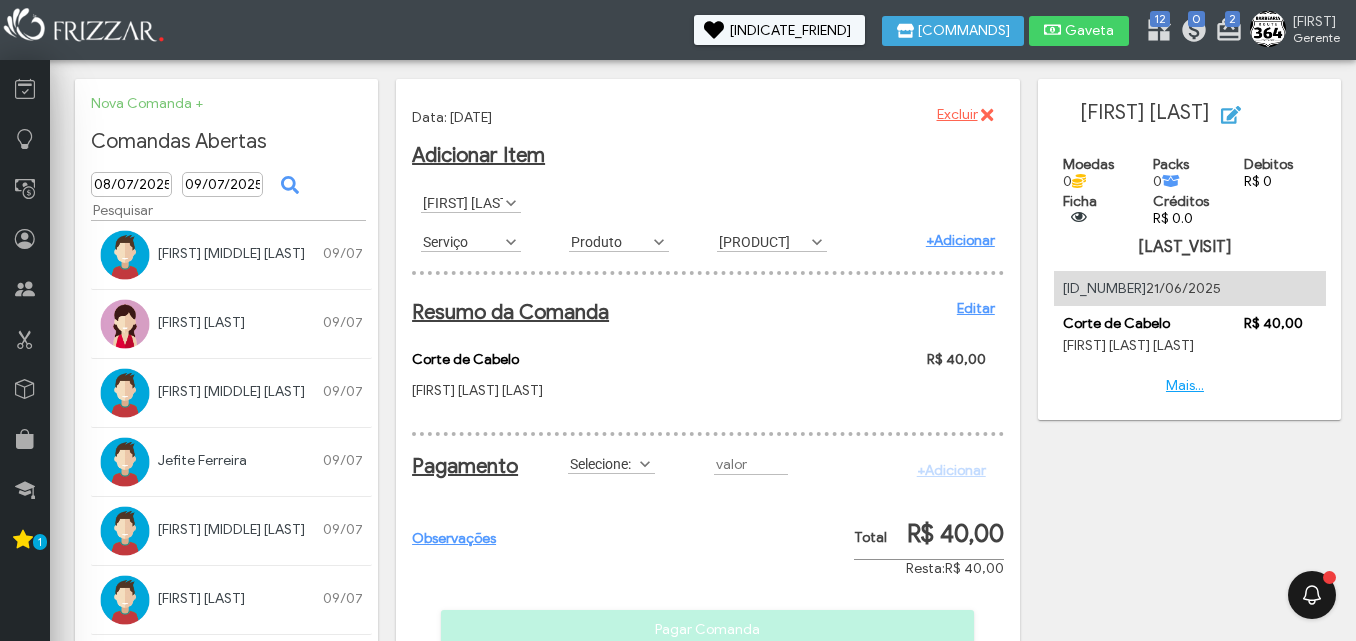 scroll, scrollTop: 11, scrollLeft: 89, axis: both 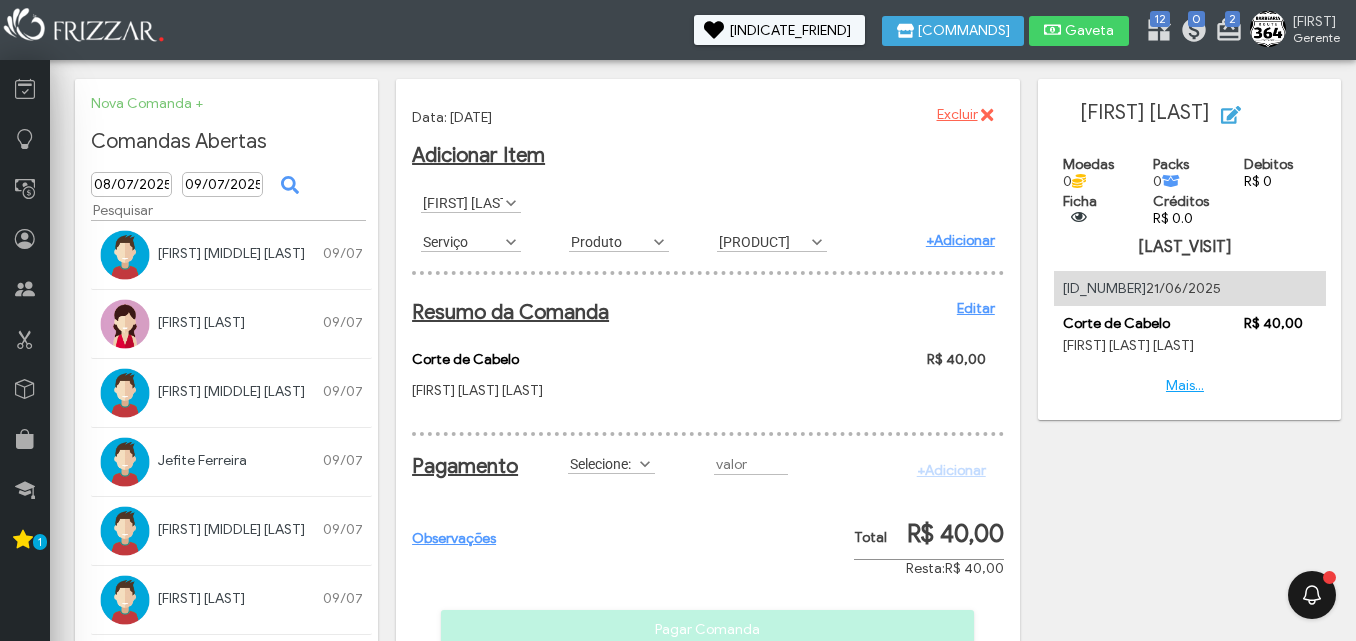 click at bounding box center [511, 242] 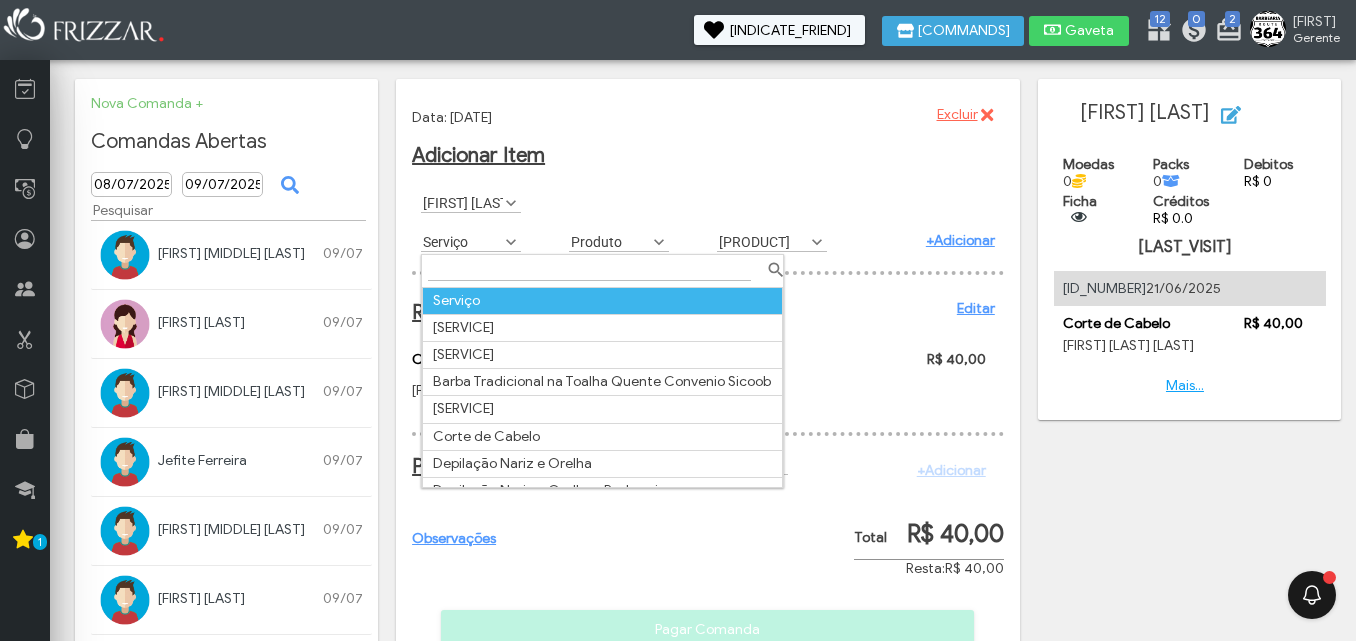 scroll, scrollTop: 11, scrollLeft: 89, axis: both 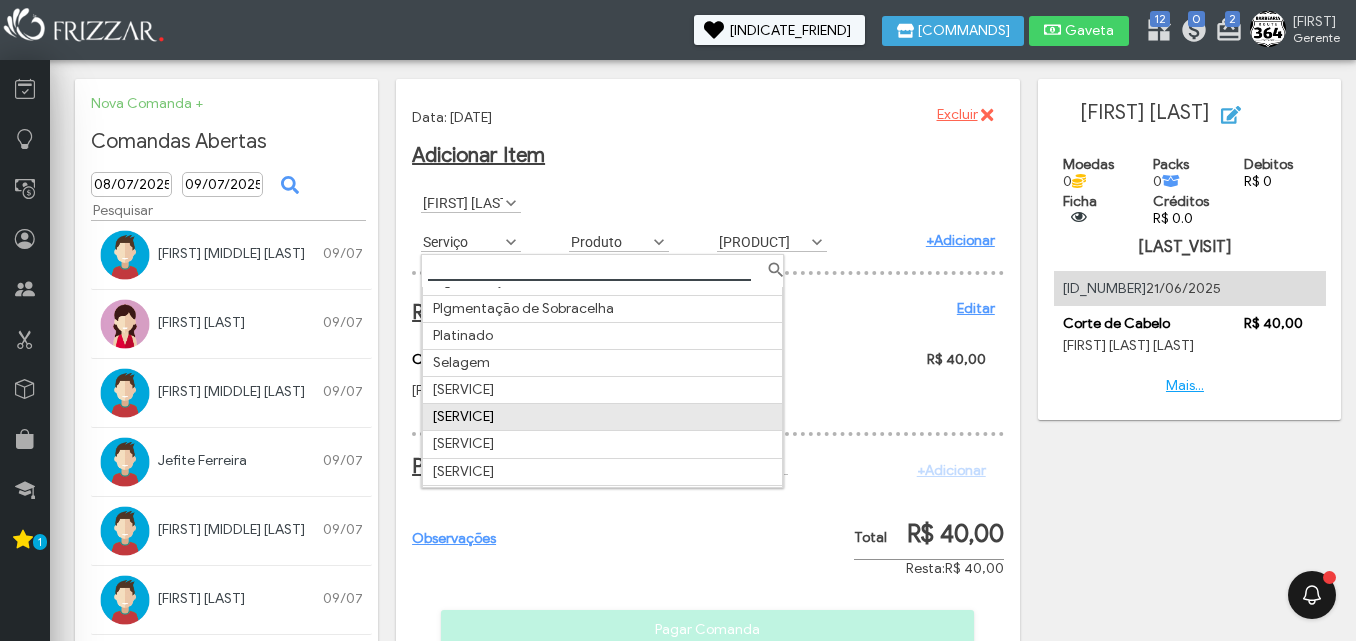 click on "Sobracelhas Na Navalha" at bounding box center (603, 417) 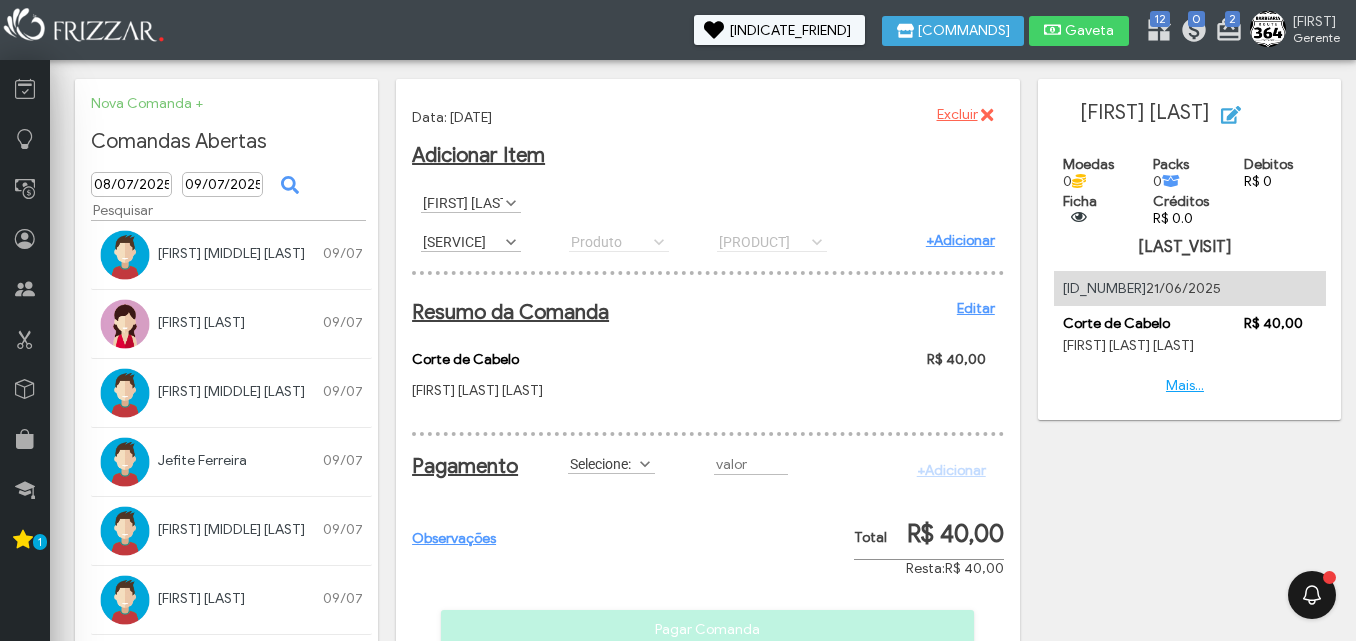 click on "+Adicionar" at bounding box center [960, 240] 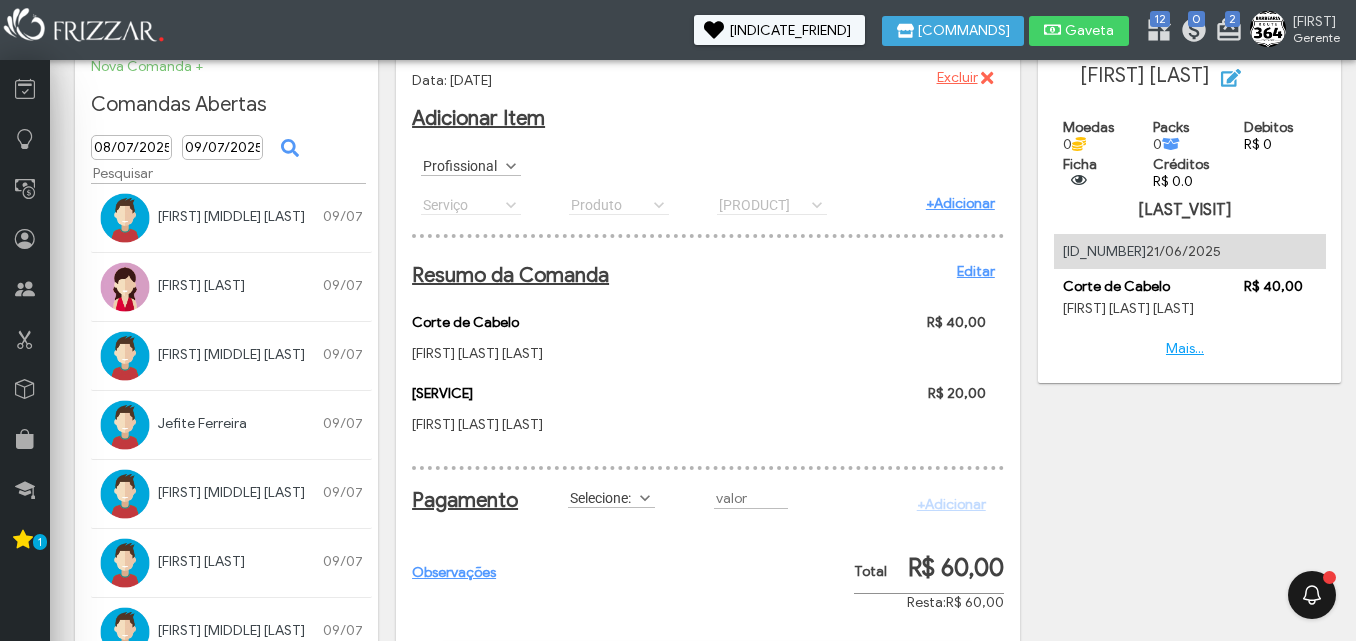scroll, scrollTop: 148, scrollLeft: 0, axis: vertical 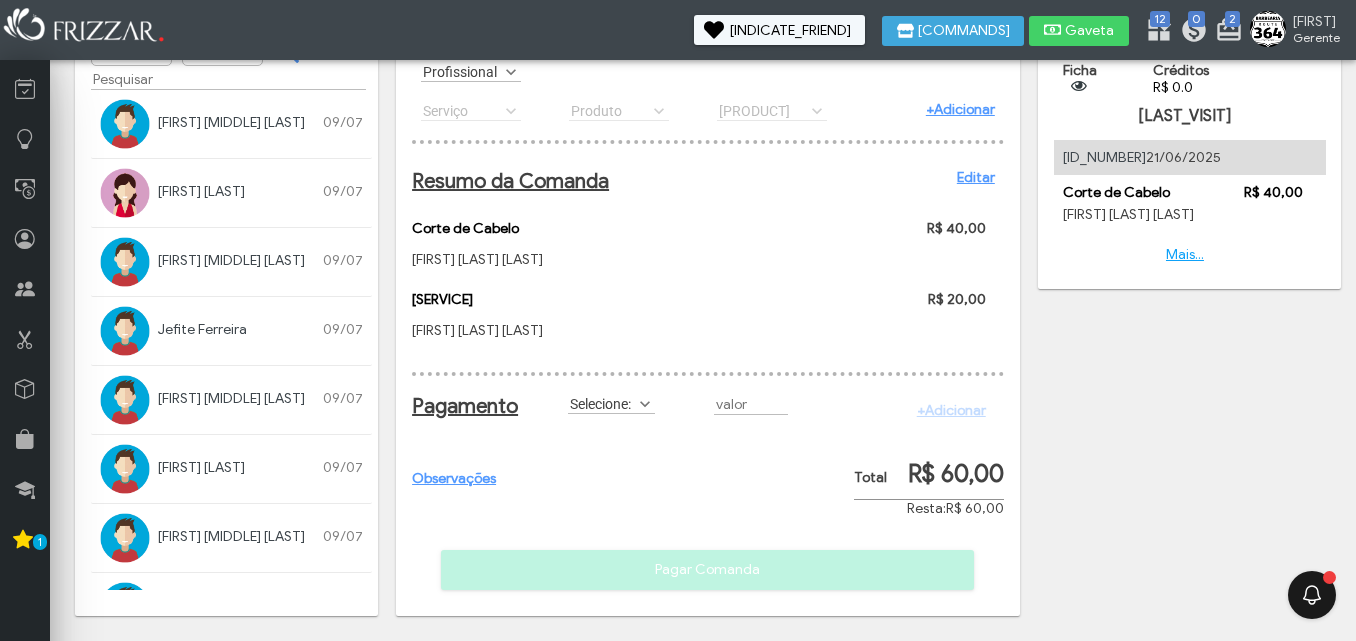 click on "Selecione:" at bounding box center [602, 403] 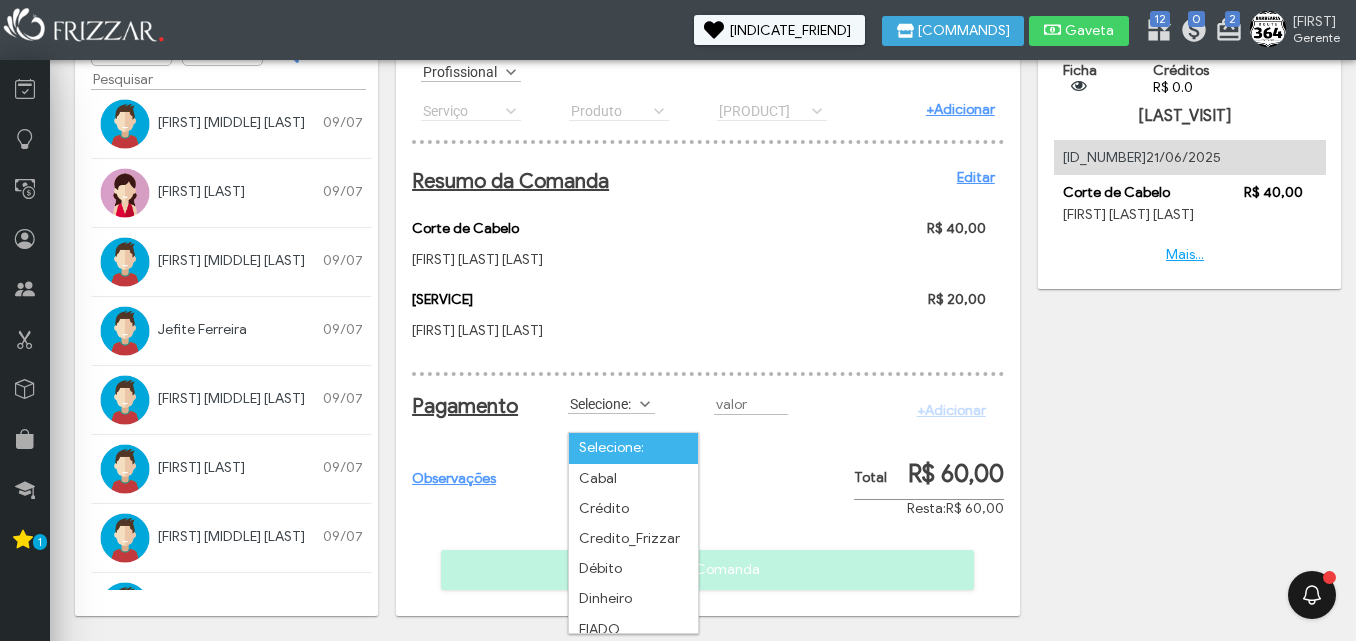 scroll, scrollTop: 11, scrollLeft: 89, axis: both 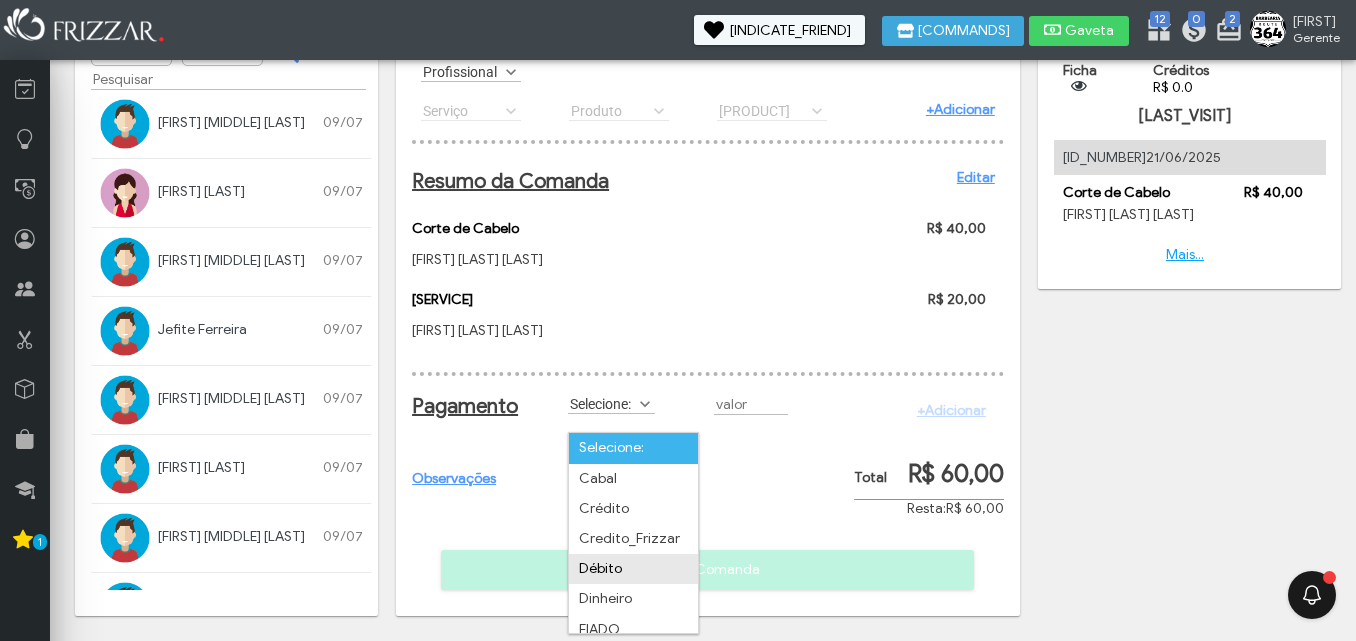 click on "Débito" at bounding box center [633, 569] 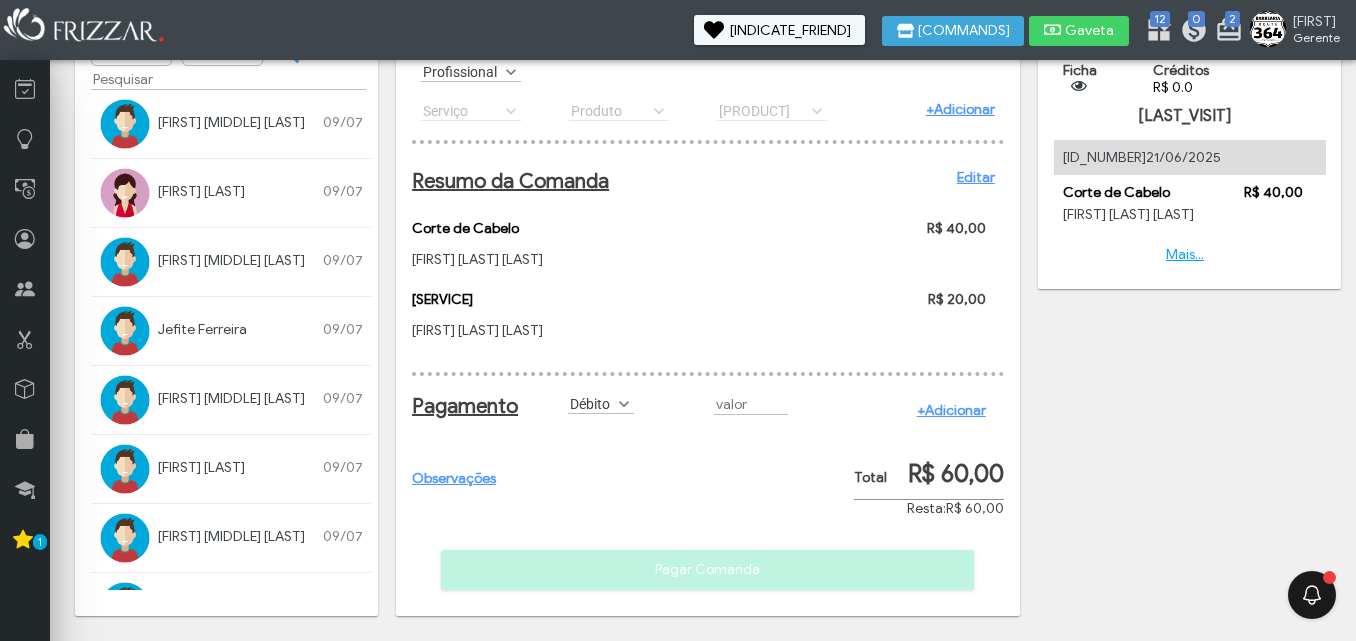 click on "+Adicionar" at bounding box center (951, 410) 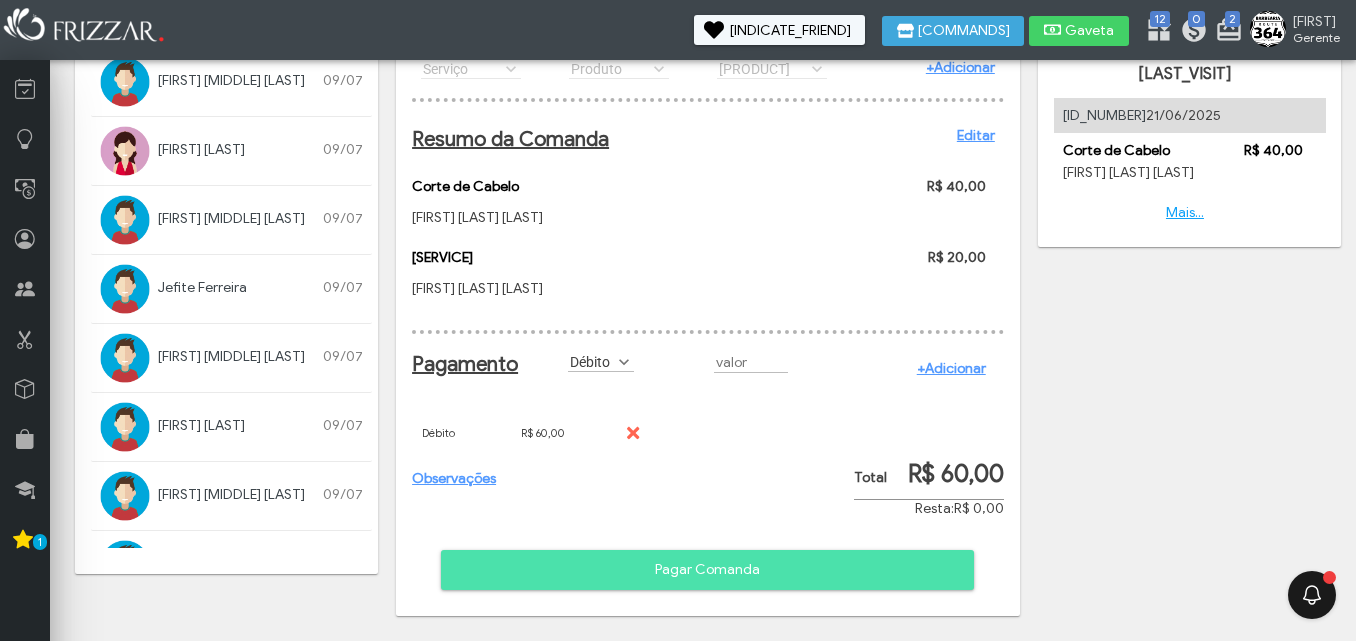 scroll, scrollTop: 190, scrollLeft: 0, axis: vertical 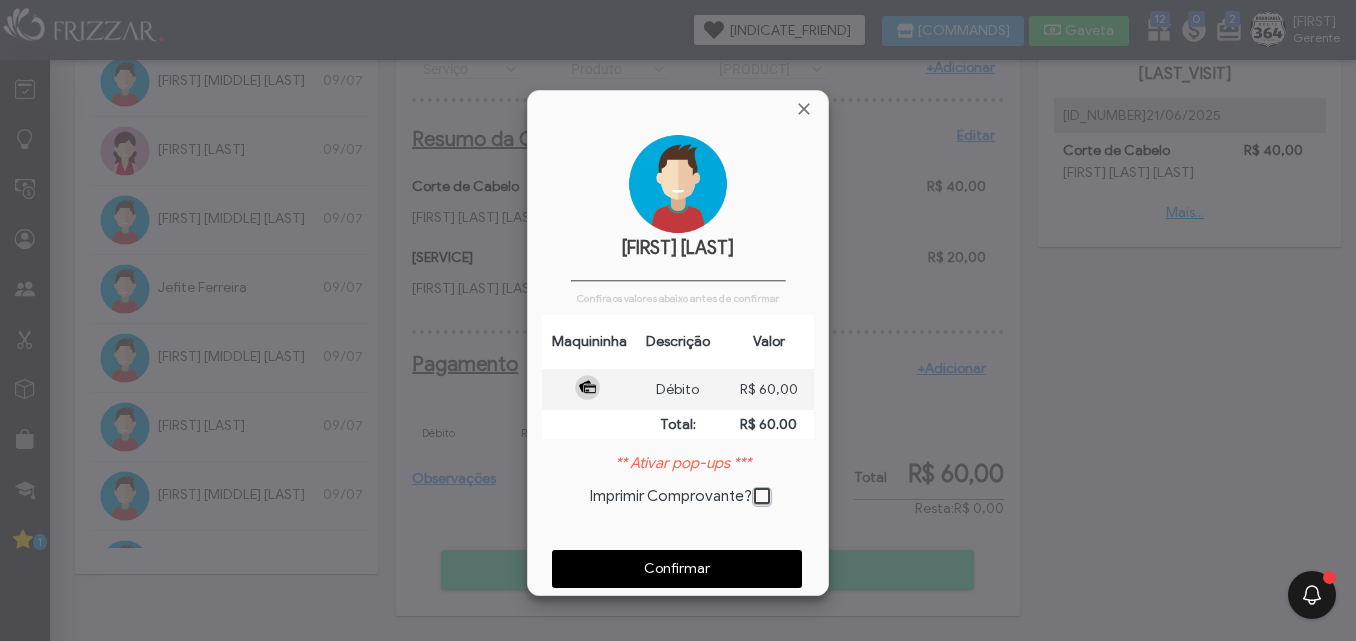 click on "Confirmar" at bounding box center [677, 569] 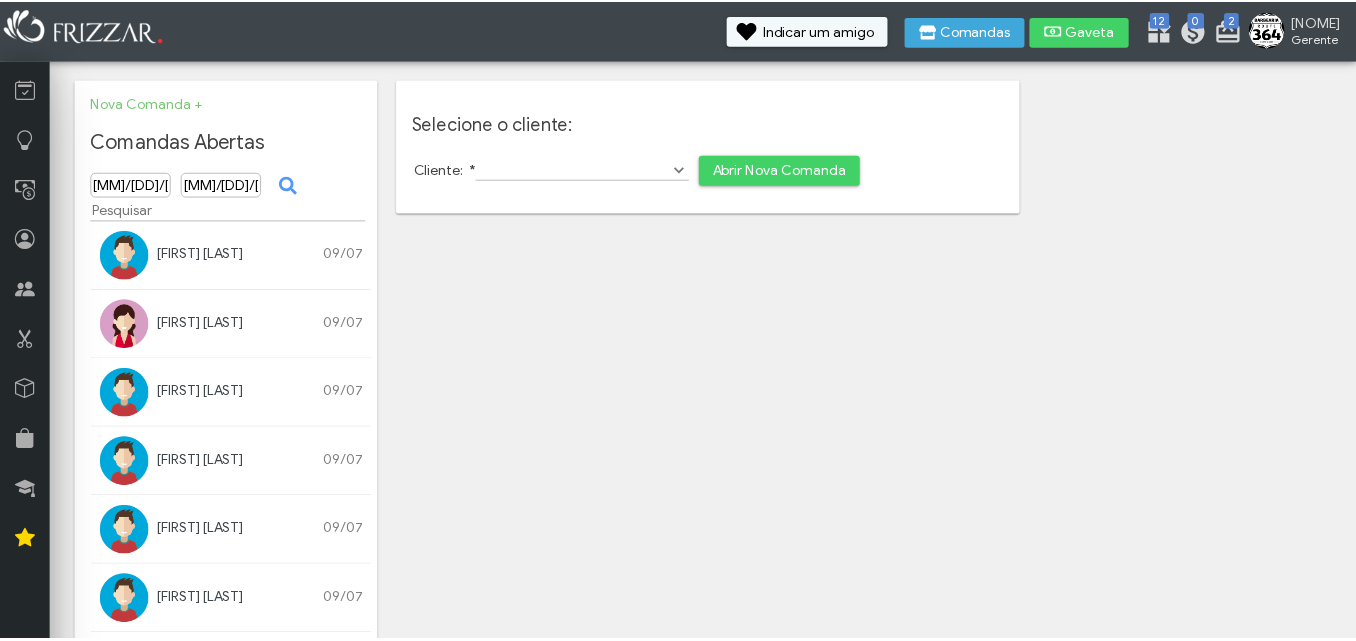 scroll, scrollTop: 0, scrollLeft: 0, axis: both 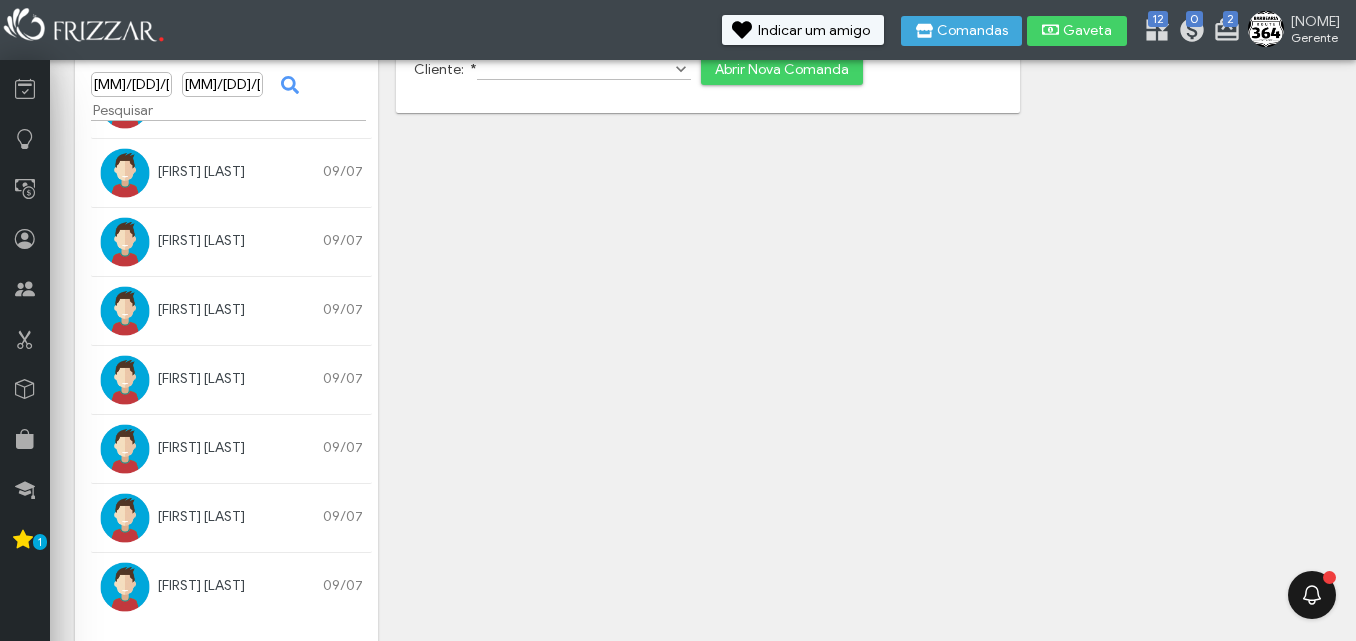 click at bounding box center [125, 380] 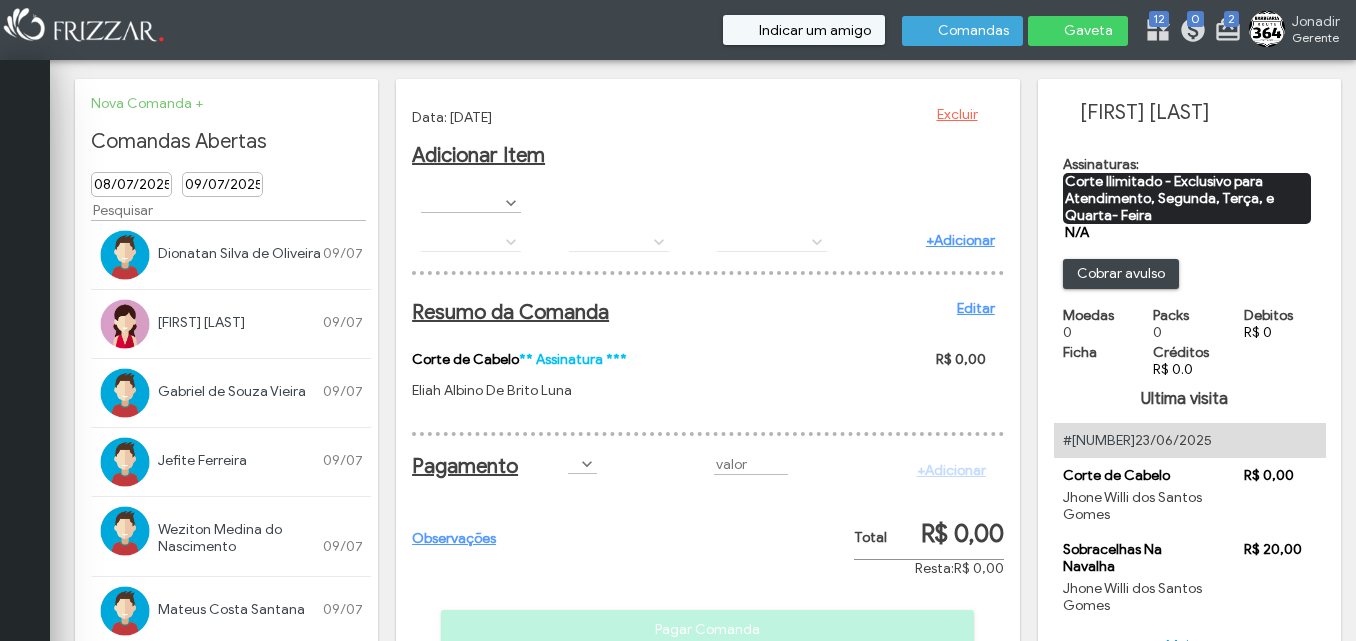 scroll, scrollTop: 0, scrollLeft: 0, axis: both 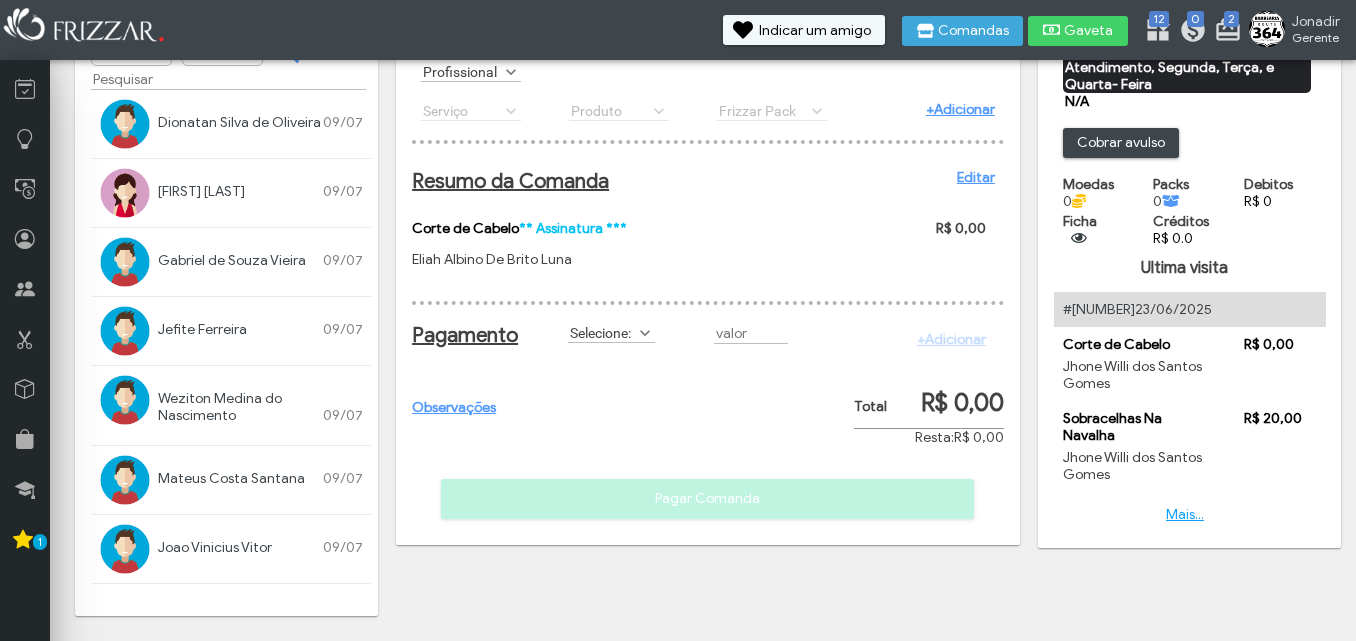 click at bounding box center [645, 333] 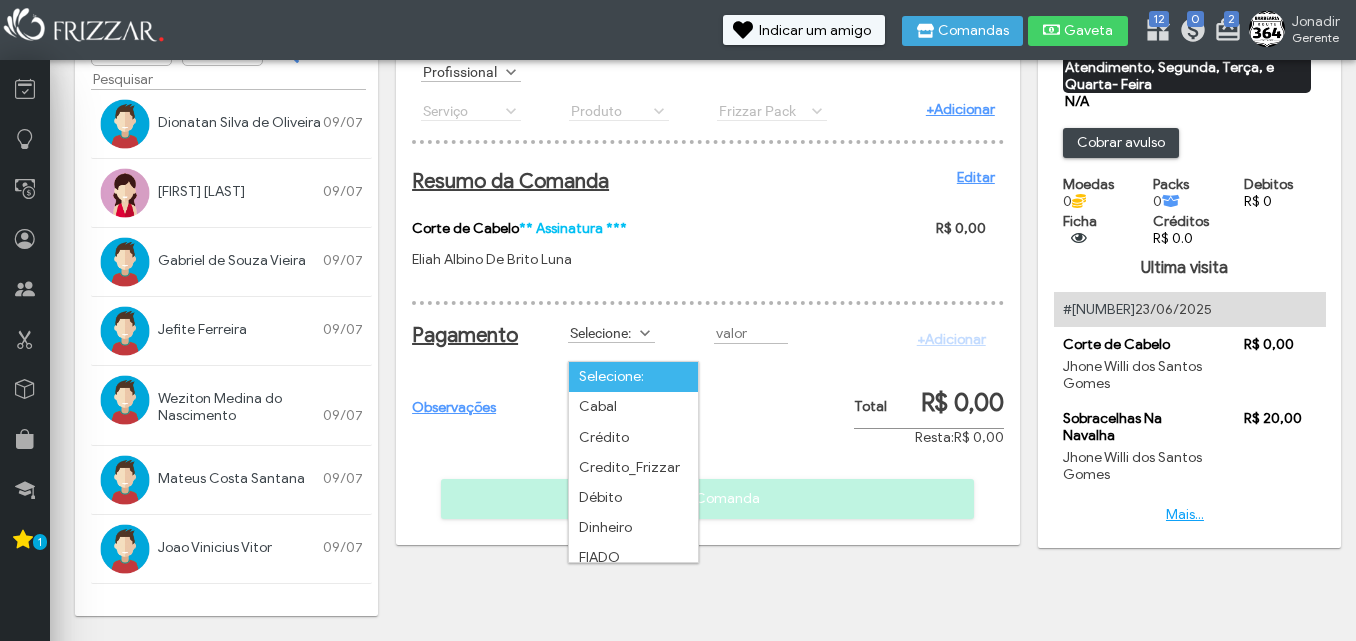 scroll, scrollTop: 11, scrollLeft: 89, axis: both 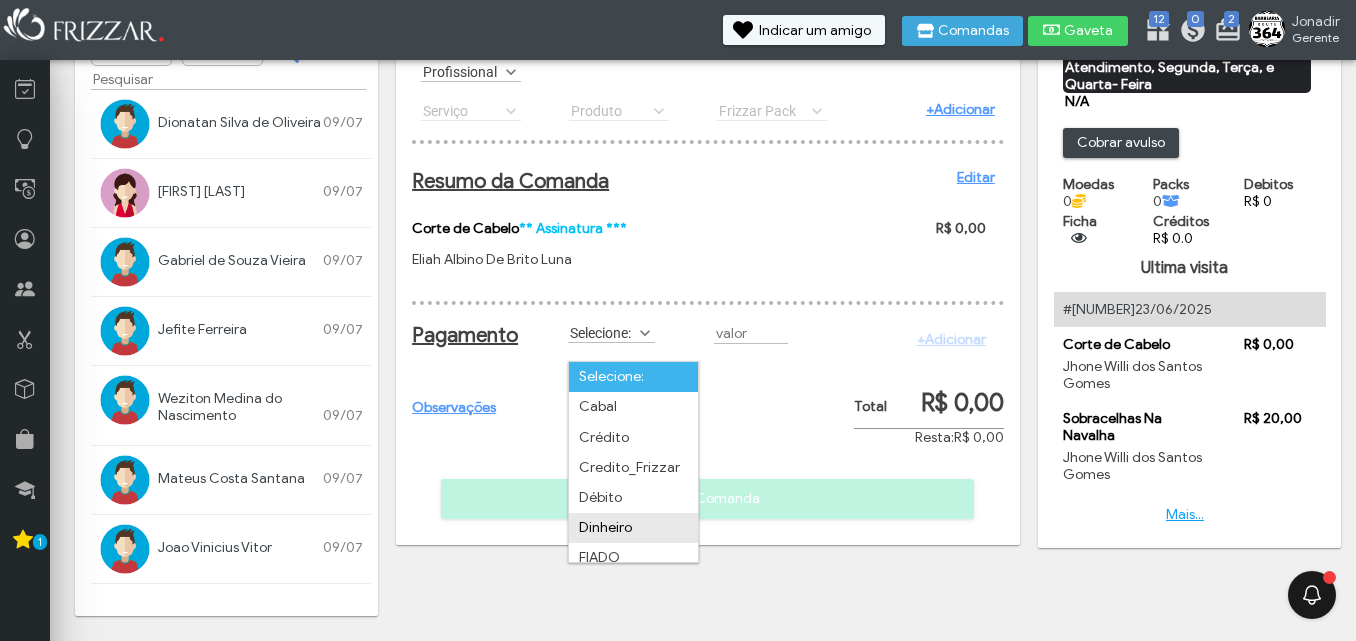 click on "Dinheiro" at bounding box center (633, 528) 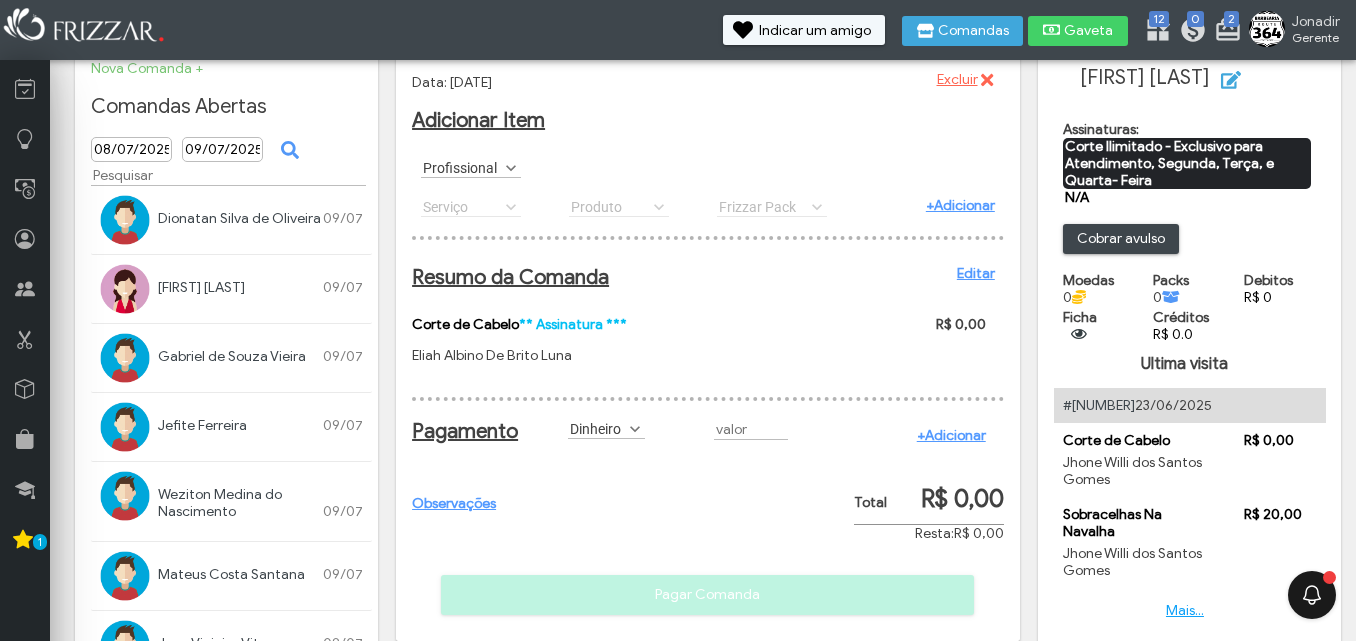 scroll, scrollTop: 131, scrollLeft: 0, axis: vertical 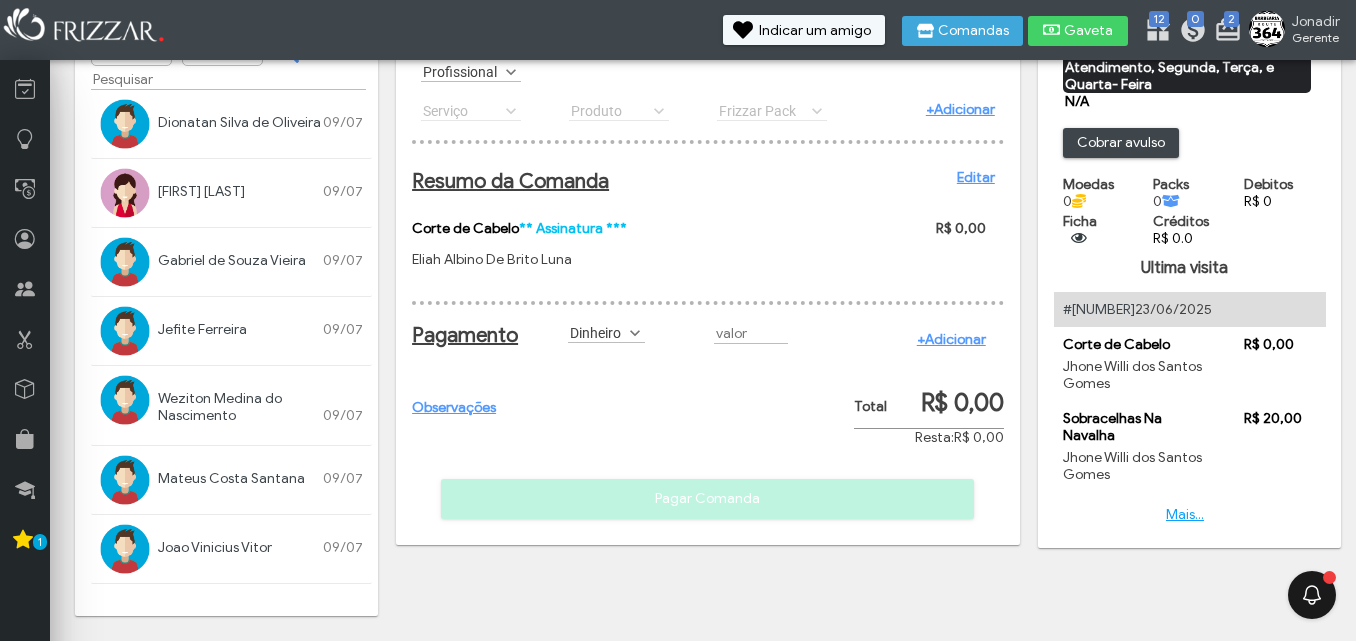 click on "+Adicionar" at bounding box center [951, 339] 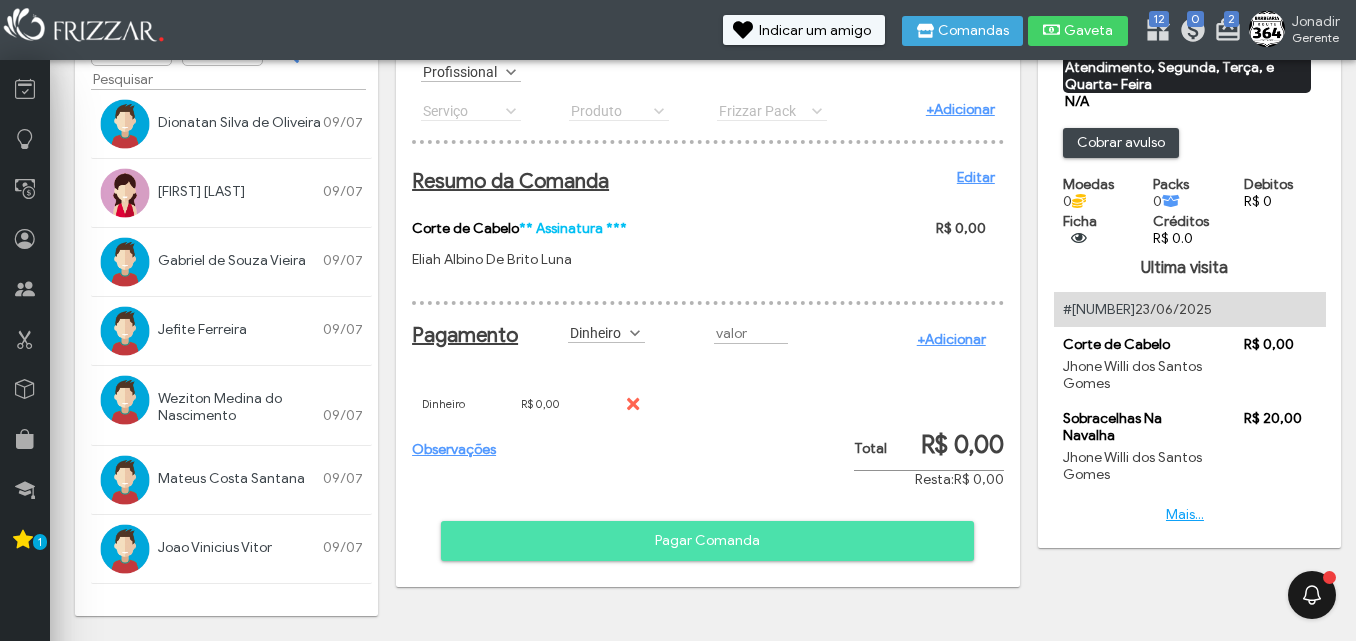 click on "Pagar Comanda" at bounding box center [707, 541] 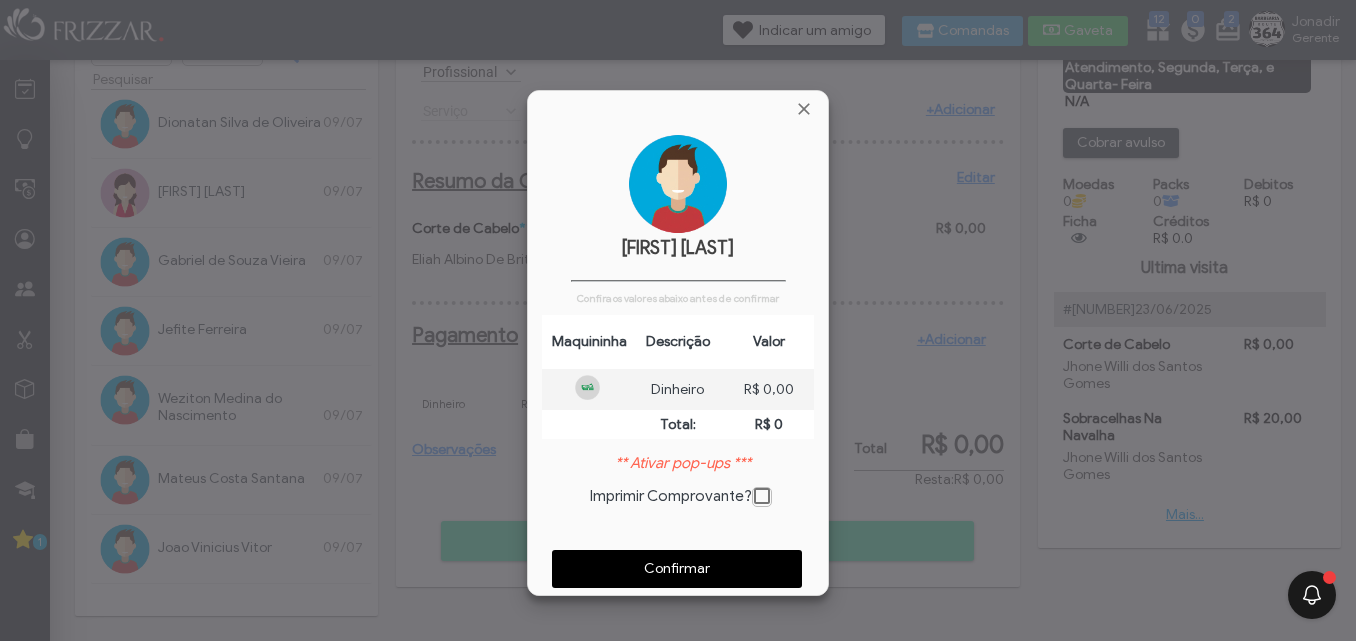 scroll, scrollTop: 10, scrollLeft: 11, axis: both 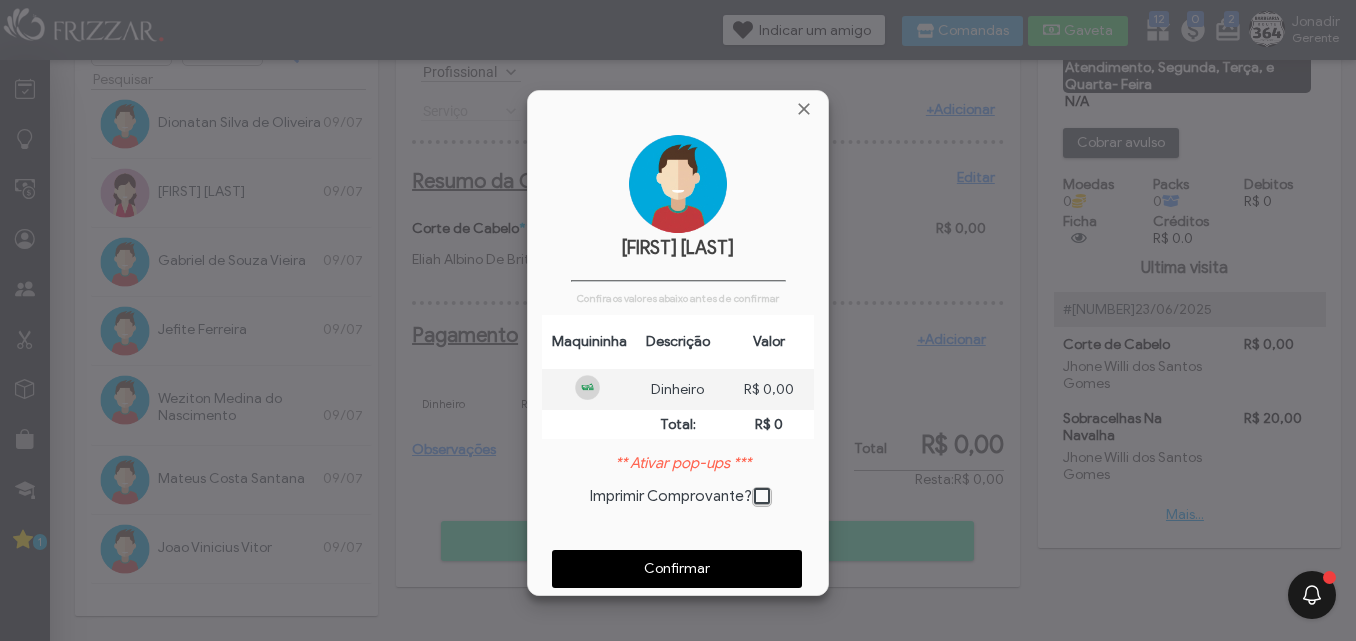 click on "Confirmar" at bounding box center (677, 569) 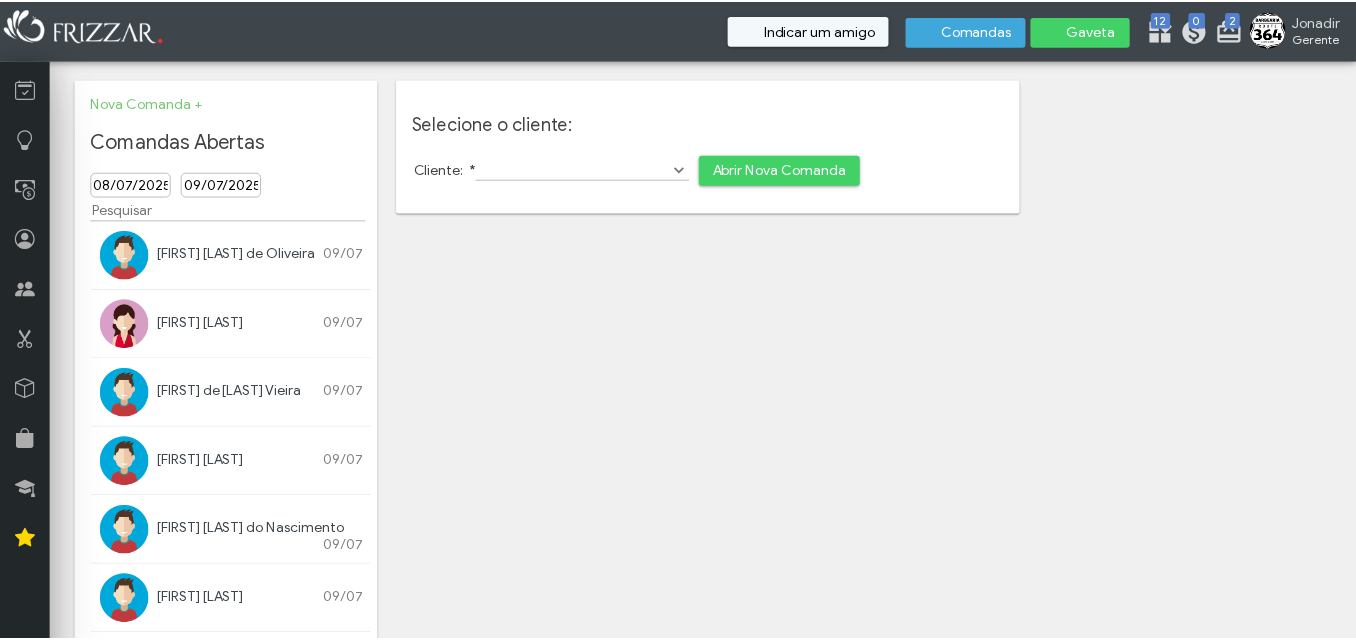 scroll, scrollTop: 0, scrollLeft: 0, axis: both 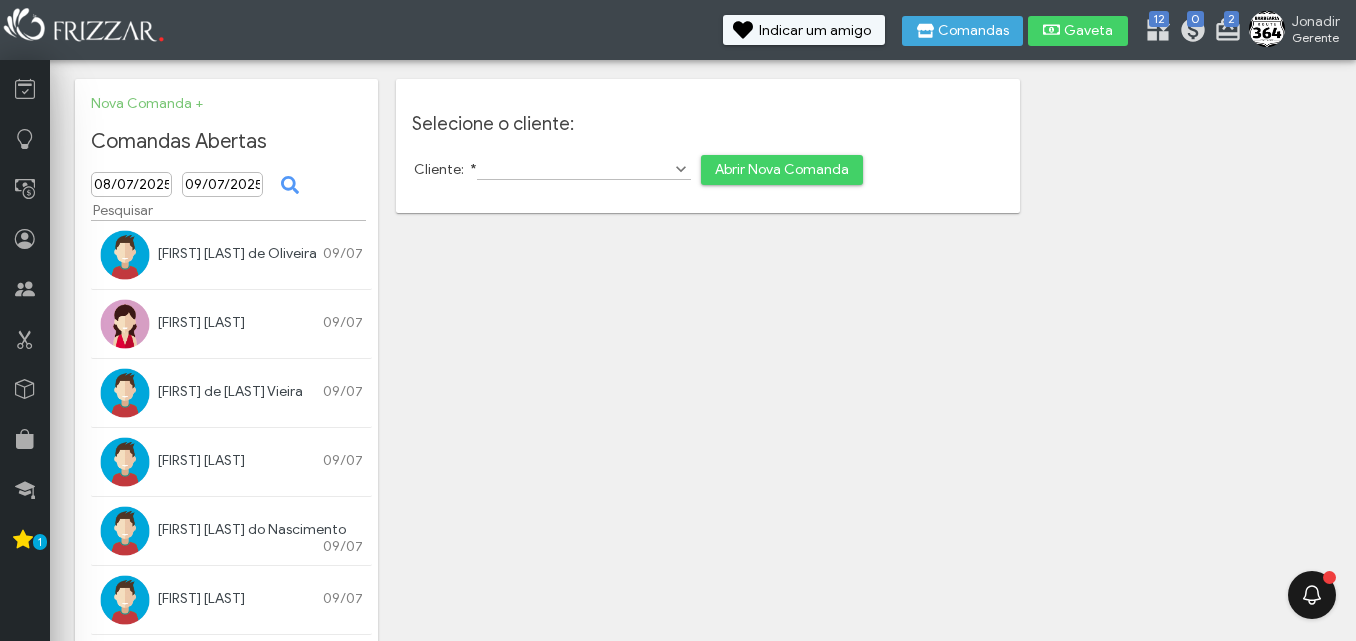 click on "ui-button
Jonadir
Gerente
Minha Conta
Home
Treinamento
Sair 2 0 12" at bounding box center [678, 320] 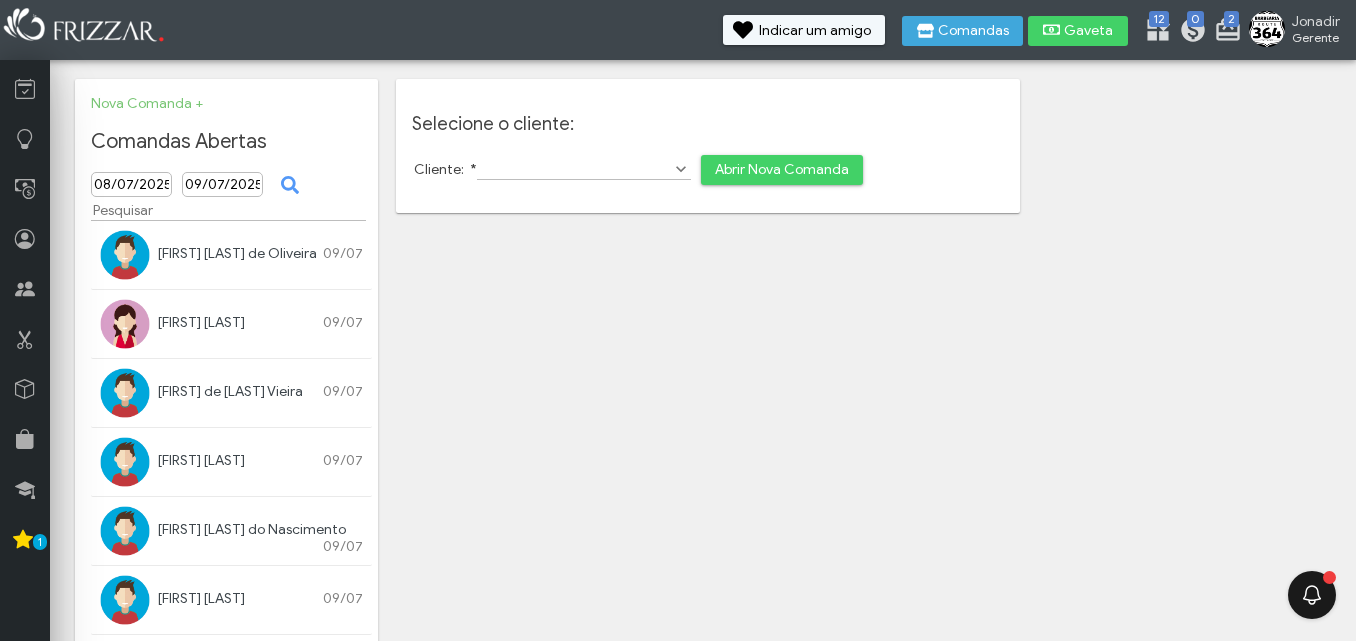 click at bounding box center (681, 169) 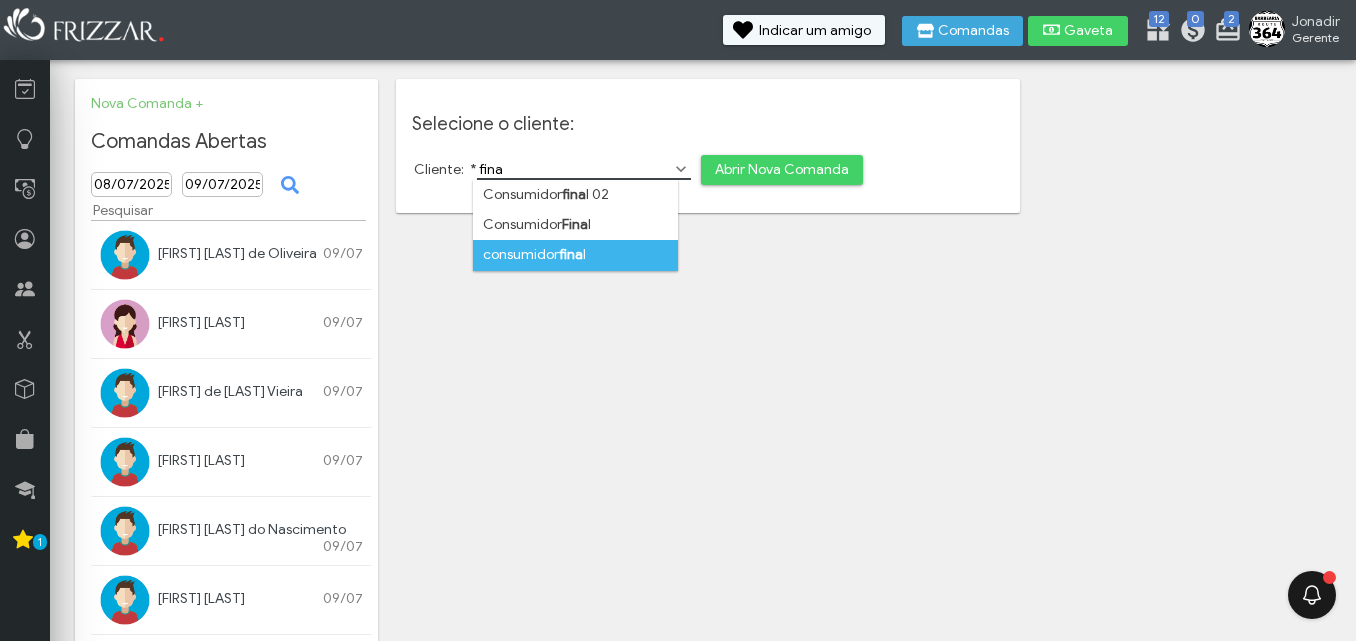 type on "fina" 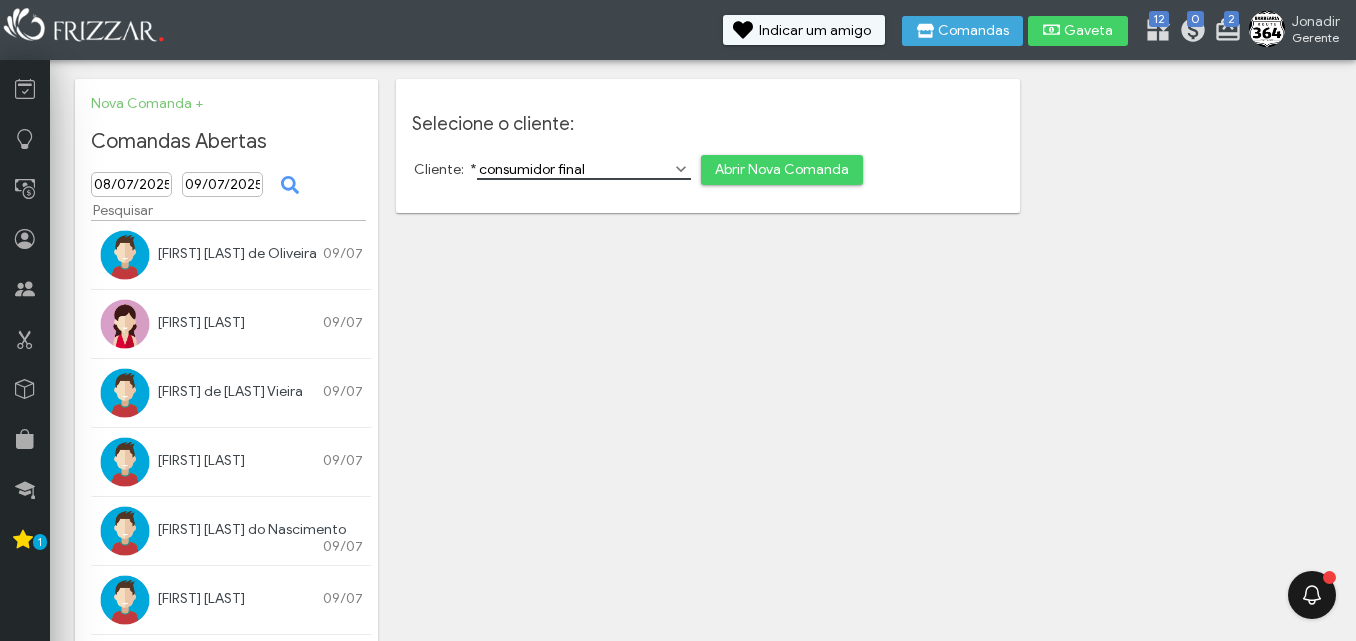 click on "Abrir Nova Comanda" at bounding box center (782, 170) 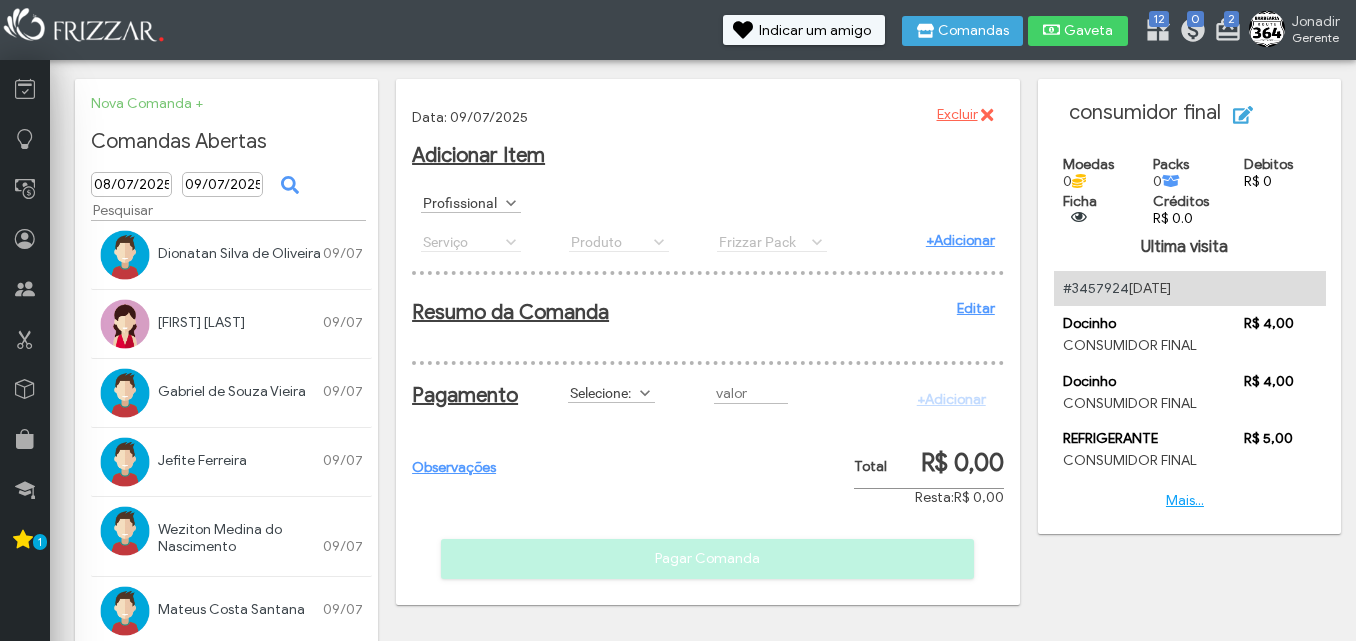 scroll, scrollTop: 0, scrollLeft: 0, axis: both 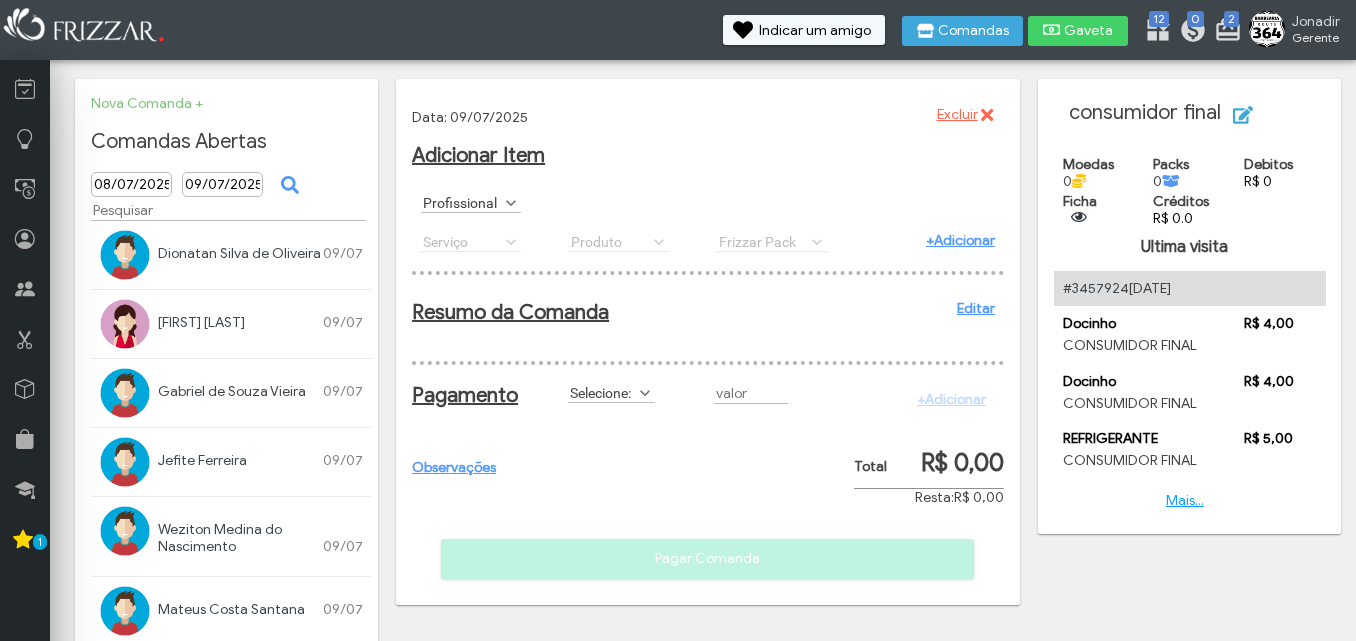 click at bounding box center (511, 203) 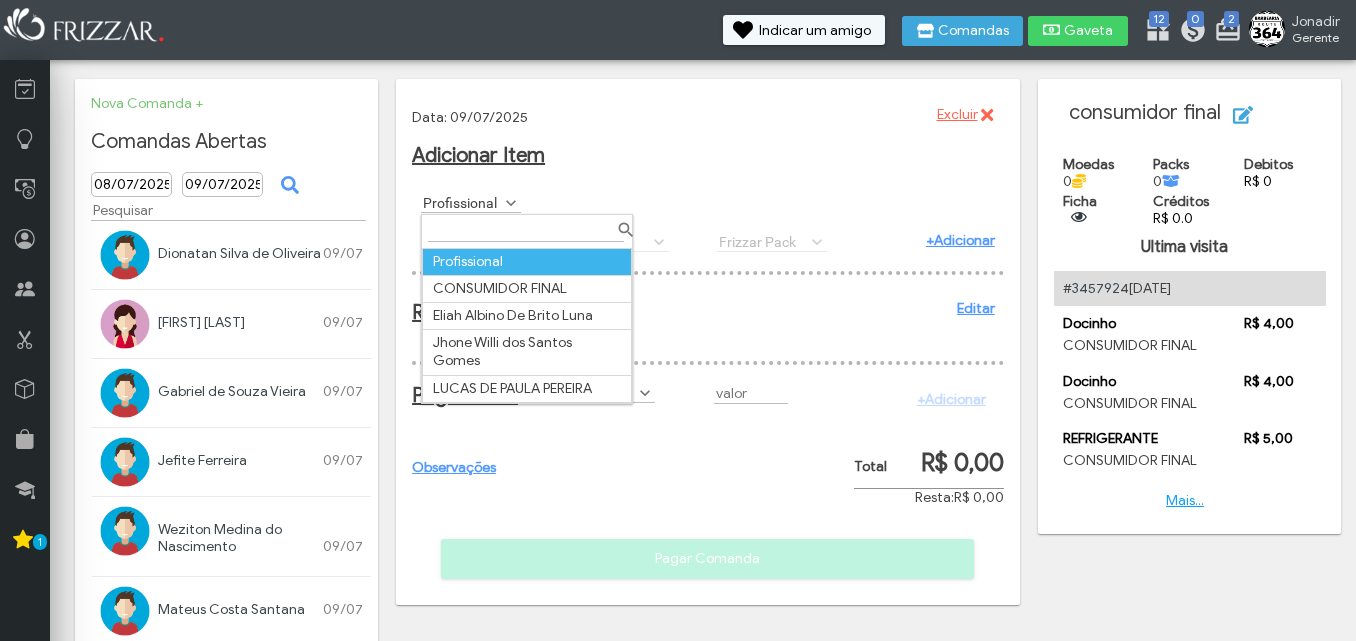 scroll, scrollTop: 11, scrollLeft: 89, axis: both 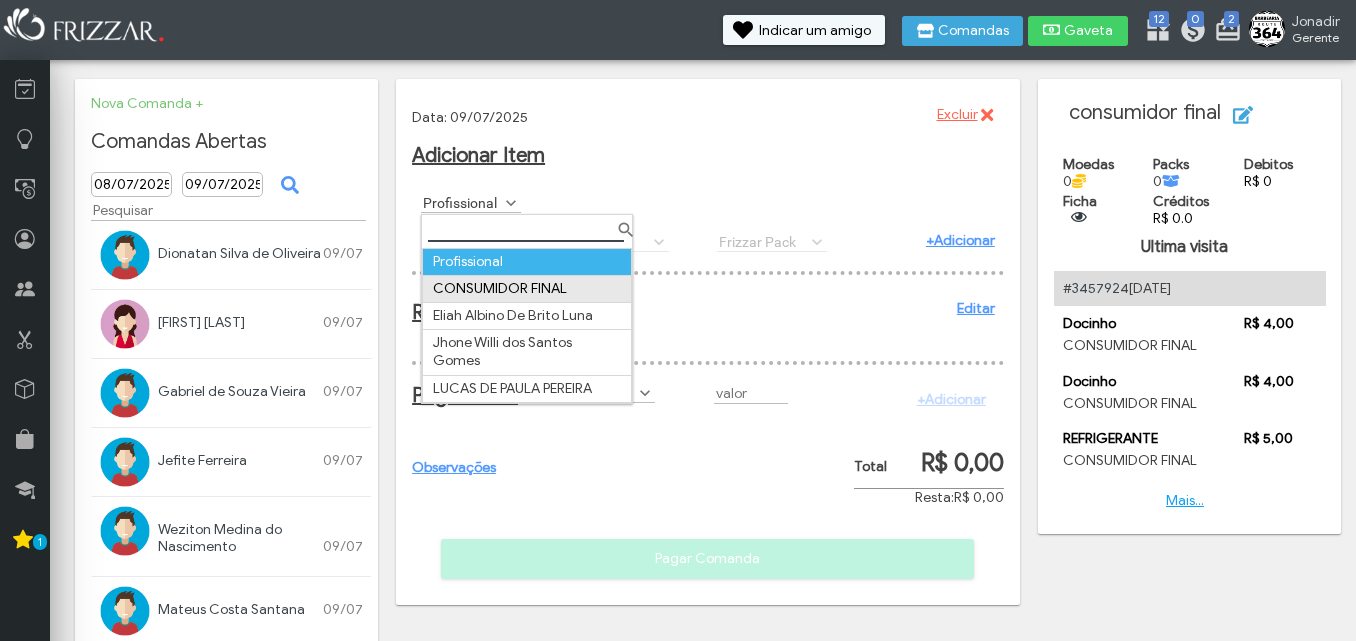 click on "CONSUMIDOR FINAL" at bounding box center [527, 288] 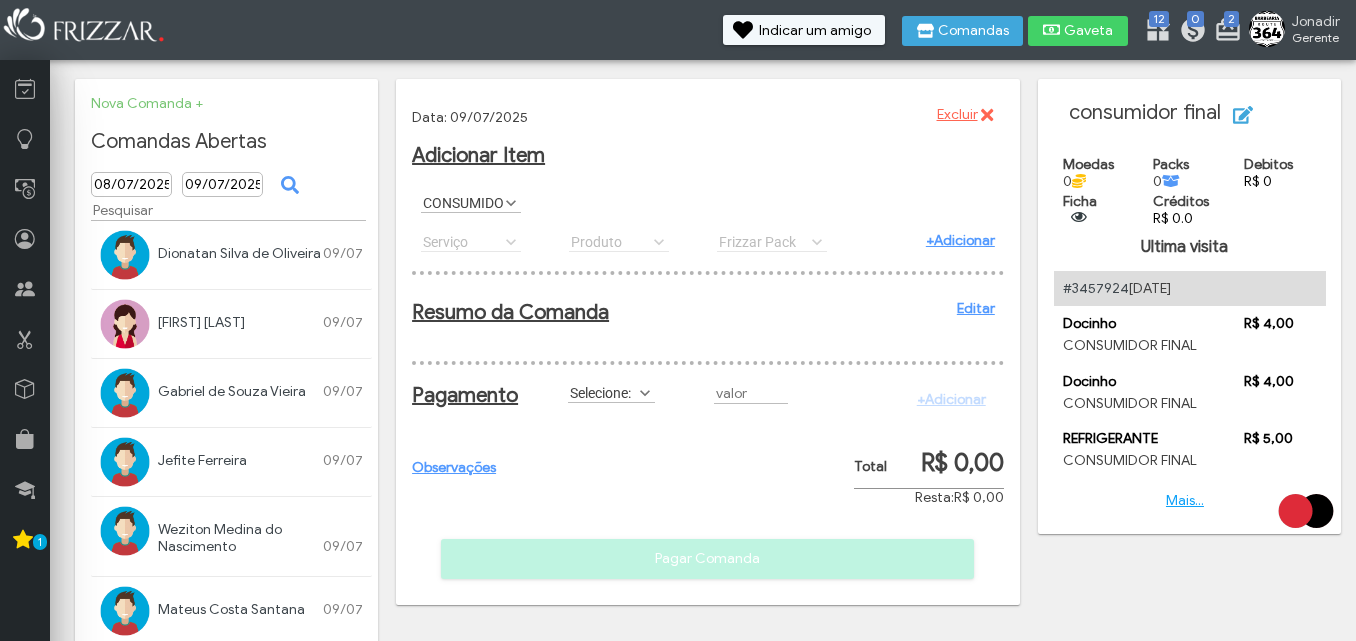 scroll, scrollTop: 0, scrollLeft: 0, axis: both 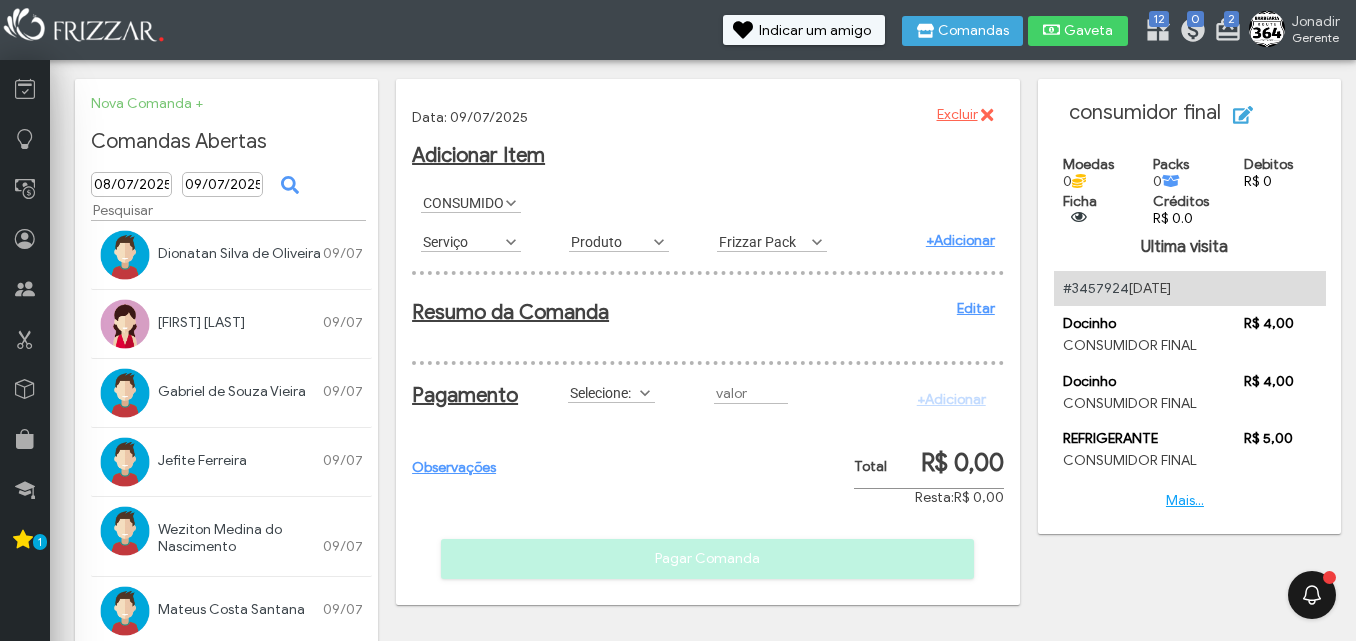 click at bounding box center [659, 242] 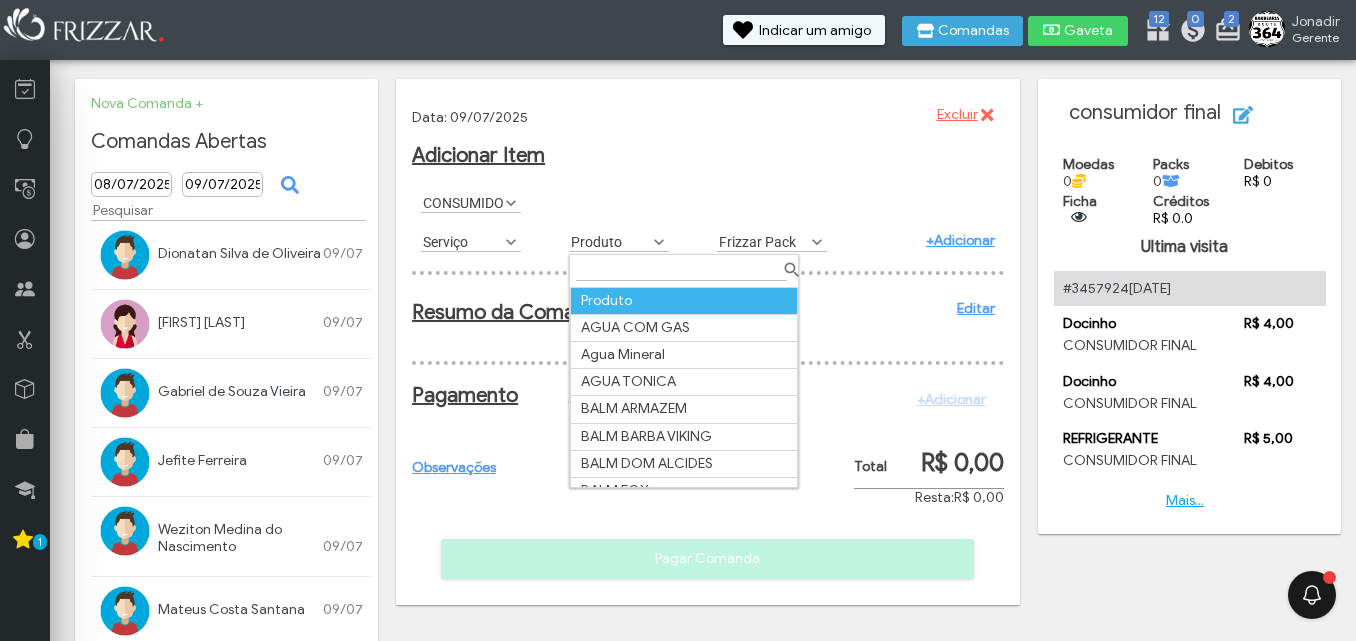 scroll, scrollTop: 11, scrollLeft: 89, axis: both 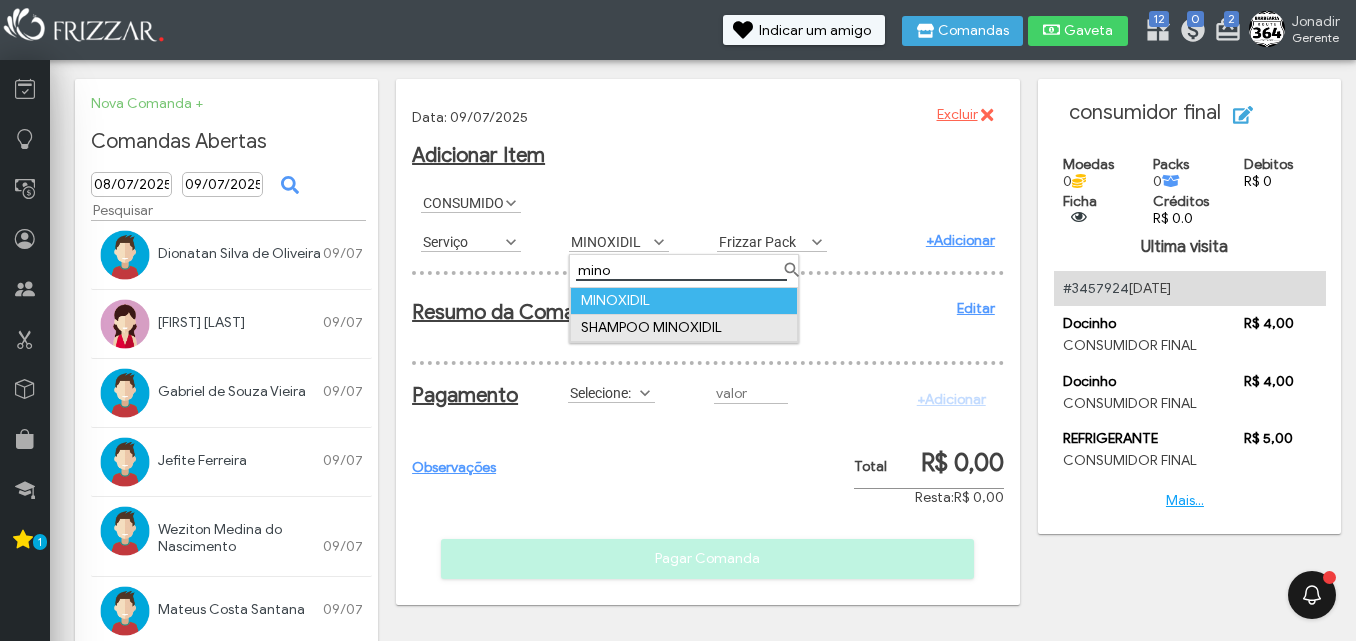 type on "mino" 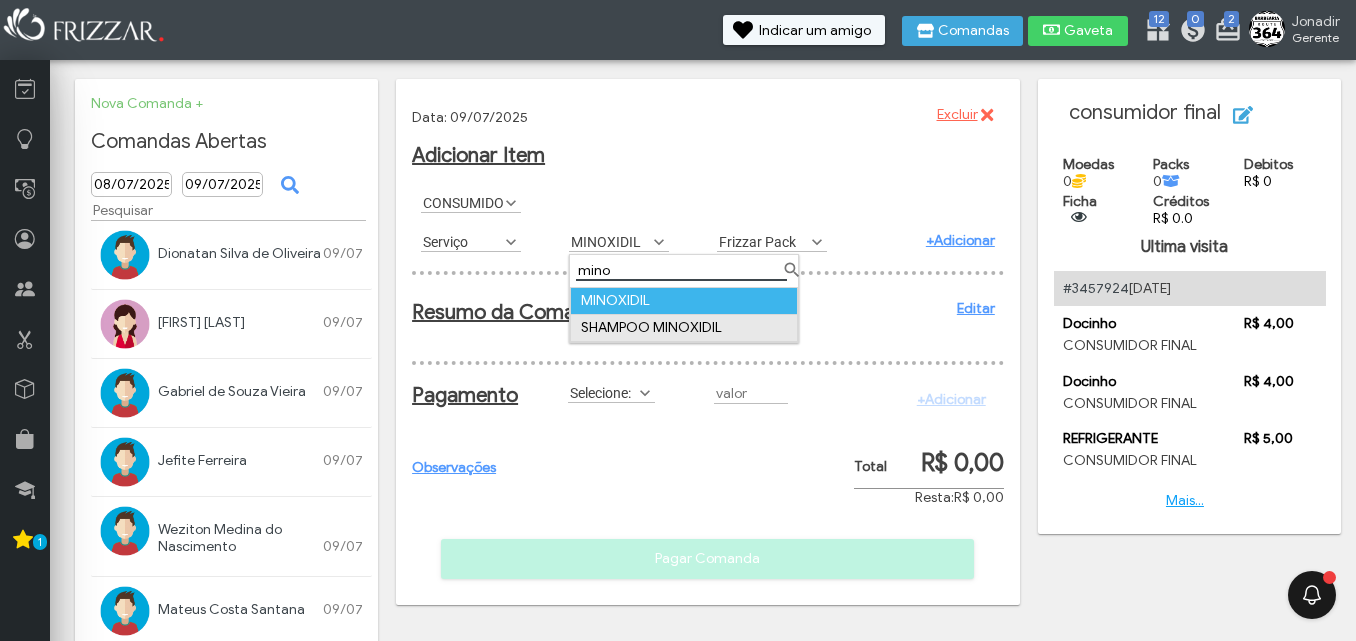 click on "SHAMPOO MINOXIDIL" at bounding box center (684, 327) 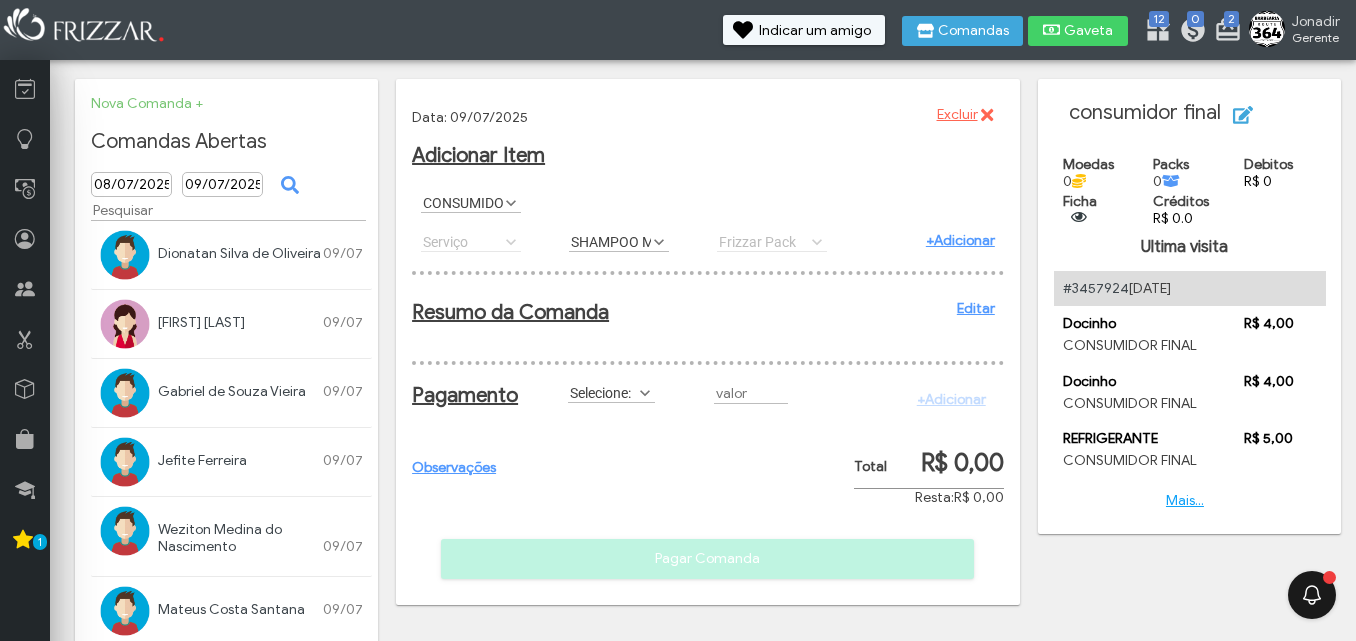 click on "+Adicionar" at bounding box center [960, 240] 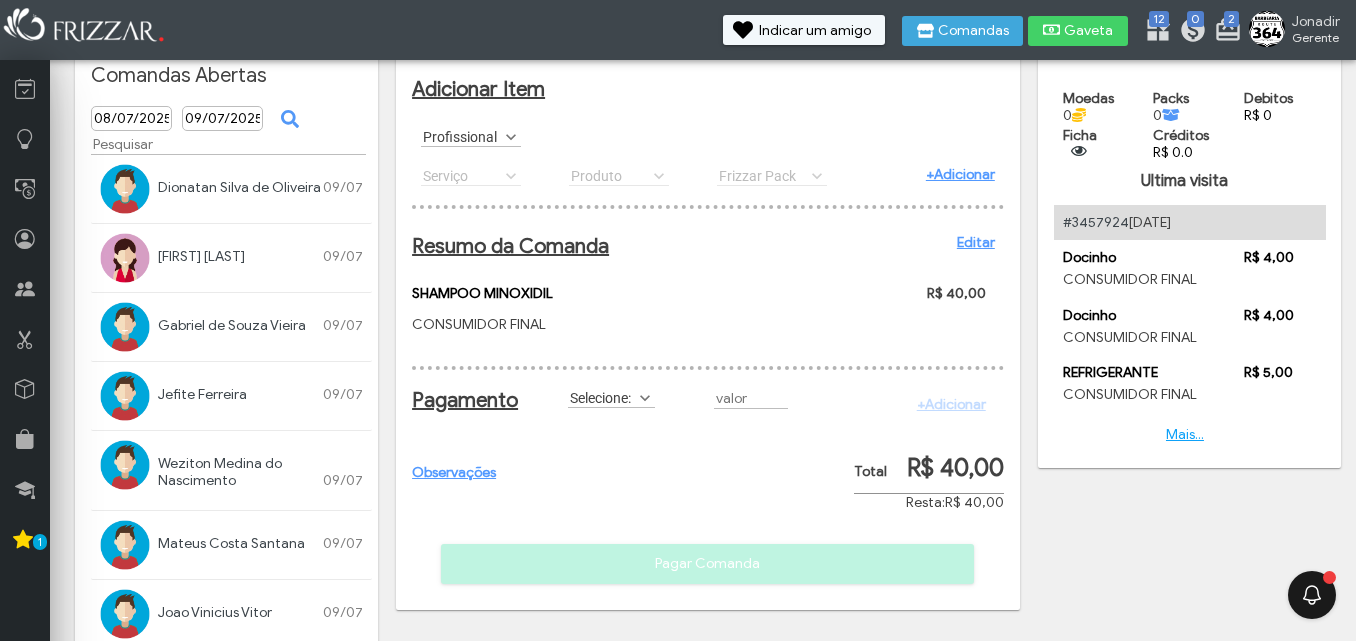 scroll, scrollTop: 100, scrollLeft: 0, axis: vertical 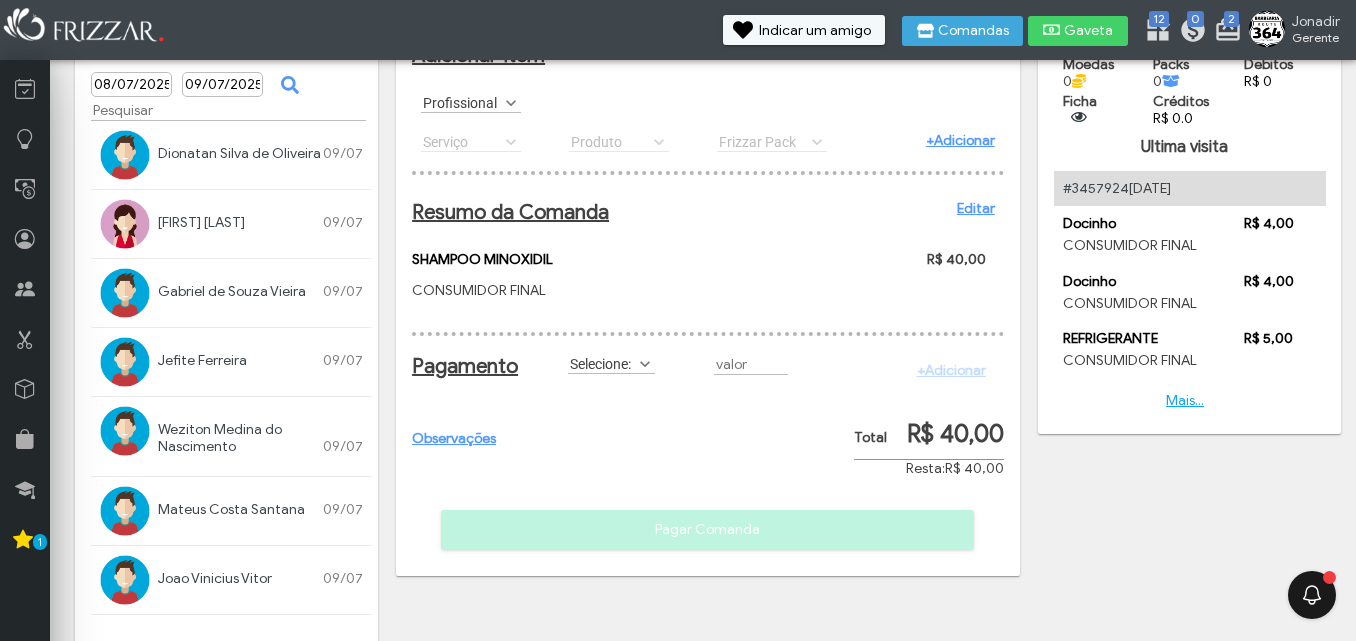 click at bounding box center [645, 364] 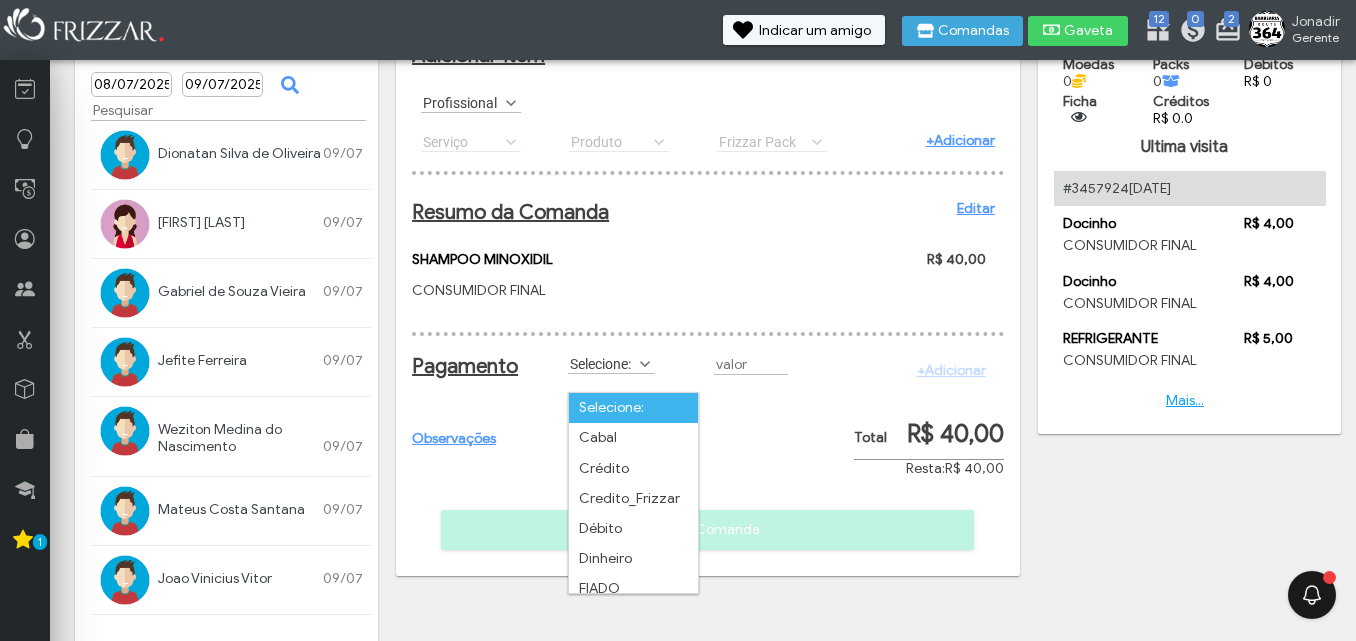 scroll, scrollTop: 11, scrollLeft: 89, axis: both 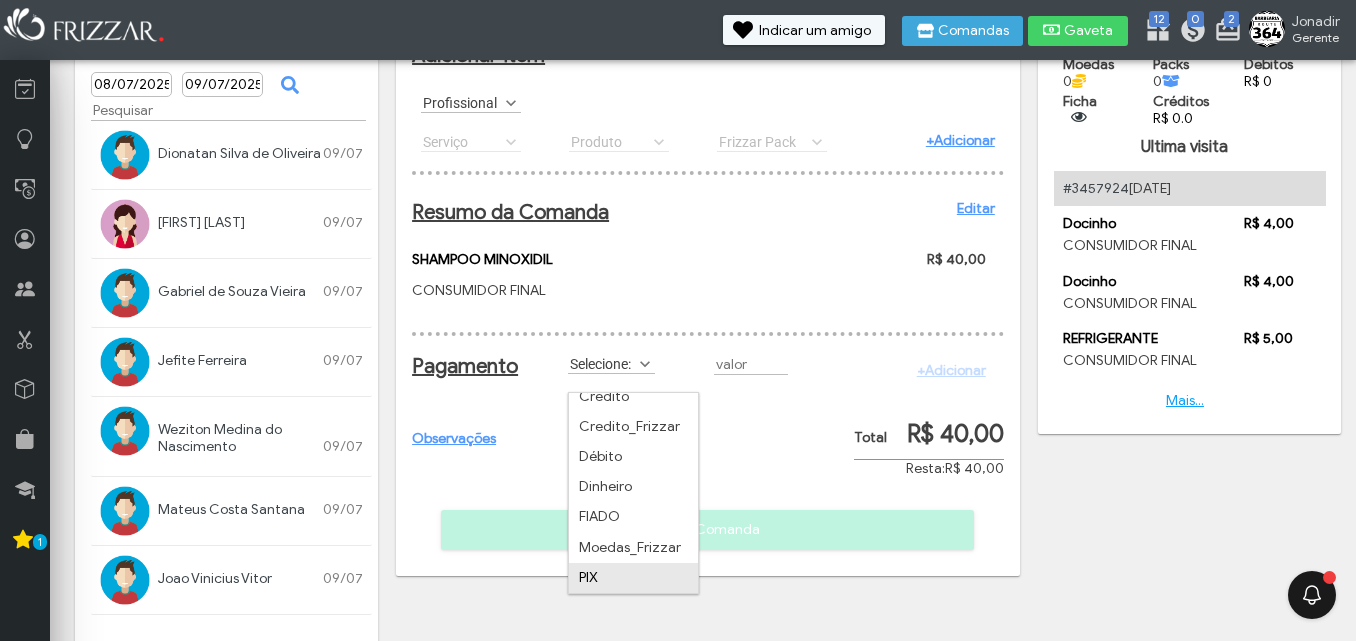 click on "PIX" at bounding box center (633, 578) 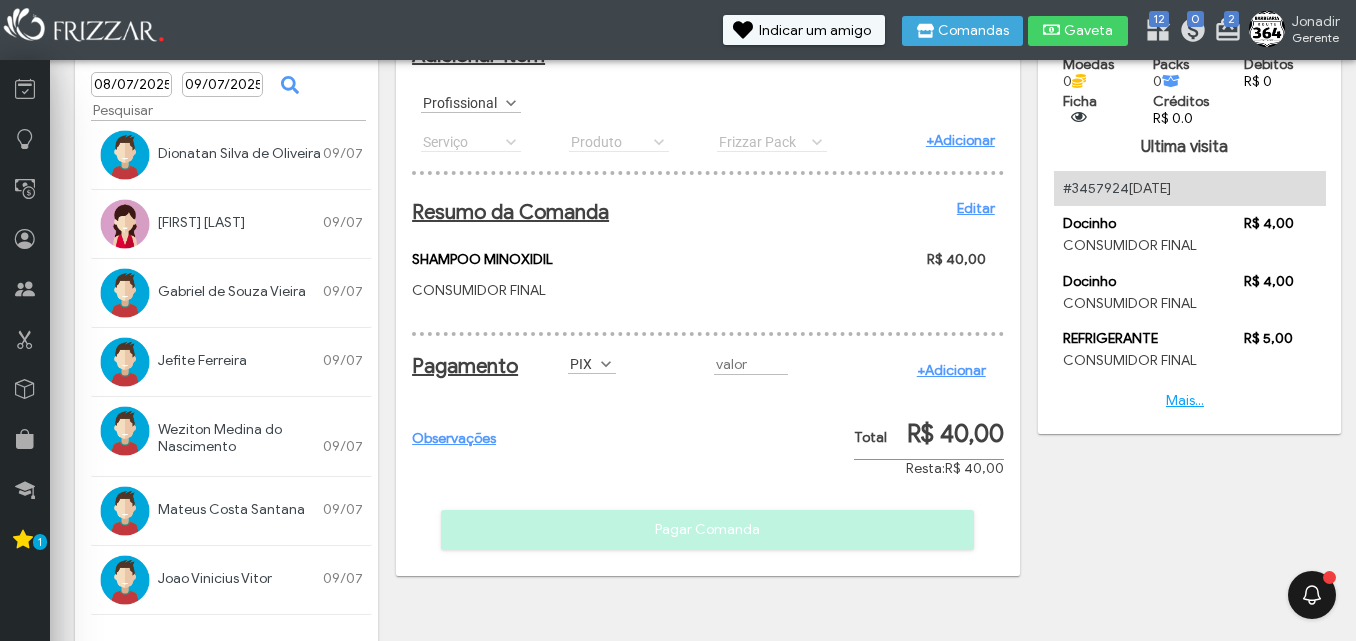 click on "+Adicionar" at bounding box center [951, 370] 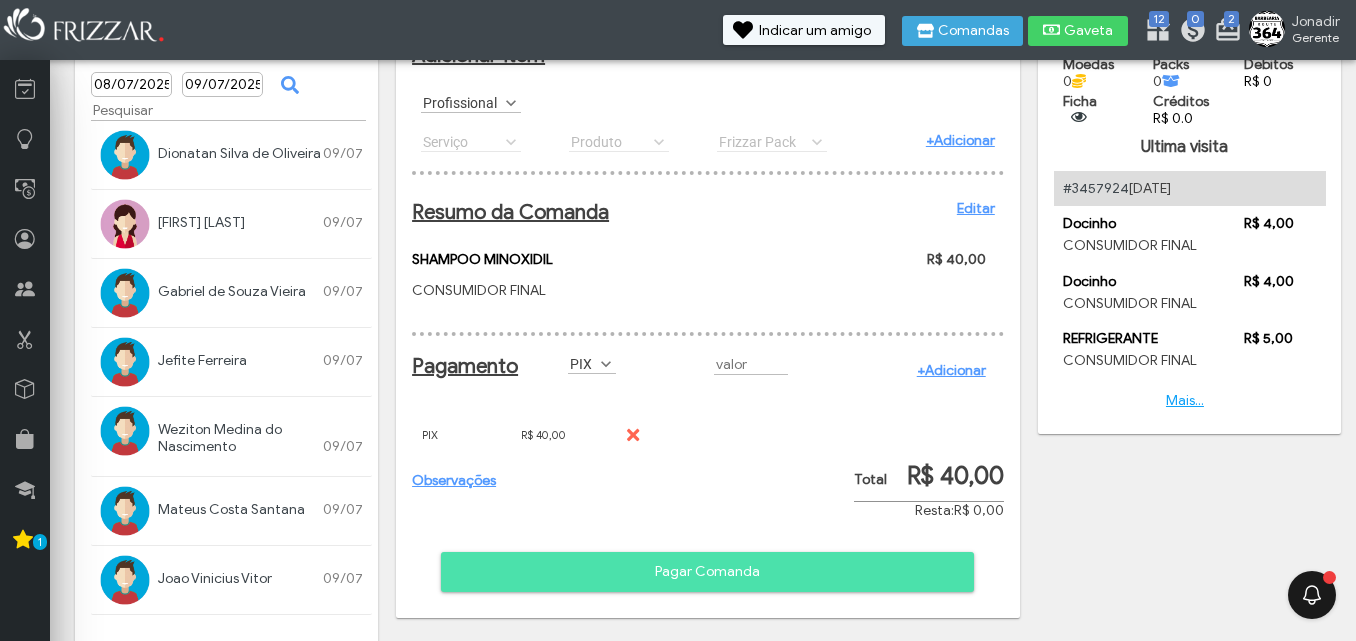 click on "Pagar Comanda" at bounding box center [707, 572] 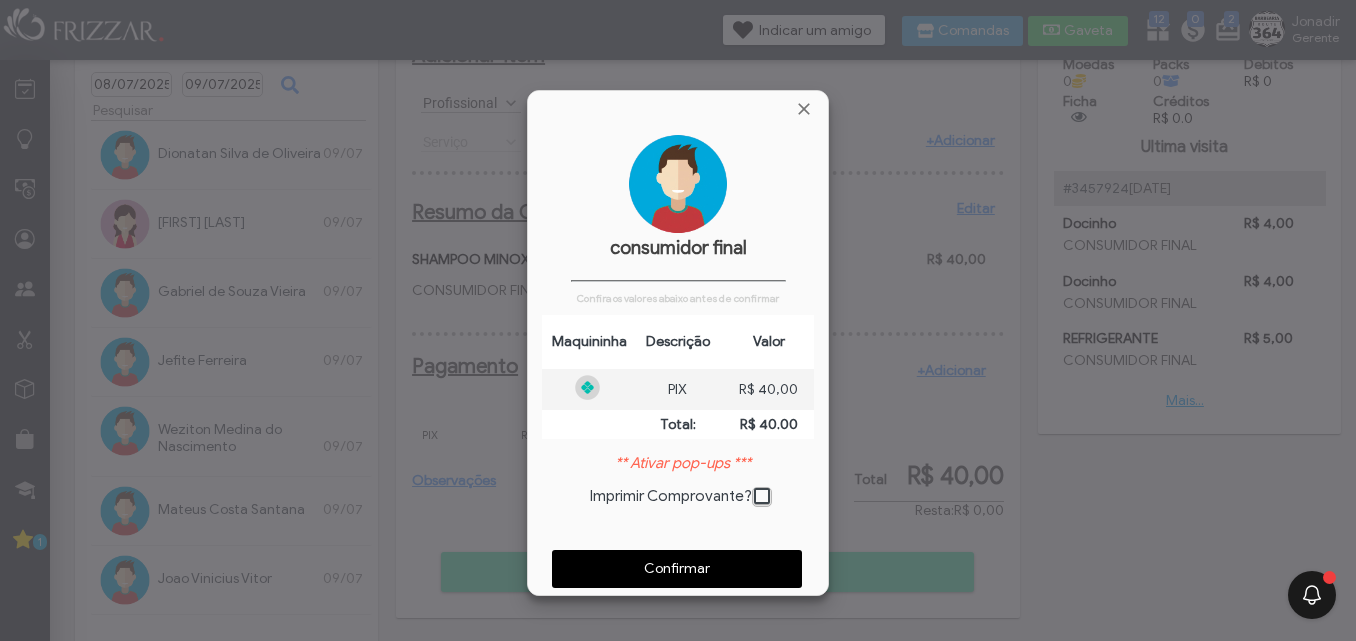 scroll, scrollTop: 10, scrollLeft: 11, axis: both 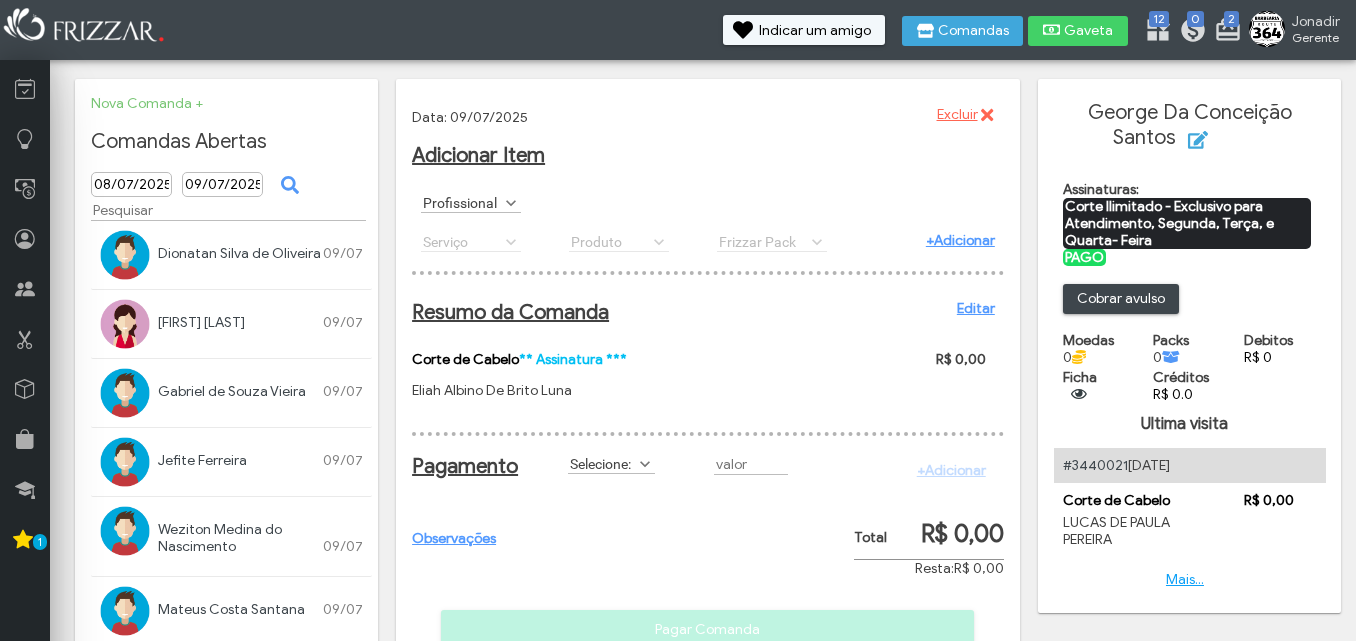 click at bounding box center [511, 203] 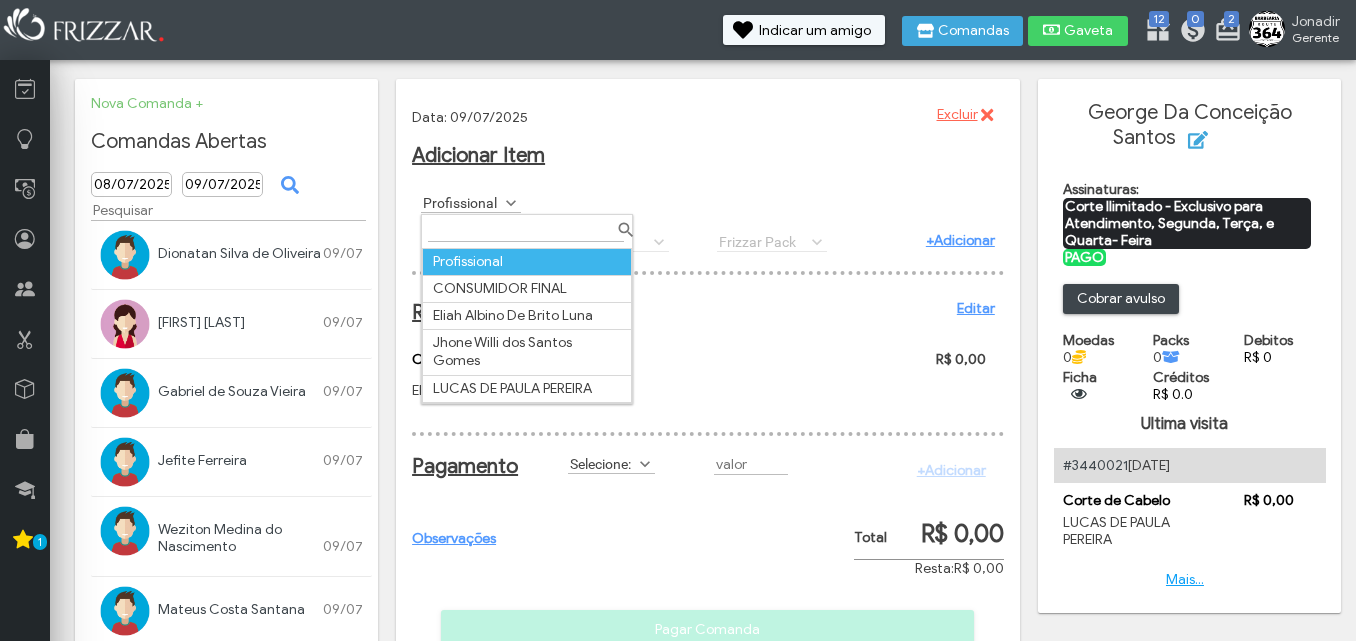 scroll, scrollTop: 11, scrollLeft: 89, axis: both 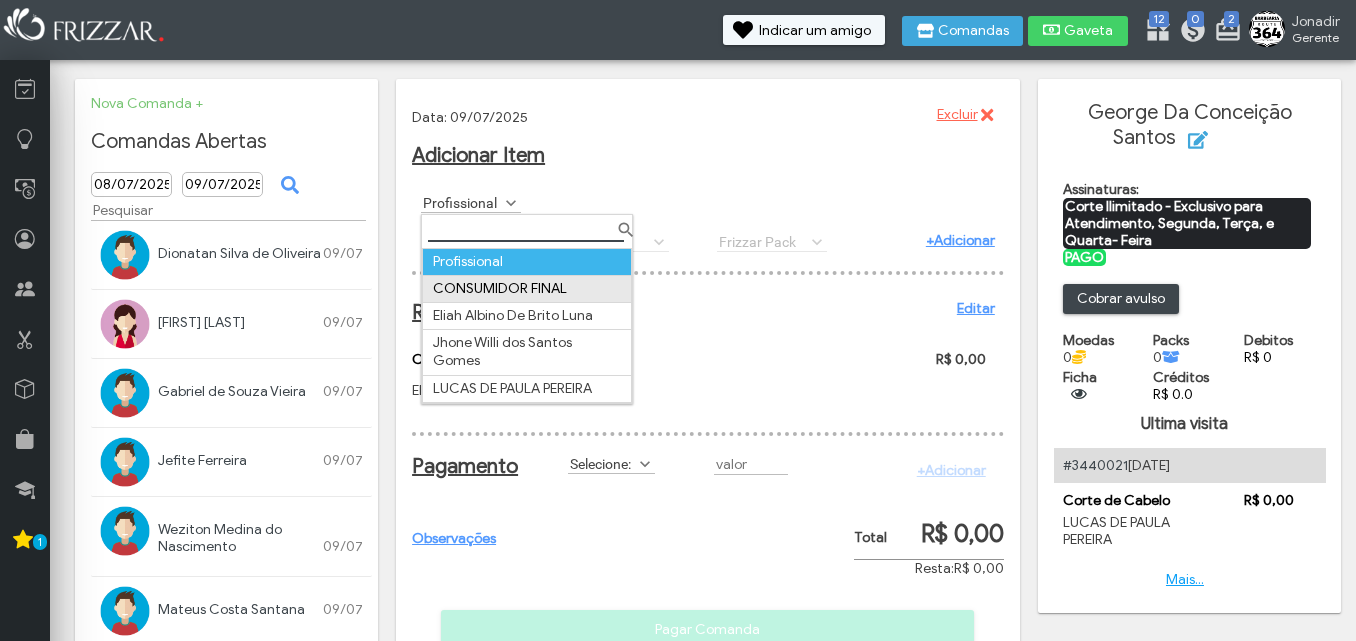 click on "CONSUMIDOR FINAL" at bounding box center (527, 288) 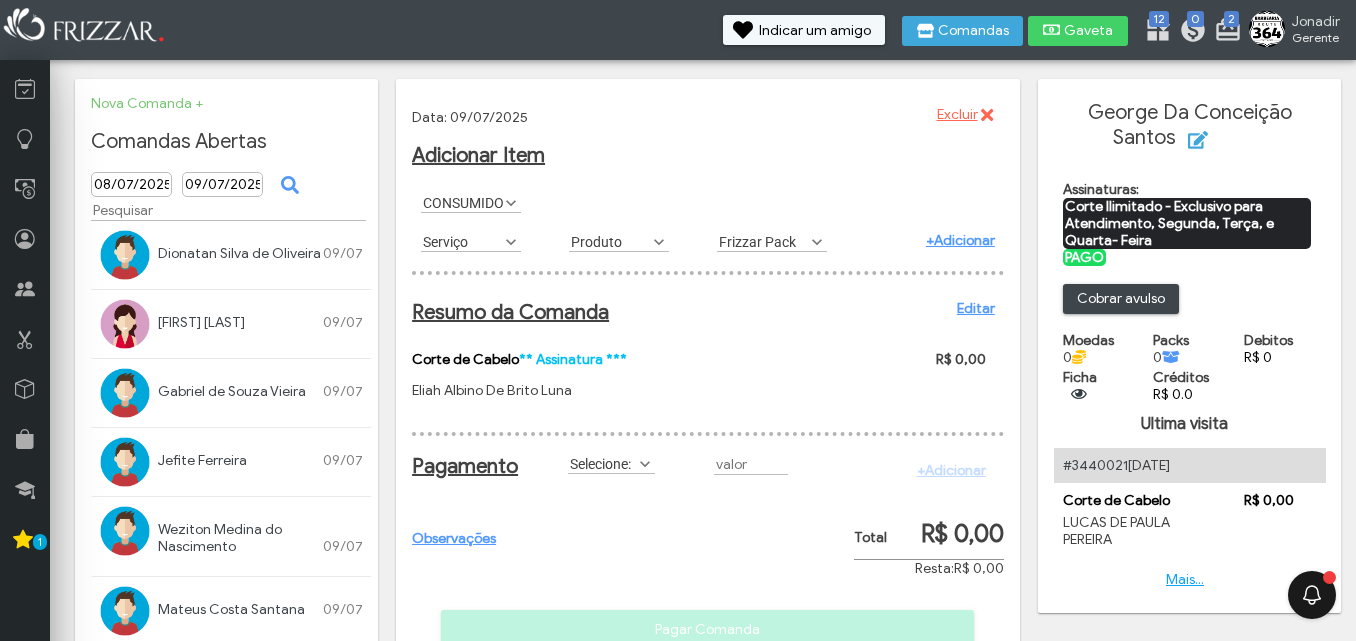 scroll, scrollTop: 0, scrollLeft: 0, axis: both 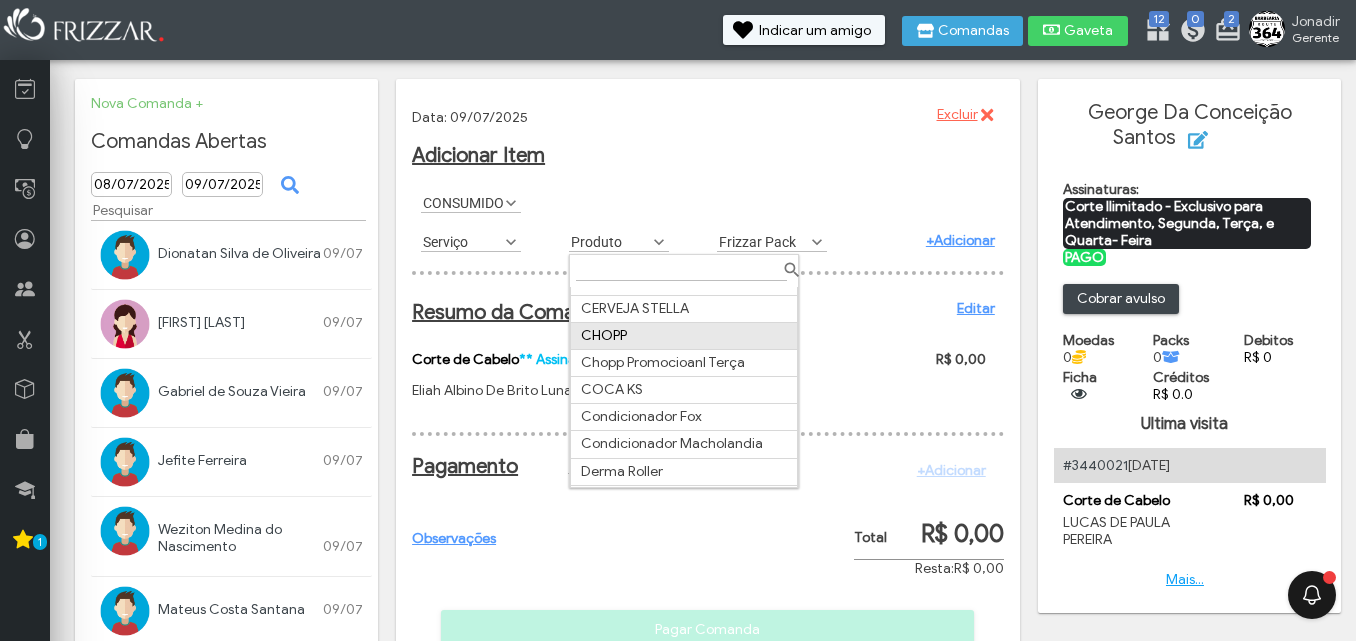 click on "CHOPP" at bounding box center (684, 335) 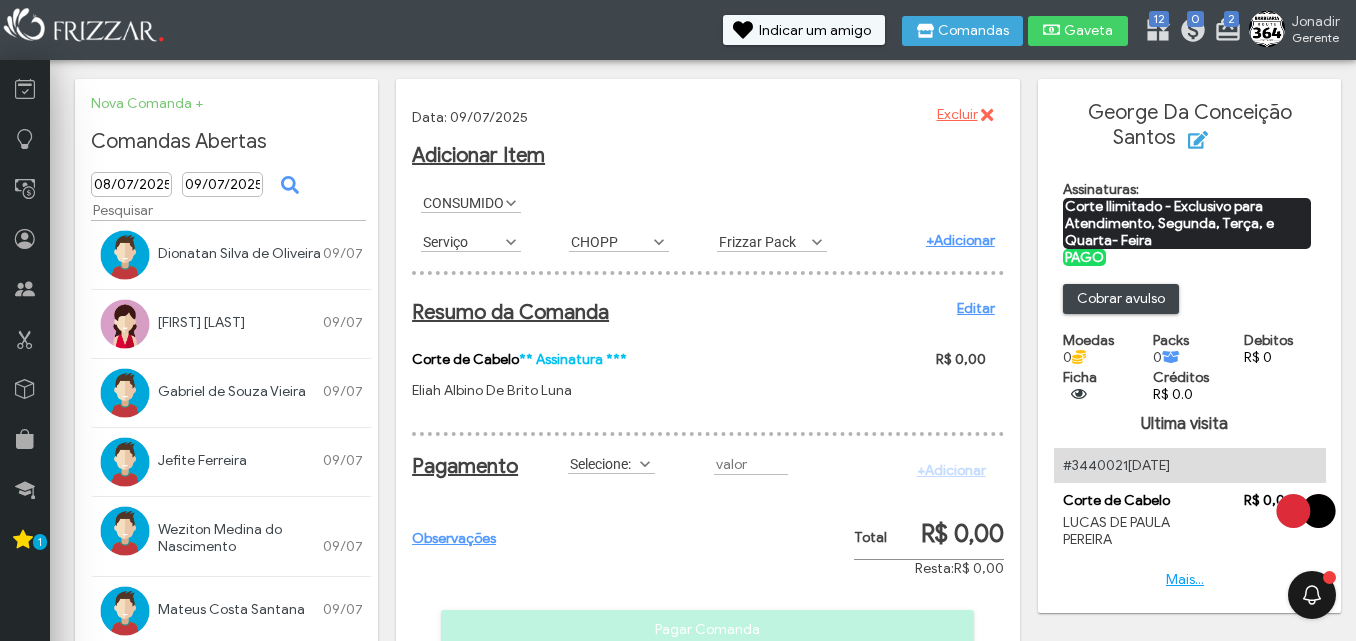 click on "+Adicionar" at bounding box center (960, 240) 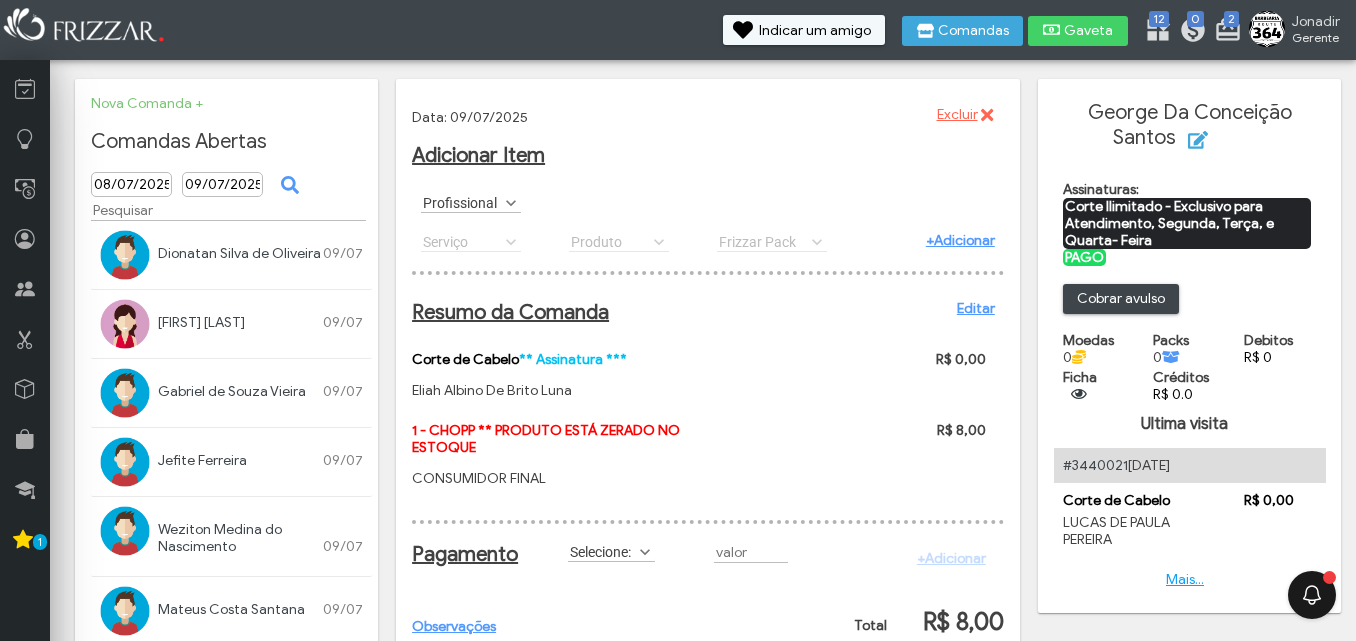 click at bounding box center (511, 203) 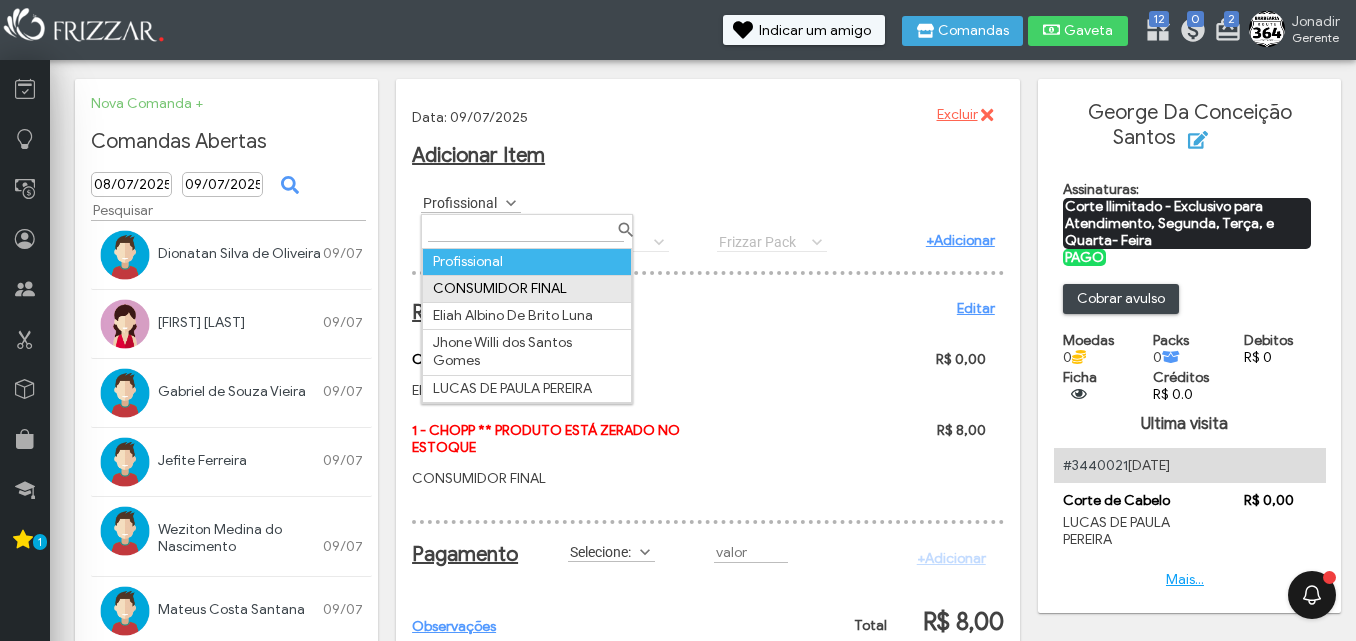click on "CONSUMIDOR FINAL" at bounding box center (527, 288) 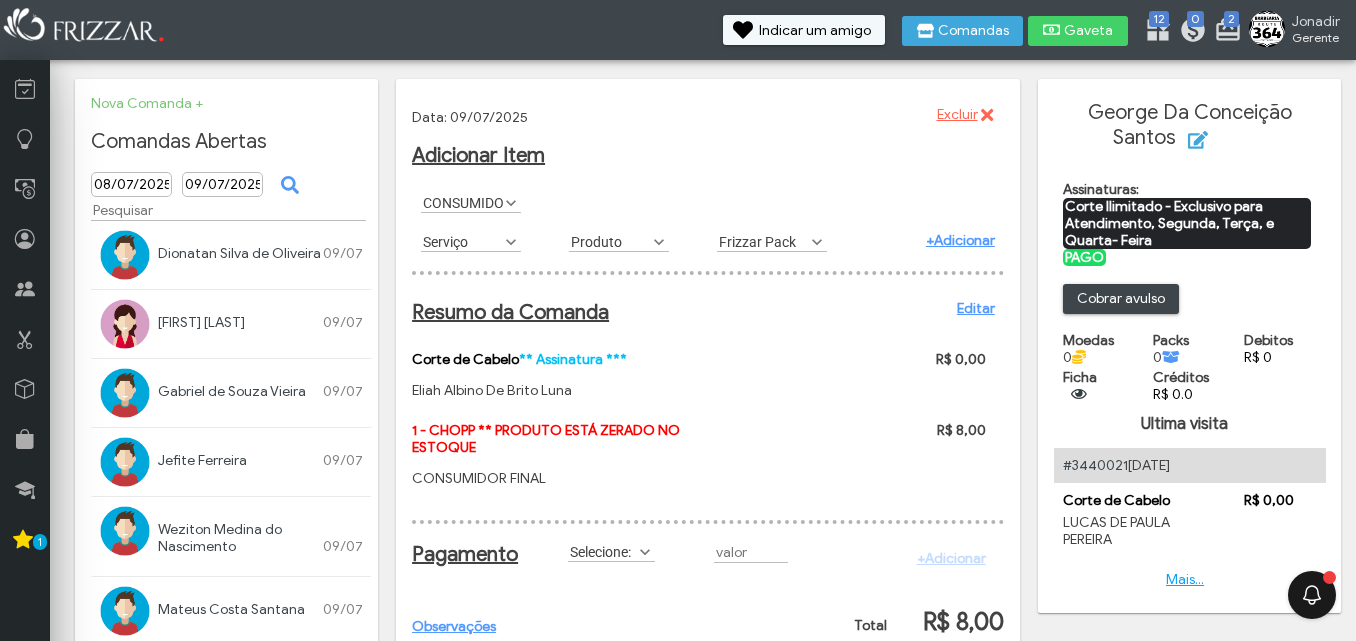 scroll, scrollTop: 11, scrollLeft: 89, axis: both 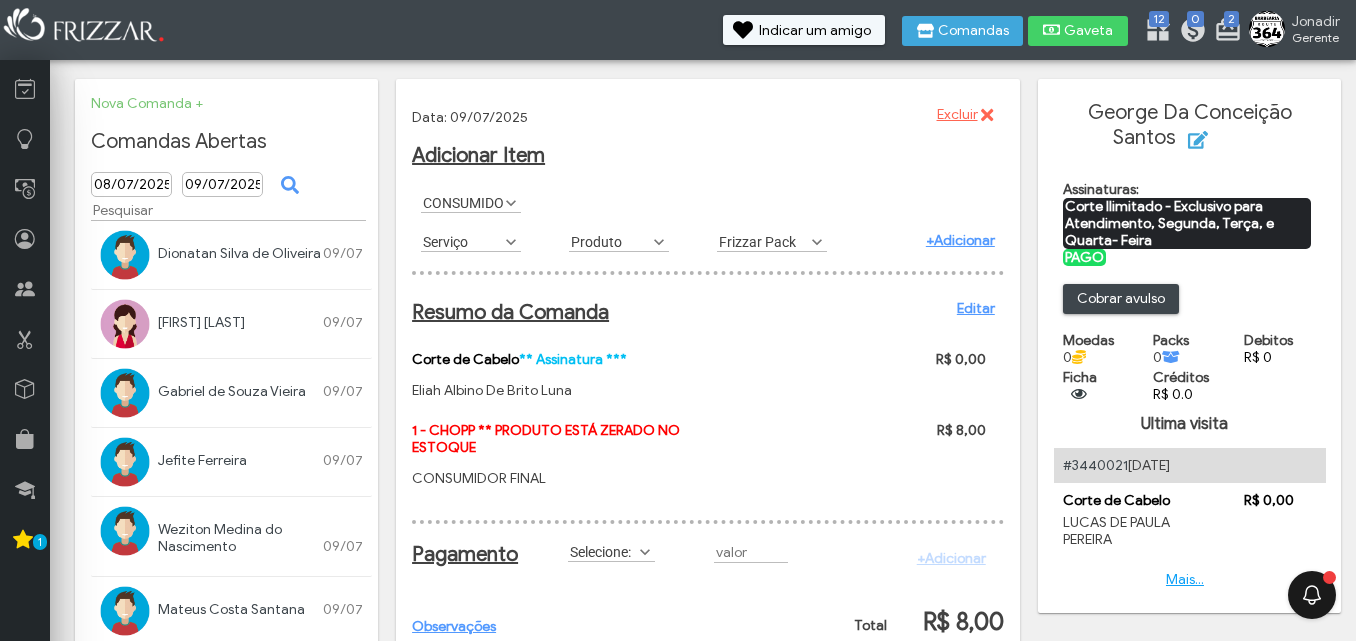 click at bounding box center [659, 242] 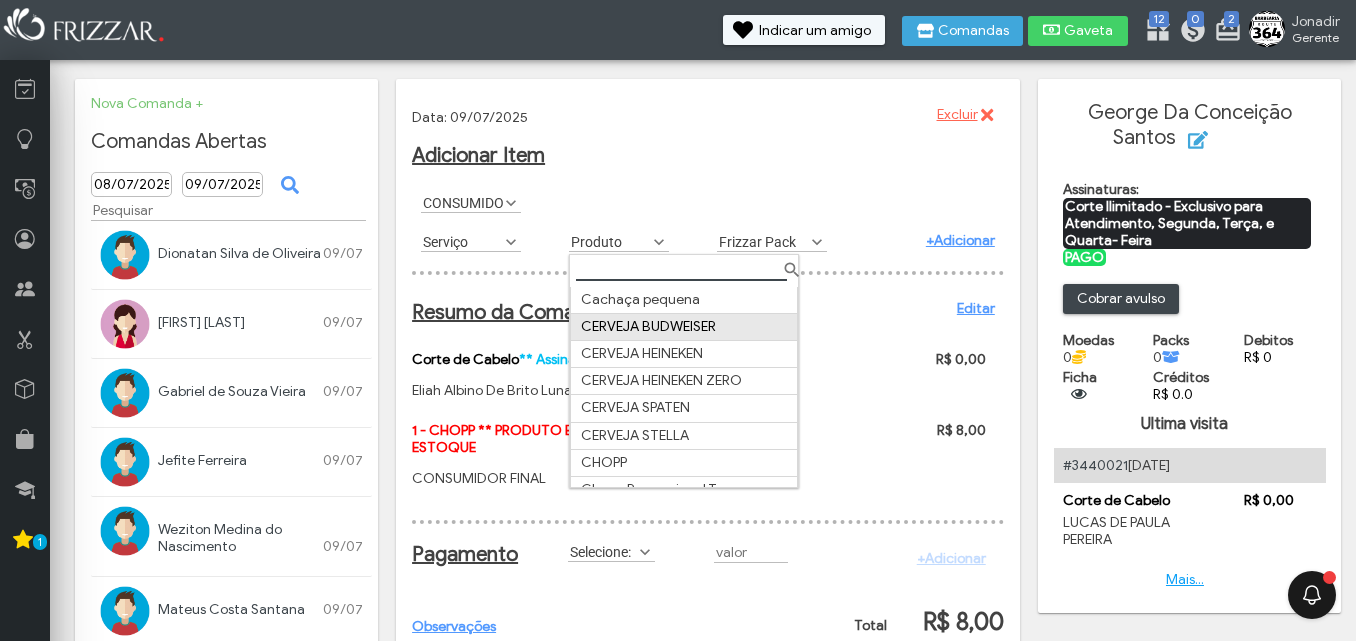 scroll, scrollTop: 300, scrollLeft: 0, axis: vertical 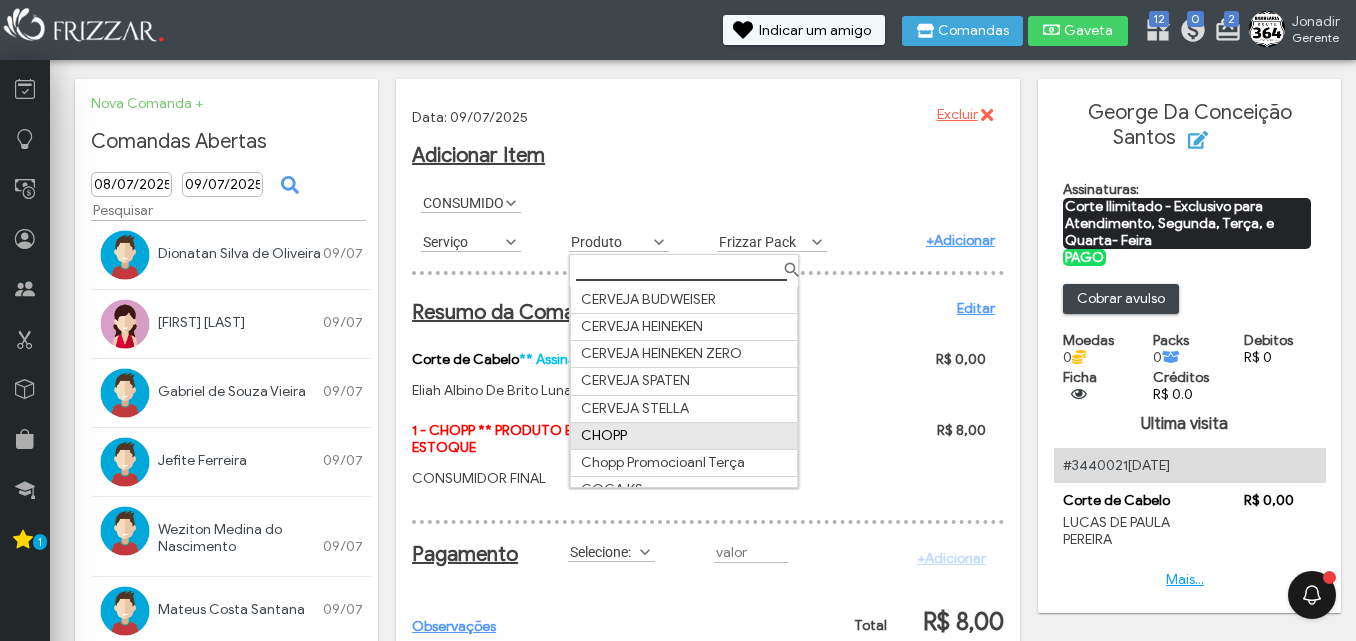 click on "CHOPP" at bounding box center [684, 435] 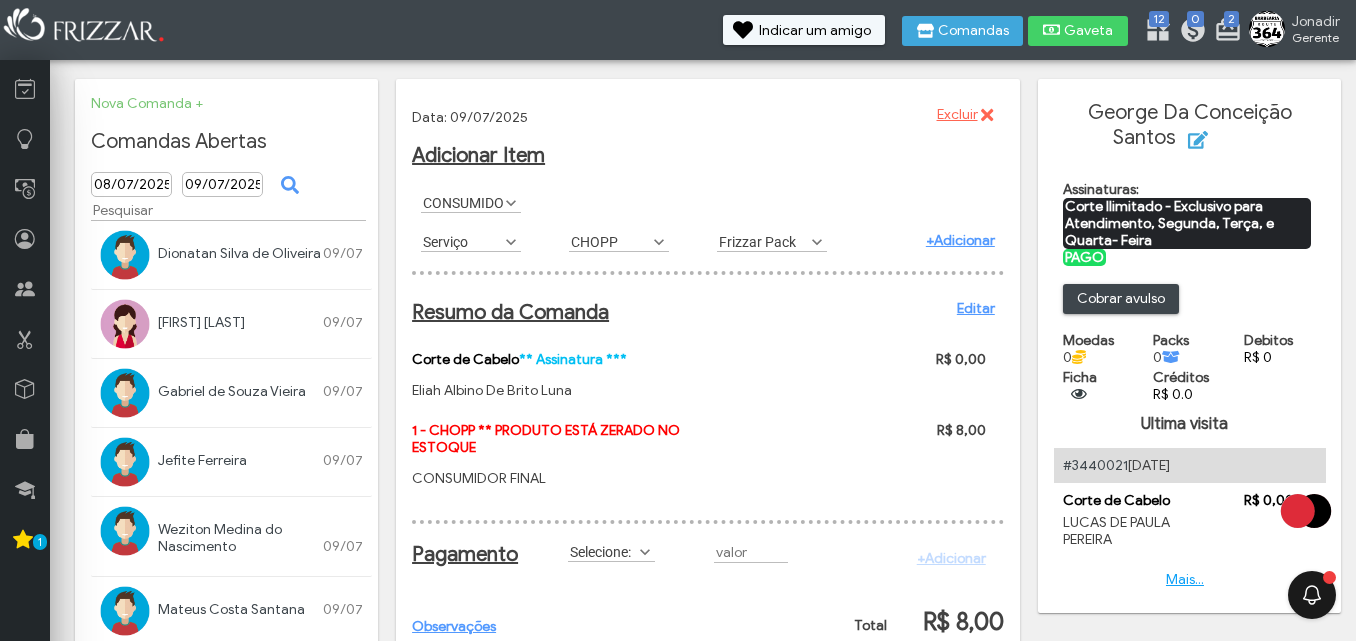 click on "+Adicionar" at bounding box center (960, 240) 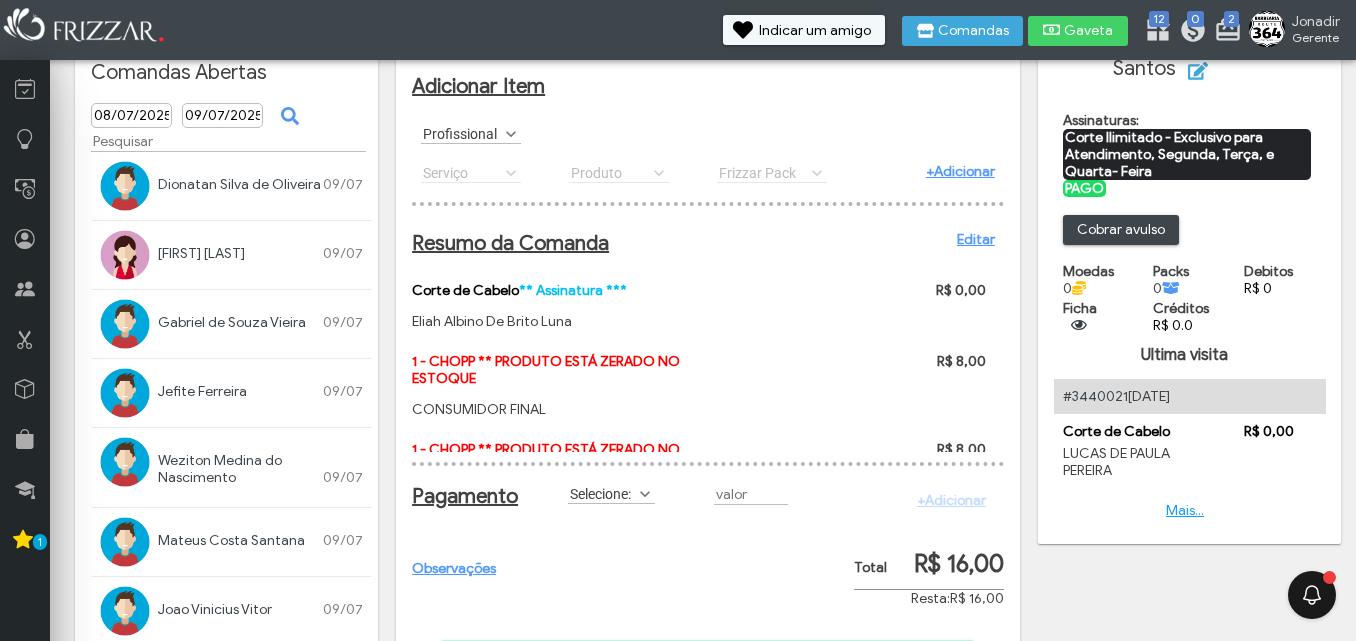 scroll, scrollTop: 161, scrollLeft: 0, axis: vertical 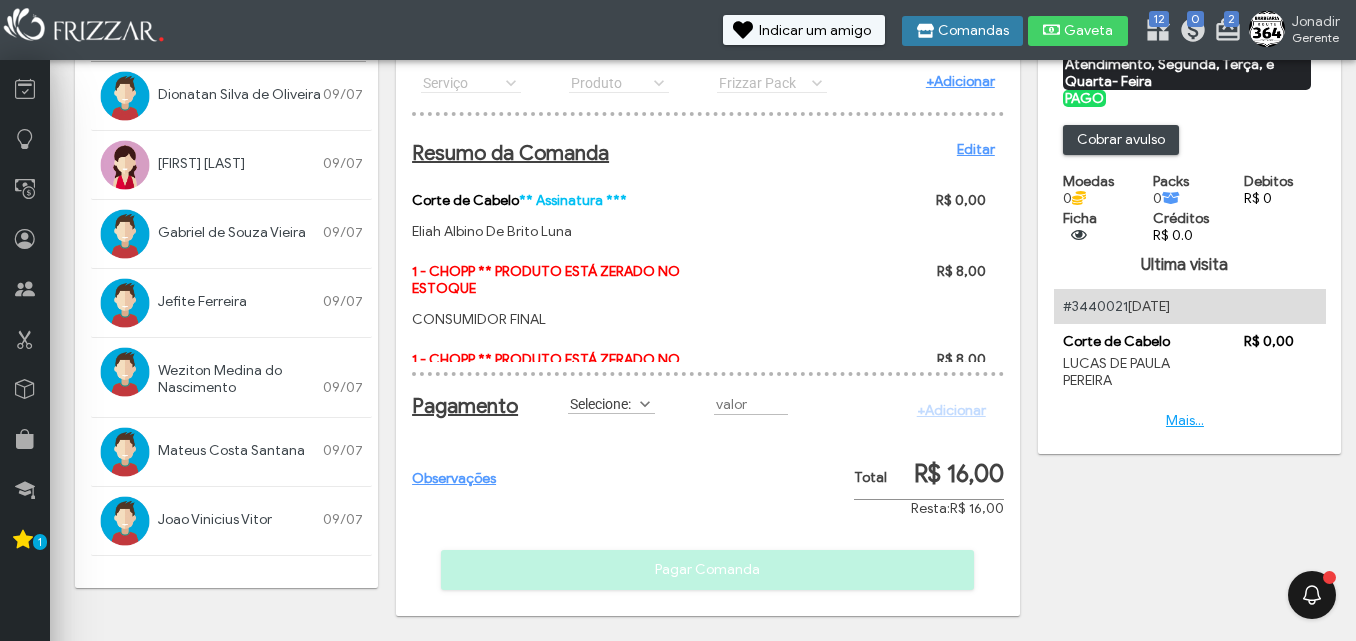 click at bounding box center (926, 31) 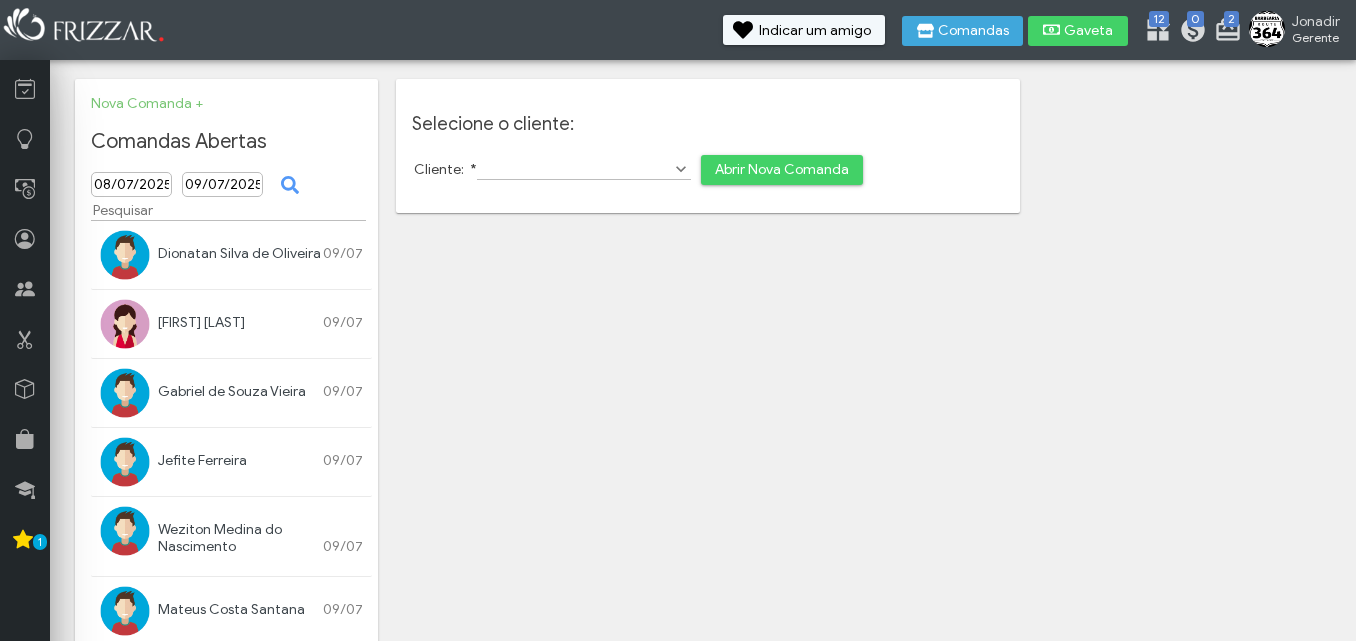 scroll, scrollTop: 0, scrollLeft: 0, axis: both 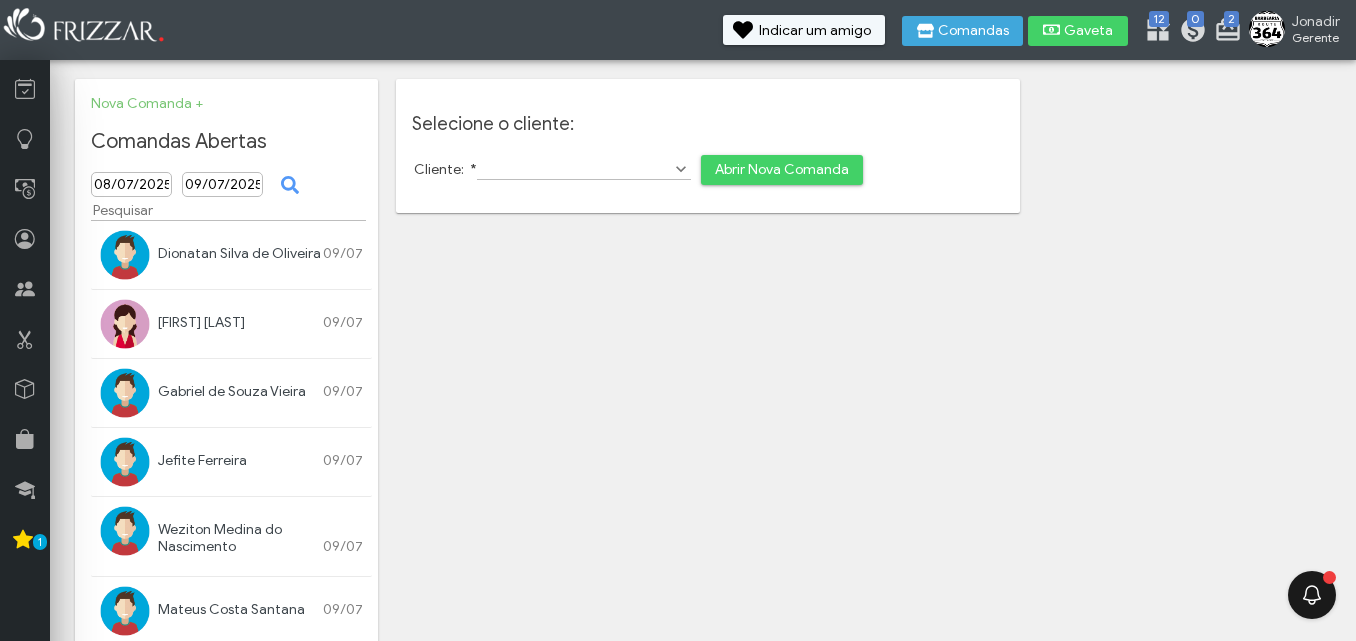 click at bounding box center [125, 324] 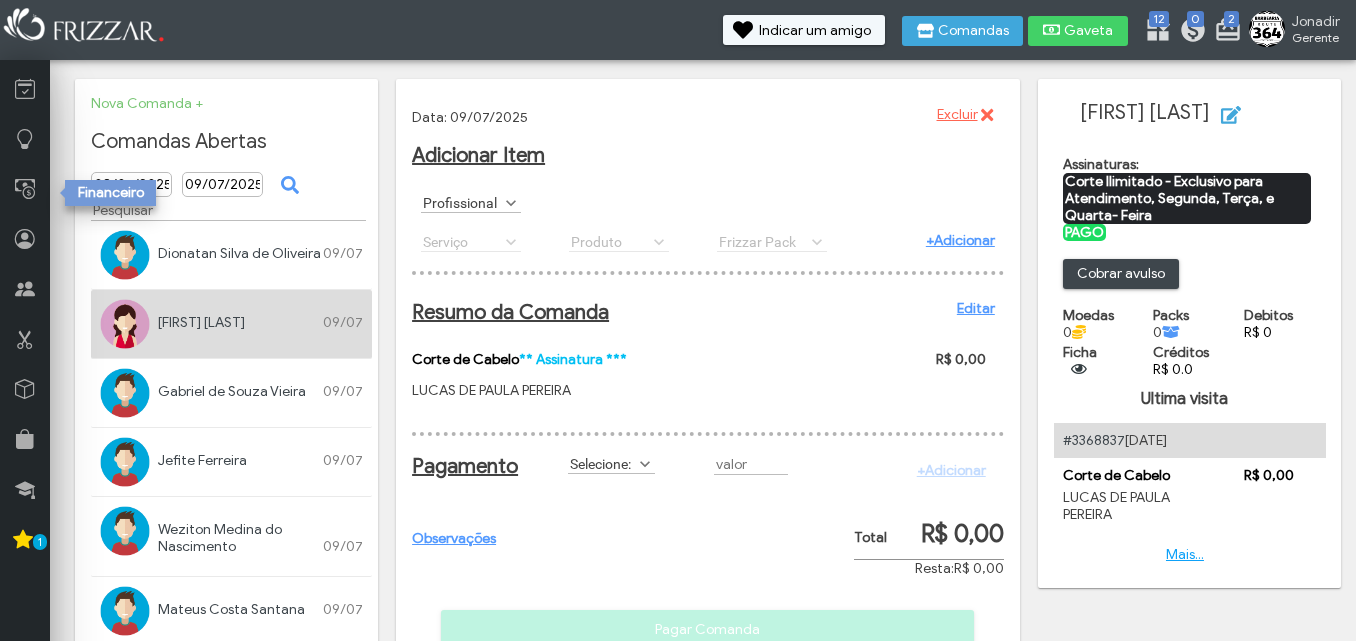 scroll, scrollTop: 0, scrollLeft: 0, axis: both 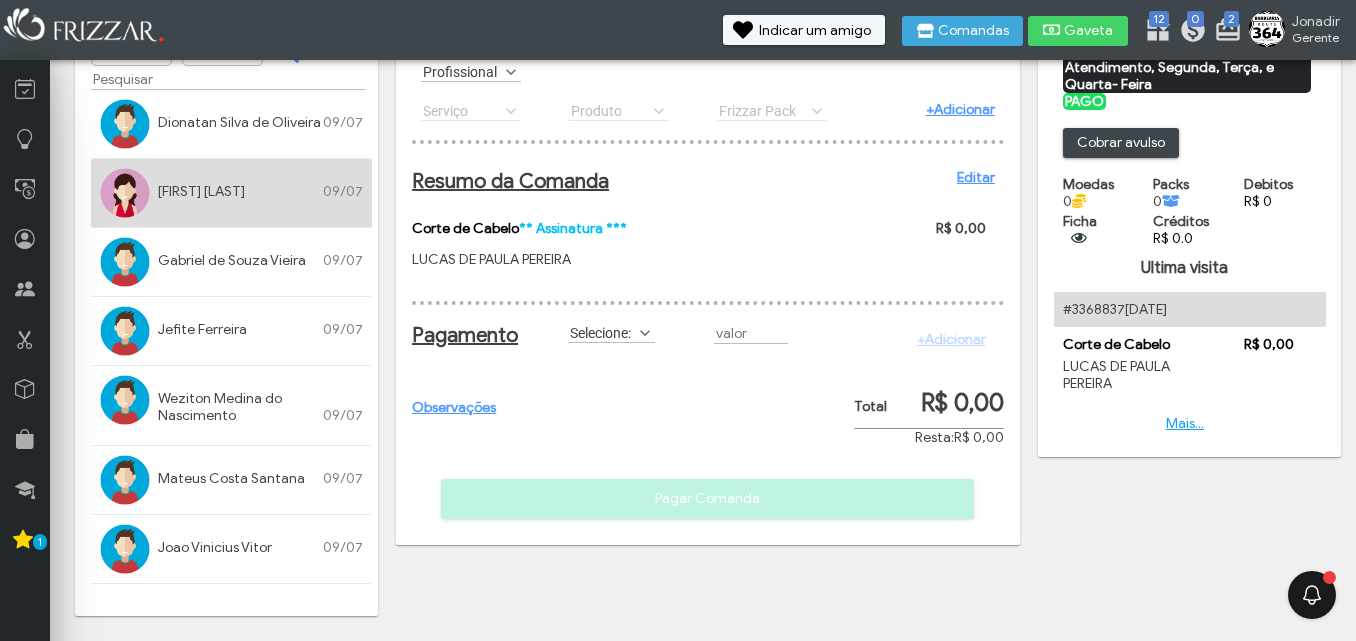 click at bounding box center (645, 333) 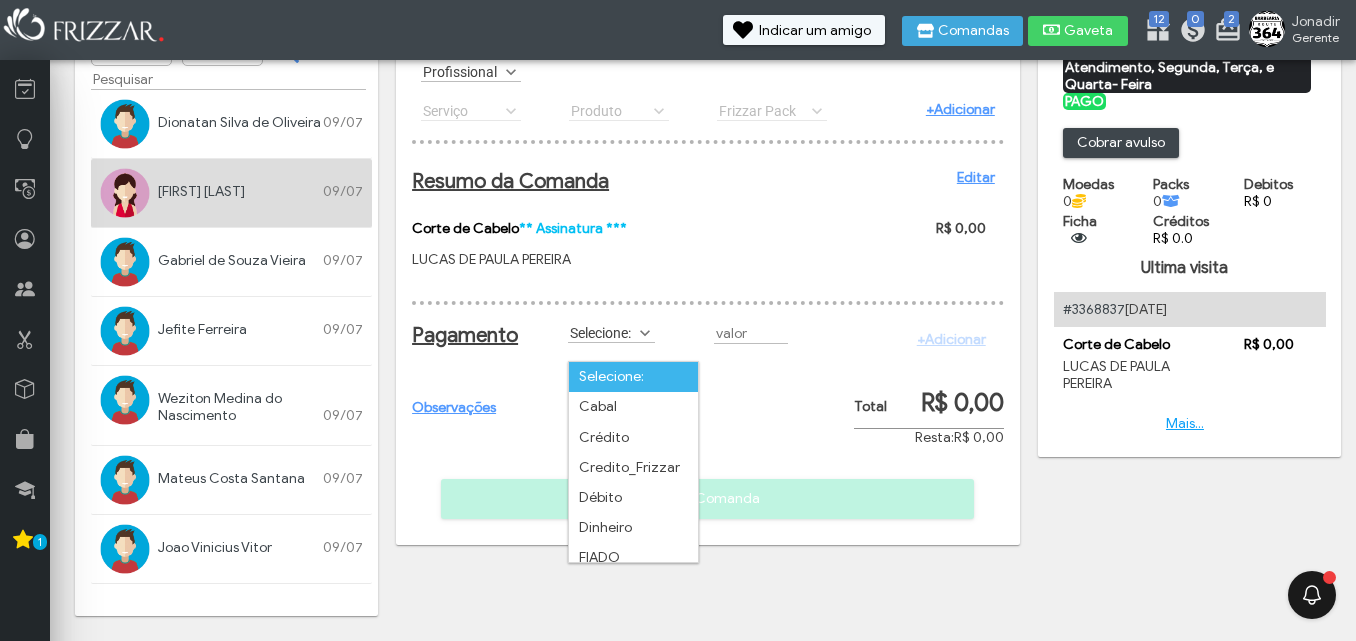 scroll, scrollTop: 11, scrollLeft: 89, axis: both 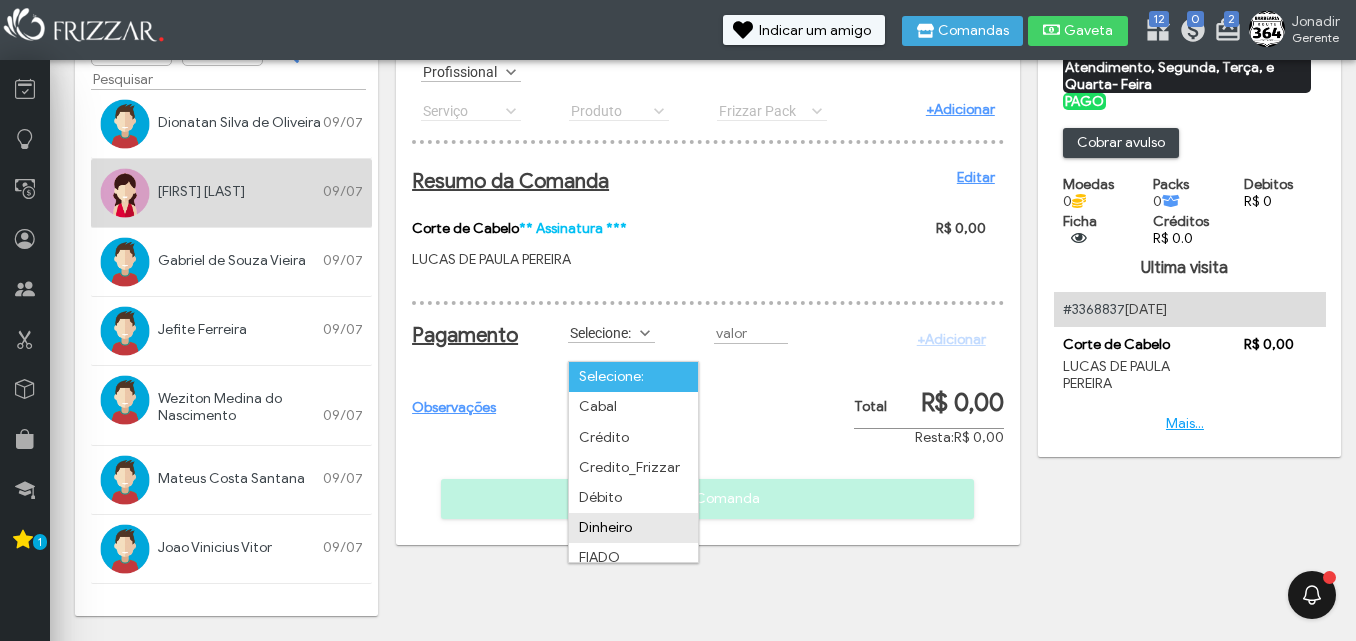 click on "Dinheiro" at bounding box center [633, 528] 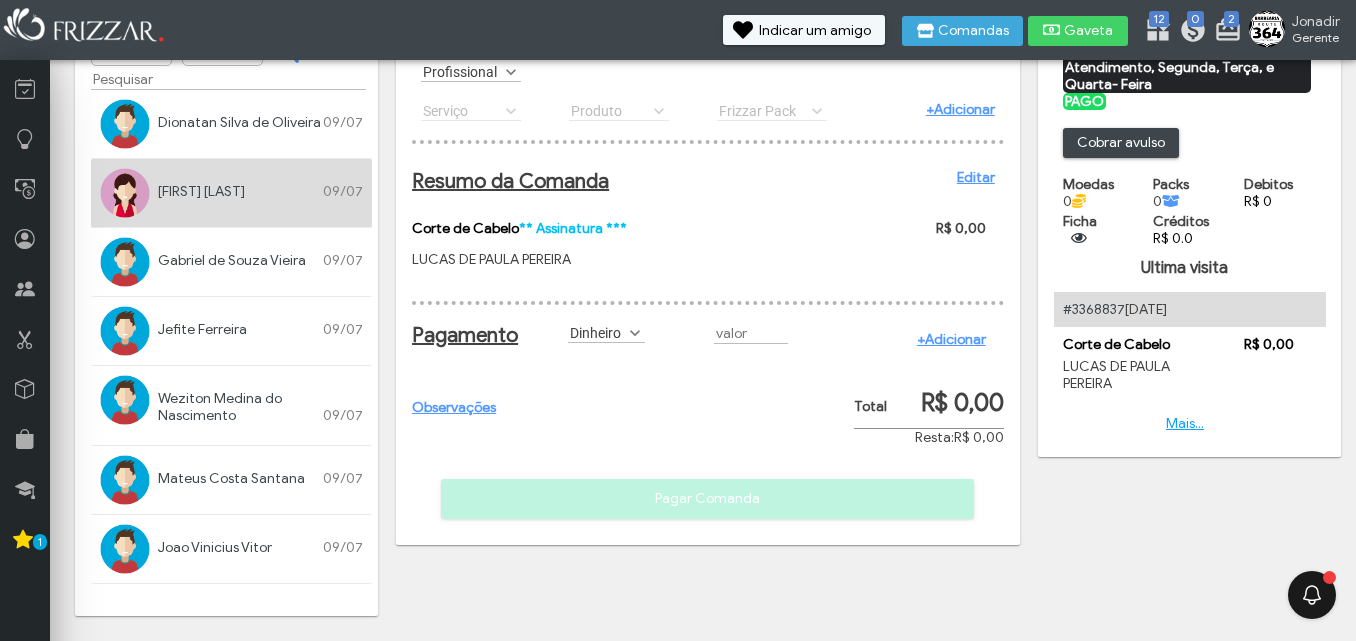 click on "+Adicionar" at bounding box center (951, 339) 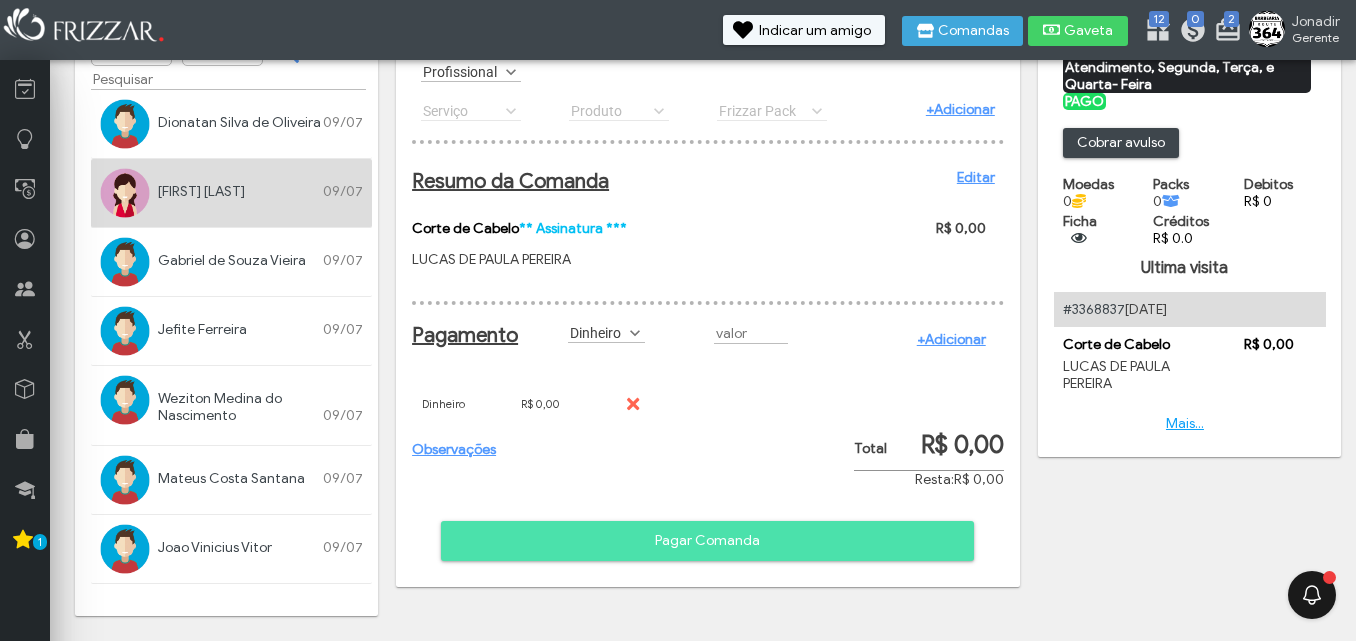 click on "Pagar Comanda" at bounding box center [707, 541] 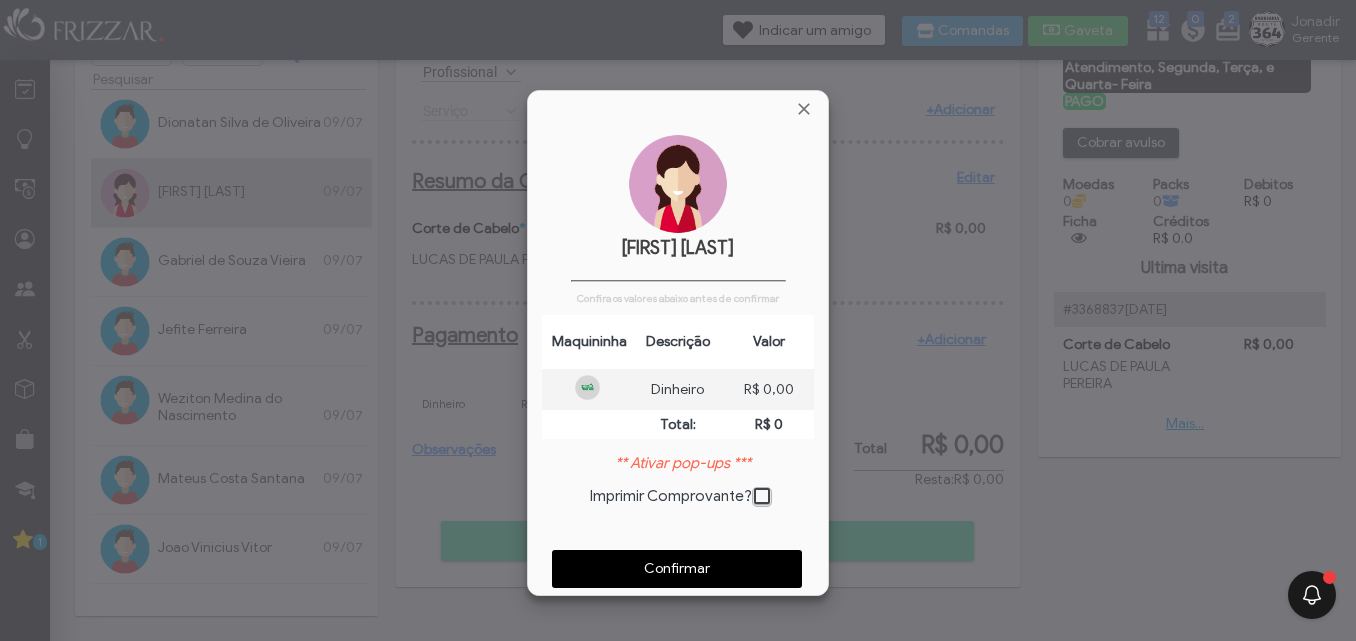 scroll, scrollTop: 10, scrollLeft: 11, axis: both 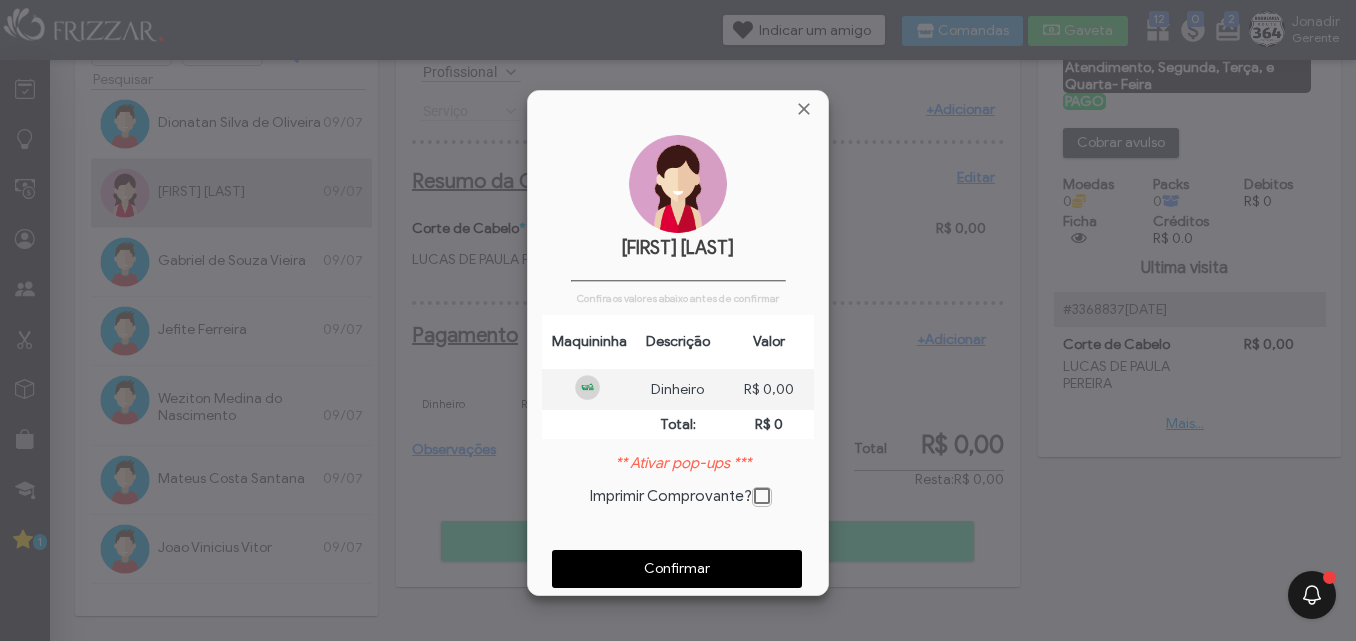 click on "Confirmar" at bounding box center (677, 569) 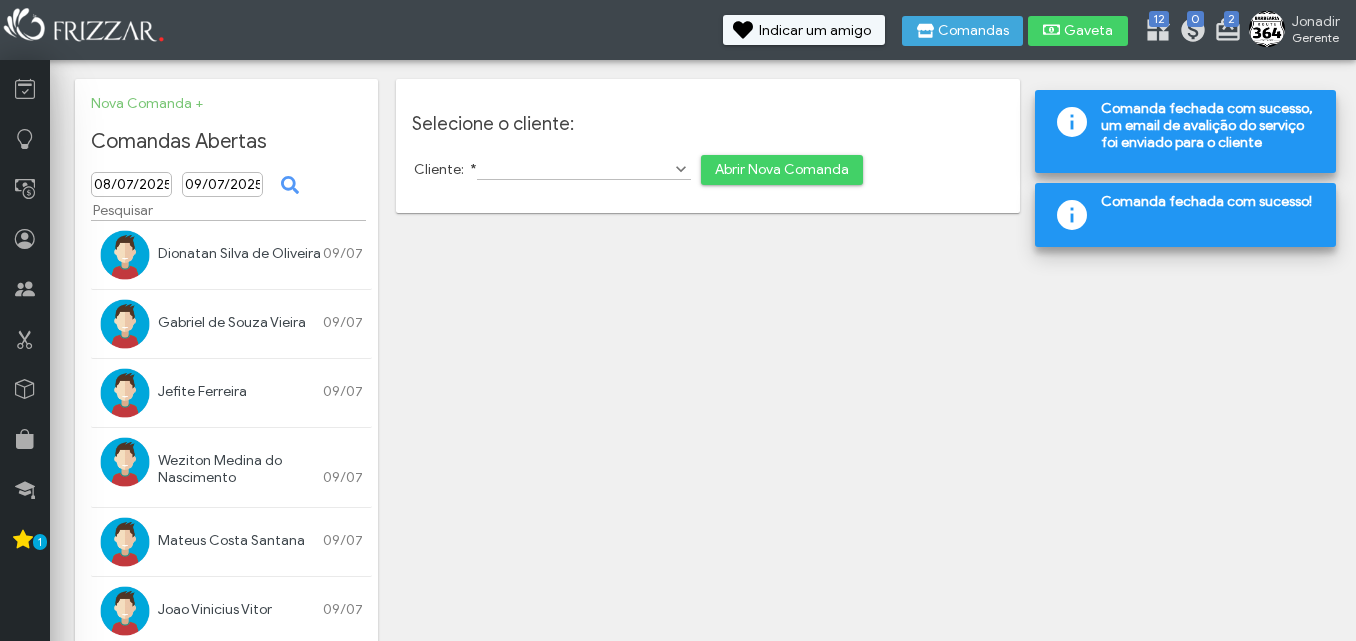 scroll, scrollTop: 0, scrollLeft: 0, axis: both 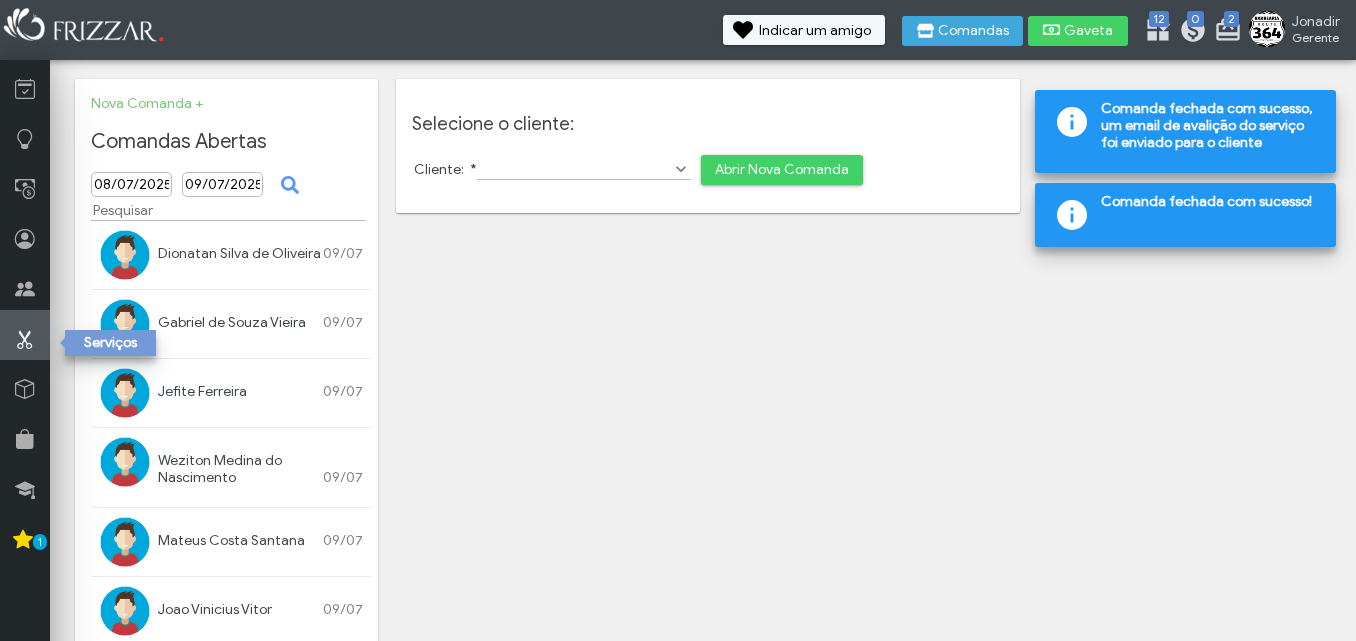 click at bounding box center [25, 335] 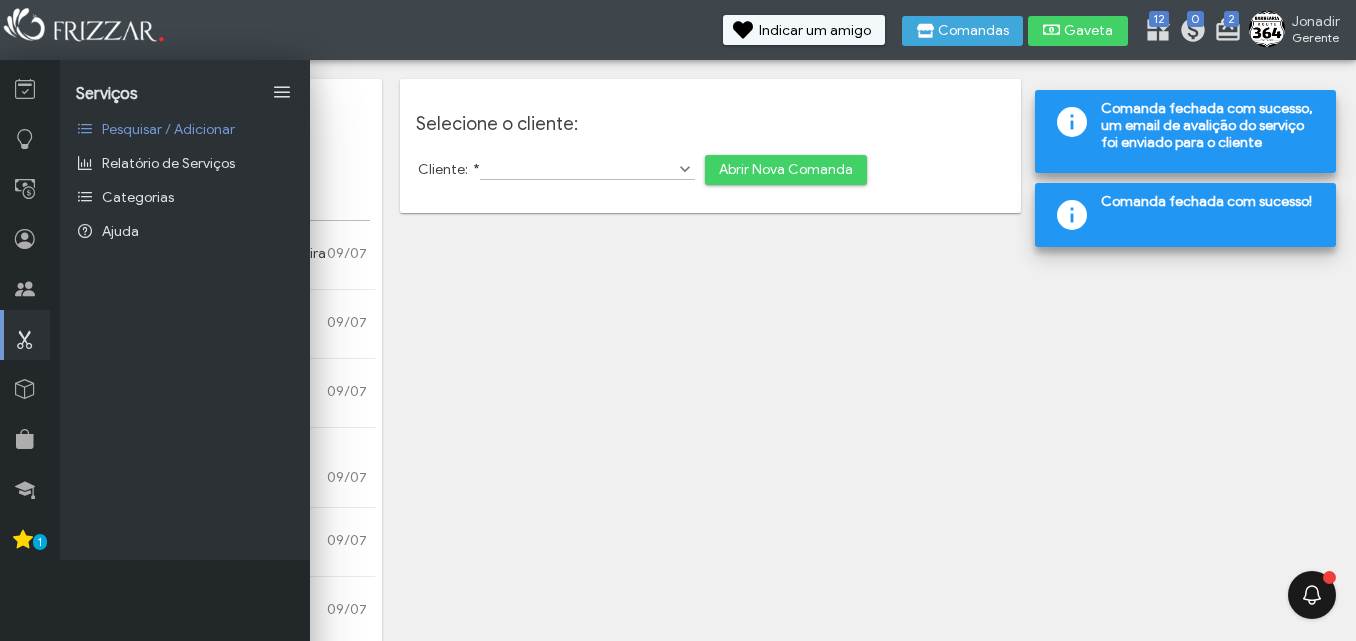 scroll, scrollTop: 0, scrollLeft: 0, axis: both 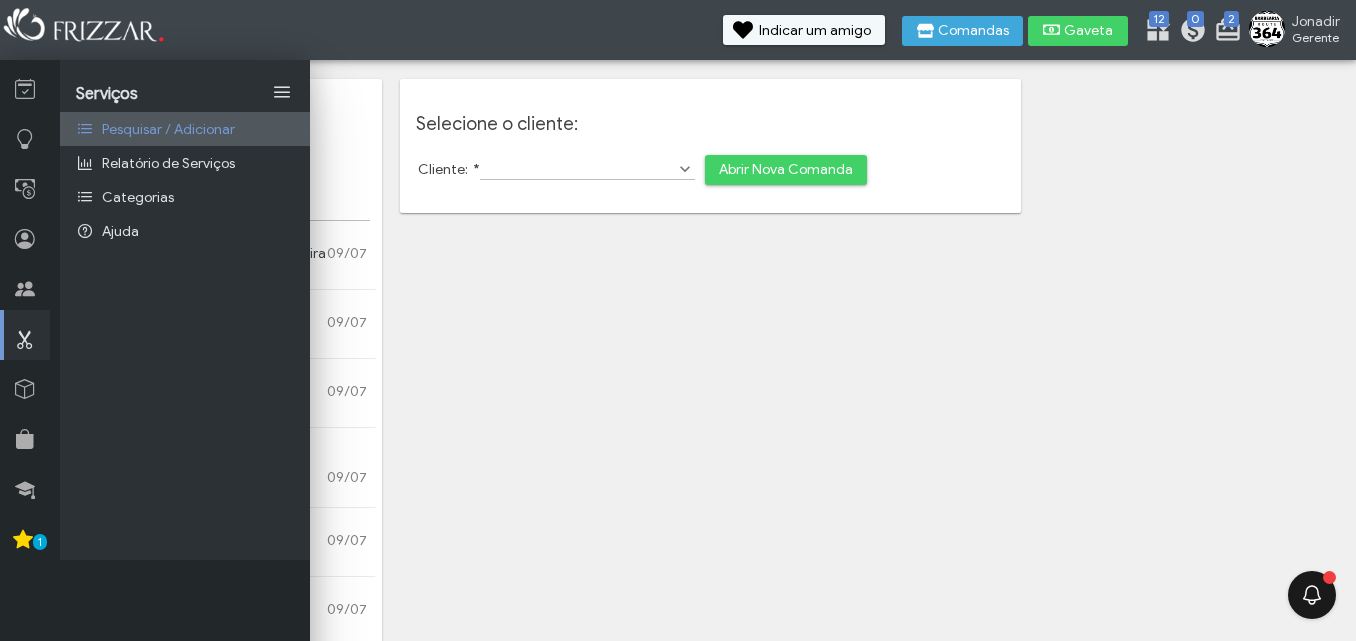 click on "Pesquisar / Adicionar" at bounding box center [168, 129] 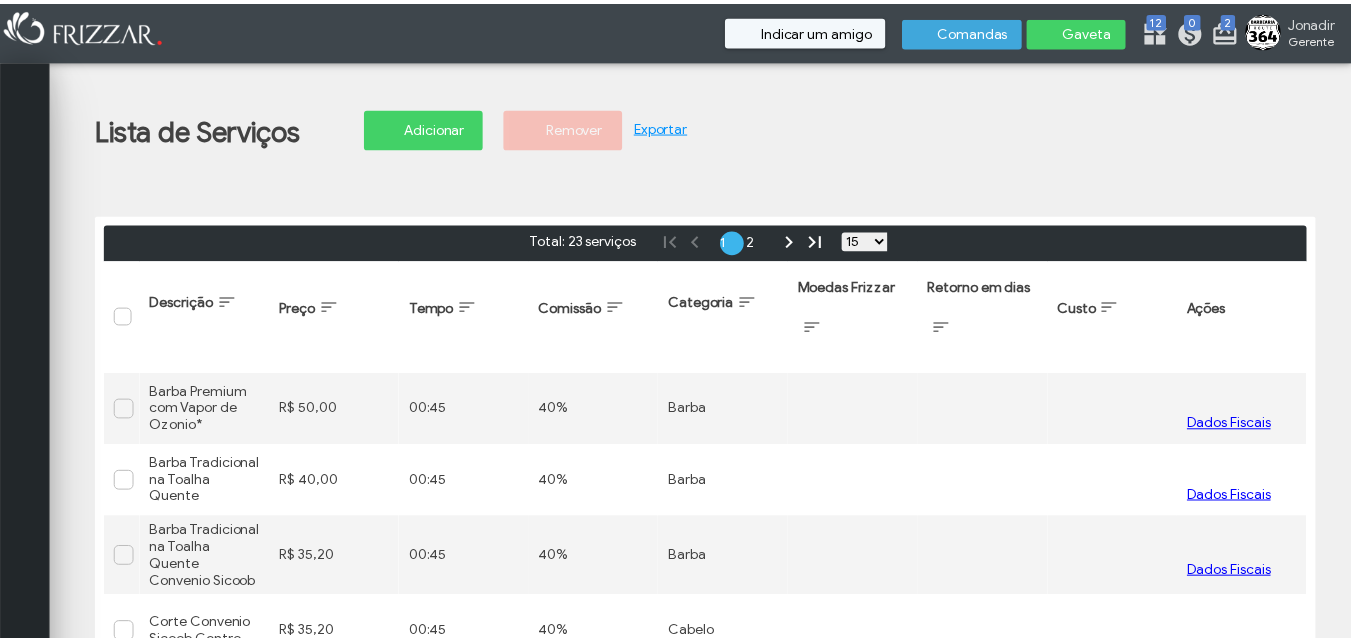 scroll, scrollTop: 0, scrollLeft: 0, axis: both 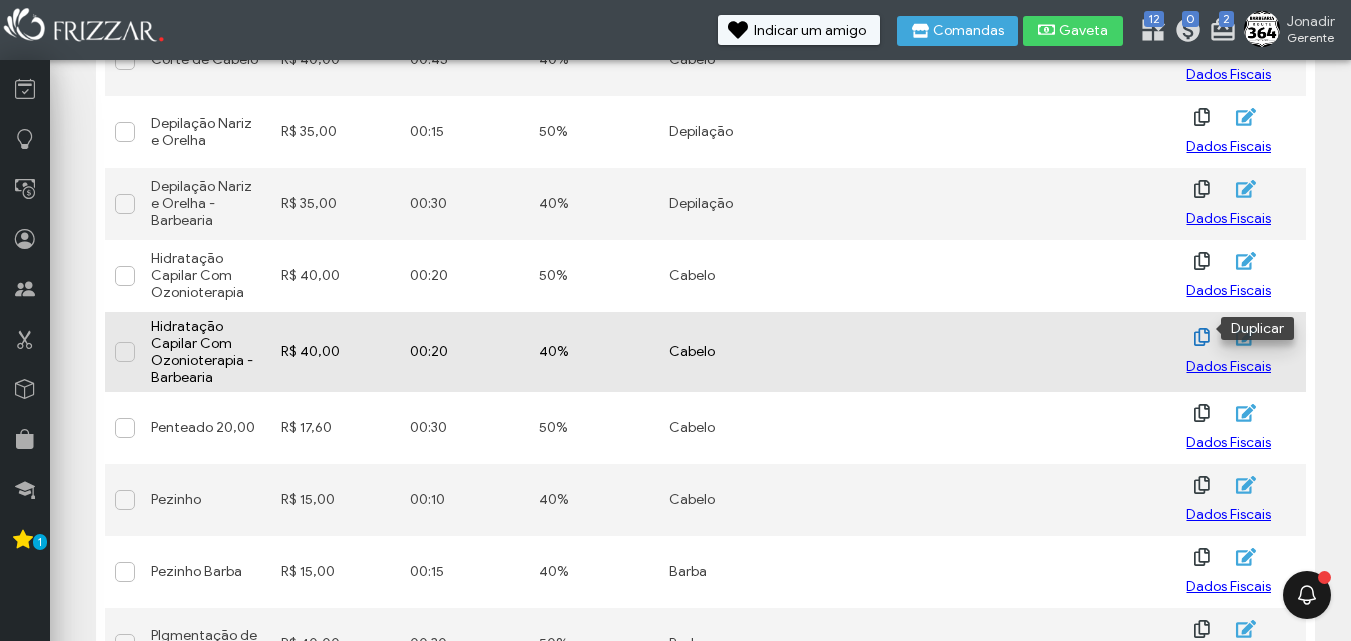 click at bounding box center [1200, 337] 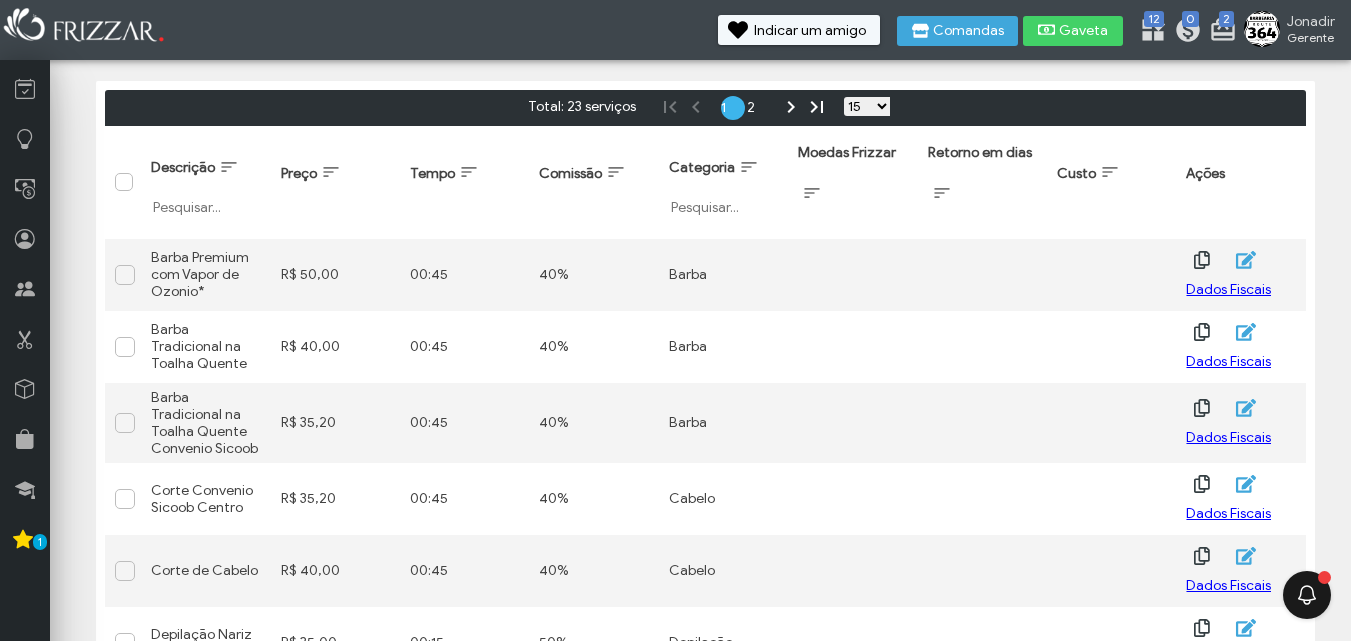 scroll, scrollTop: 45, scrollLeft: 0, axis: vertical 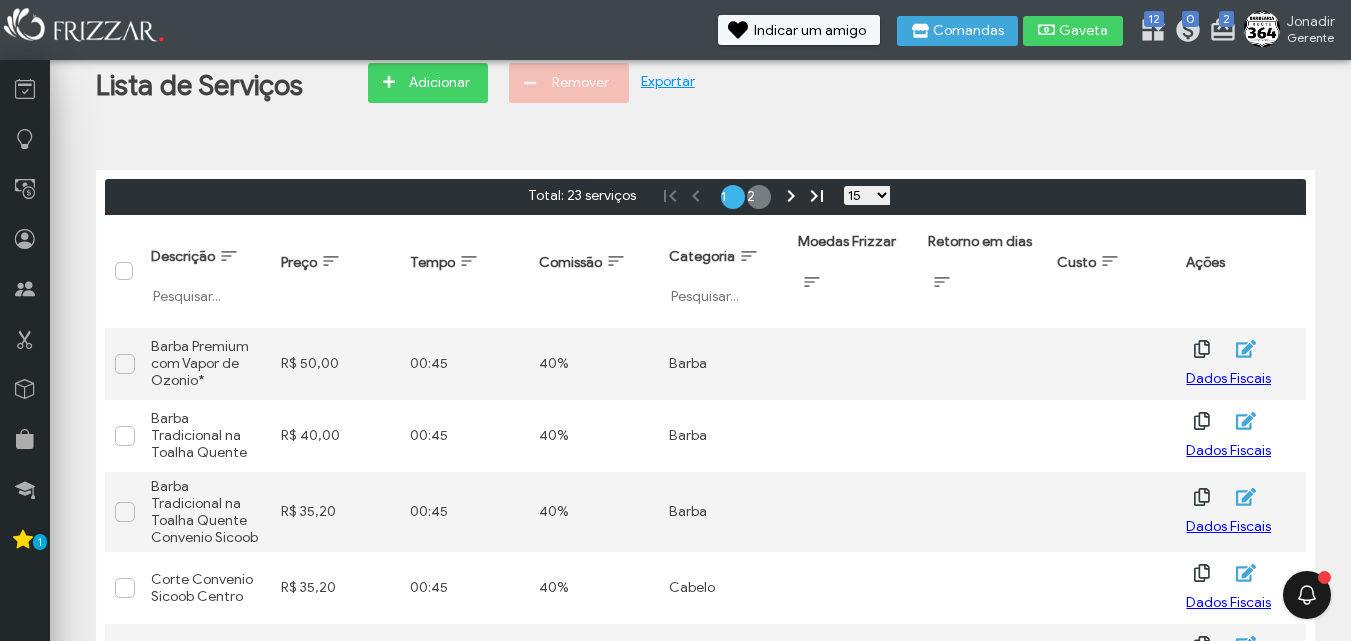 click on "2" at bounding box center [759, 197] 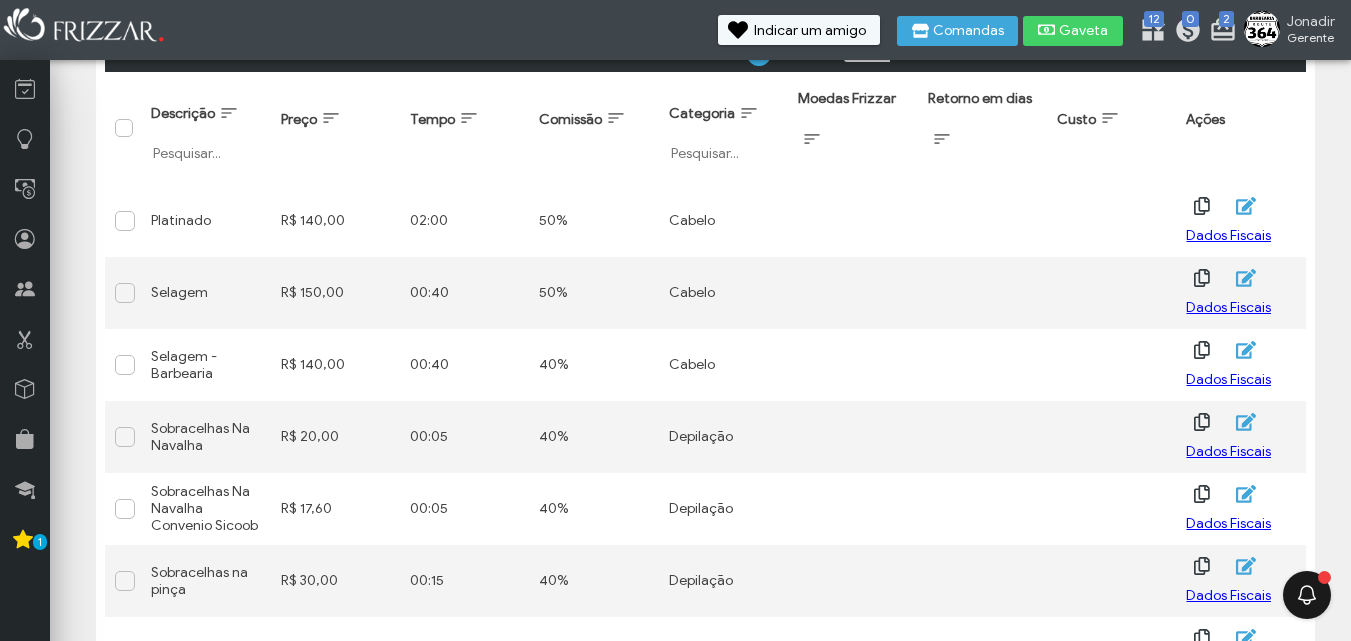 scroll, scrollTop: 0, scrollLeft: 0, axis: both 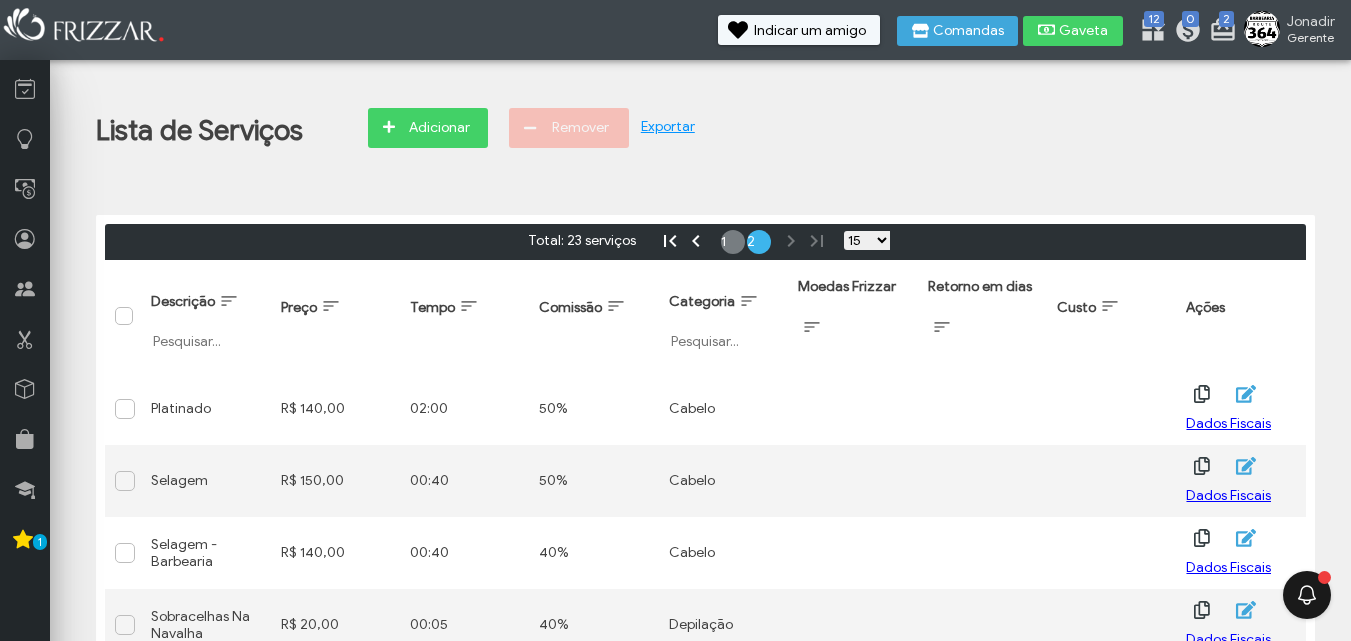 click on "1" at bounding box center [733, 242] 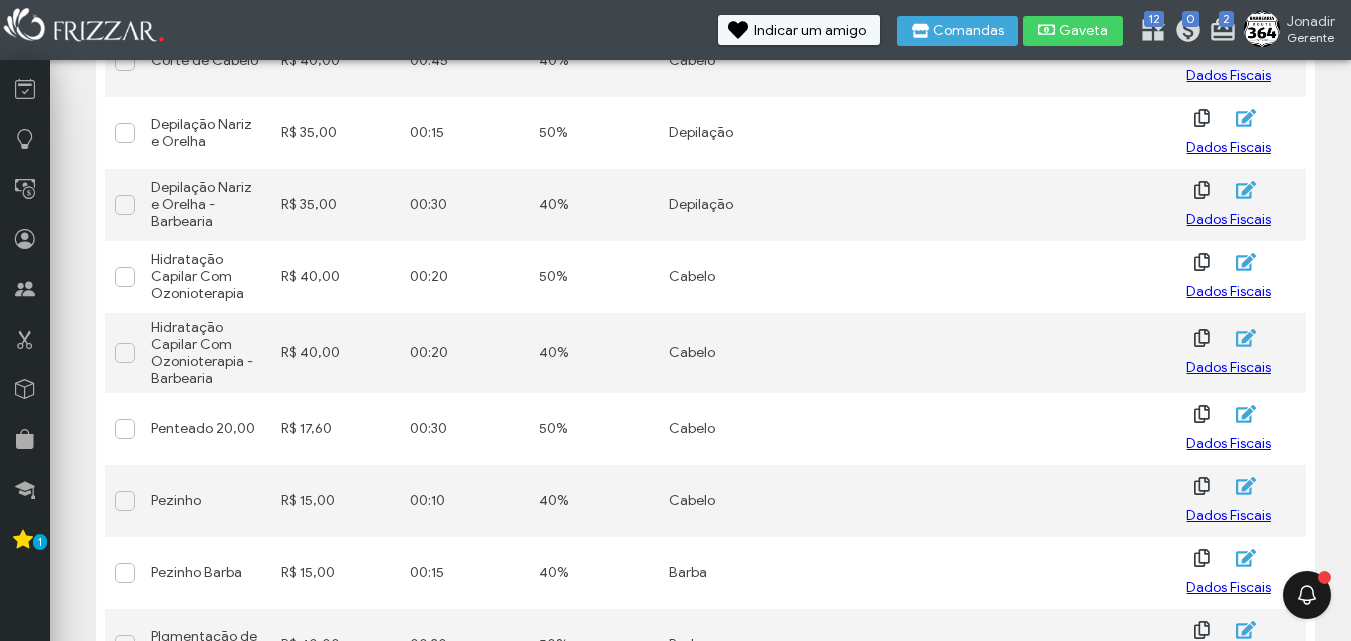 scroll, scrollTop: 600, scrollLeft: 0, axis: vertical 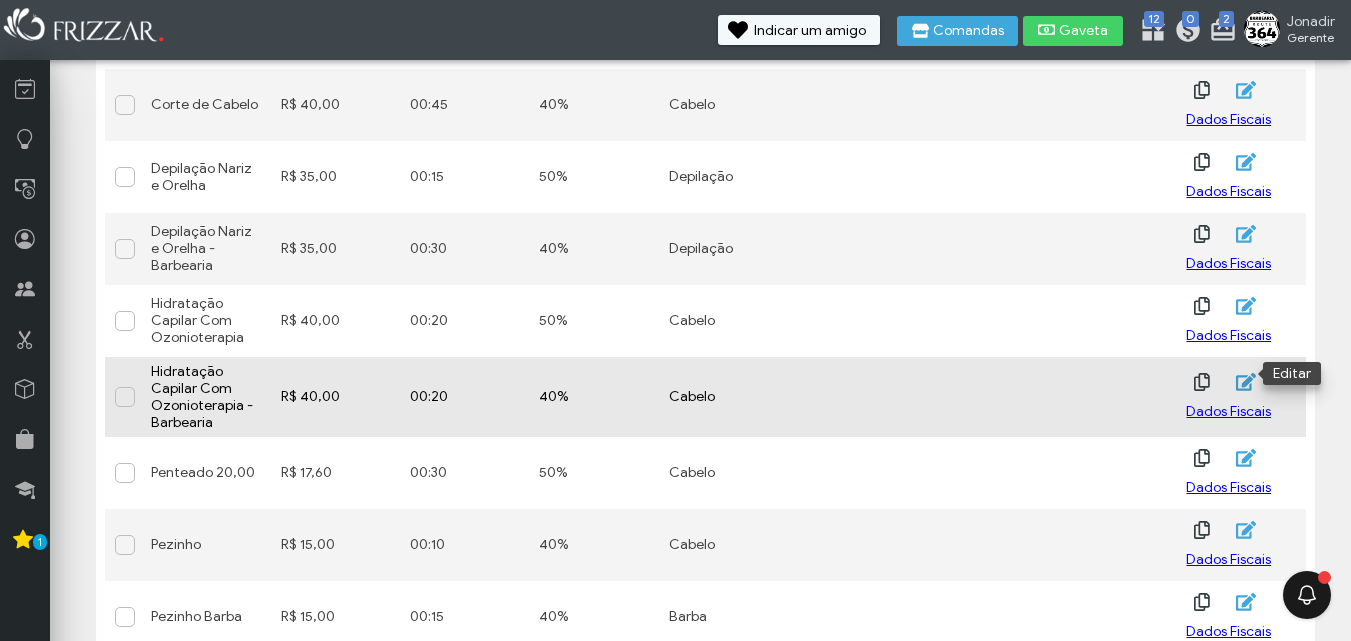 click at bounding box center (1246, 382) 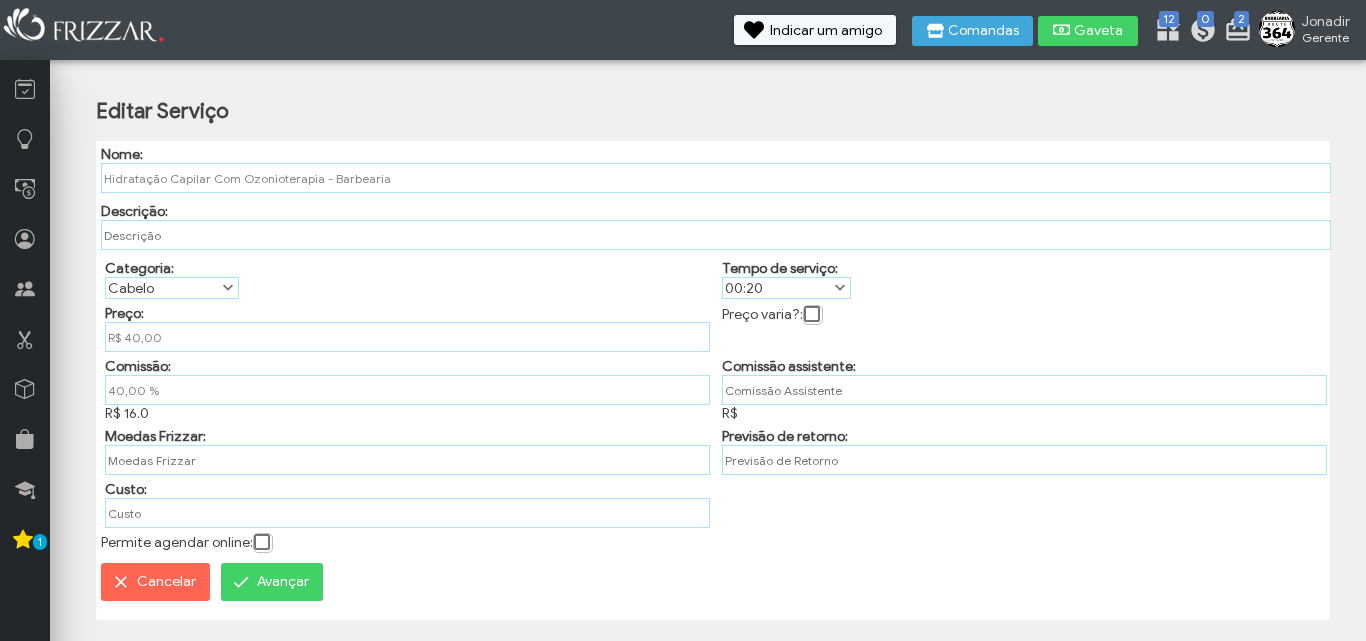 scroll, scrollTop: 0, scrollLeft: 0, axis: both 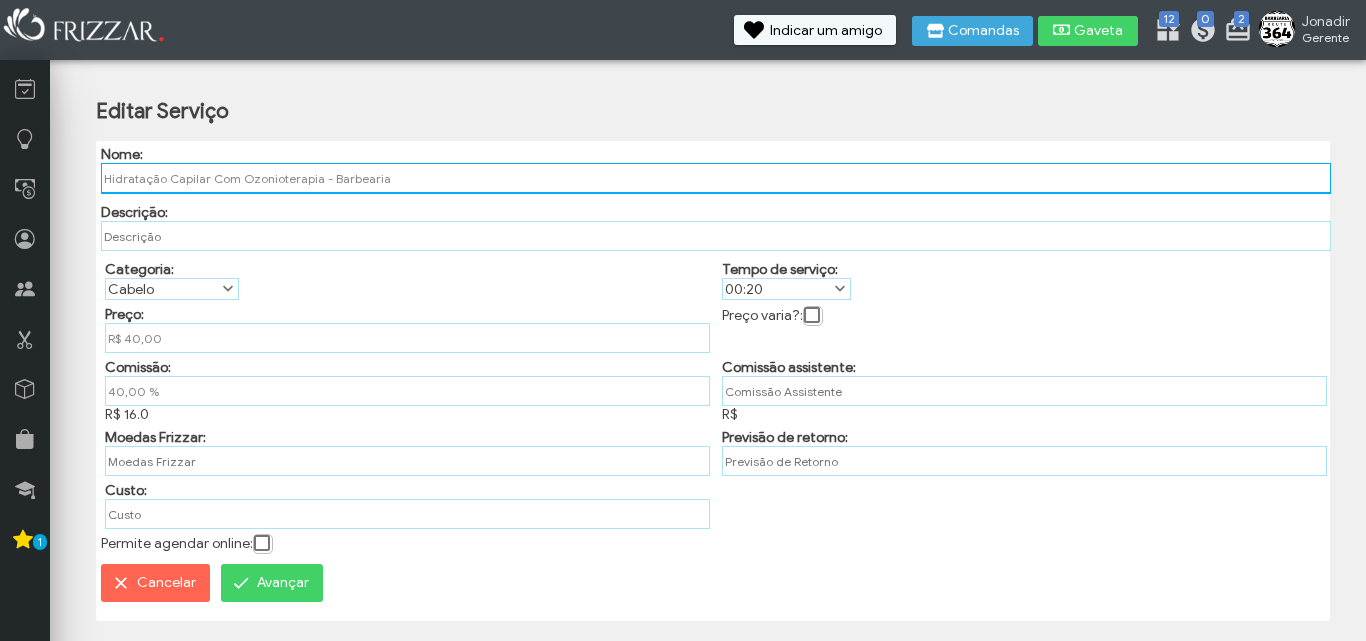 click on "Hidratação Capilar Com Ozonioterapia - Barbearia" at bounding box center [716, 178] 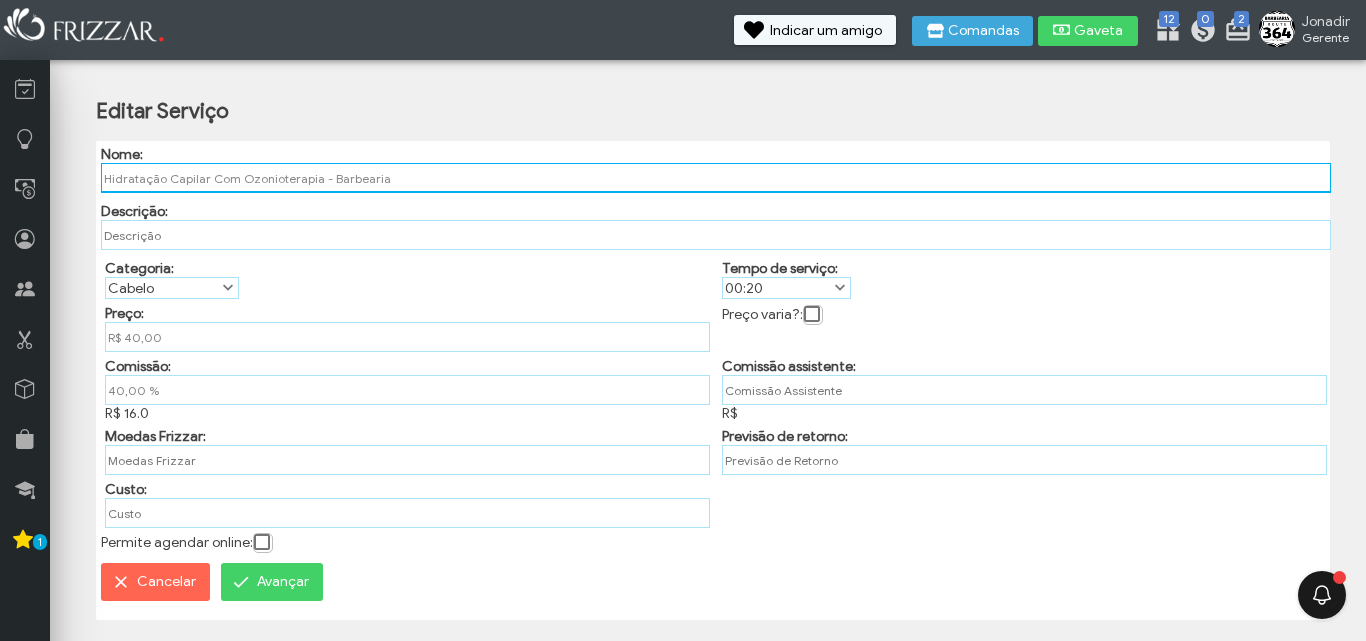 scroll, scrollTop: 0, scrollLeft: 0, axis: both 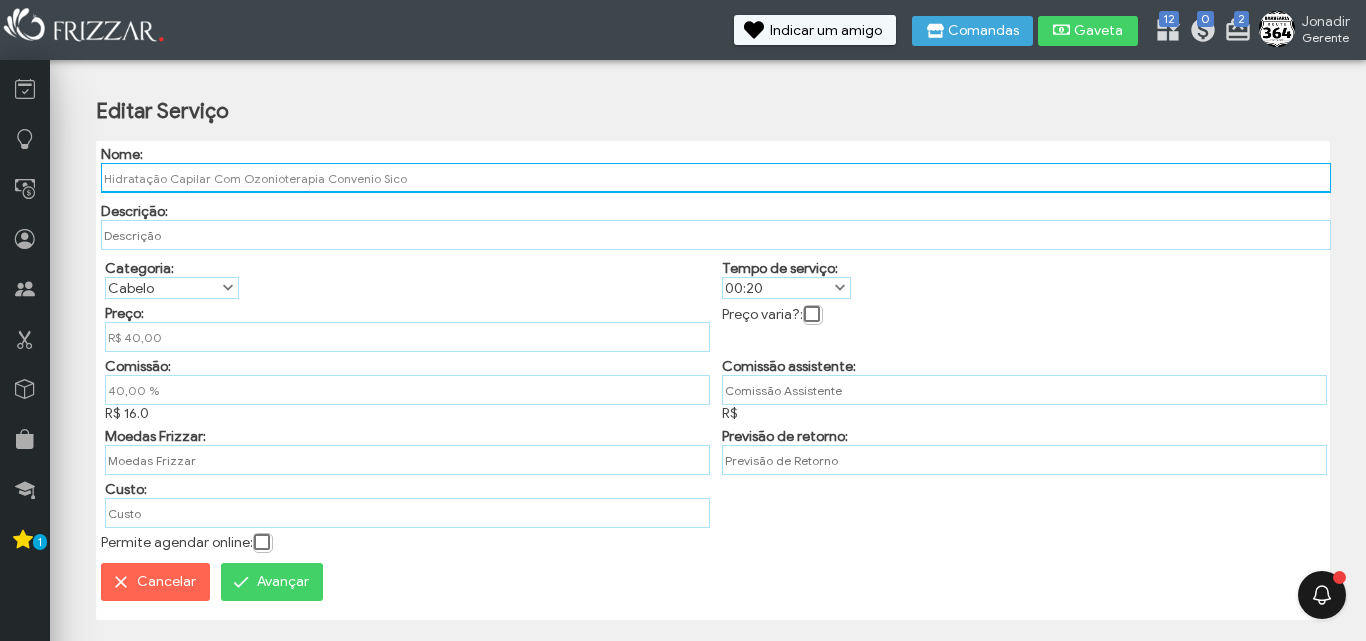 type on "Hidratação Capilar Com Ozonioterapia Convenio Sico" 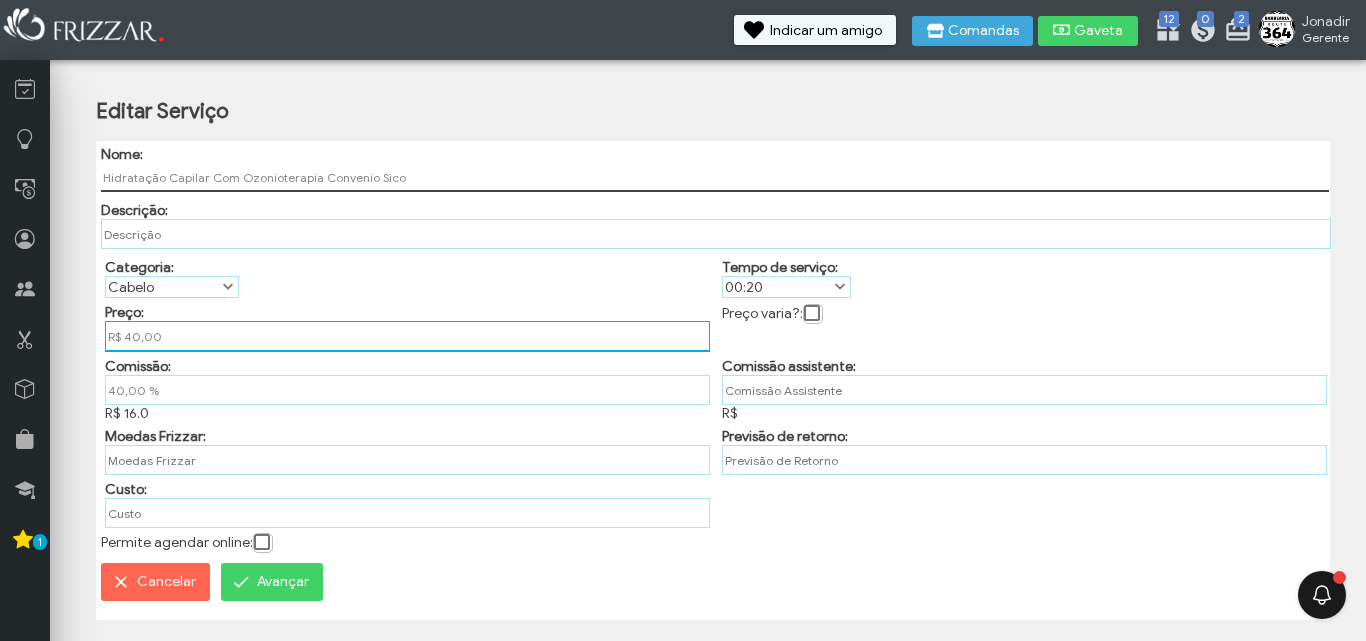 click on "R$ 40,00" at bounding box center [407, 336] 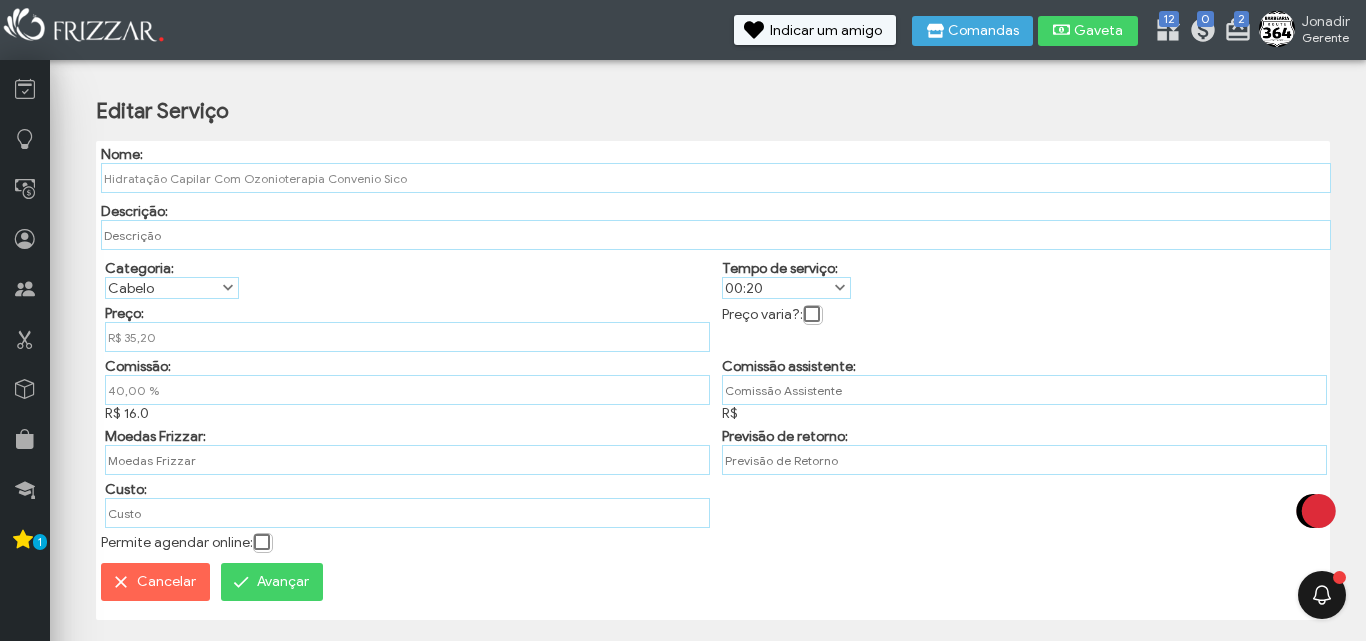 click on "Editar Serviço
Nome: Hidratação Capilar Com Ozonioterapia Convenio Sico
Descrição:
Categoria:    Categoria Barba Cabelo Depilação Estética Manicure/Pedicure Maquiagem Massagem Outros Química Cabelo
Tempo de serviço:  Tempo de Serviço 00:05 00:10 00:15 00:20 00:25 00:30 00:35 00:40 00:45 00:50 00:55 01:00 01:05 01:10 01:15 01:20 01:25 01:30 01:35 01:40 01:45 01:50 01:55 02:00 02:15 02:30 02:45 03:00 03:15 03:30 03:45 04:00 04:30 05:00" at bounding box center (713, 353) 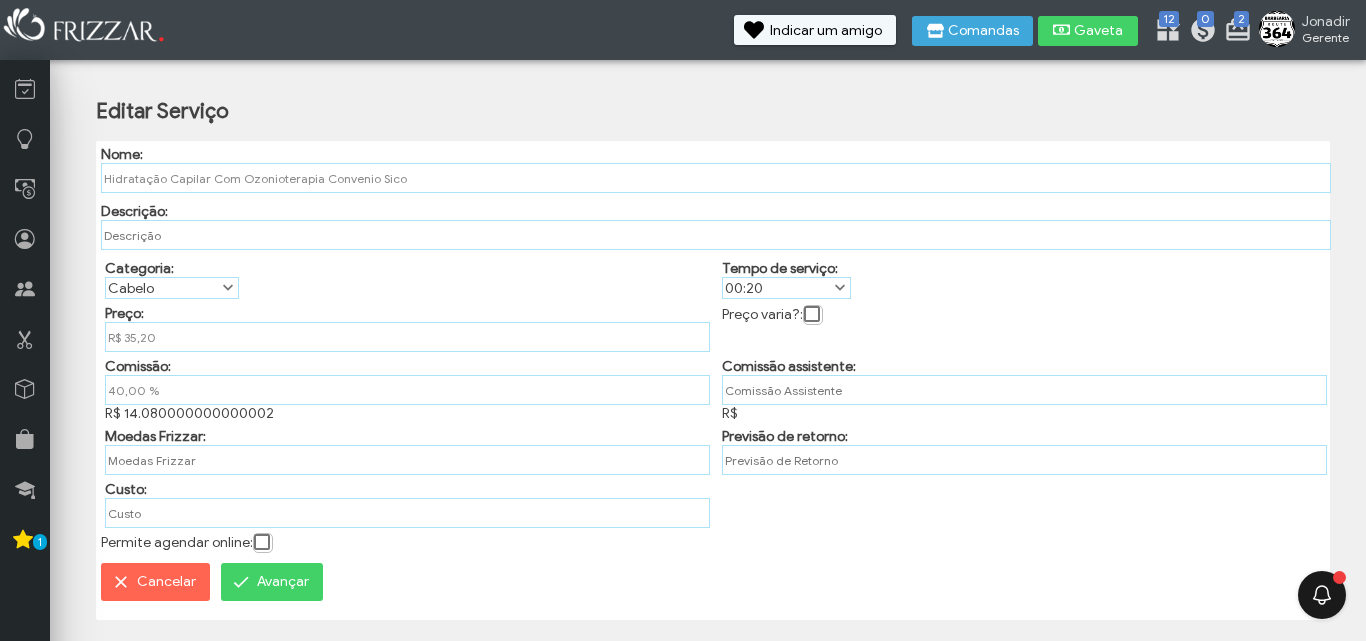 click on "Avançar" at bounding box center [283, 582] 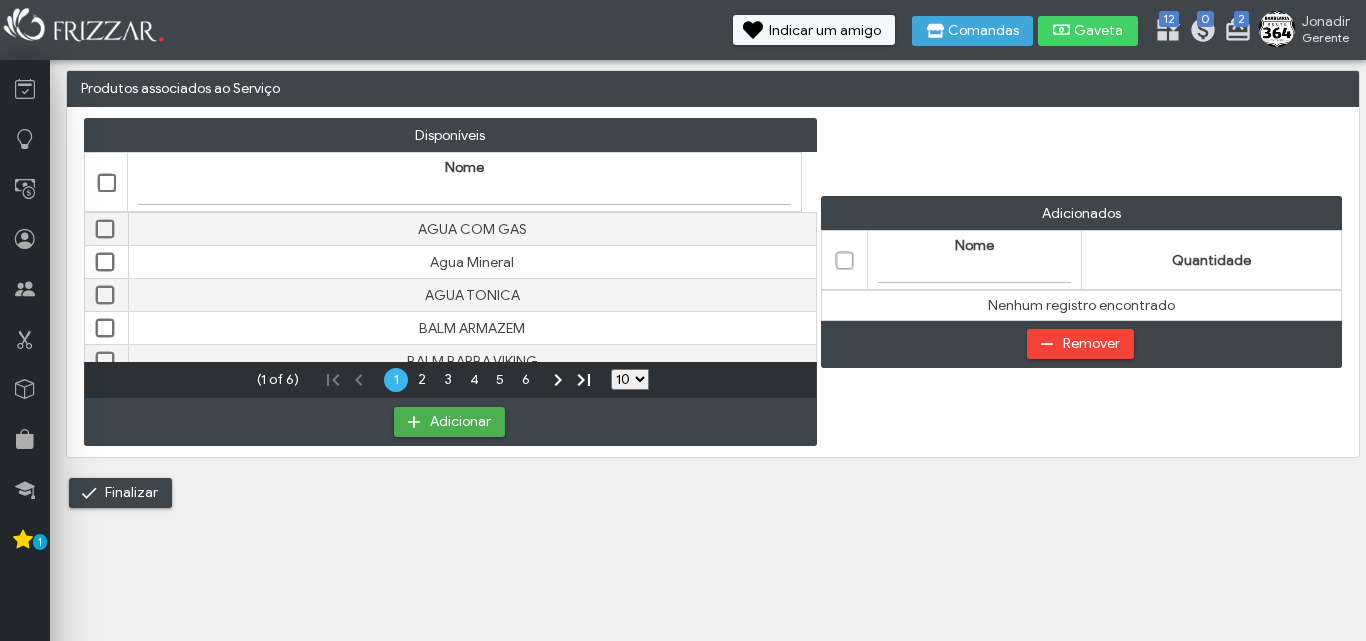 scroll, scrollTop: 0, scrollLeft: 0, axis: both 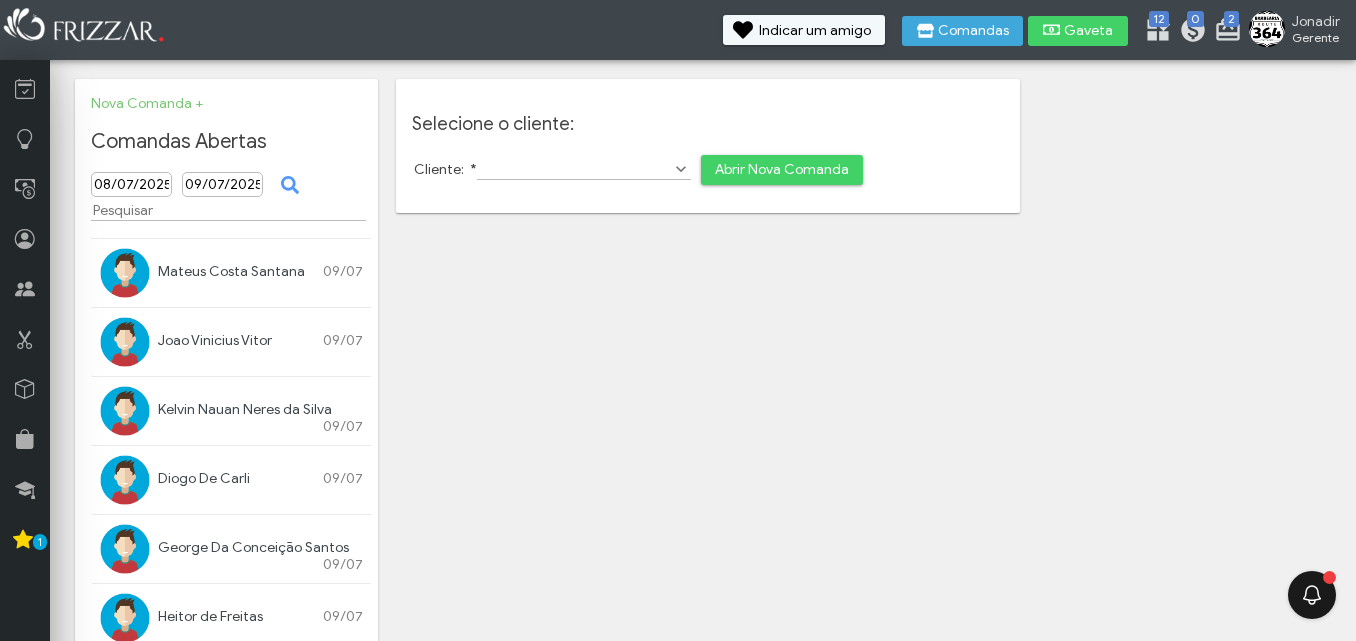 click at bounding box center [681, 169] 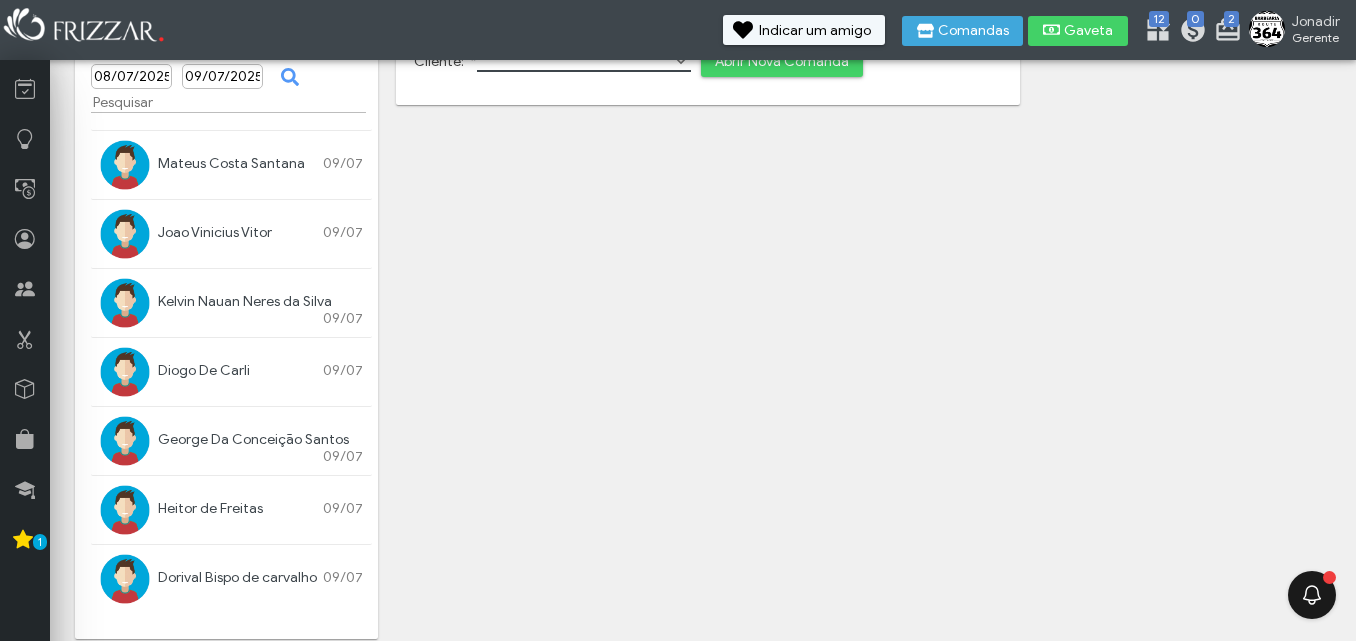 scroll, scrollTop: 131, scrollLeft: 0, axis: vertical 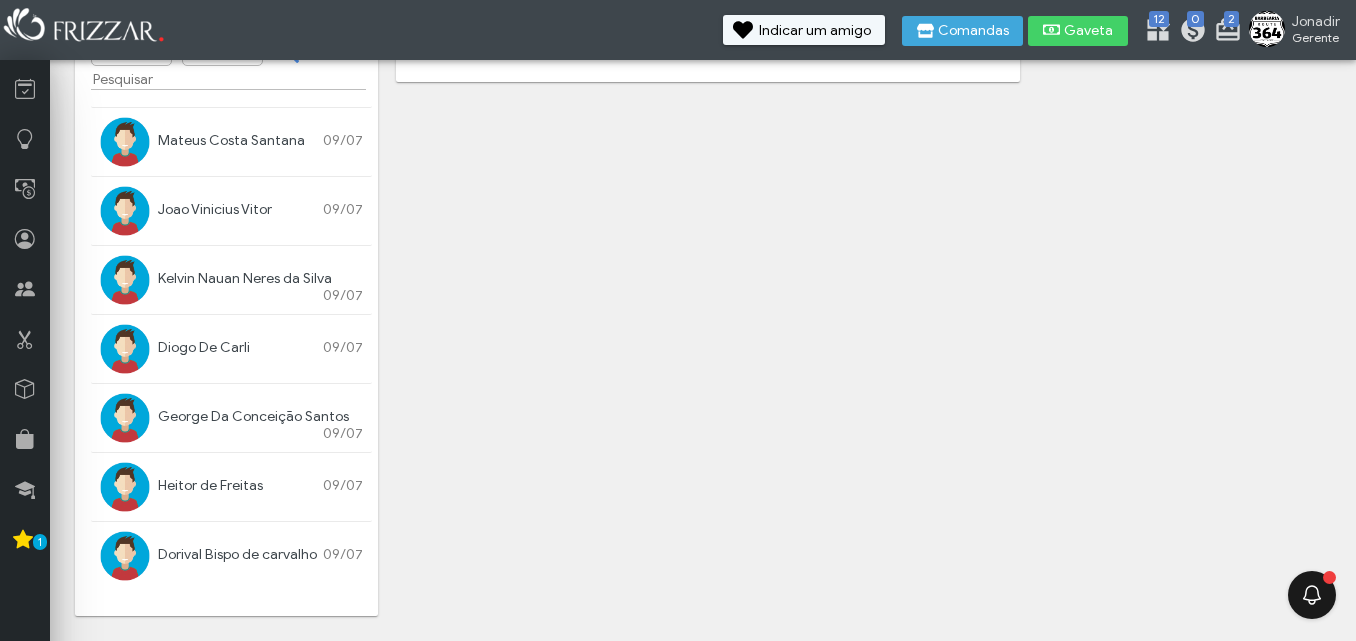 click at bounding box center [125, 556] 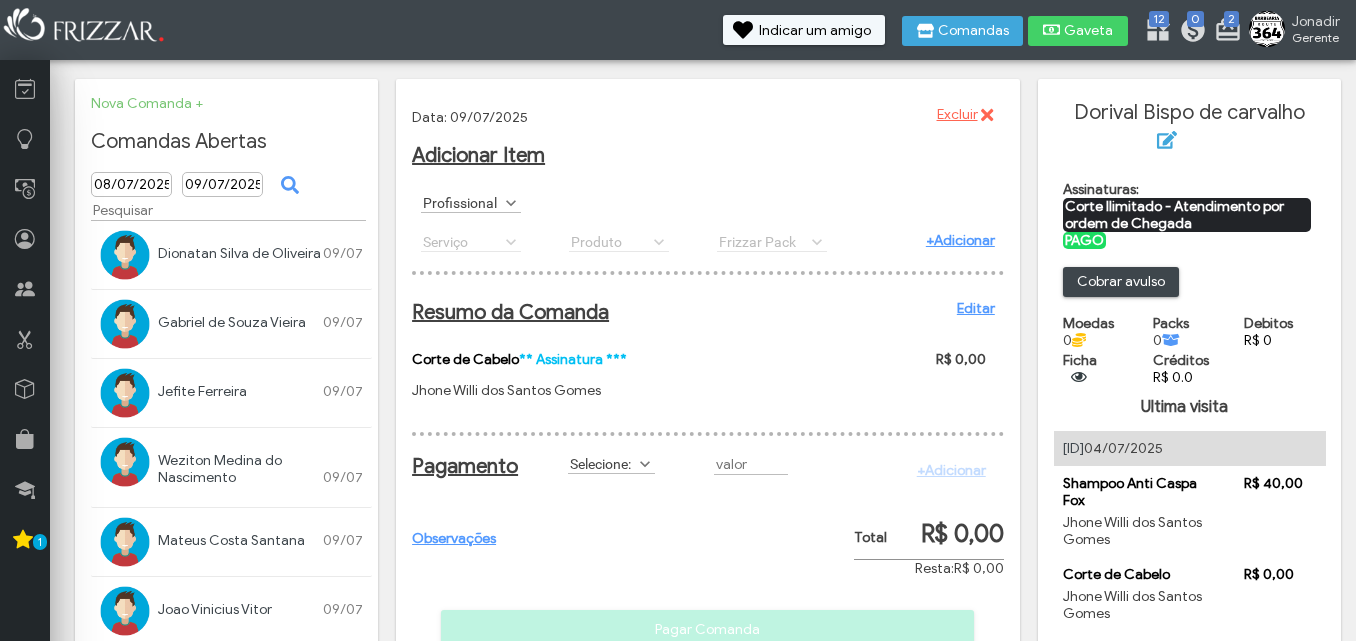 scroll, scrollTop: 0, scrollLeft: 0, axis: both 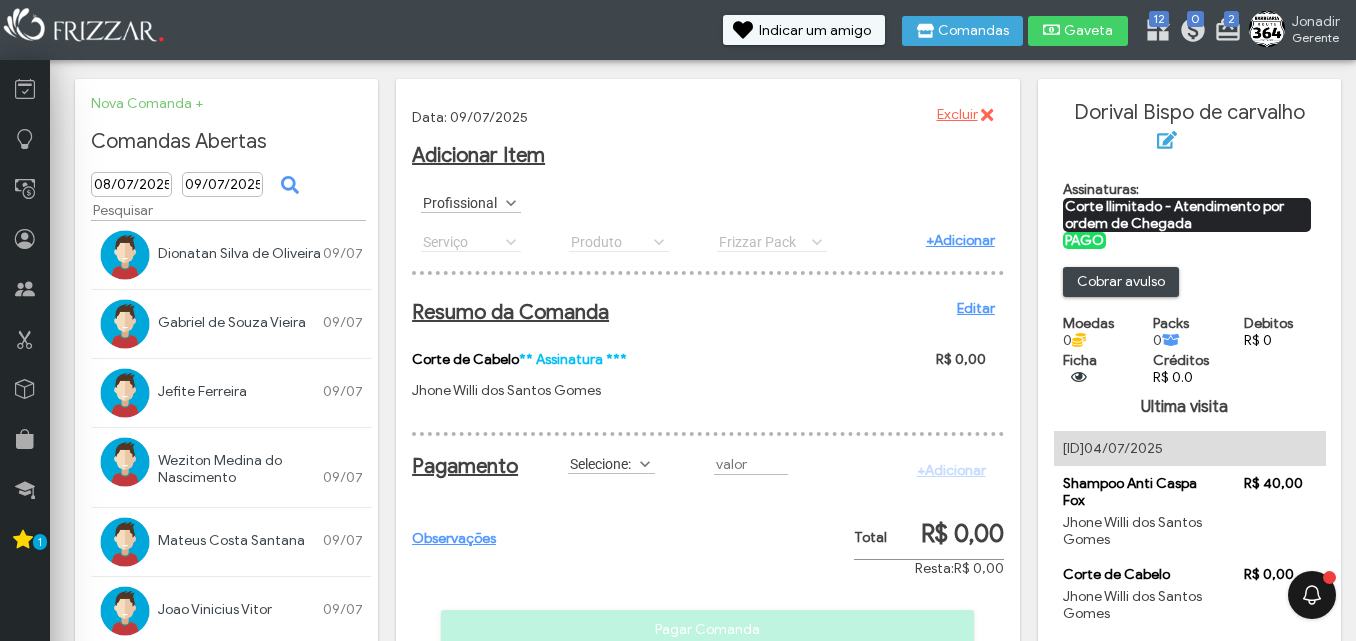 click on "Resumo da Comanda
Editar" at bounding box center (703, 312) 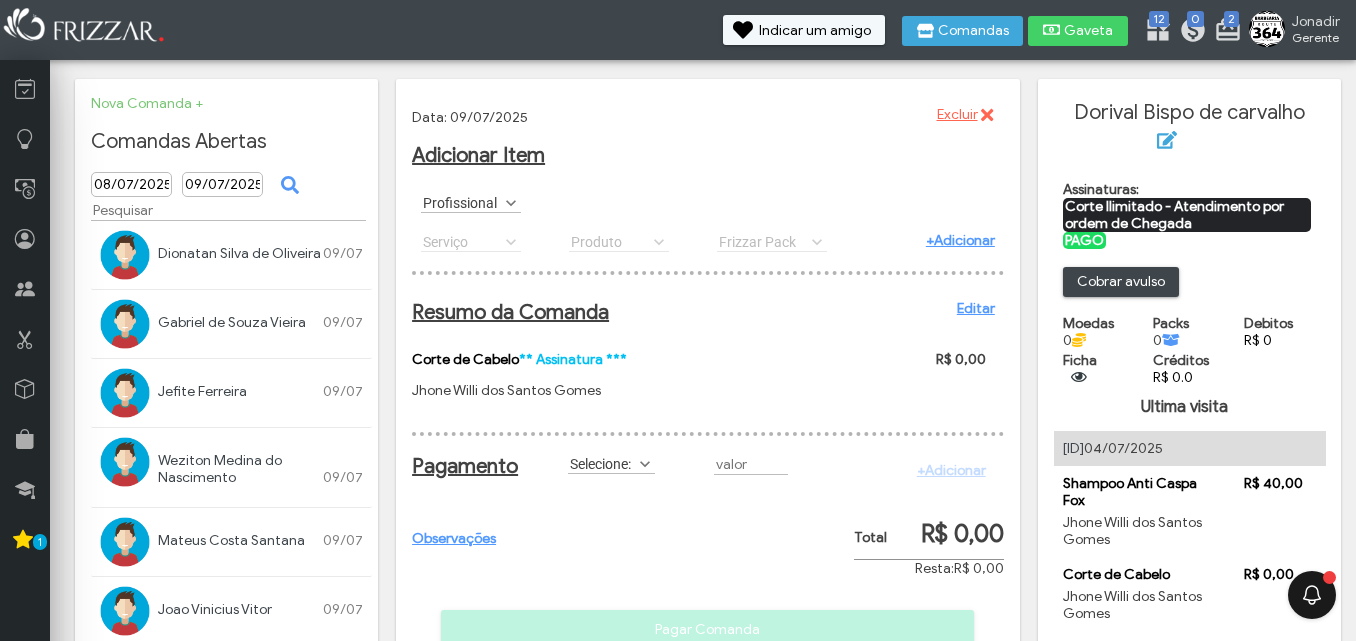scroll, scrollTop: 131, scrollLeft: 0, axis: vertical 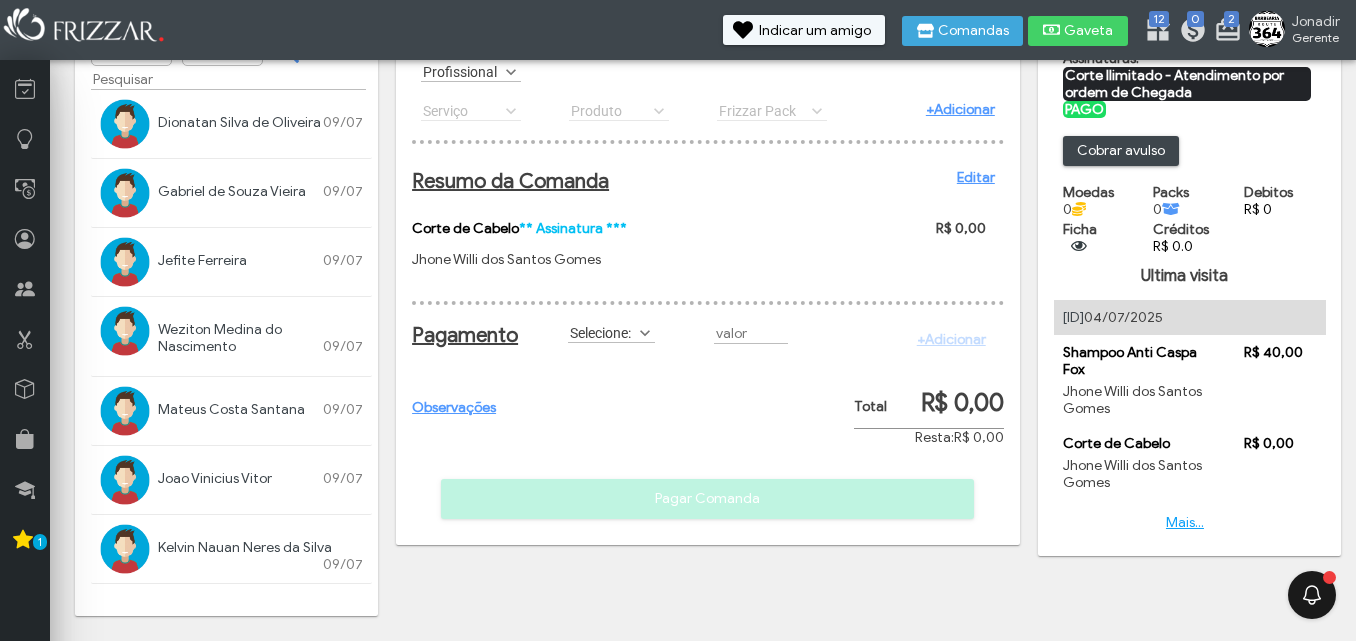 click at bounding box center (645, 333) 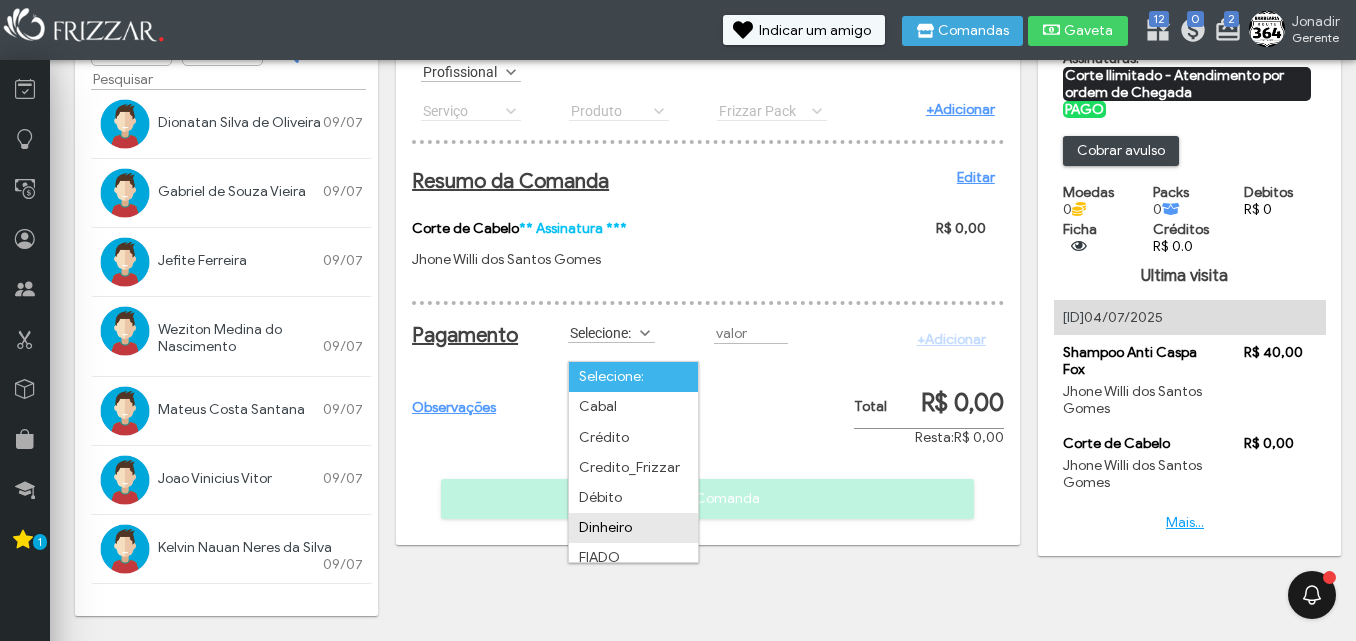 click on "Dinheiro" at bounding box center [633, 528] 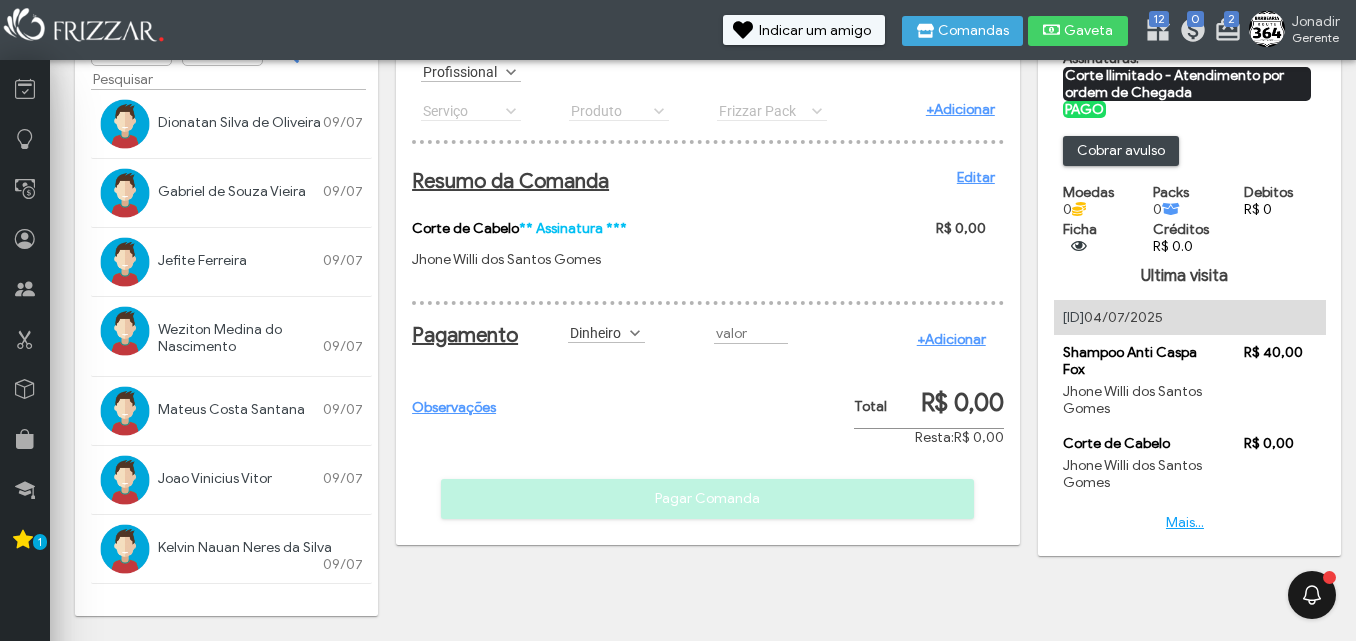 click on "+Adicionar" at bounding box center [951, 339] 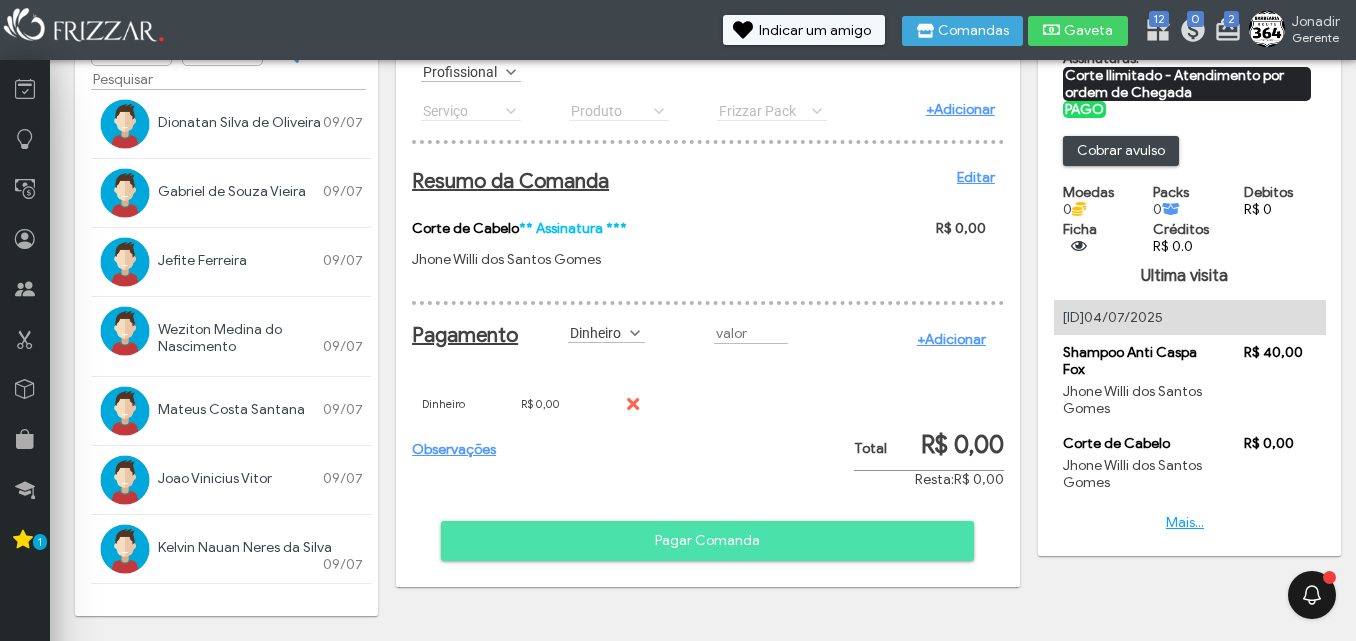 click on "Pagar Comanda" at bounding box center [707, 541] 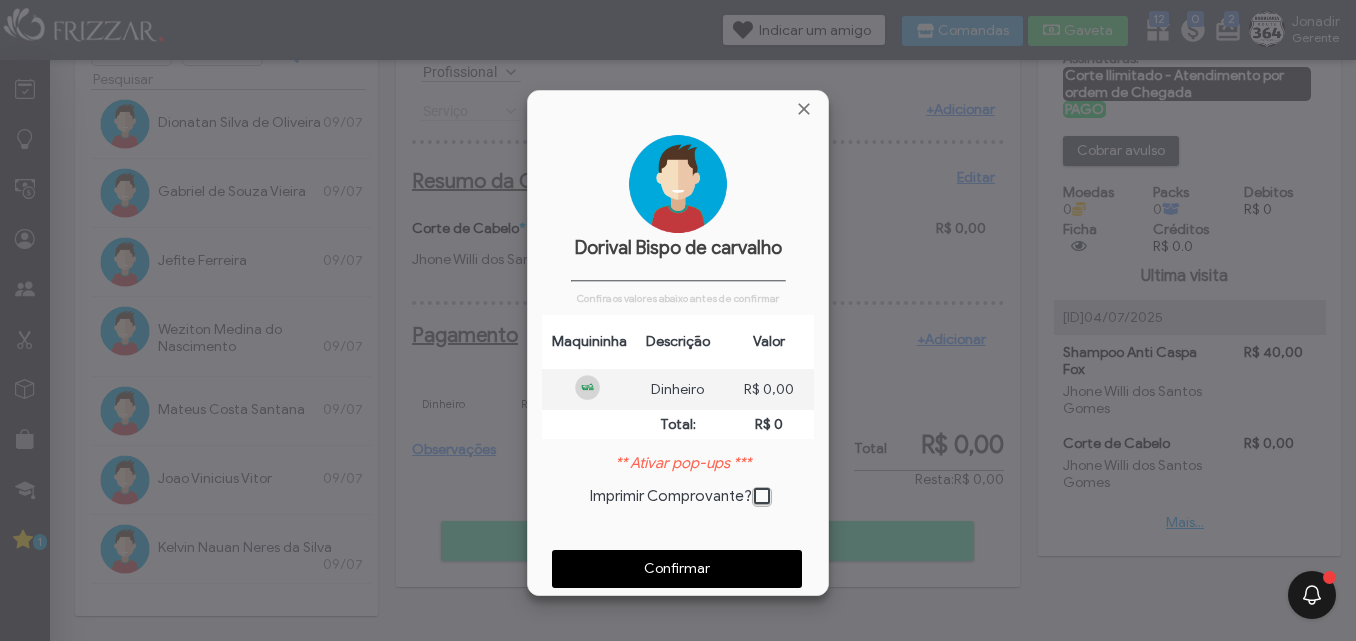 scroll, scrollTop: 10, scrollLeft: 11, axis: both 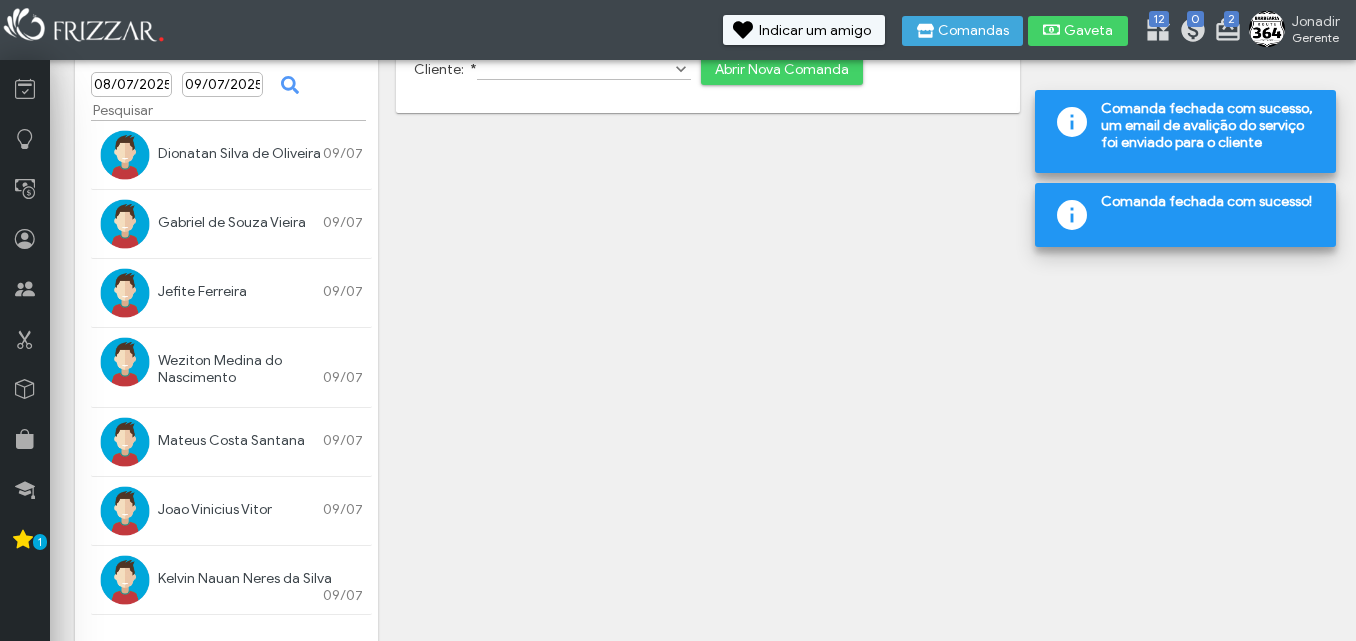 click at bounding box center [125, 224] 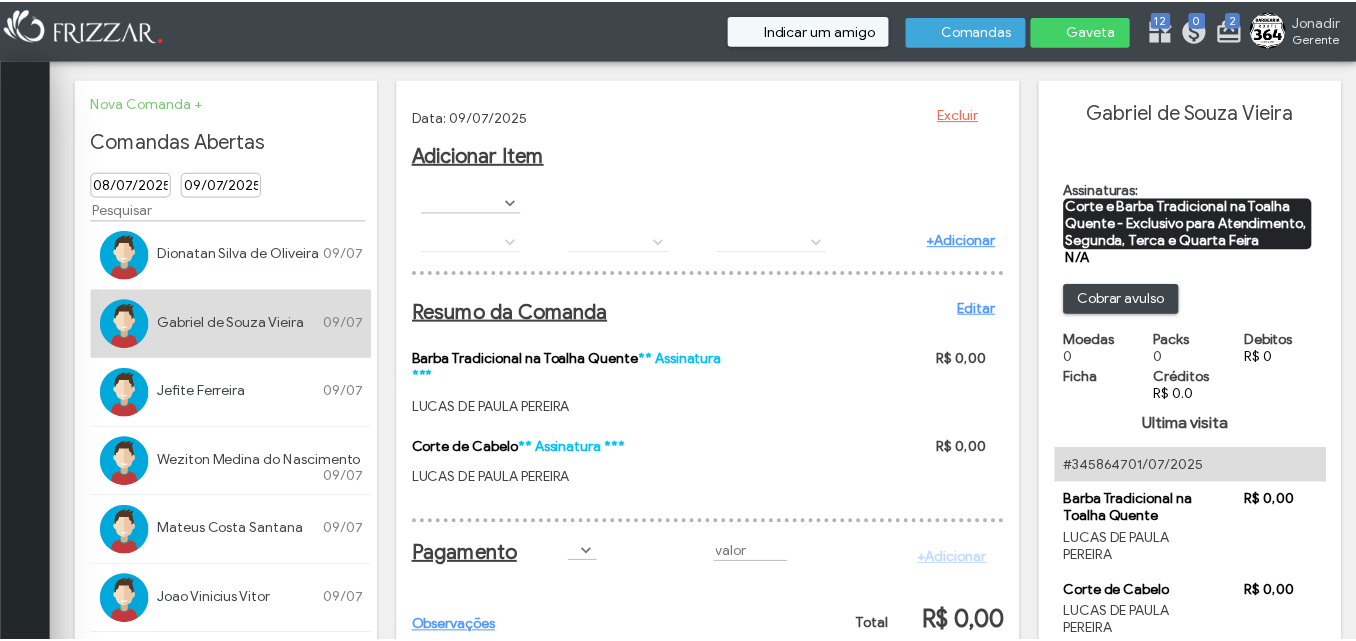 scroll, scrollTop: 0, scrollLeft: 0, axis: both 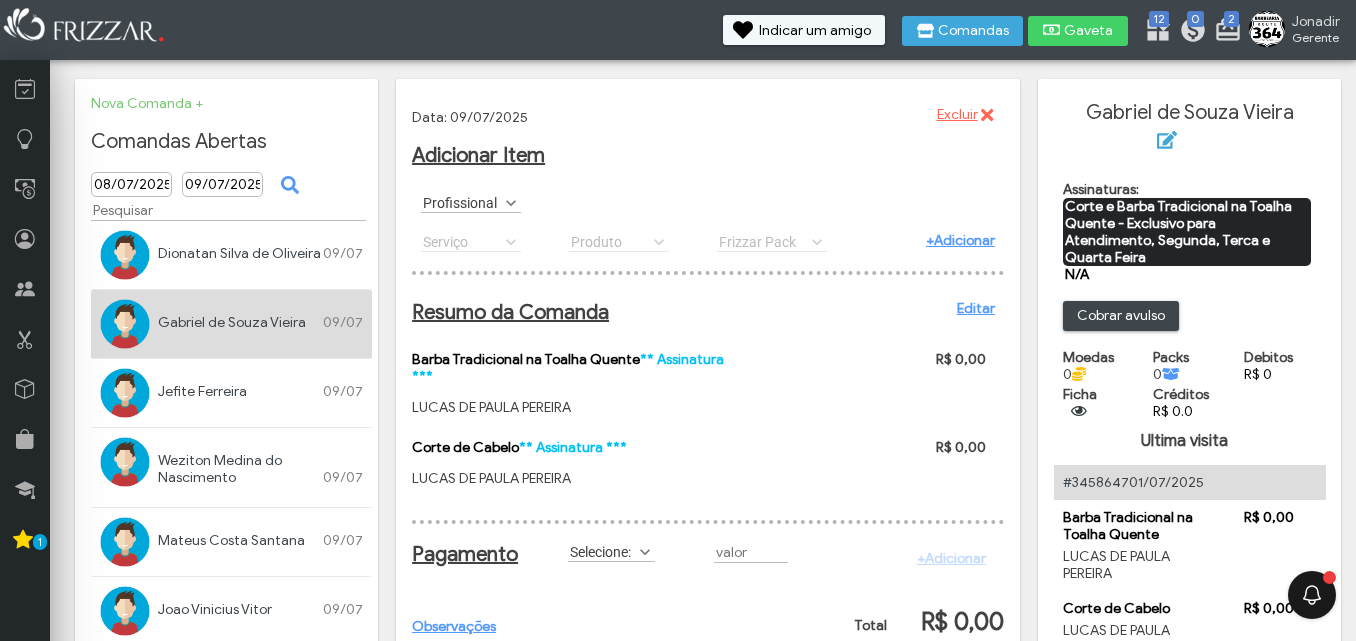 click at bounding box center (511, 203) 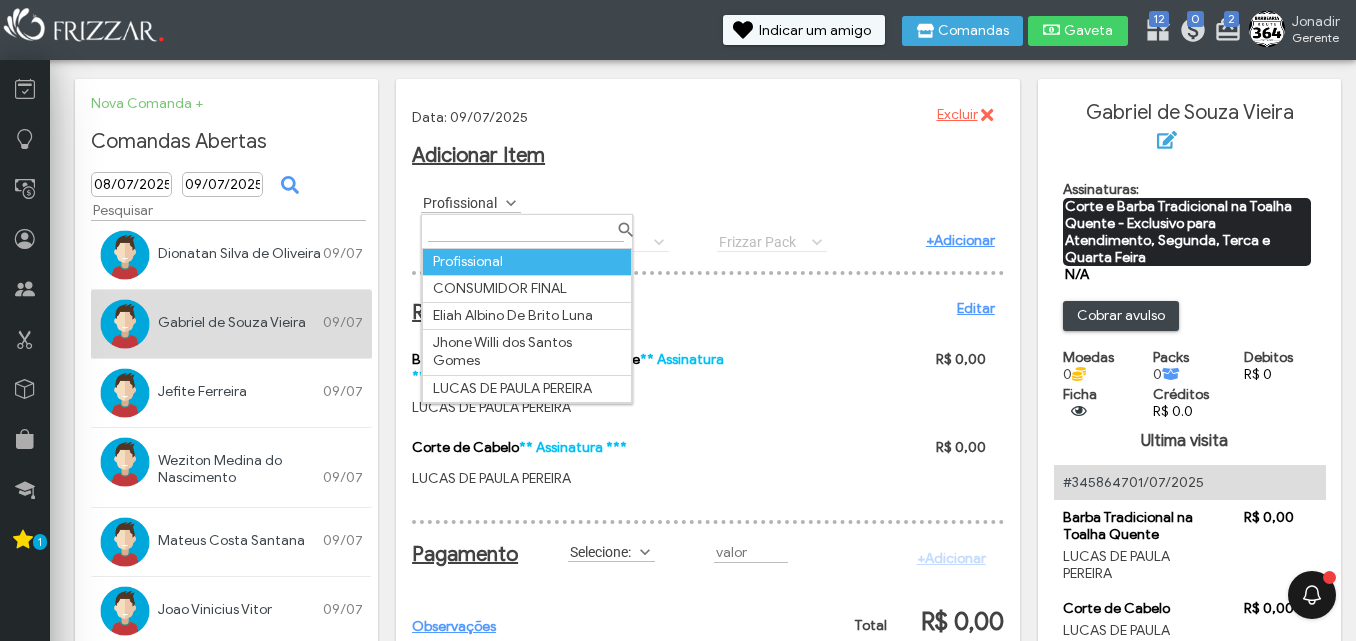 scroll, scrollTop: 11, scrollLeft: 89, axis: both 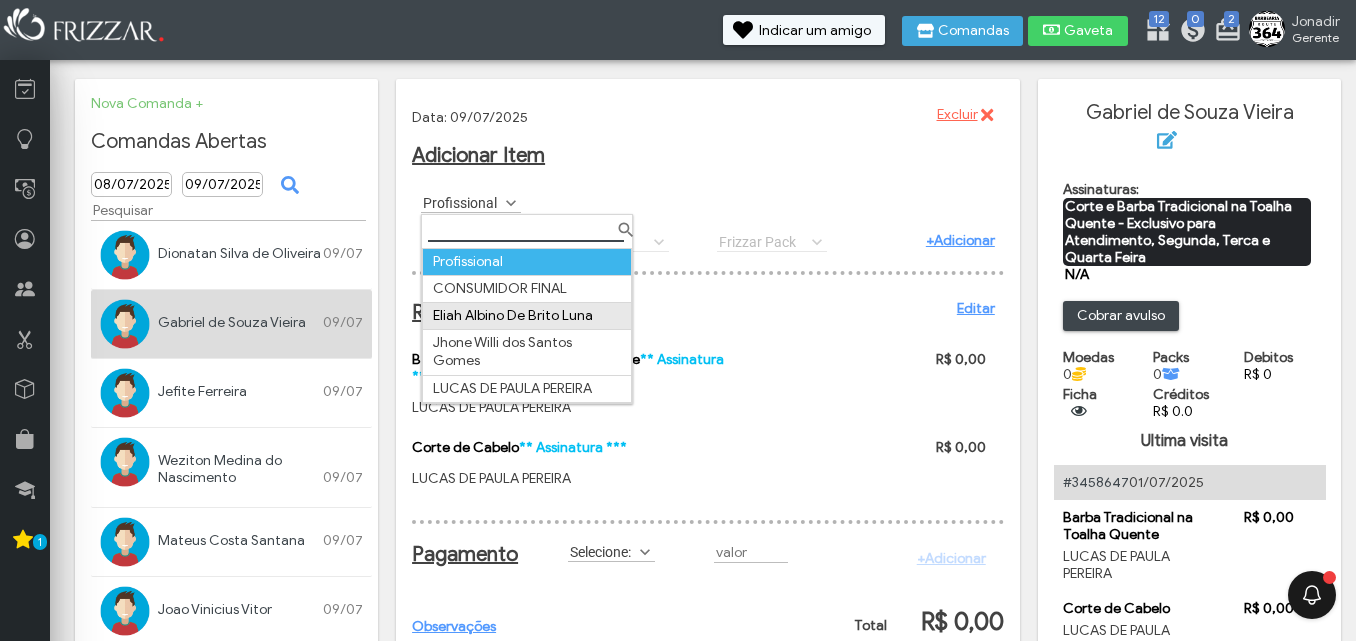 click on "Eliah Albino De Brito Luna" at bounding box center (527, 315) 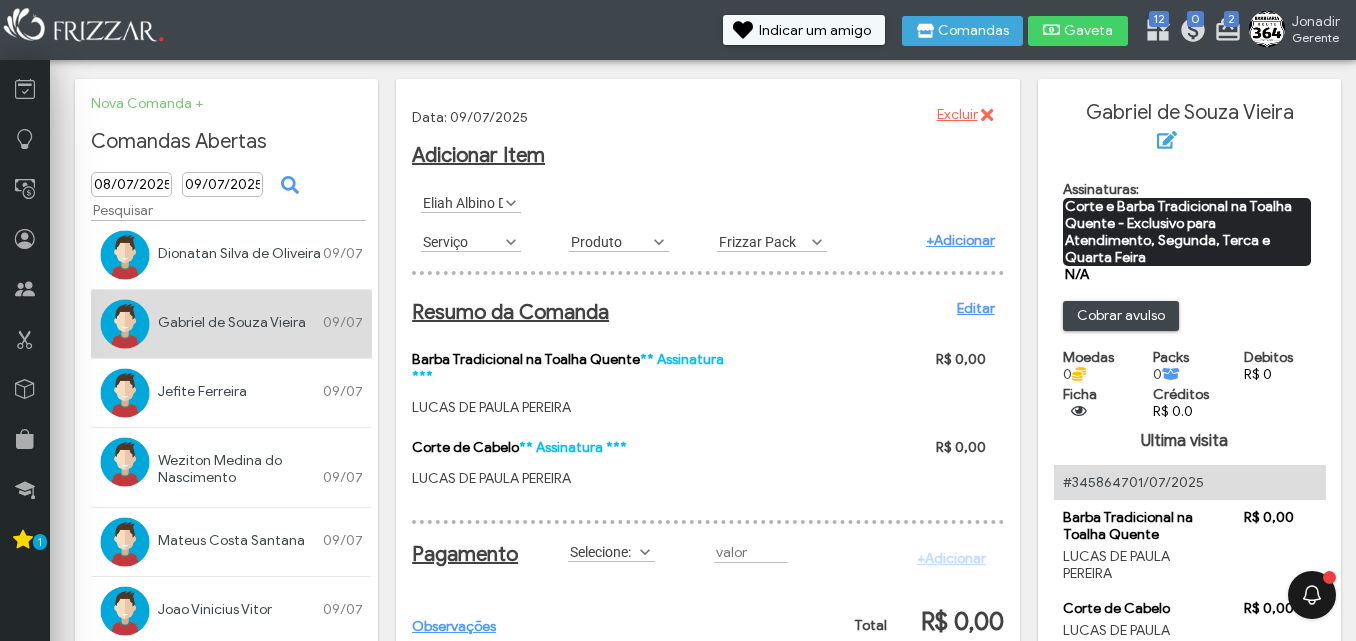 scroll, scrollTop: 11, scrollLeft: 89, axis: both 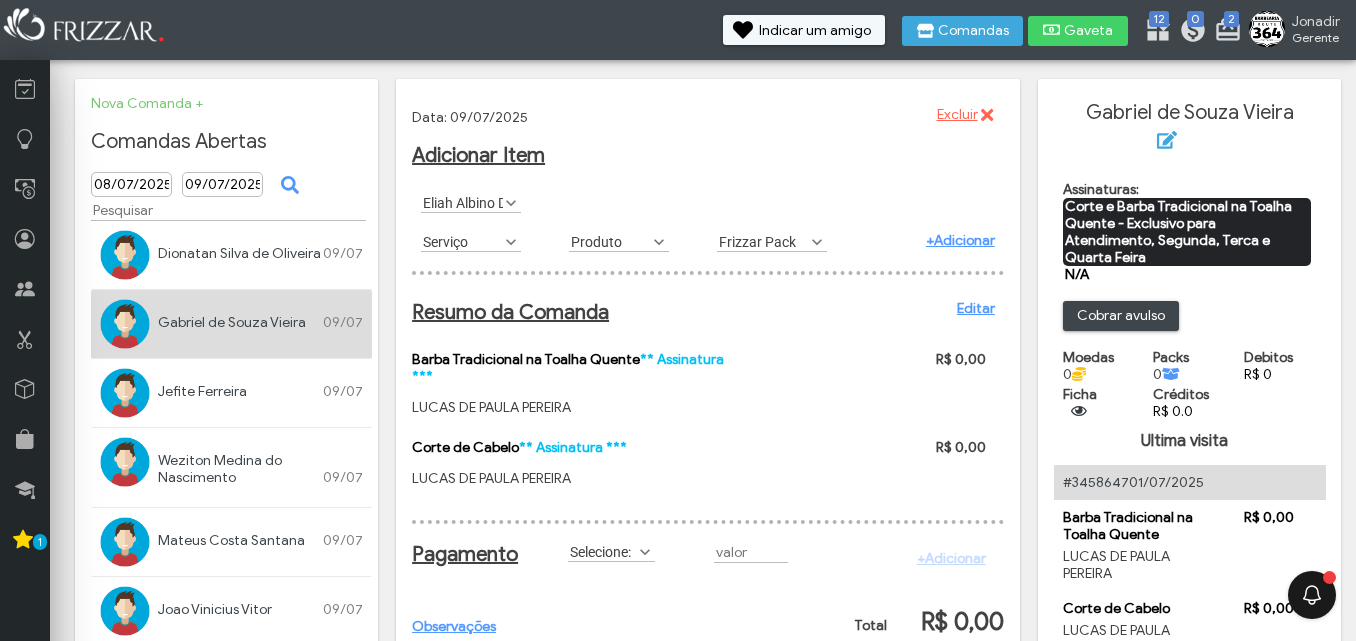click at bounding box center (511, 242) 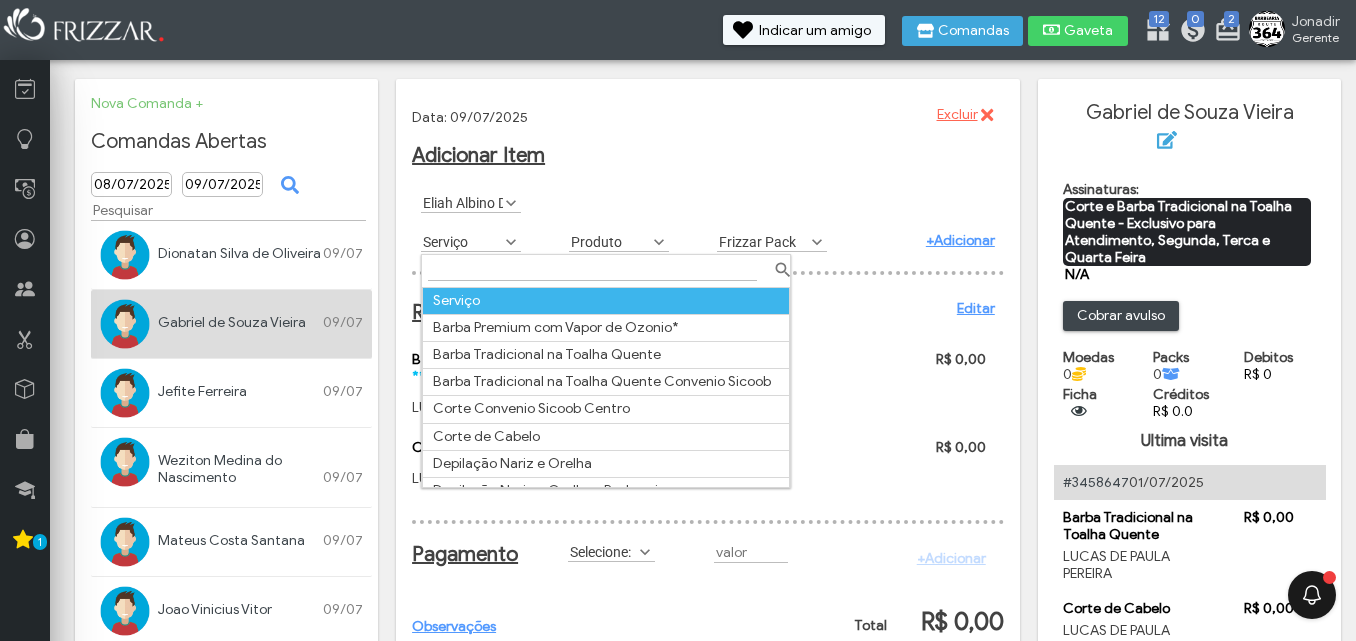 scroll, scrollTop: 11, scrollLeft: 89, axis: both 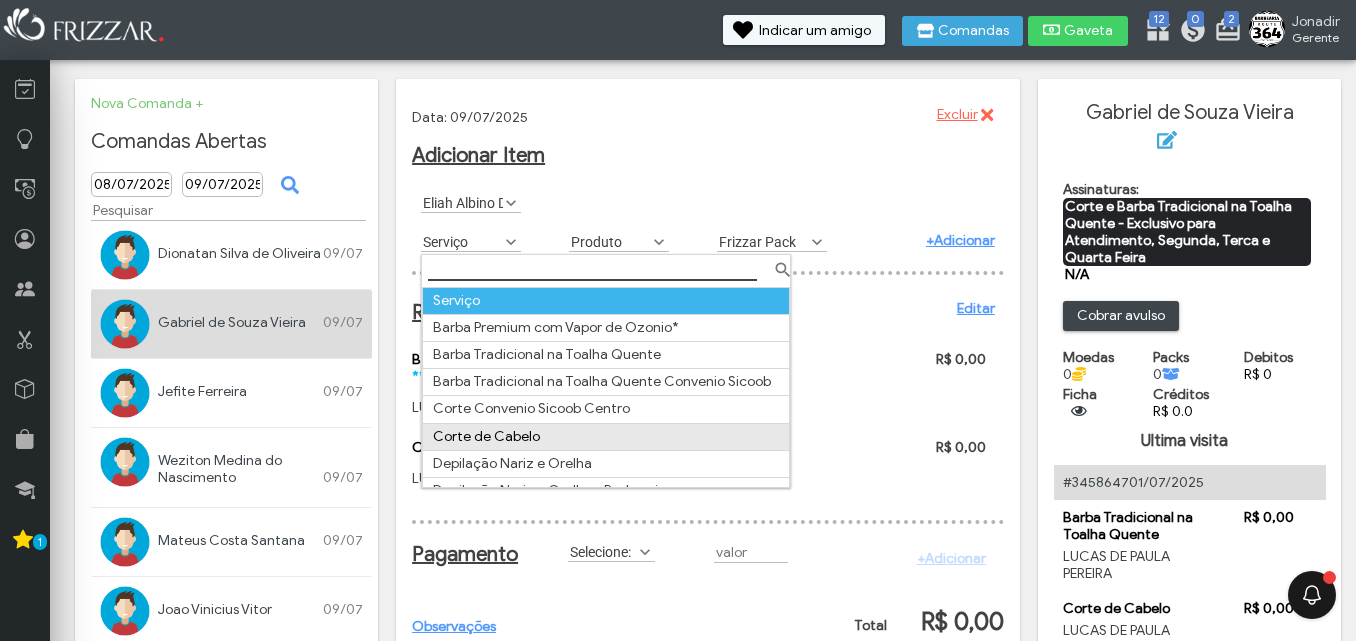 click on "Corte de Cabelo" at bounding box center (606, 436) 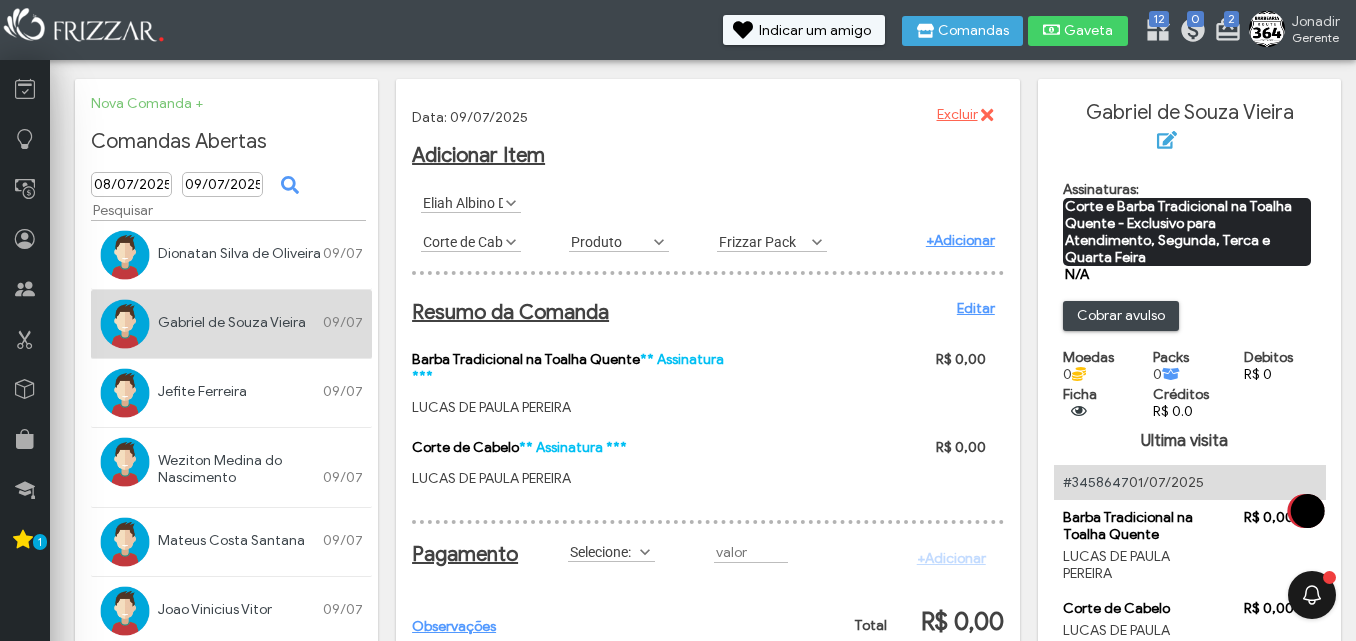 click on "+Adicionar" at bounding box center [960, 240] 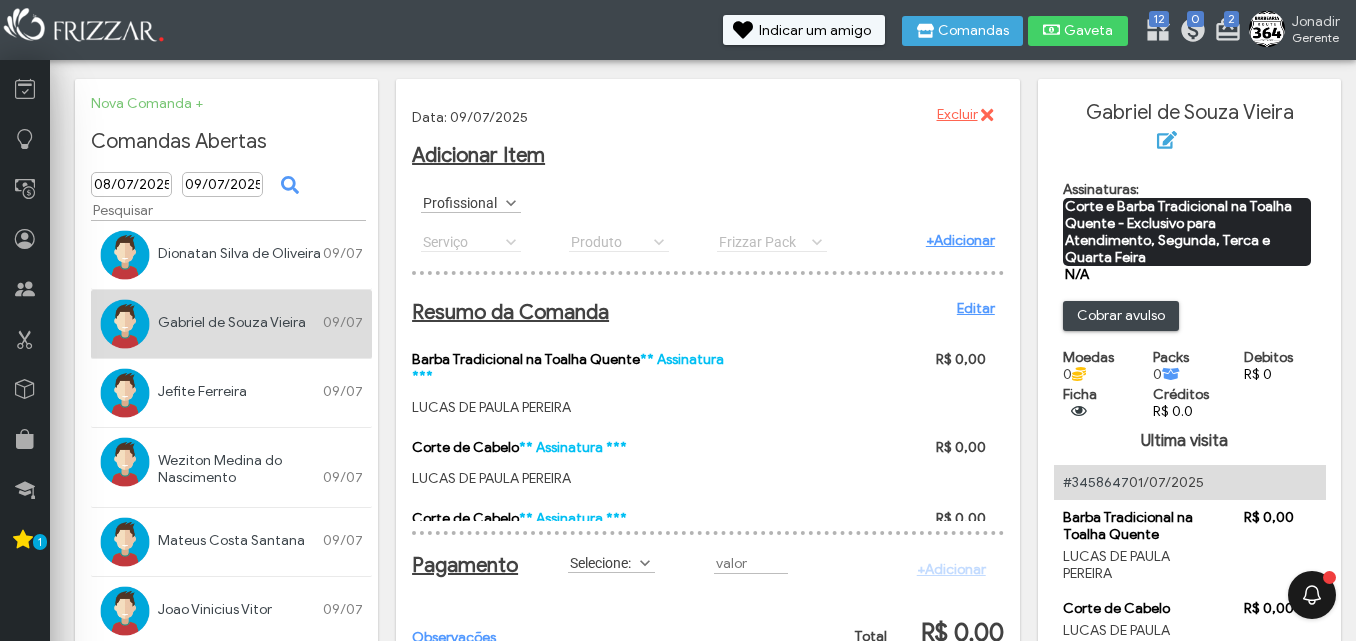 click on "Profissional" at bounding box center (462, 202) 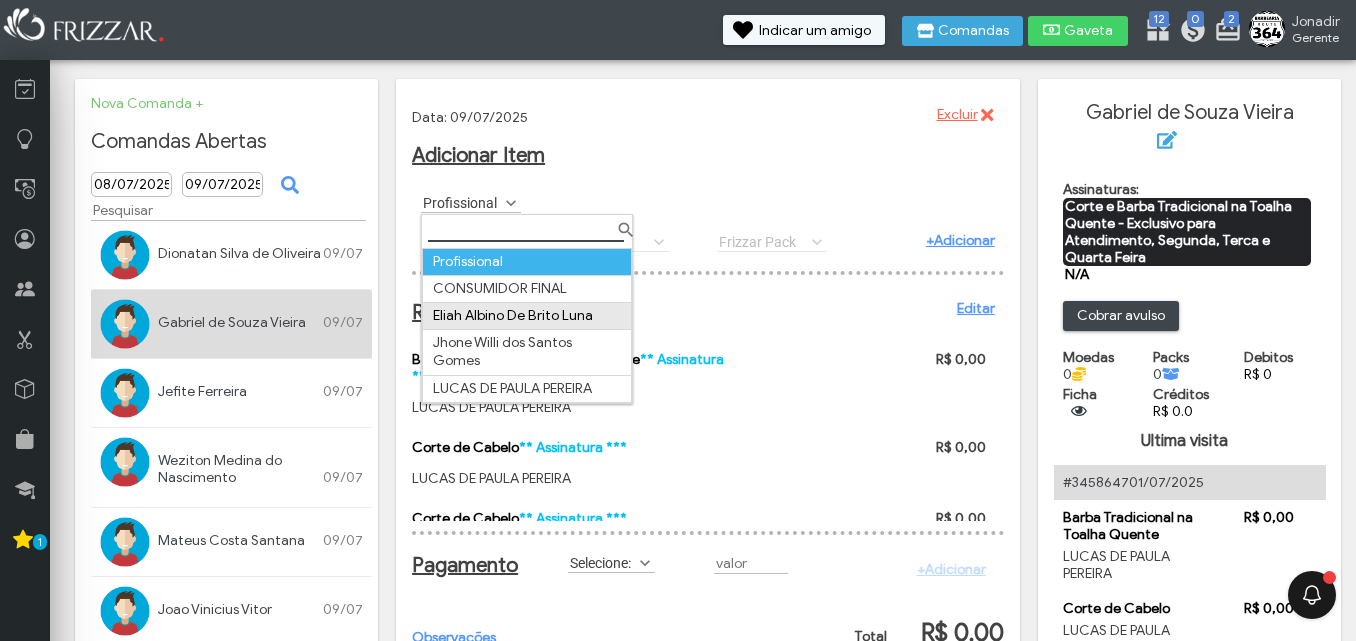 click on "Eliah Albino De Brito Luna" at bounding box center (527, 315) 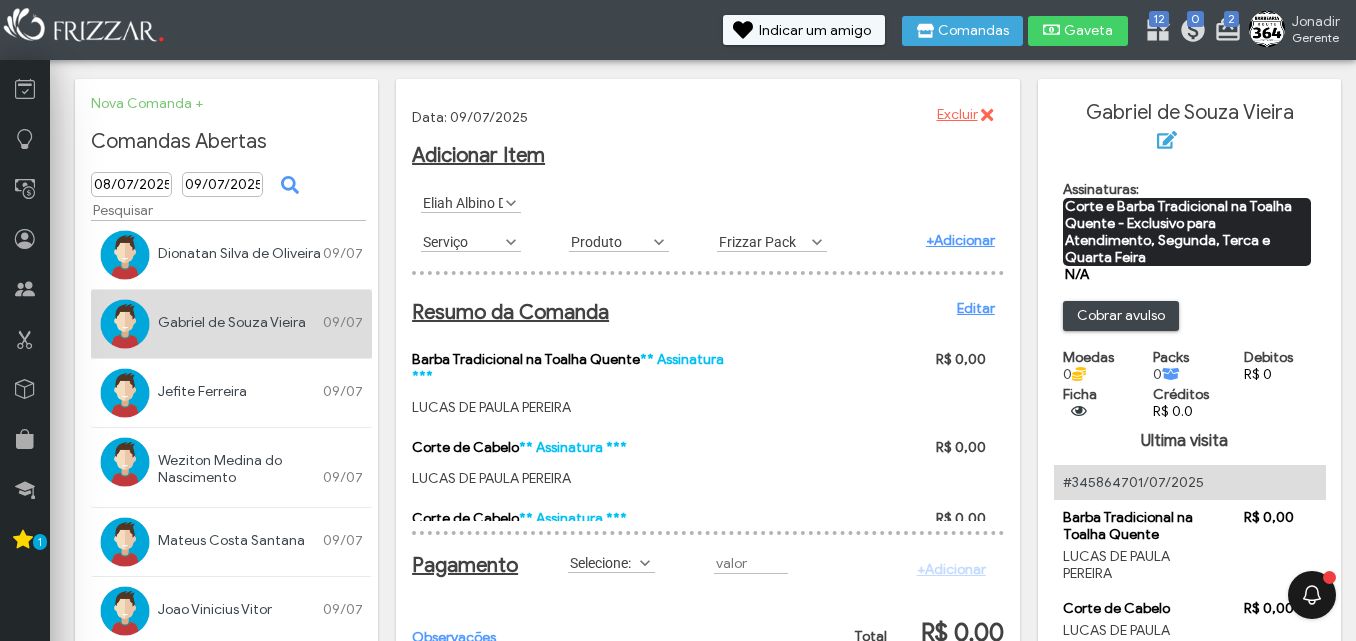 click at bounding box center [511, 242] 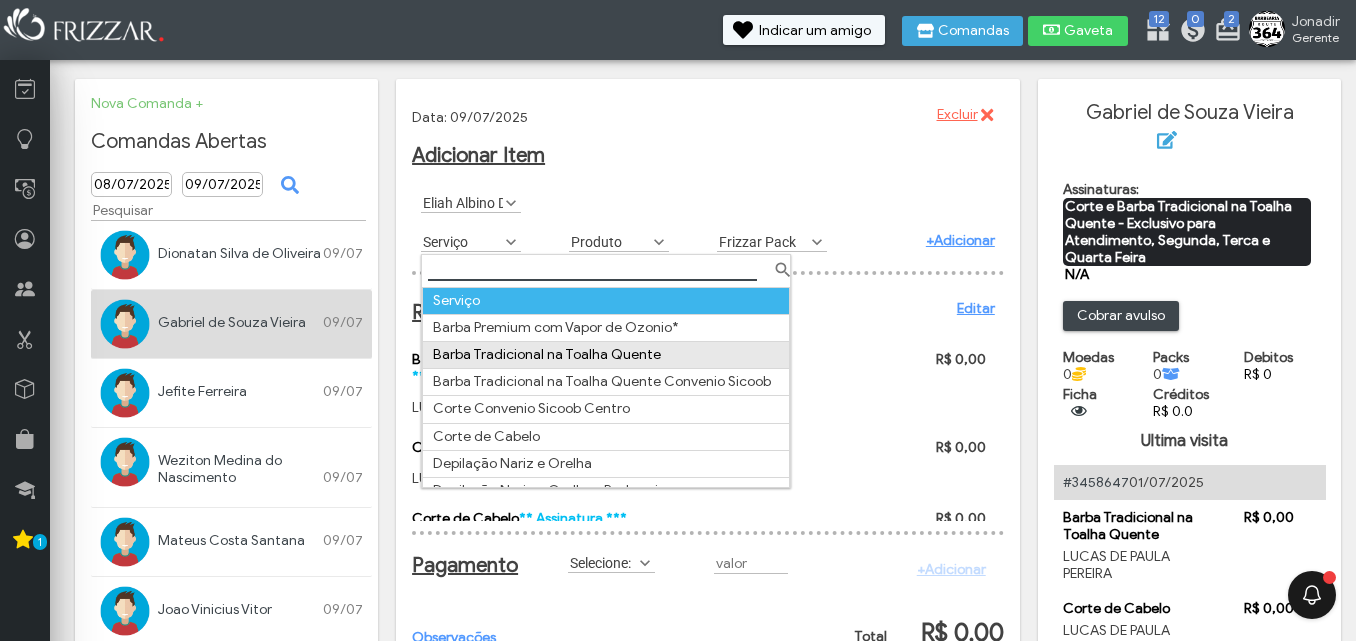 click on "Barba Tradicional na Toalha Quente" at bounding box center (606, 355) 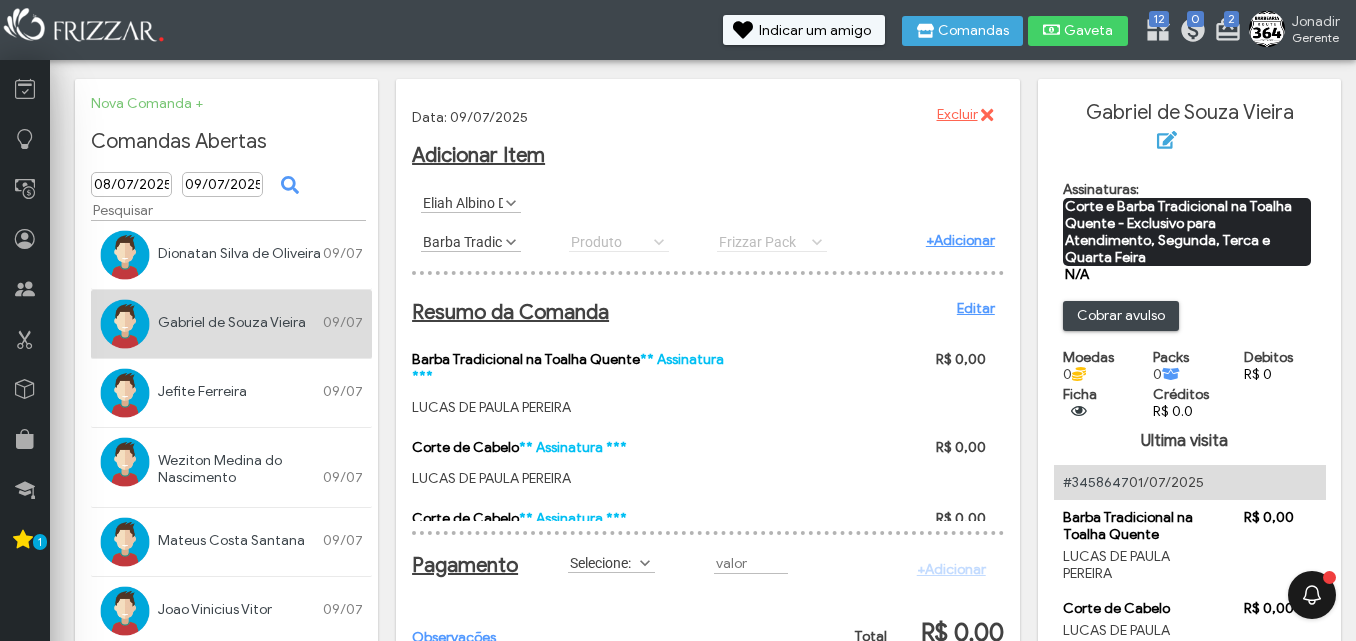 click on "+Adicionar" at bounding box center (960, 240) 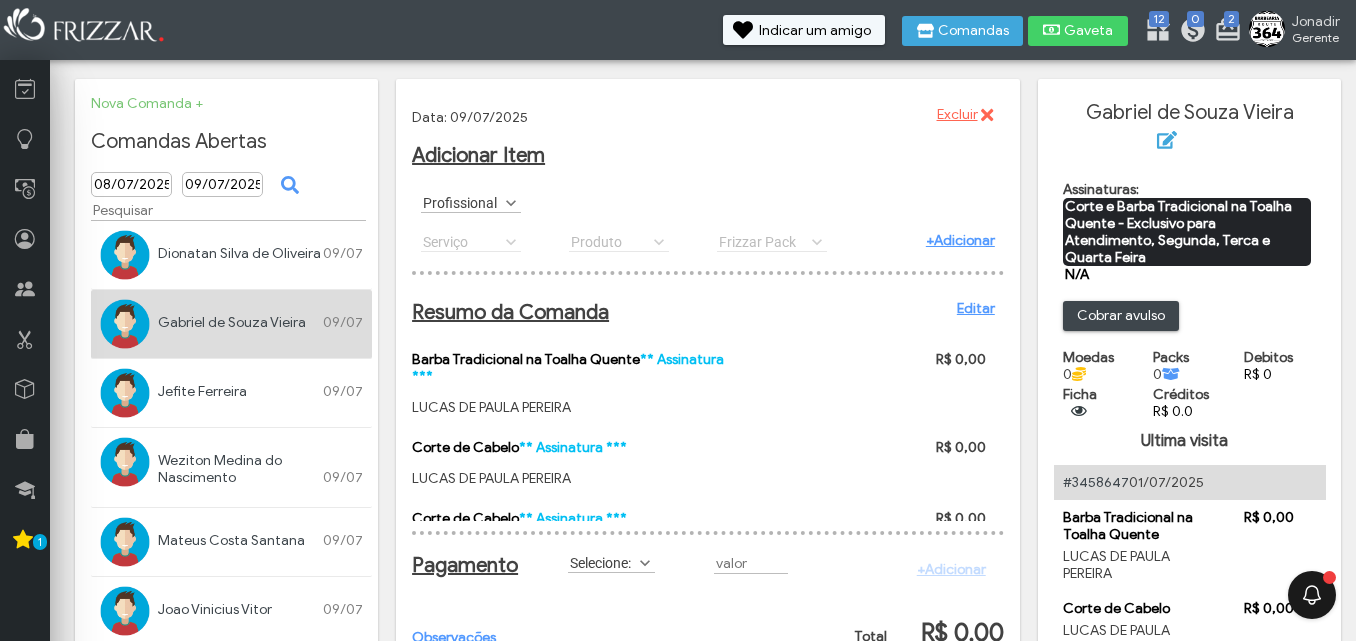 click on "Editar" at bounding box center [976, 308] 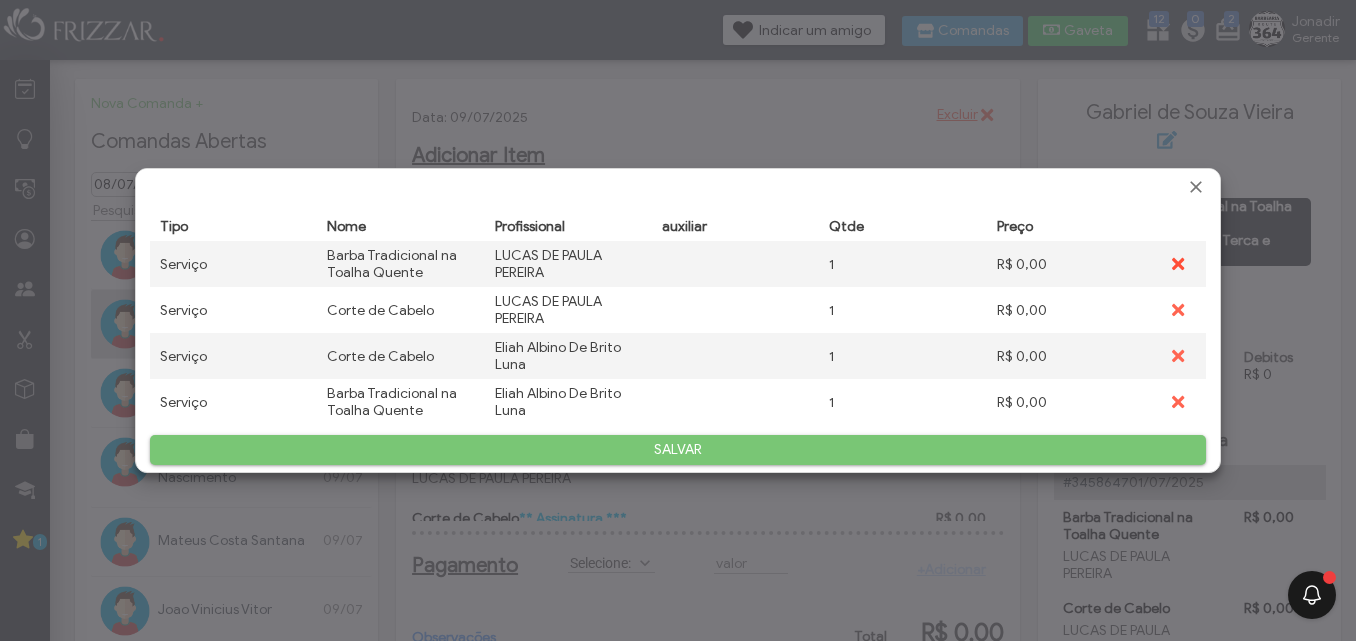 click at bounding box center [1176, 264] 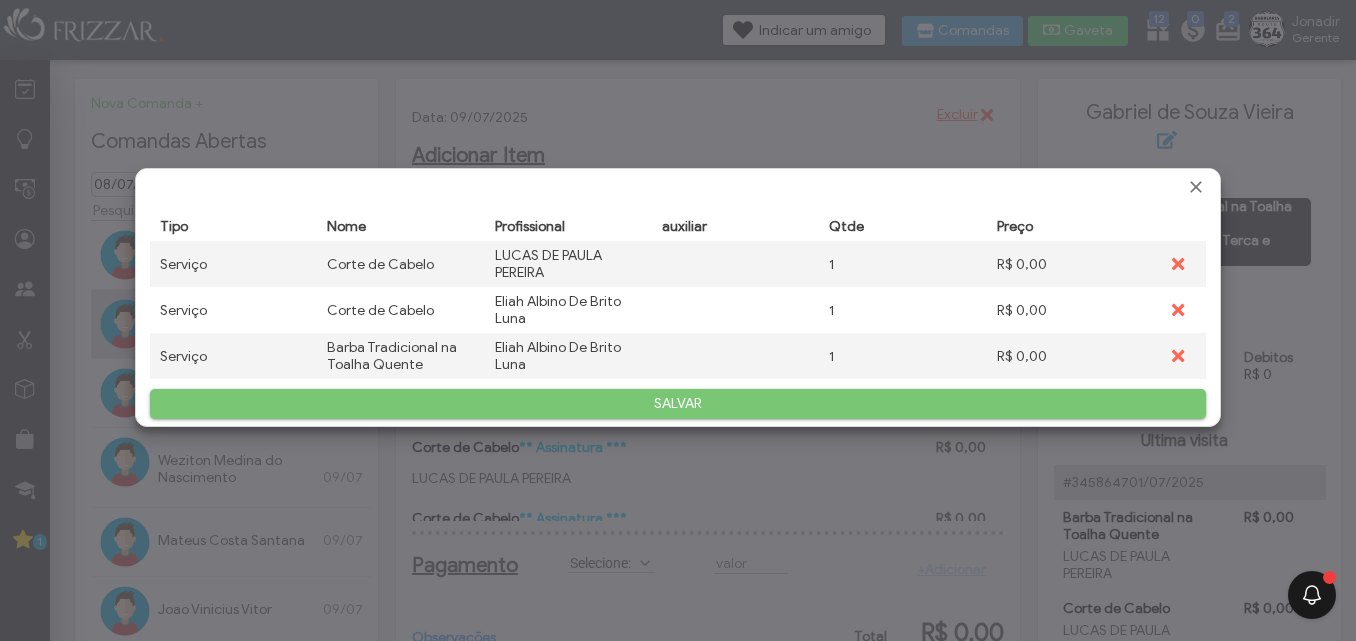 click on "Excluir" at bounding box center [1179, 264] 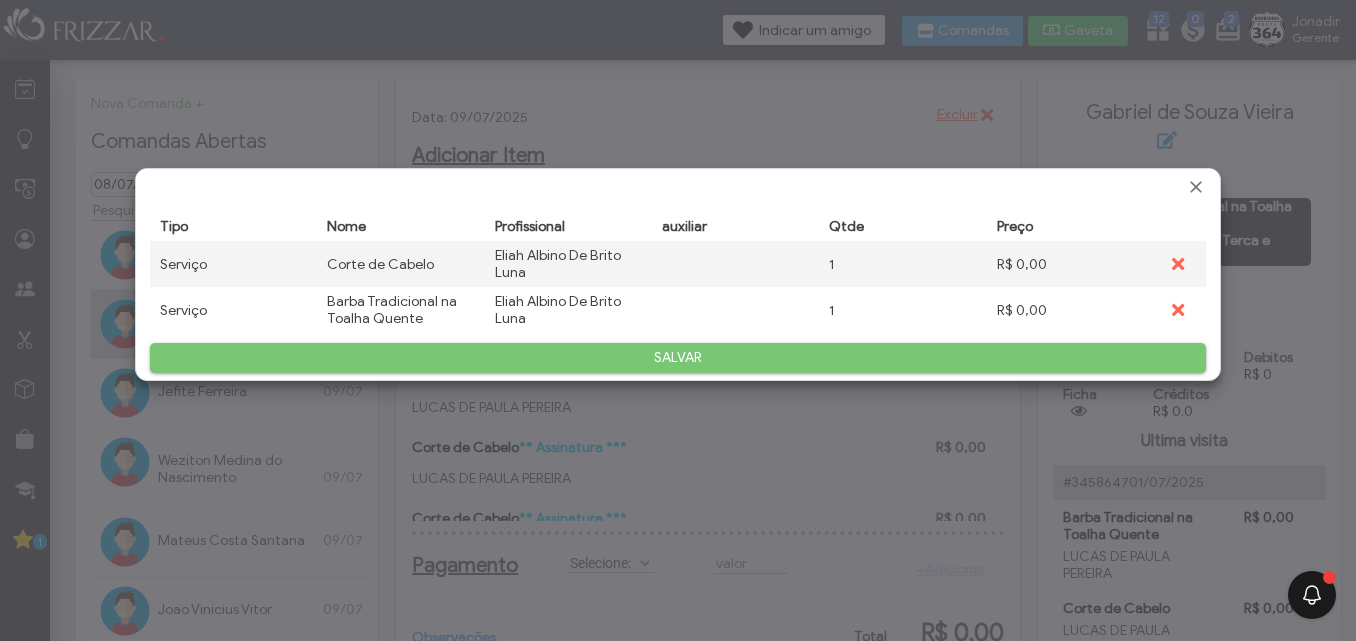 click on "SALVAR" at bounding box center [678, 358] 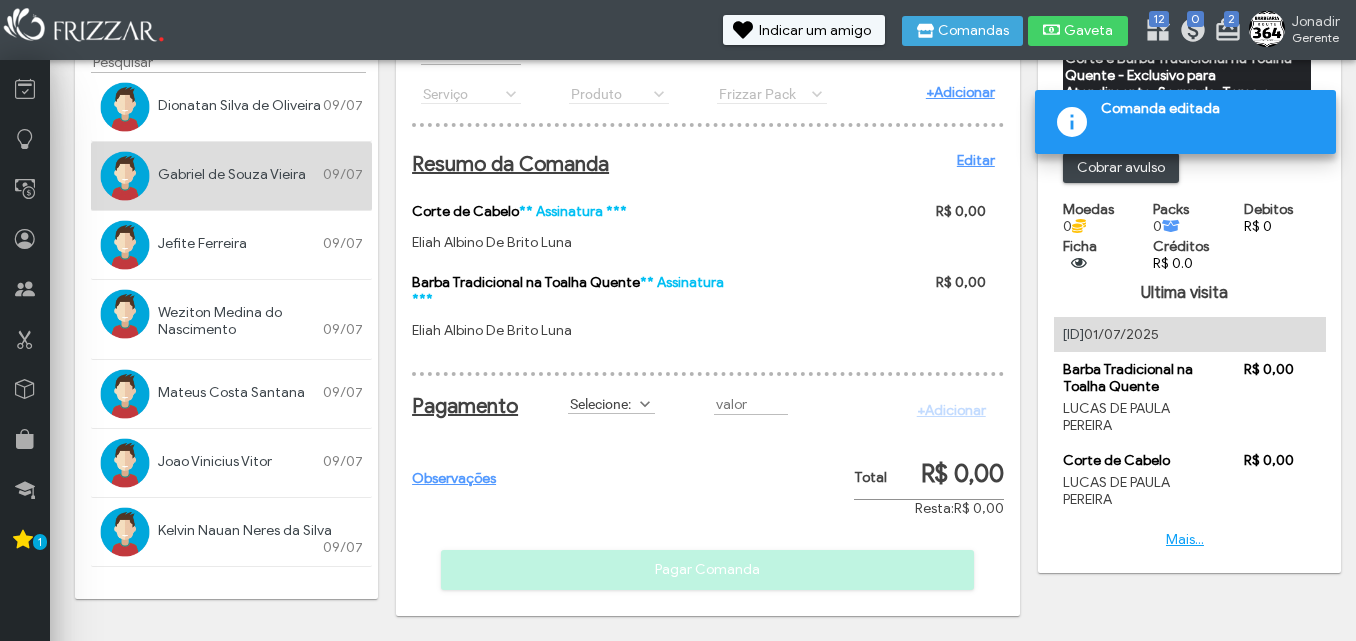 scroll, scrollTop: 148, scrollLeft: 0, axis: vertical 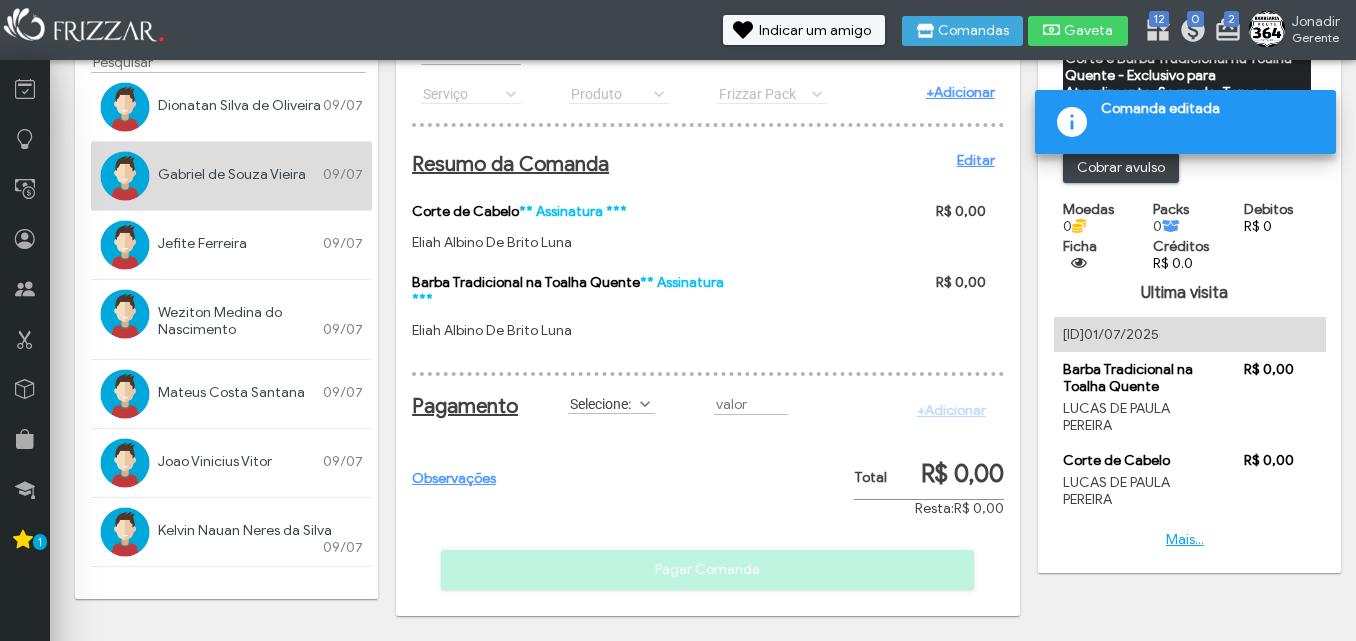 click at bounding box center [645, 404] 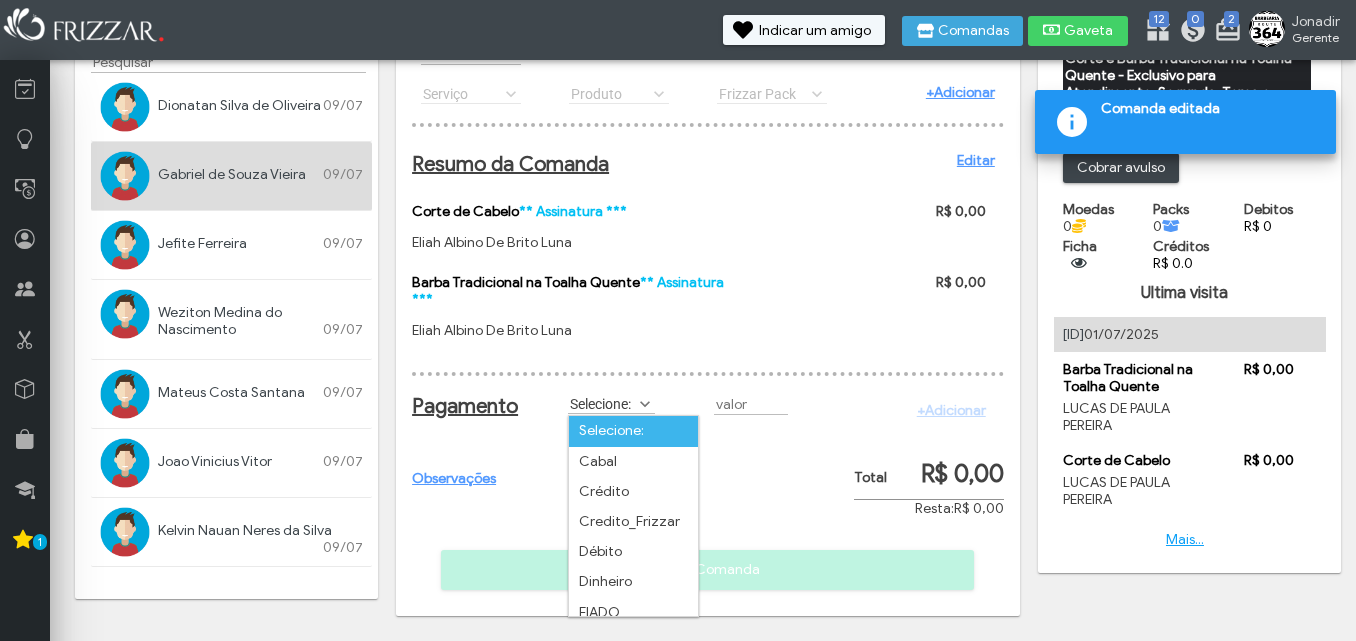scroll, scrollTop: 11, scrollLeft: 89, axis: both 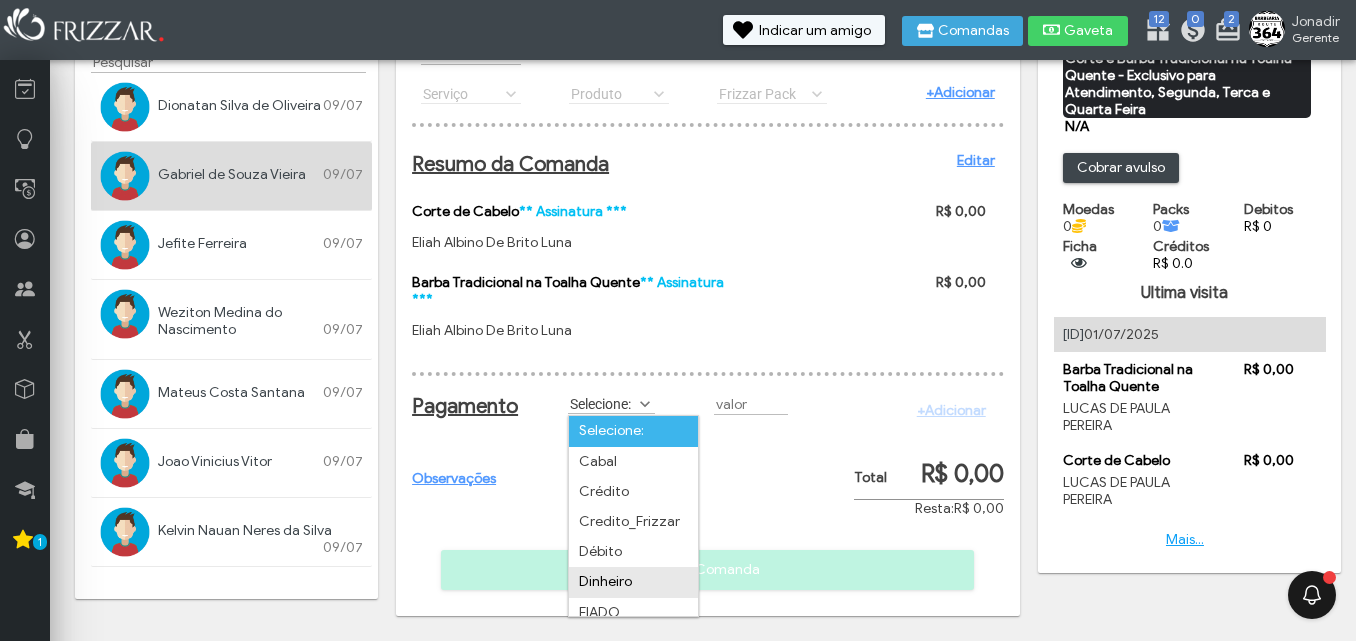 click on "Dinheiro" at bounding box center (633, 582) 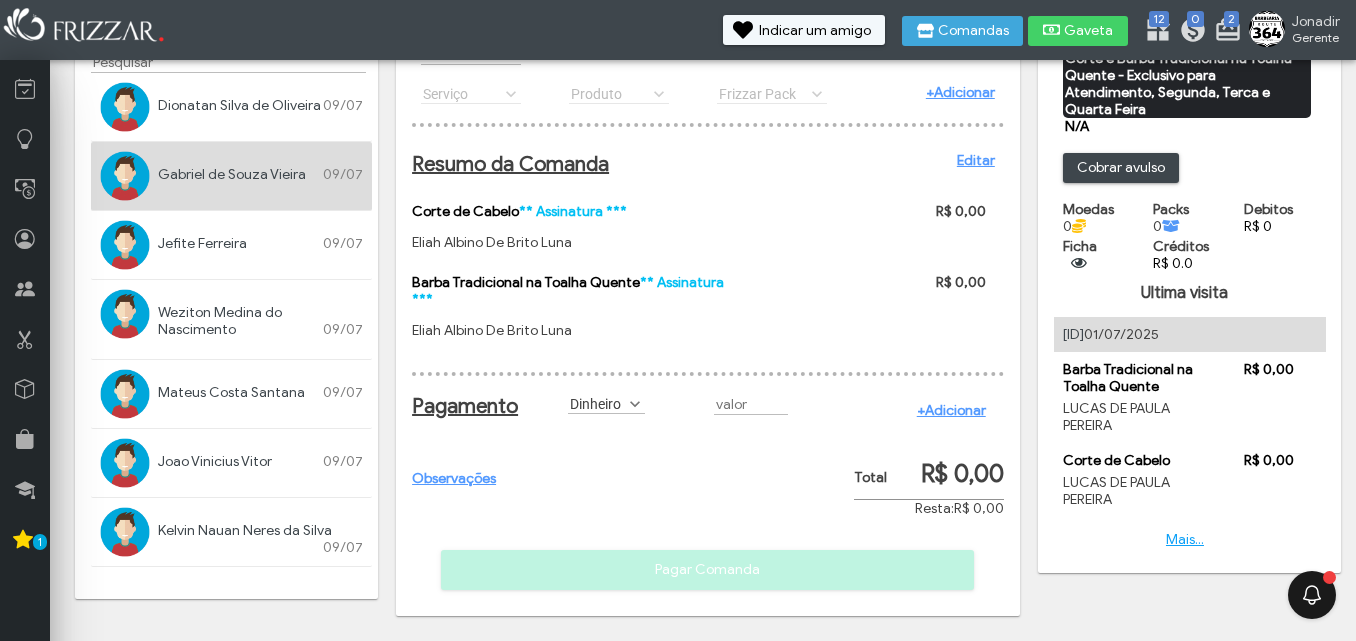 click on "+Adicionar" at bounding box center [951, 410] 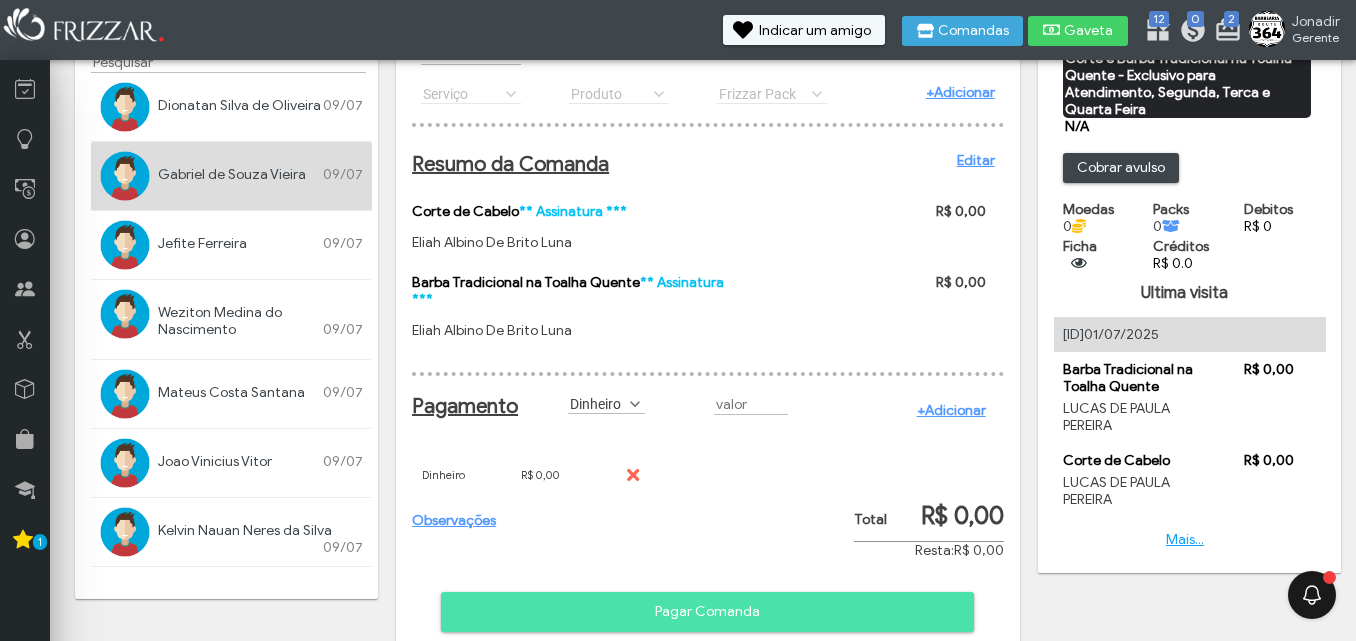 click on "Pagar Comanda" at bounding box center (707, 612) 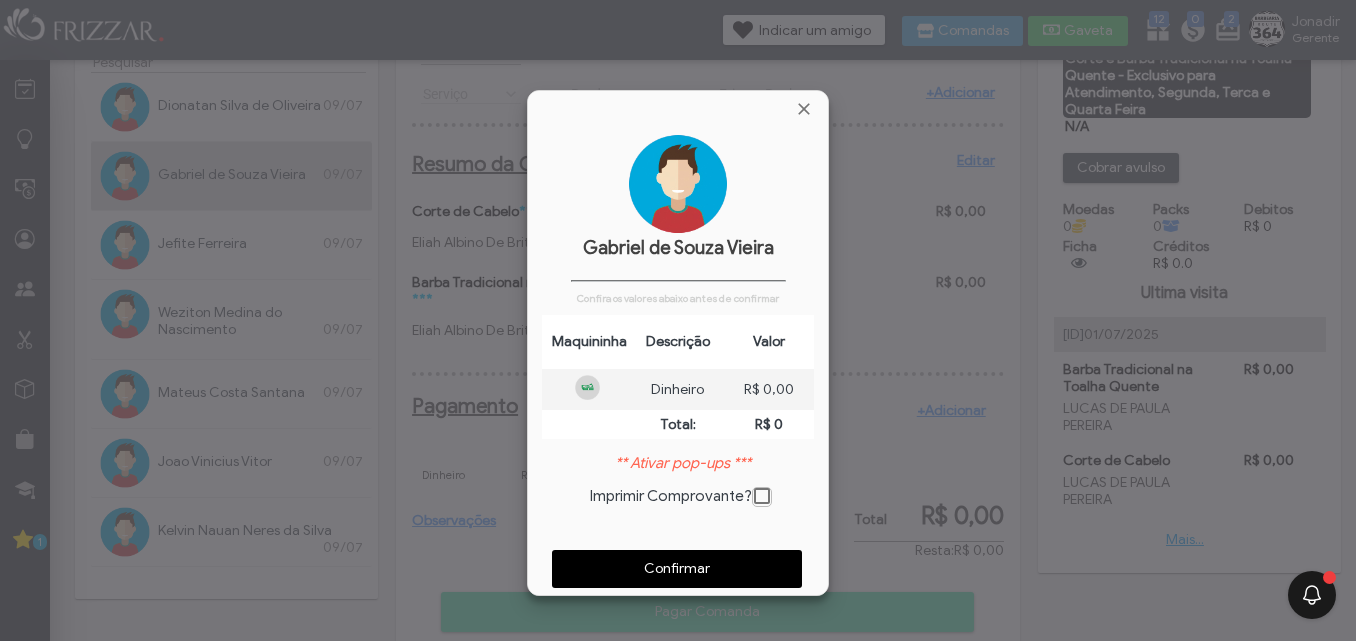 scroll, scrollTop: 10, scrollLeft: 11, axis: both 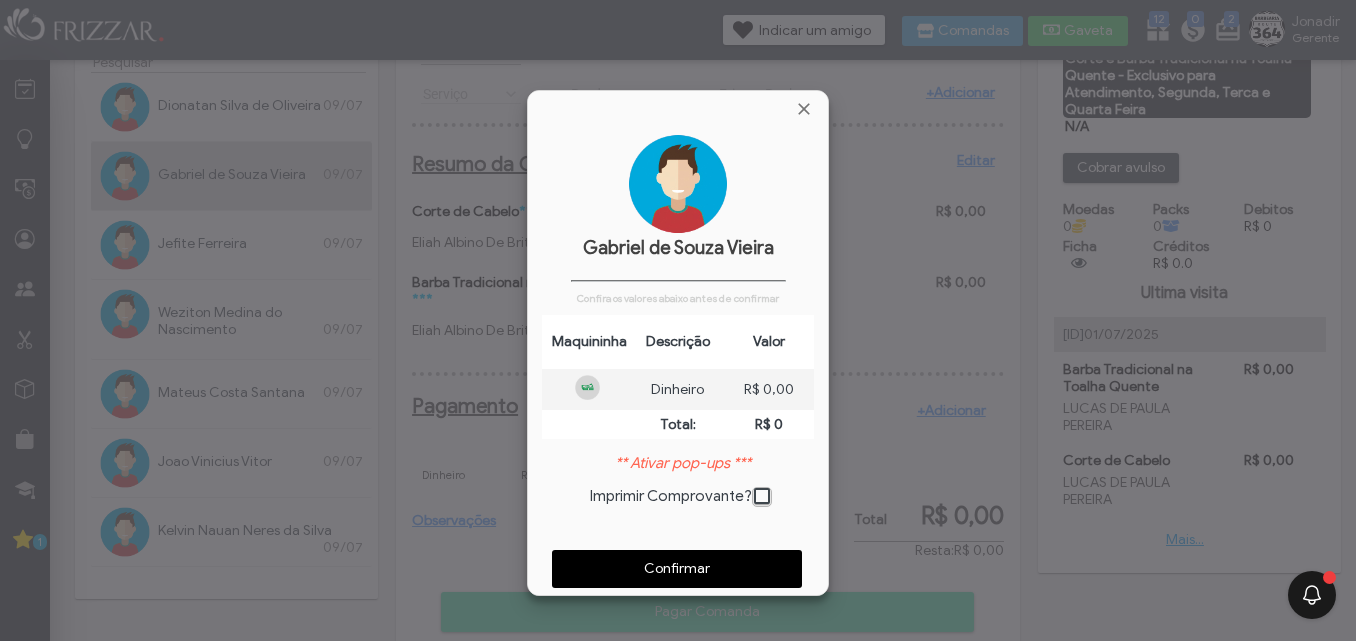 click on "Confirmar" at bounding box center [677, 569] 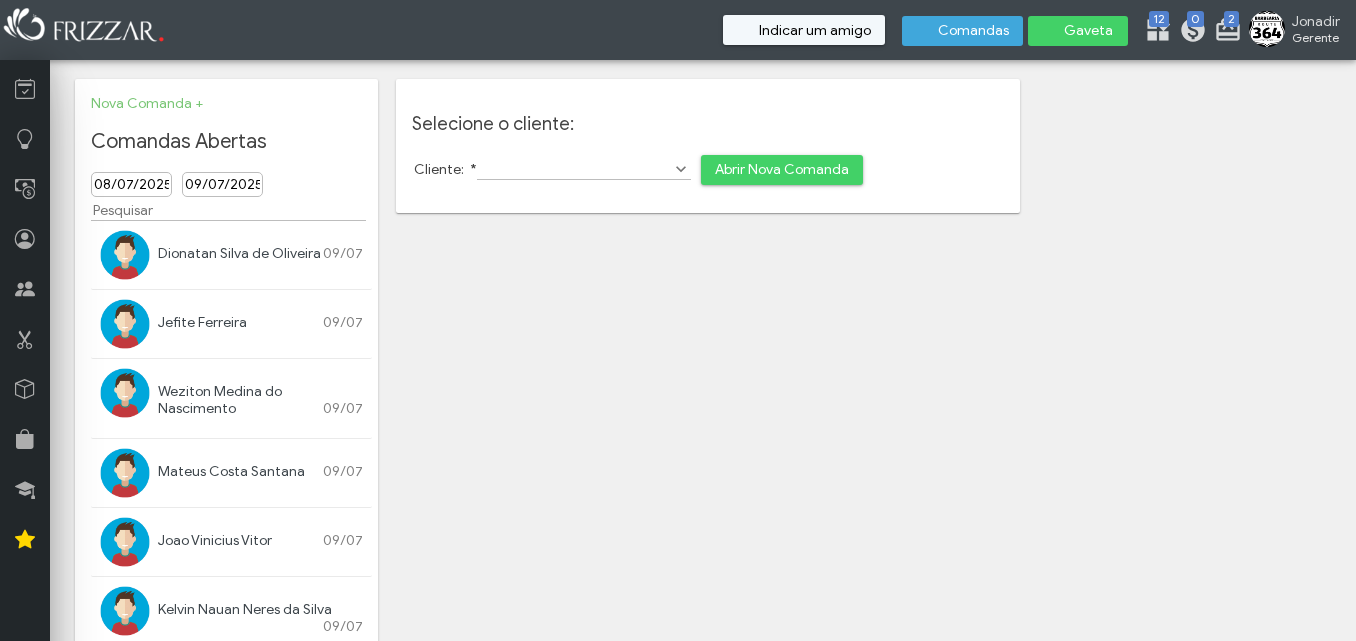 scroll, scrollTop: 0, scrollLeft: 0, axis: both 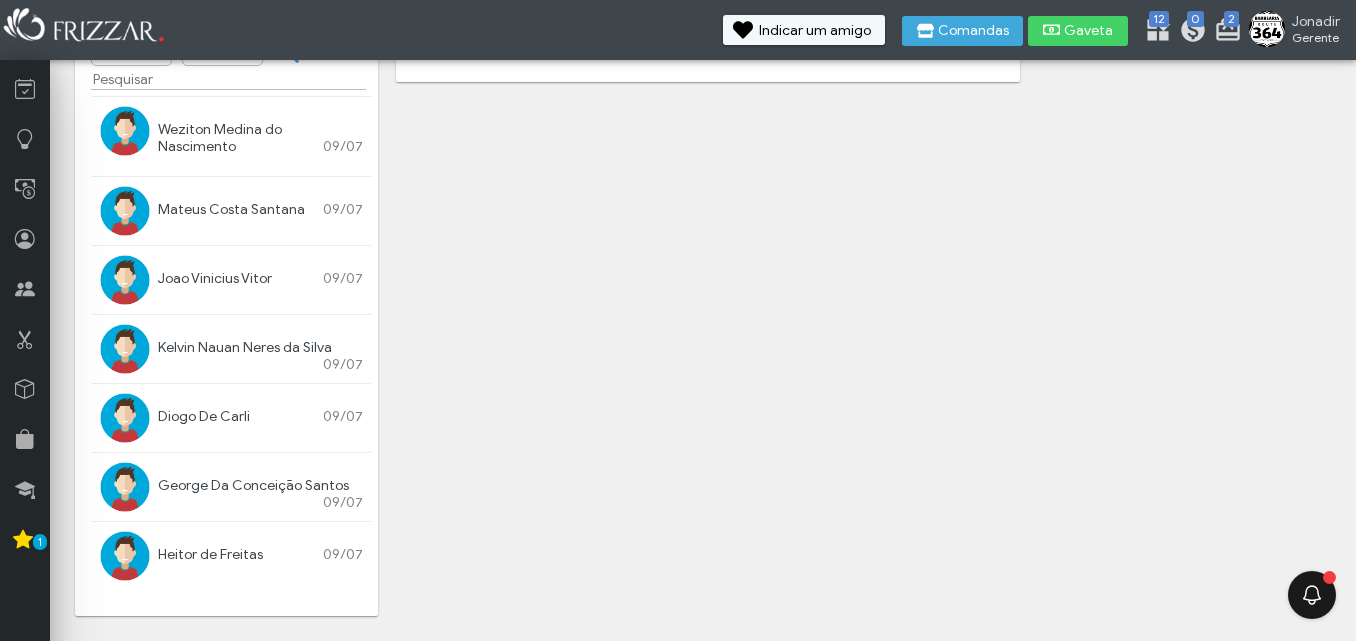 click at bounding box center (125, 418) 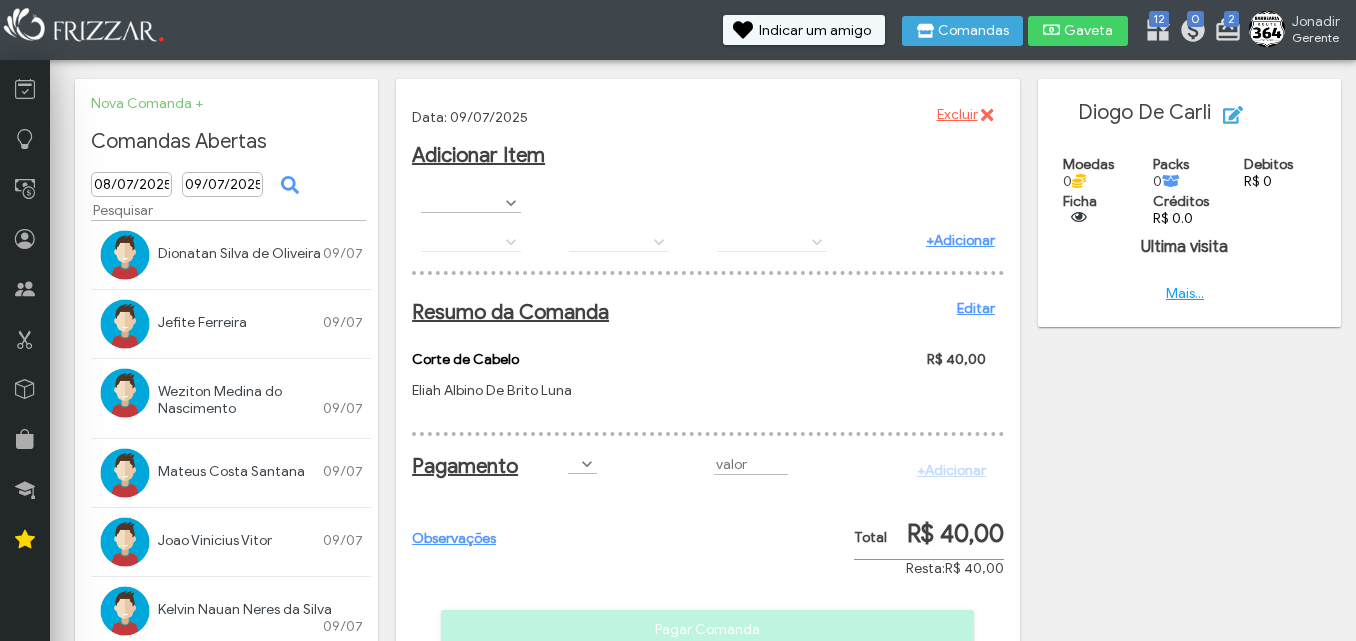 scroll, scrollTop: 0, scrollLeft: 0, axis: both 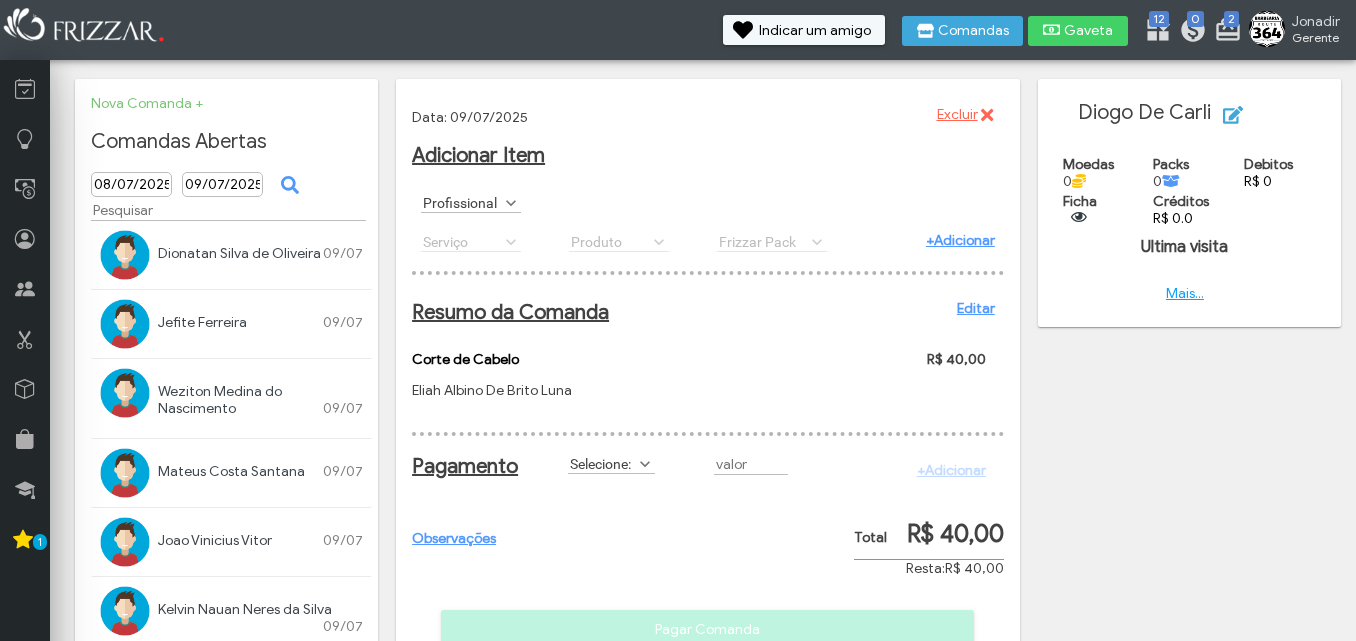 click on "[FIRST] [LAST]
Editar
Telefone
Aniversário
[DATE]
Email
Moedas
0
Packs 0    Debitos R$ 0 Ficha" at bounding box center (1189, 211) 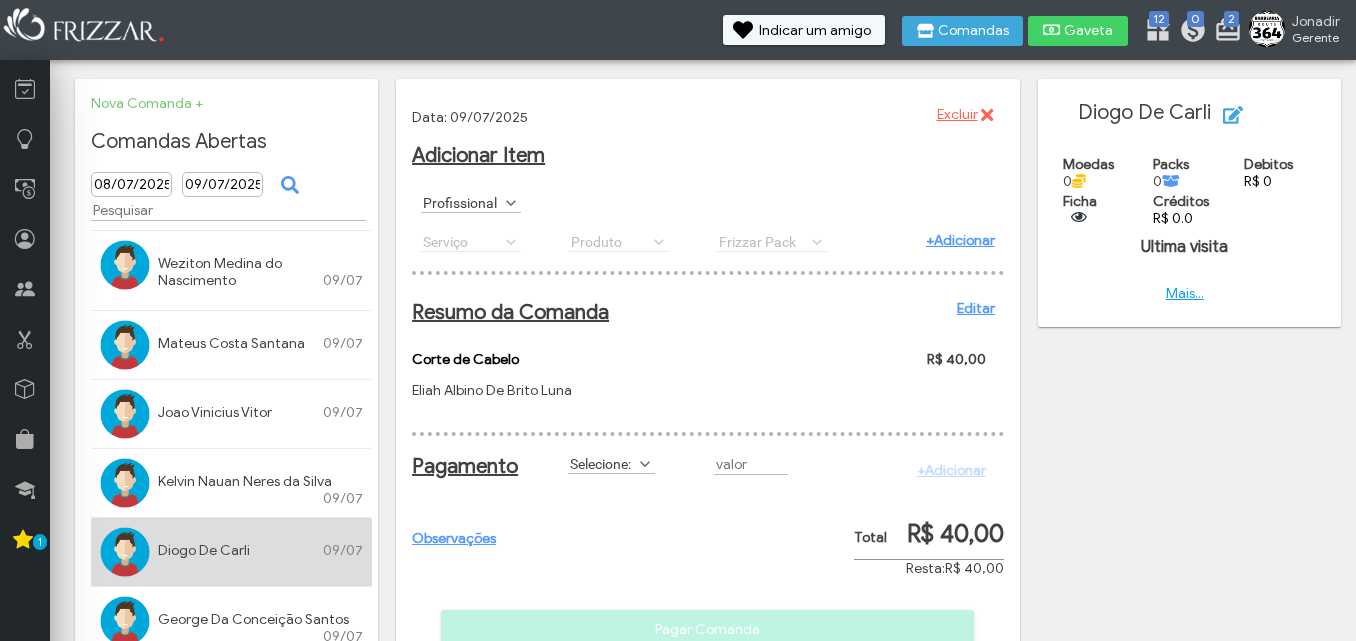 scroll, scrollTop: 131, scrollLeft: 0, axis: vertical 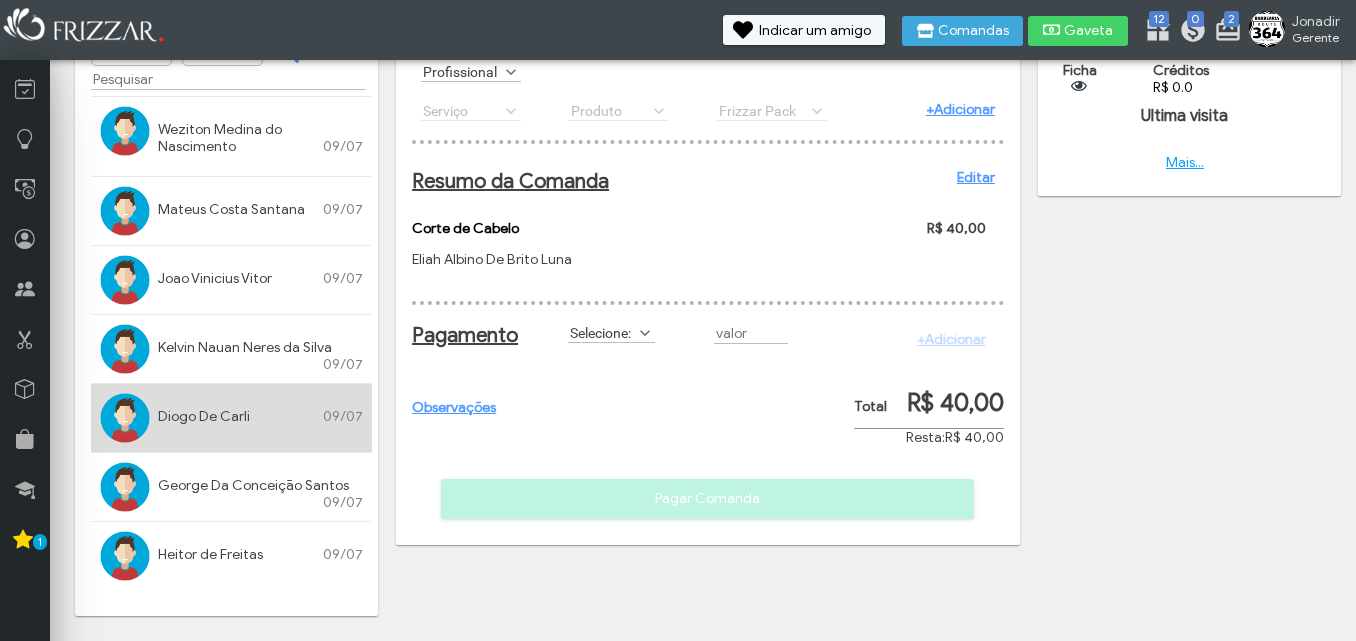 click at bounding box center (125, 280) 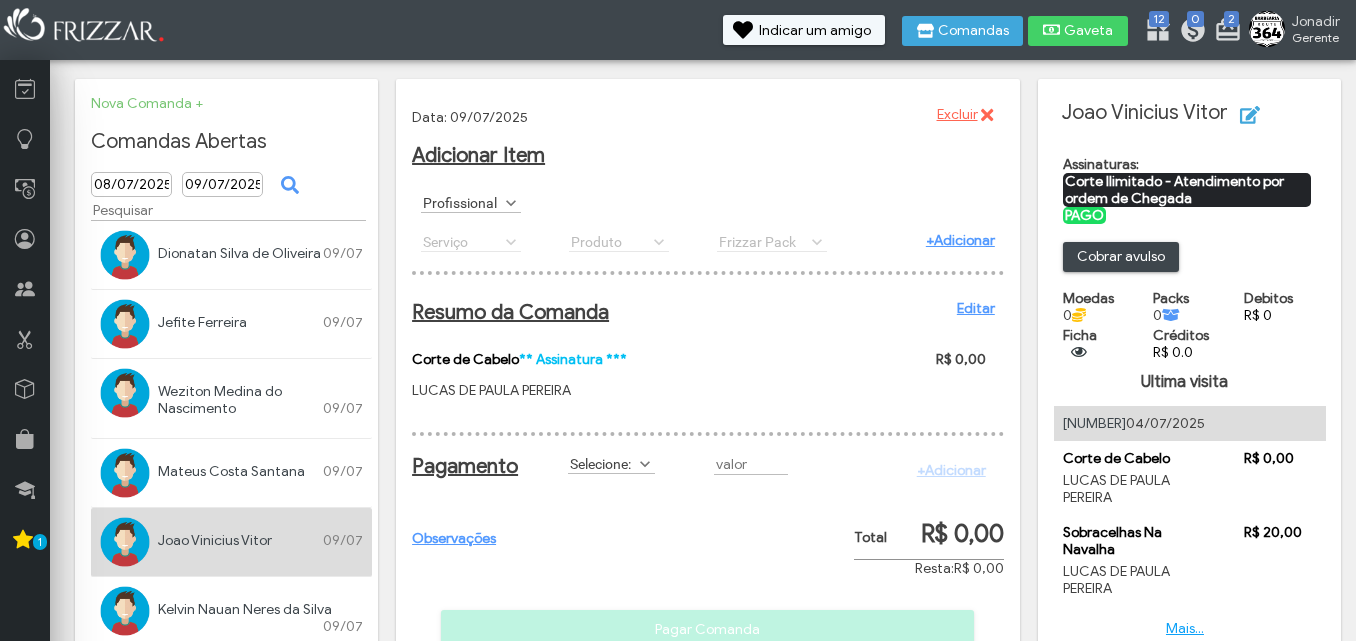 scroll, scrollTop: 0, scrollLeft: 0, axis: both 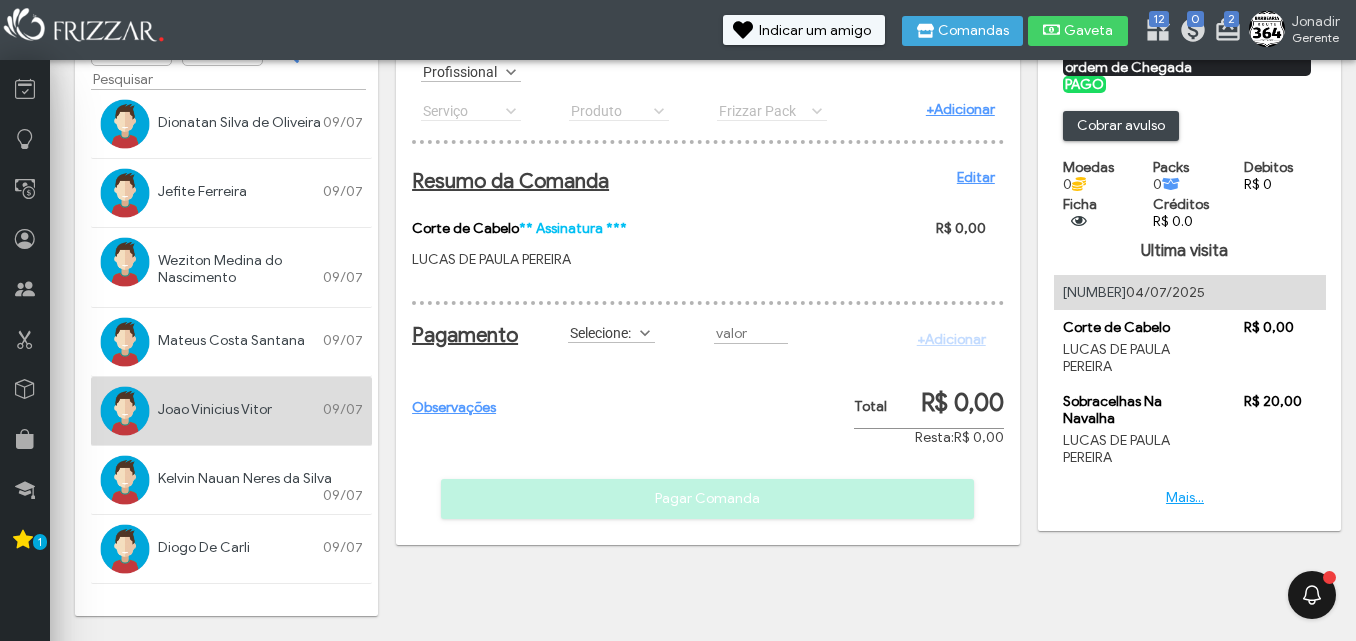 click at bounding box center (645, 333) 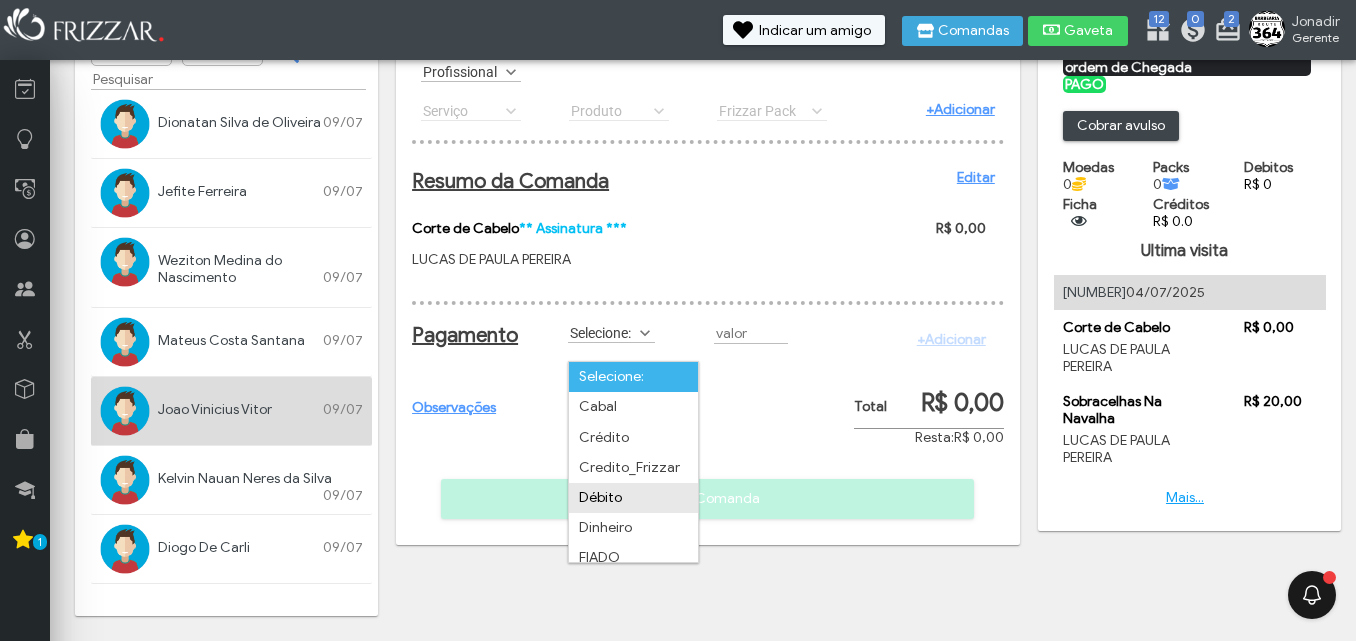 scroll, scrollTop: 0, scrollLeft: 0, axis: both 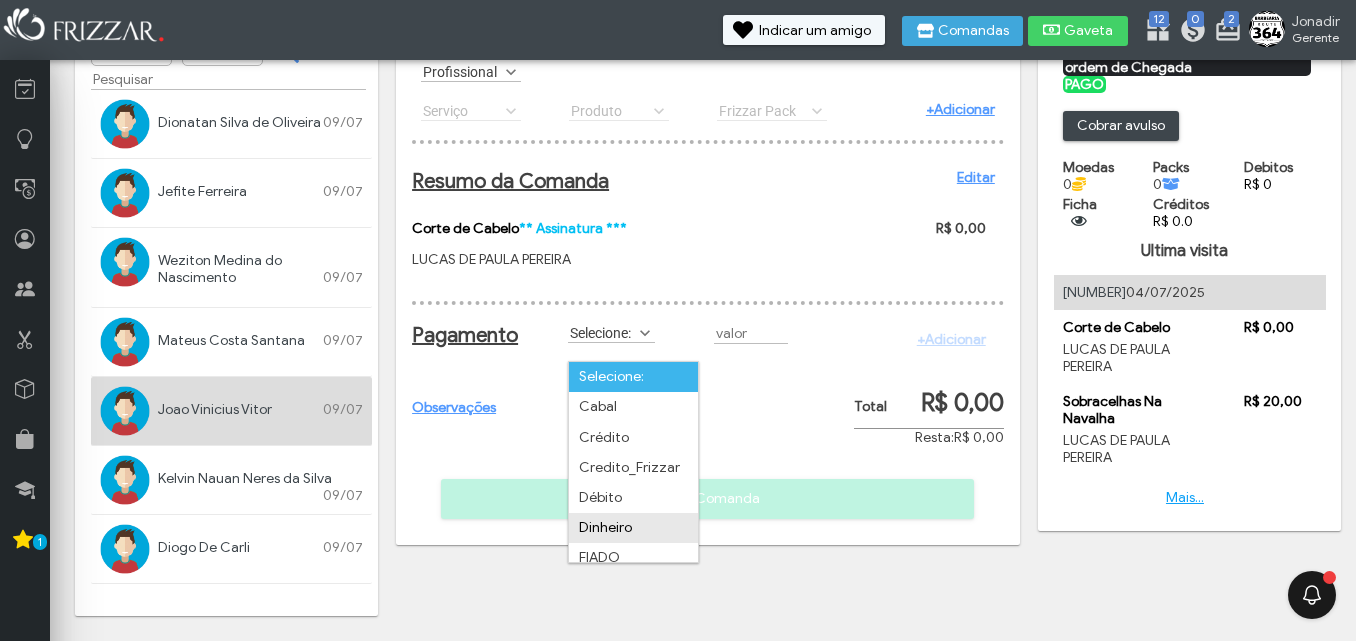 click on "Dinheiro" at bounding box center (633, 528) 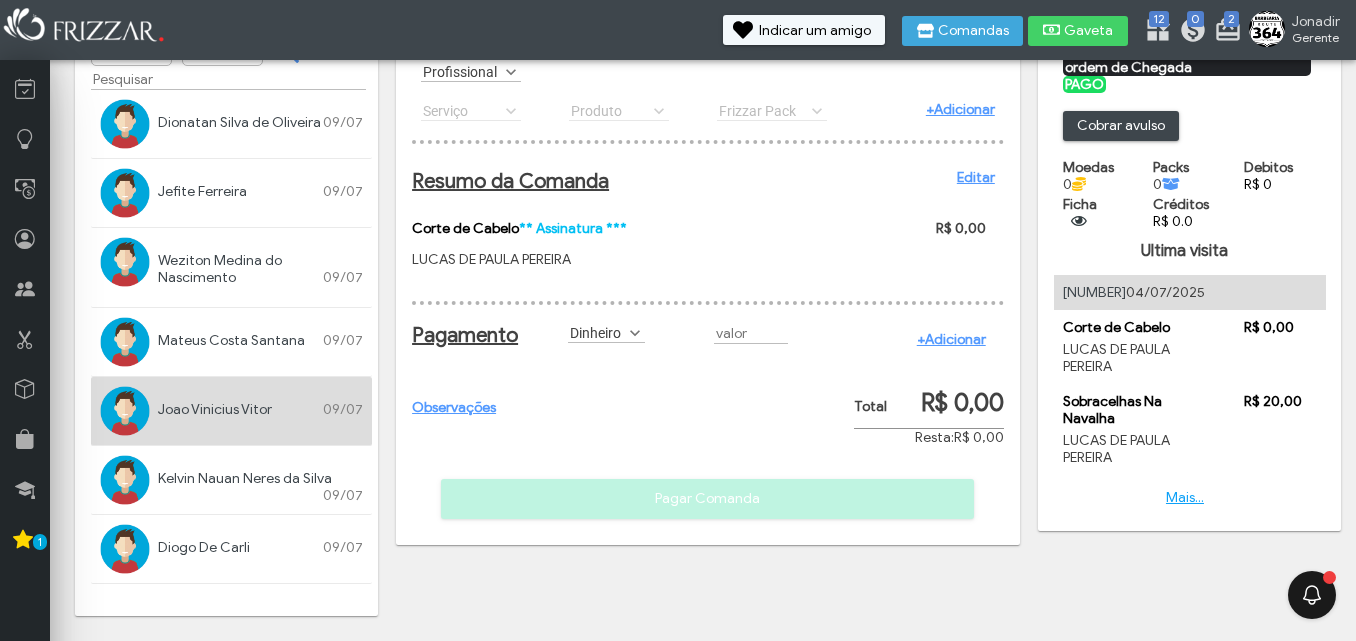 click on "+Adicionar" at bounding box center (951, 339) 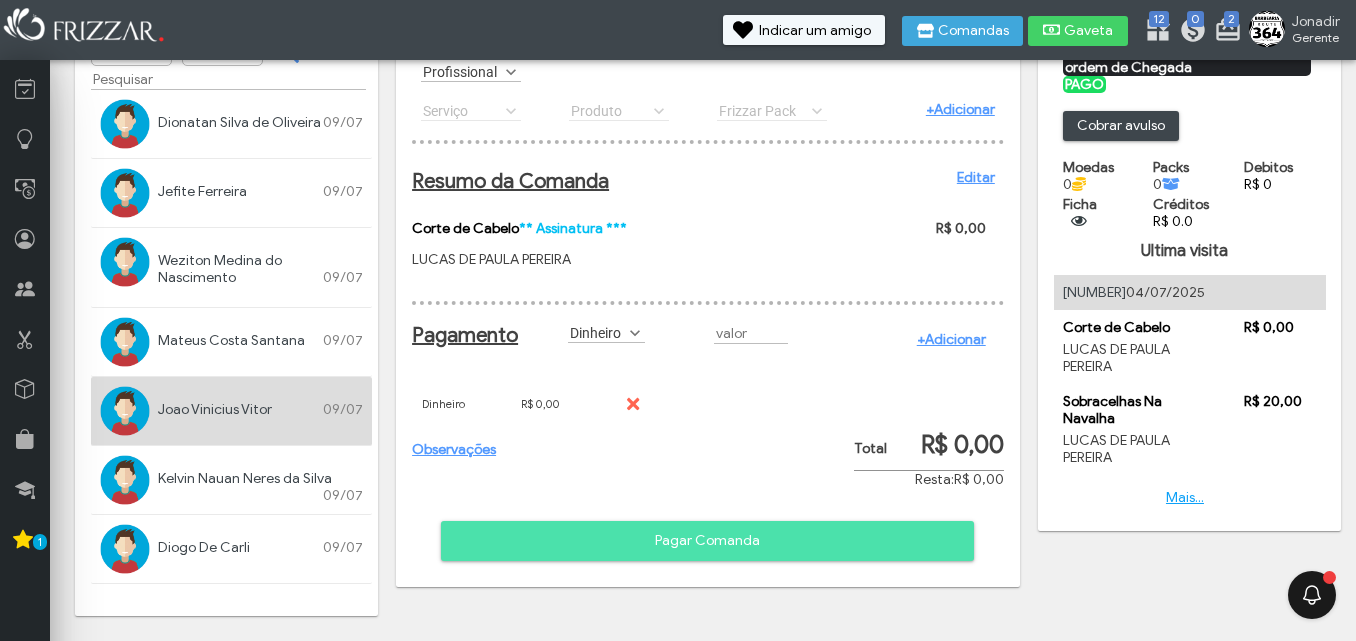 click on "Pagar Comanda" at bounding box center (707, 541) 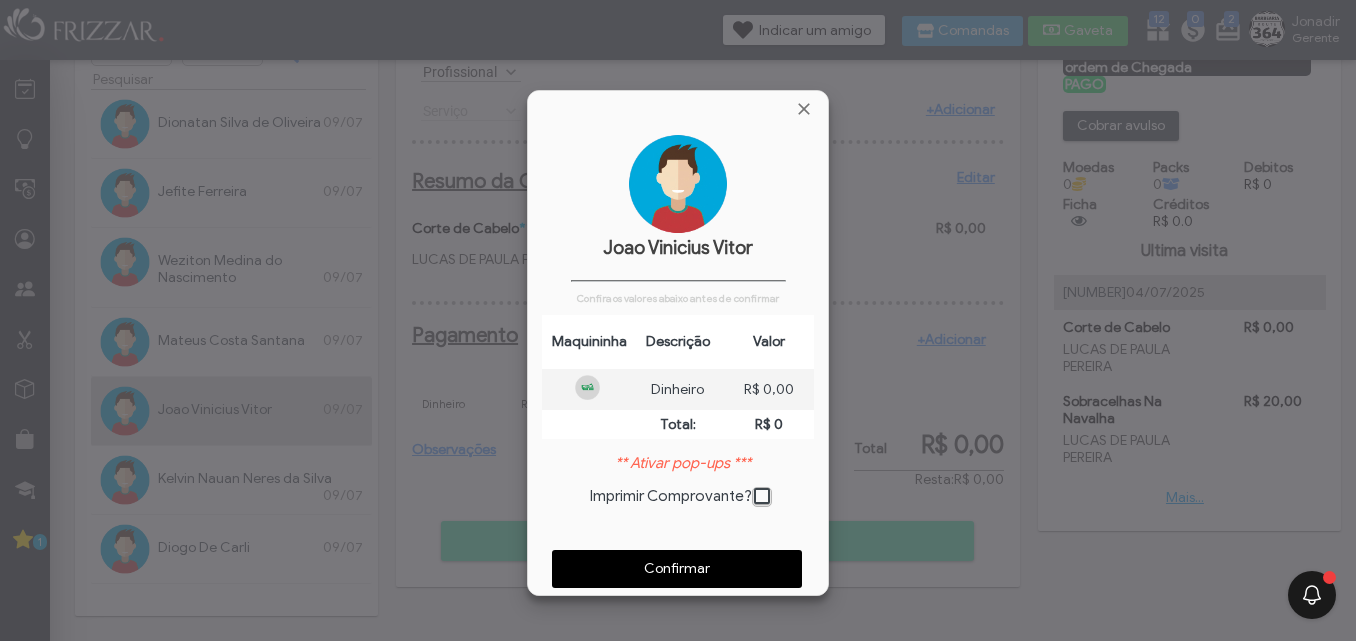 scroll, scrollTop: 10, scrollLeft: 11, axis: both 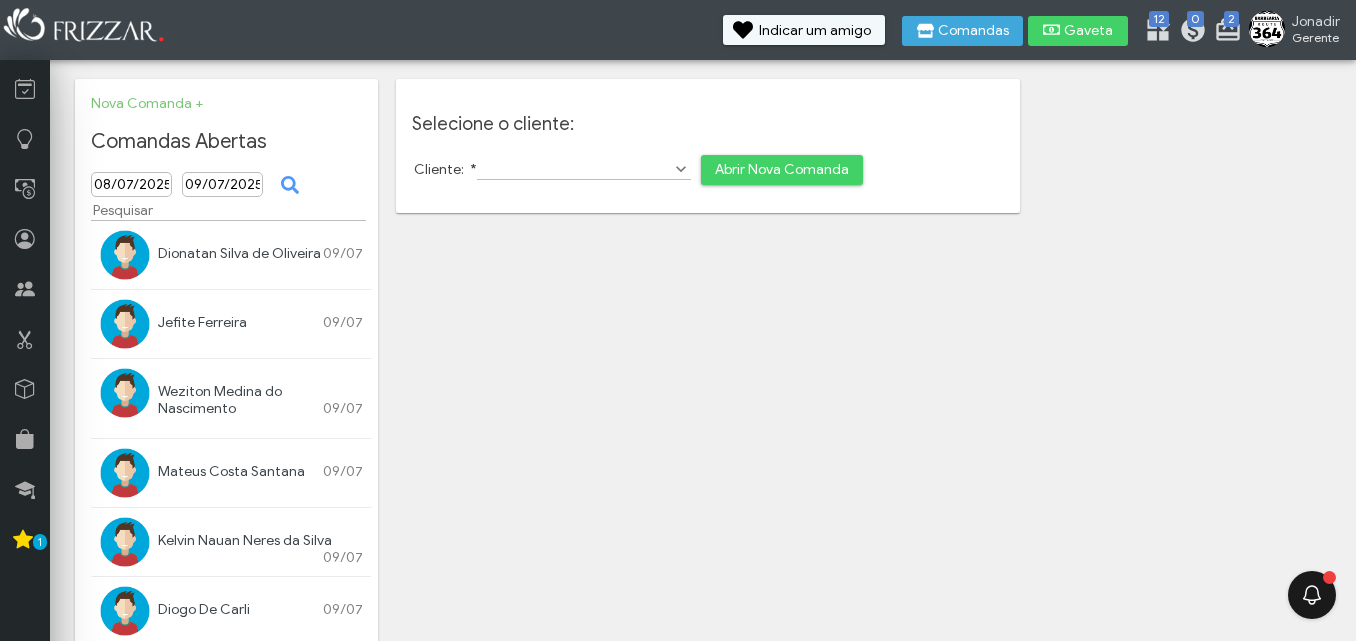 click on "ui-button
Jonadir
Gerente
Minha Conta
Home
Treinamento
Sair 2 0 12" at bounding box center (678, 320) 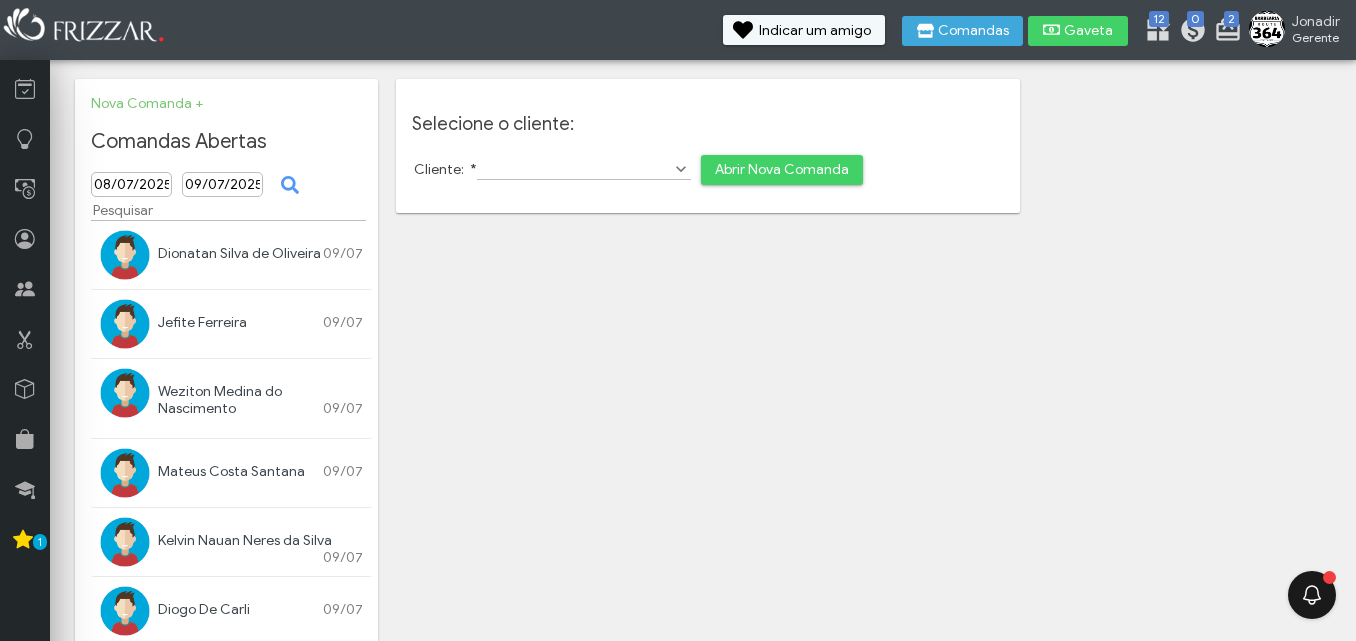 scroll, scrollTop: 62, scrollLeft: 0, axis: vertical 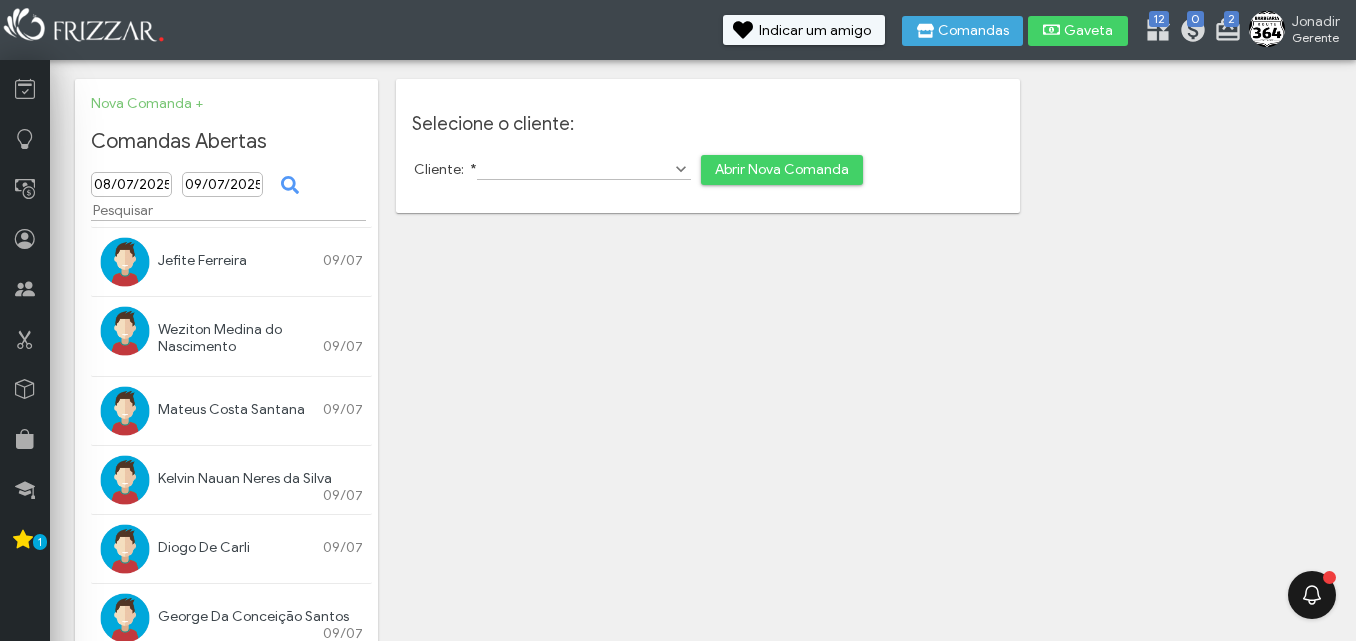 click at bounding box center (125, 411) 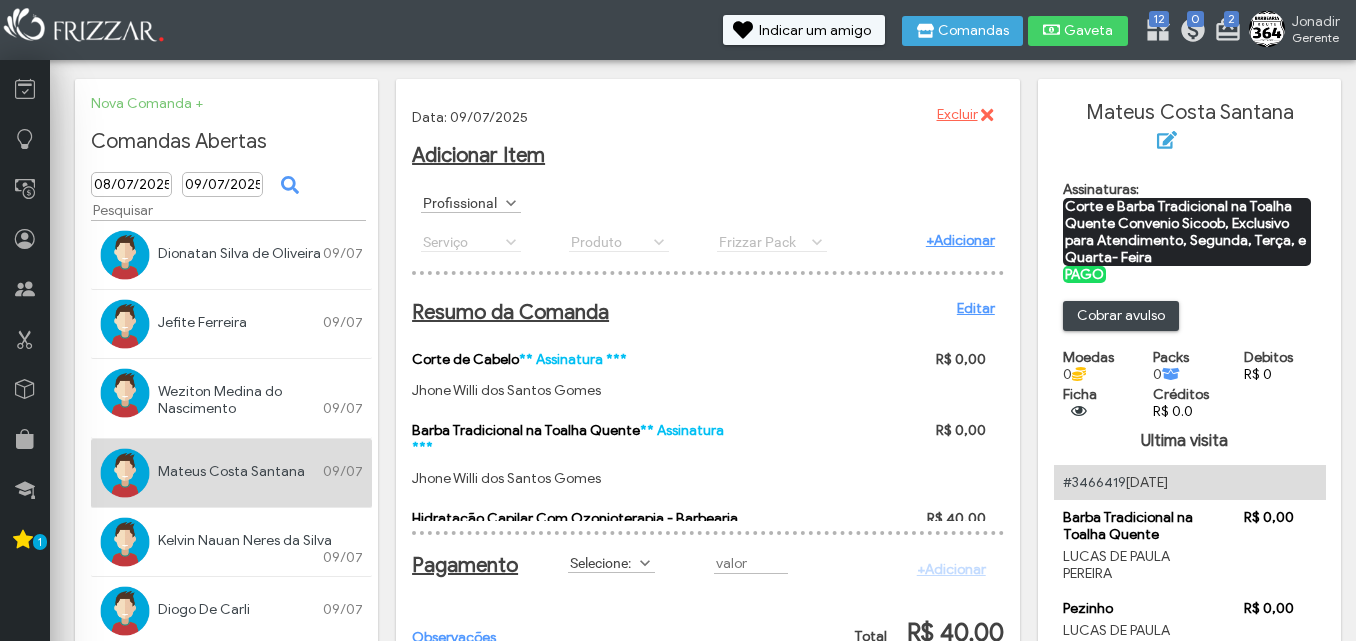 scroll, scrollTop: 0, scrollLeft: 0, axis: both 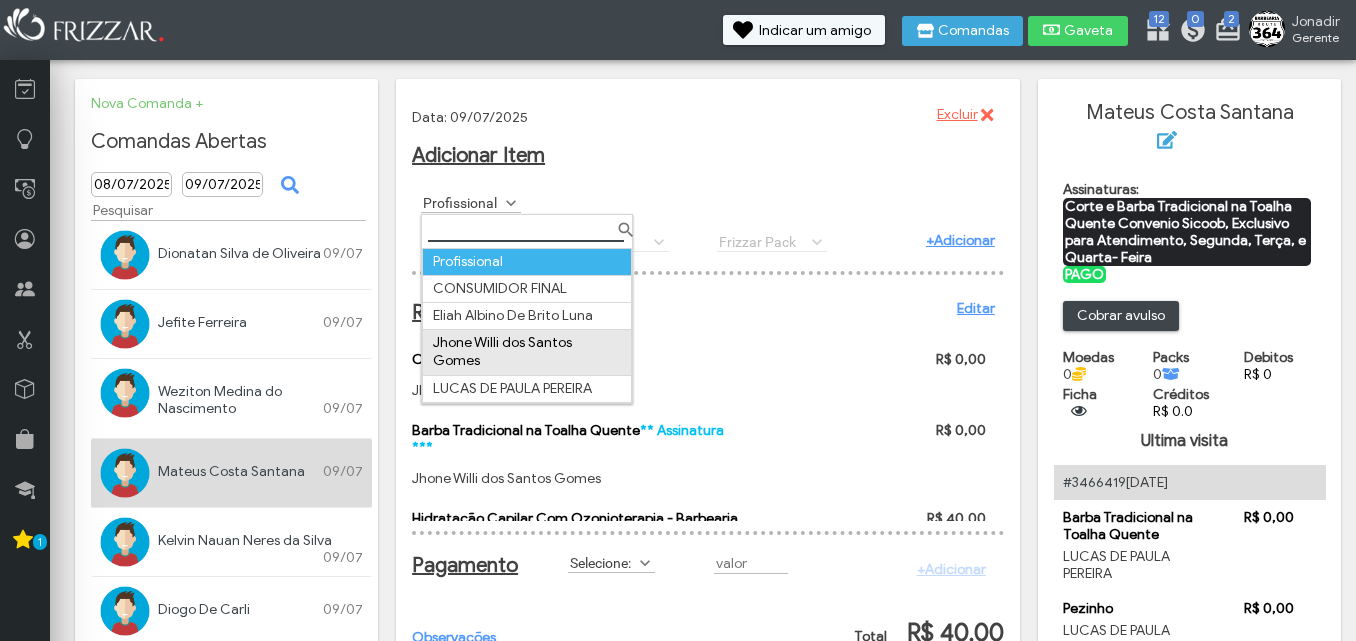 click on "Jhone Willi dos Santos Gomes" at bounding box center (527, 352) 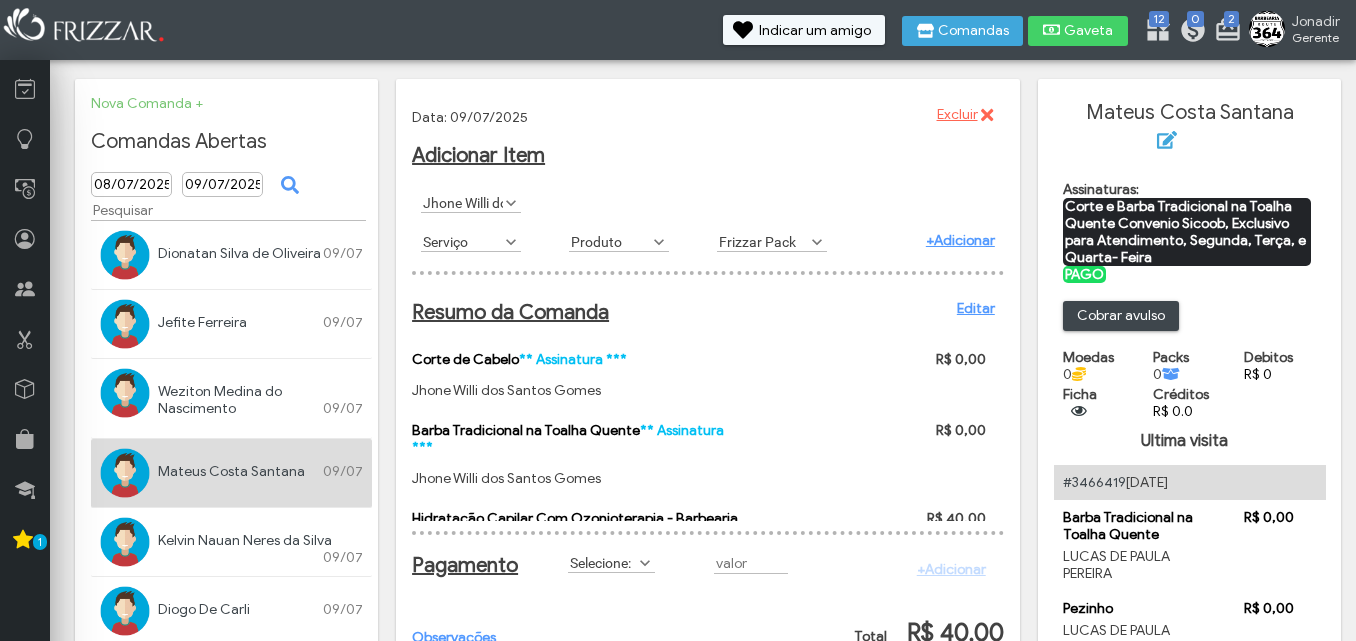 scroll, scrollTop: 11, scrollLeft: 89, axis: both 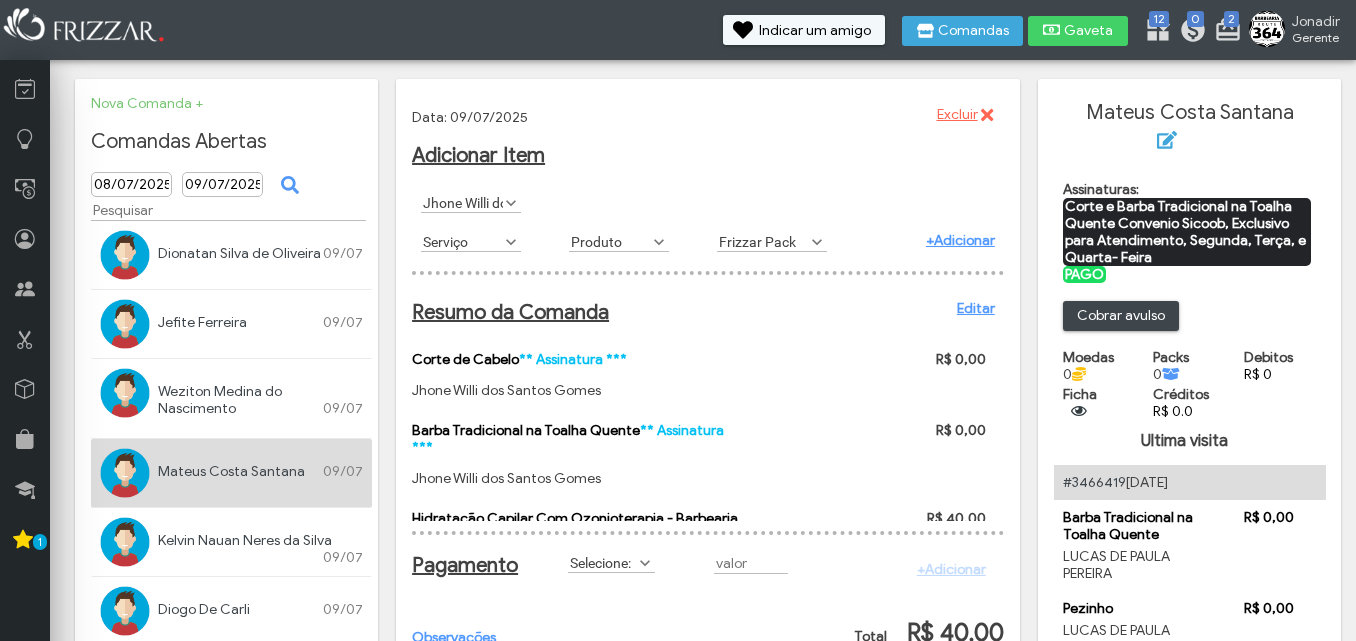 click at bounding box center (511, 242) 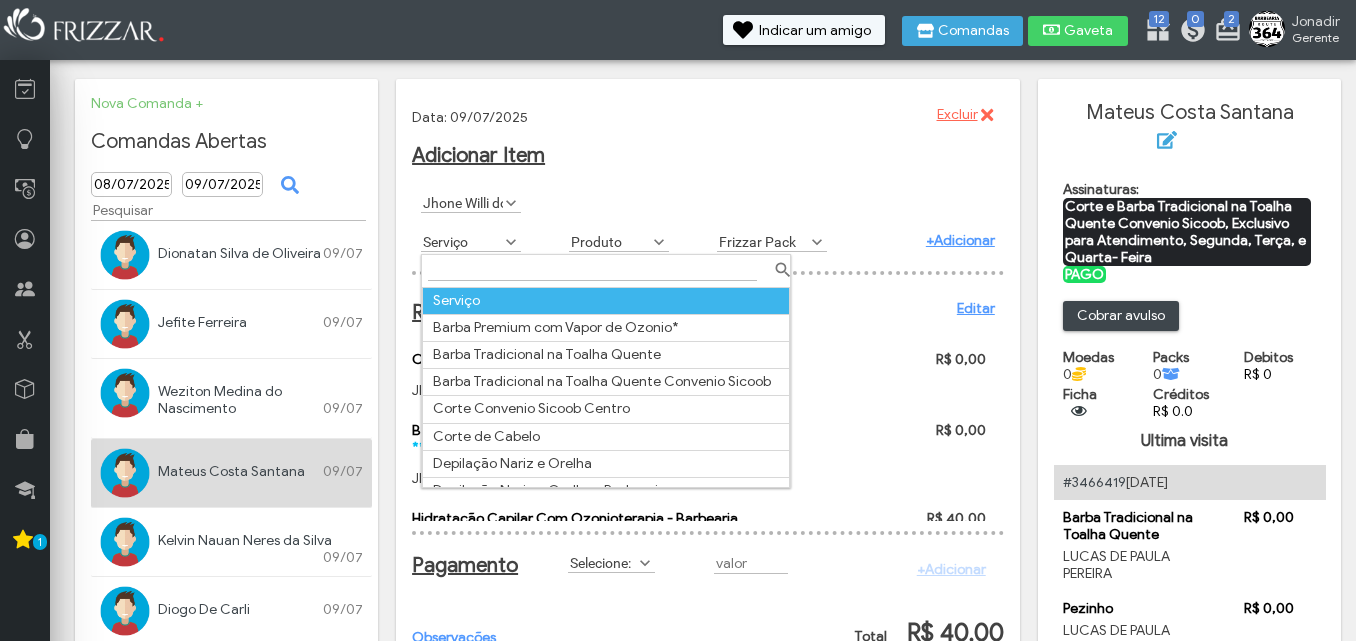 scroll, scrollTop: 11, scrollLeft: 89, axis: both 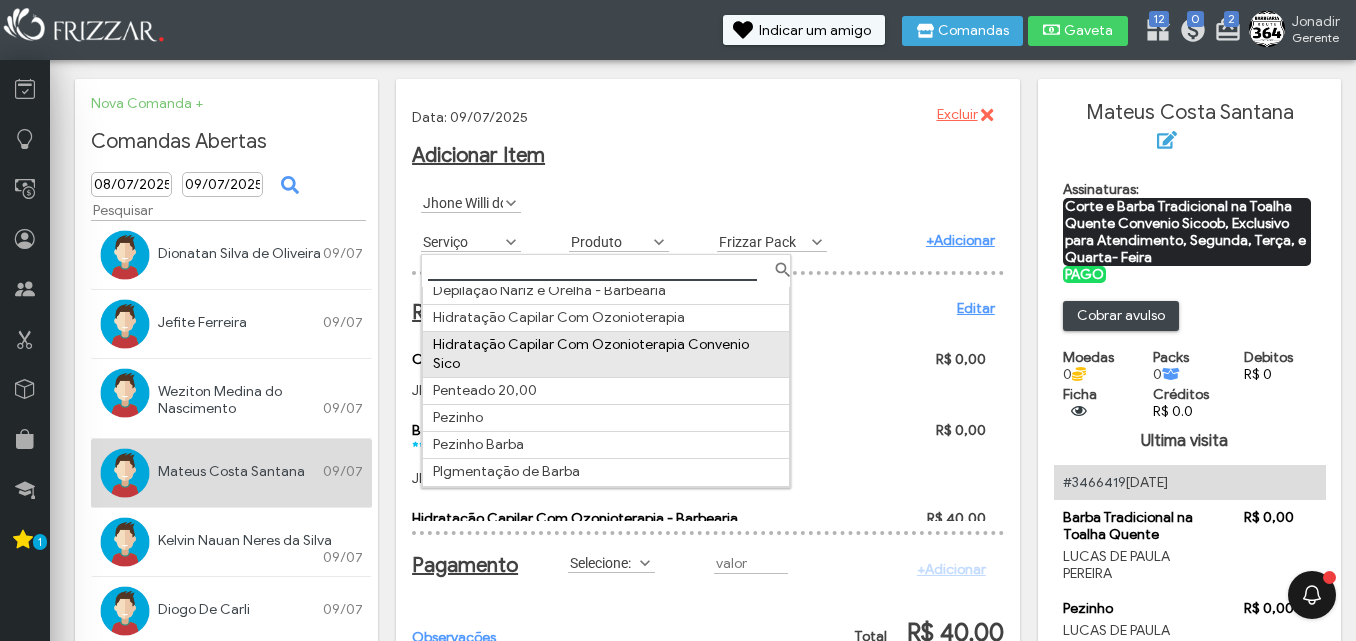 click on "Hidratação Capilar Com Ozonioterapia Convenio Sico" at bounding box center (606, 354) 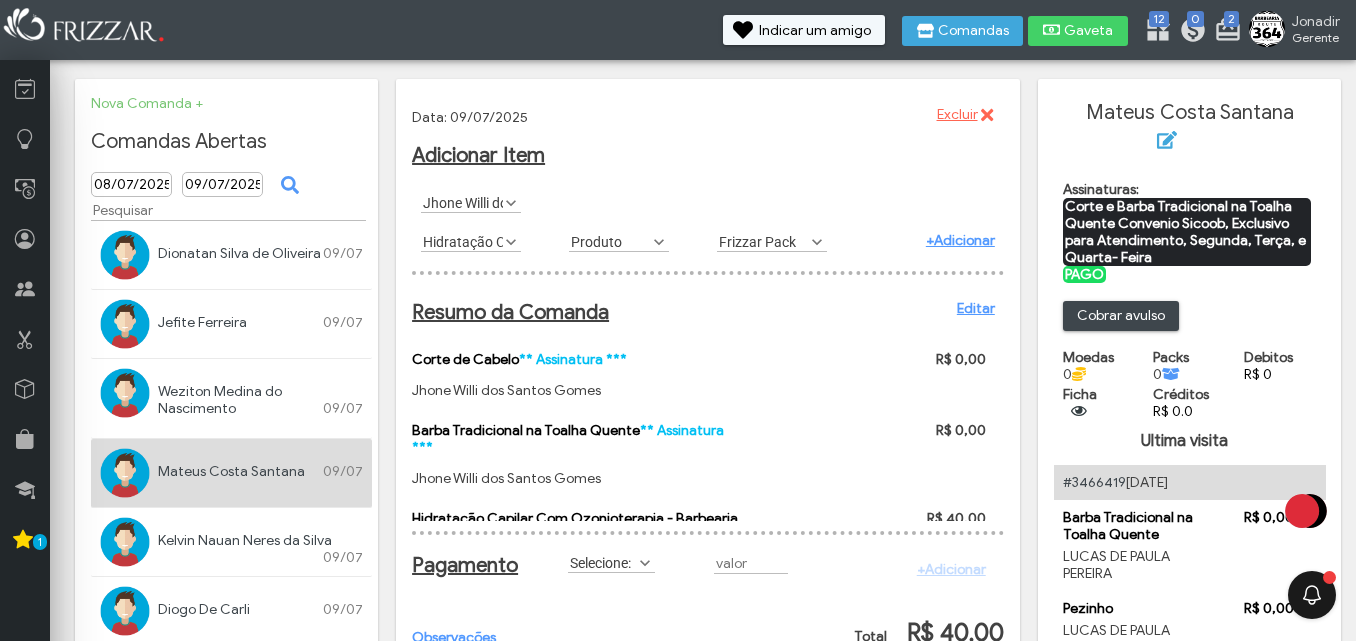 click on "+Adicionar" at bounding box center [960, 240] 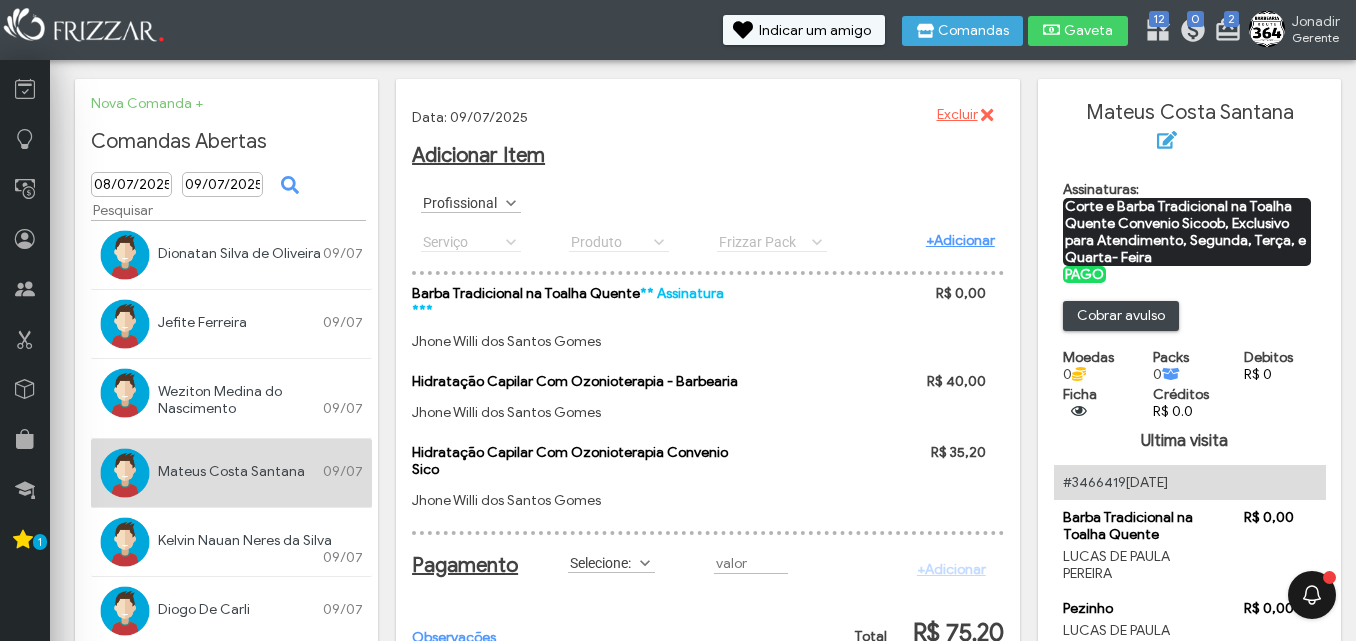 scroll, scrollTop: 0, scrollLeft: 0, axis: both 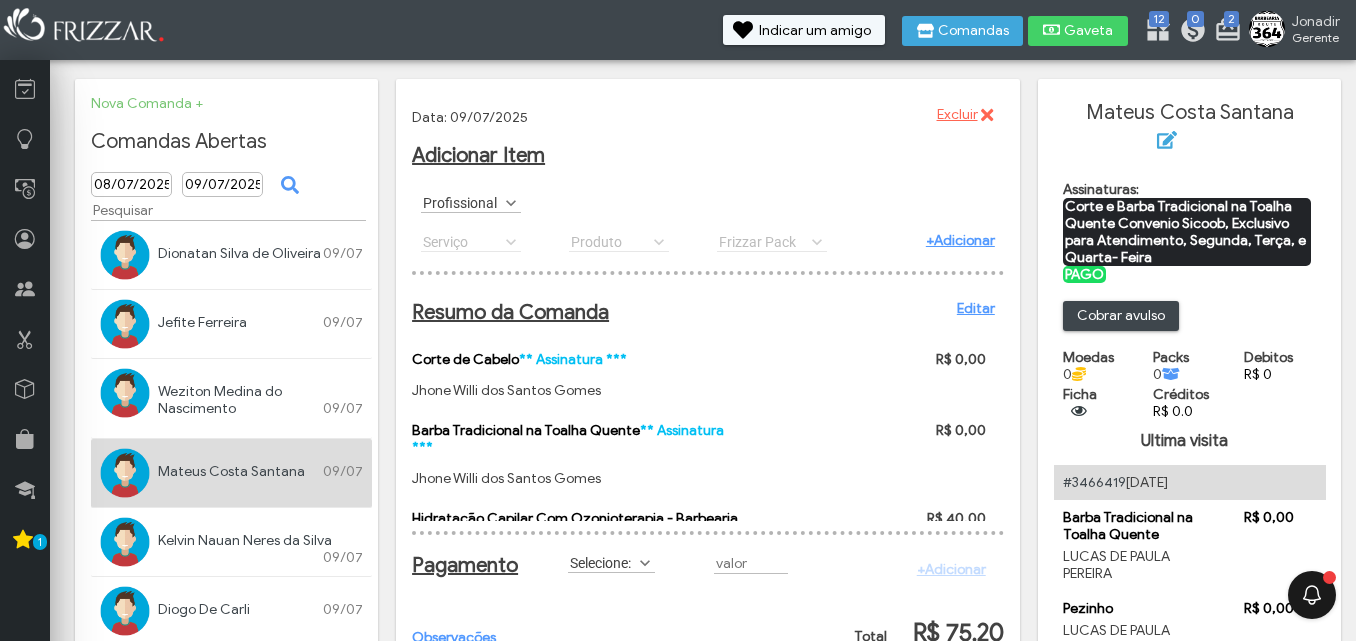 click at bounding box center [511, 203] 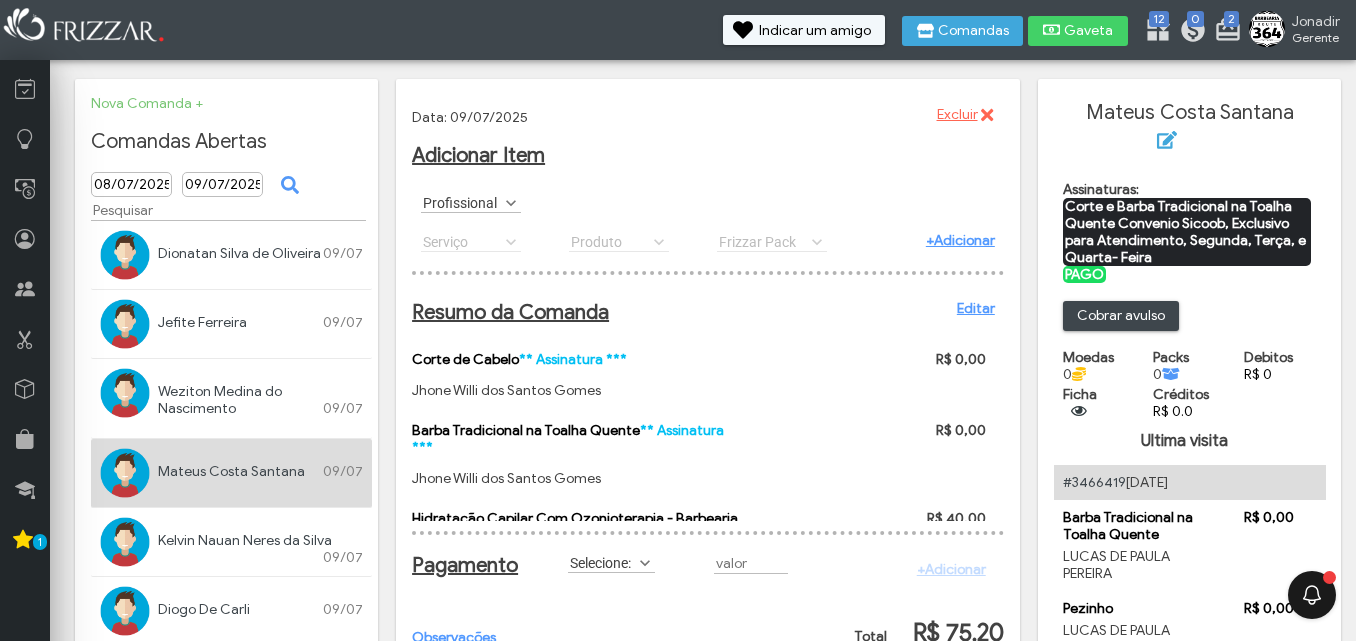 scroll, scrollTop: 11, scrollLeft: 89, axis: both 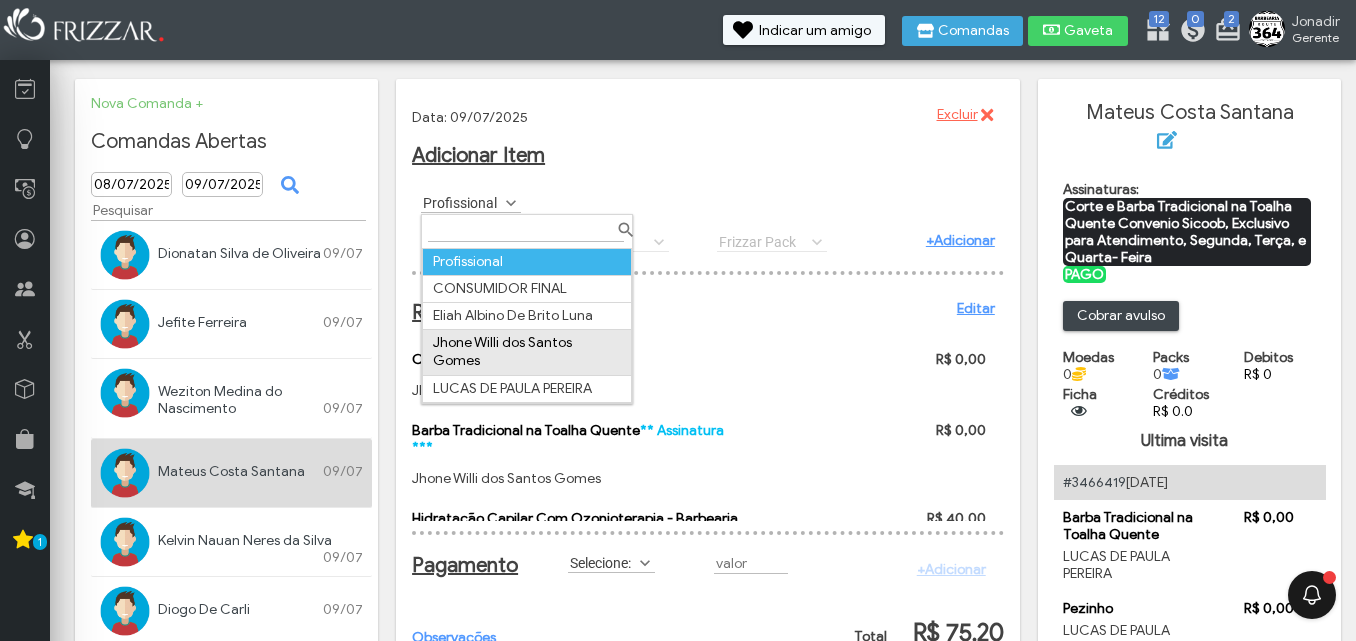 click on "Jhone Willi dos Santos Gomes" at bounding box center (527, 352) 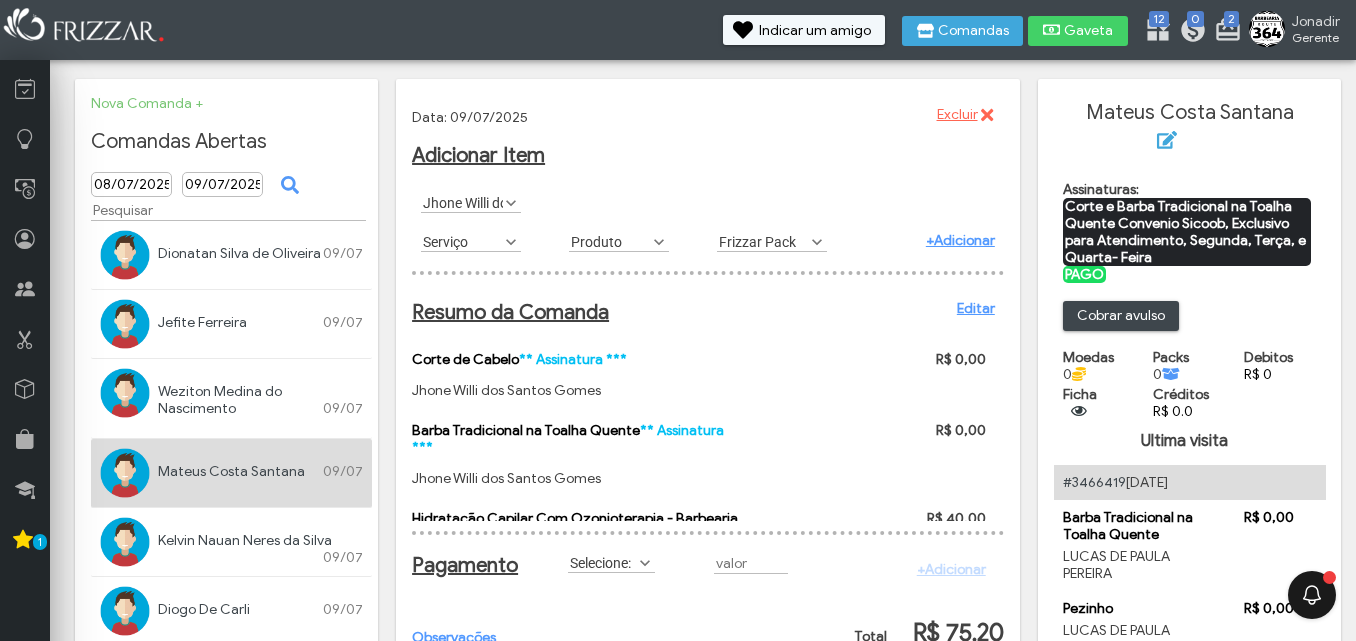 scroll, scrollTop: 11, scrollLeft: 89, axis: both 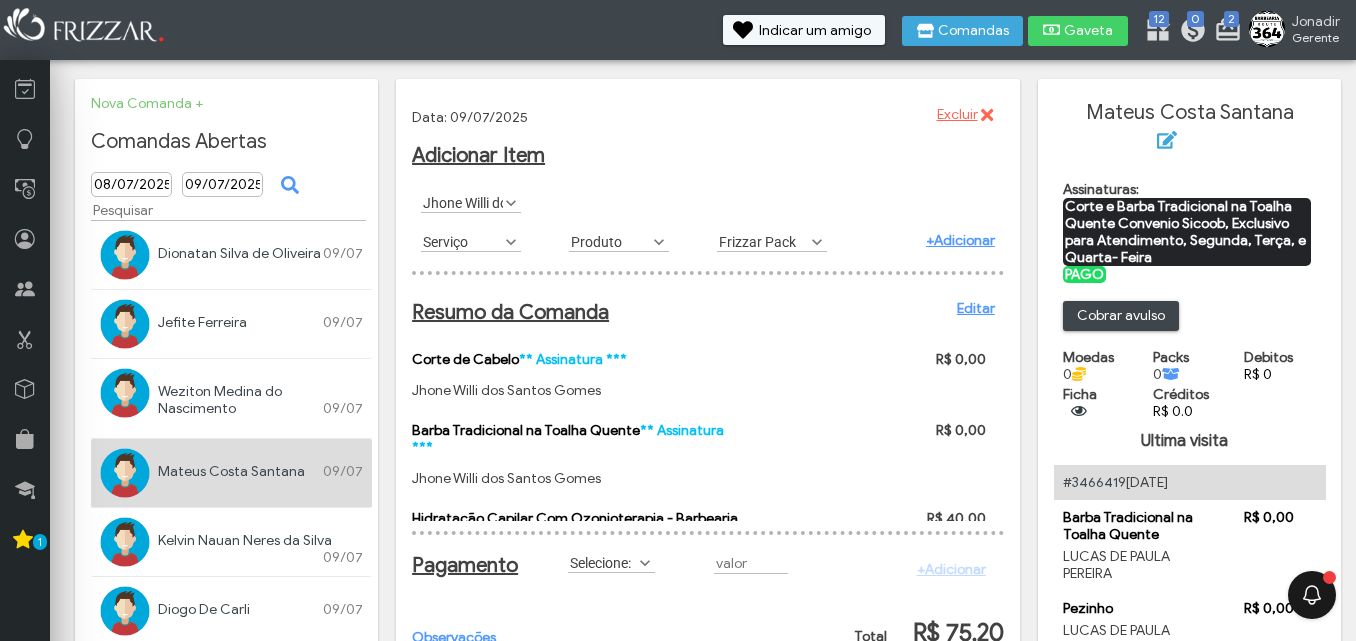 click at bounding box center (511, 242) 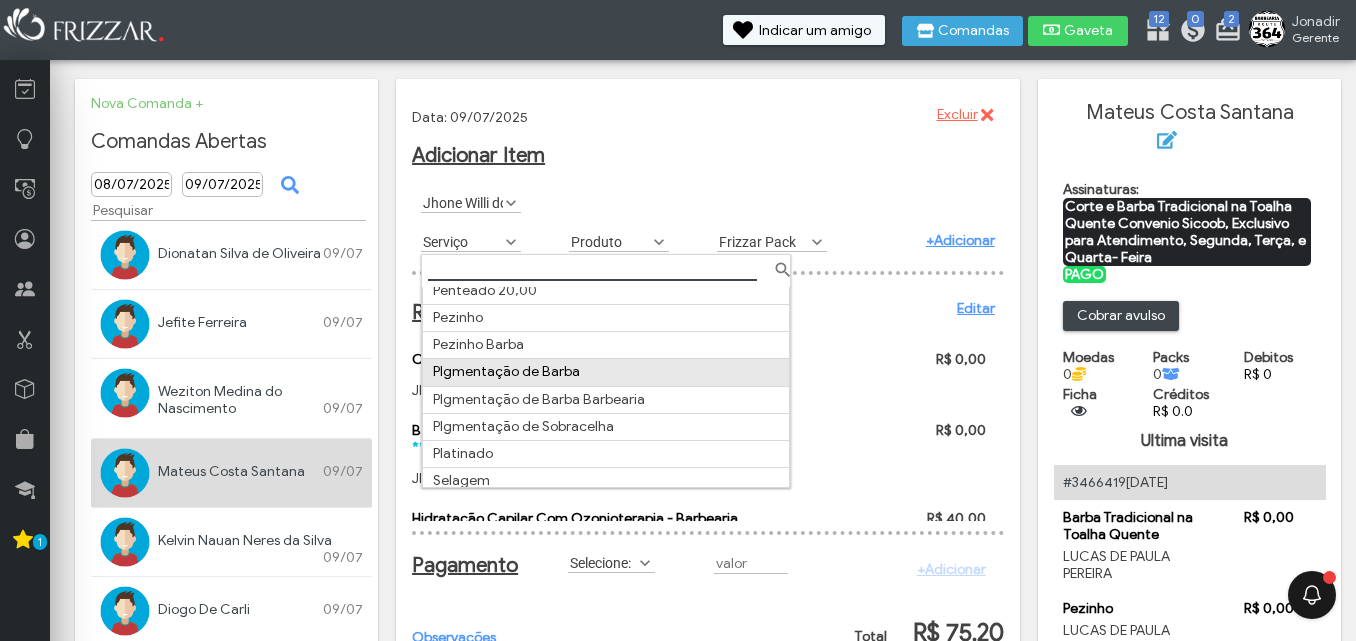 scroll, scrollTop: 400, scrollLeft: 0, axis: vertical 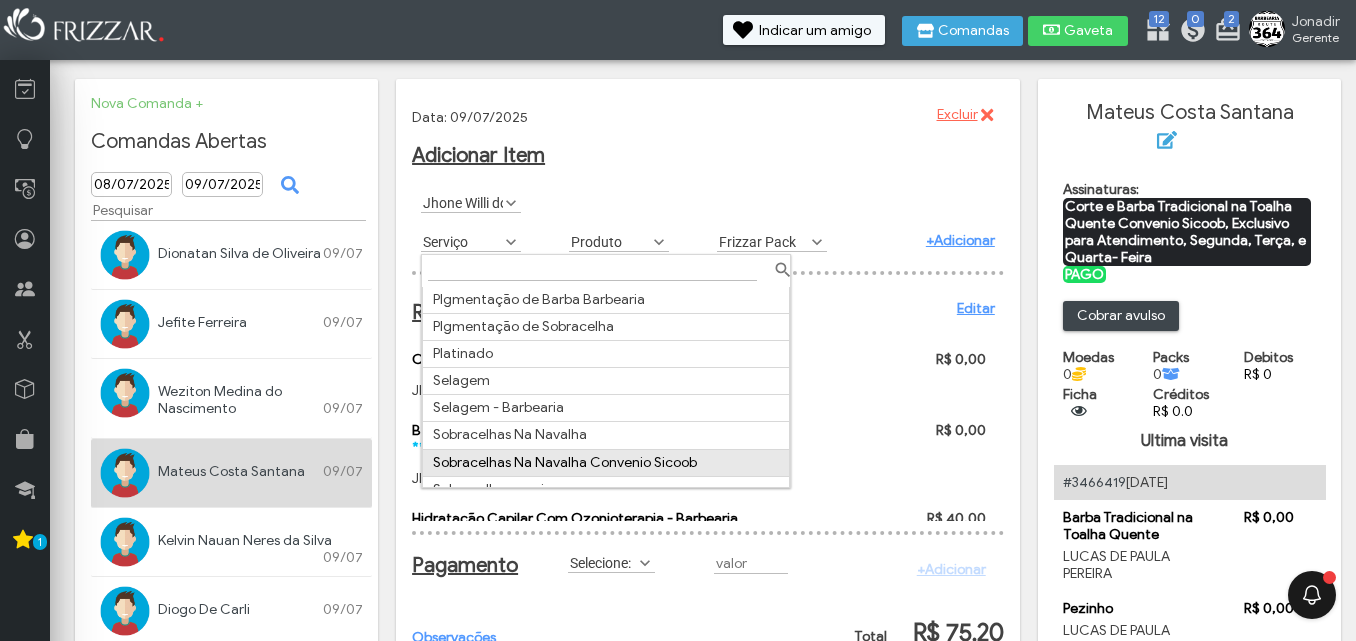 click on "Sobracelhas Na Navalha Convenio Sicoob" at bounding box center [606, 462] 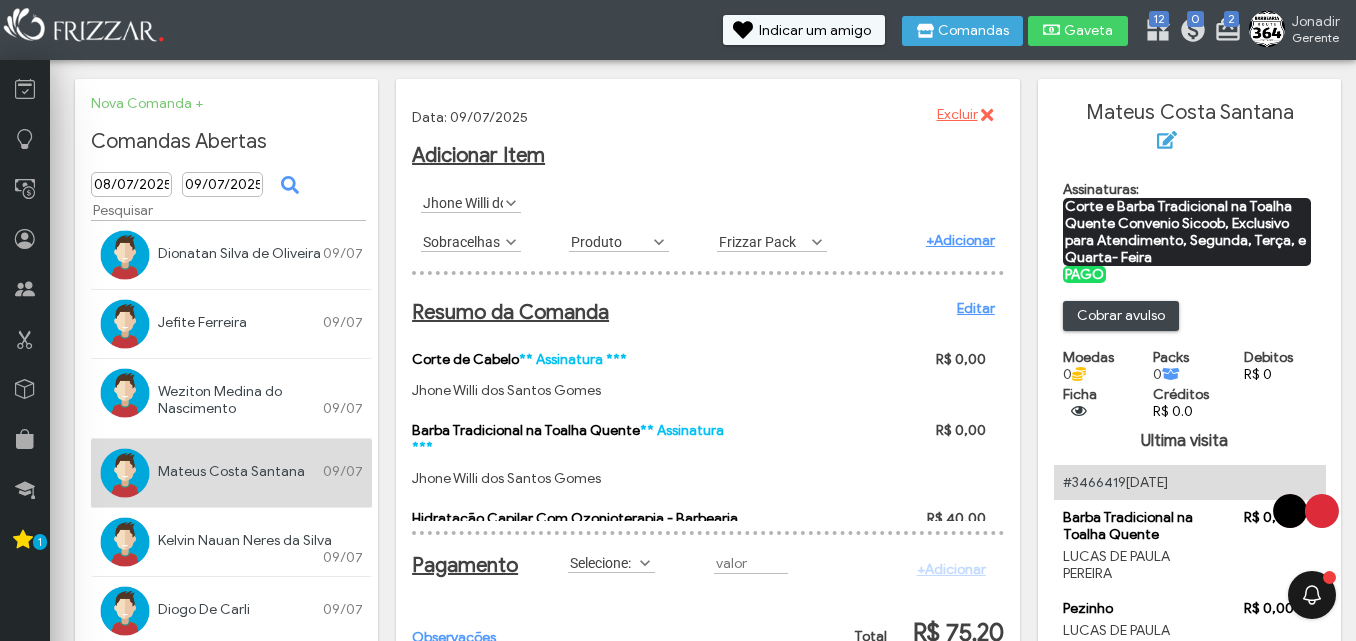 click on "+Adicionar" at bounding box center (960, 240) 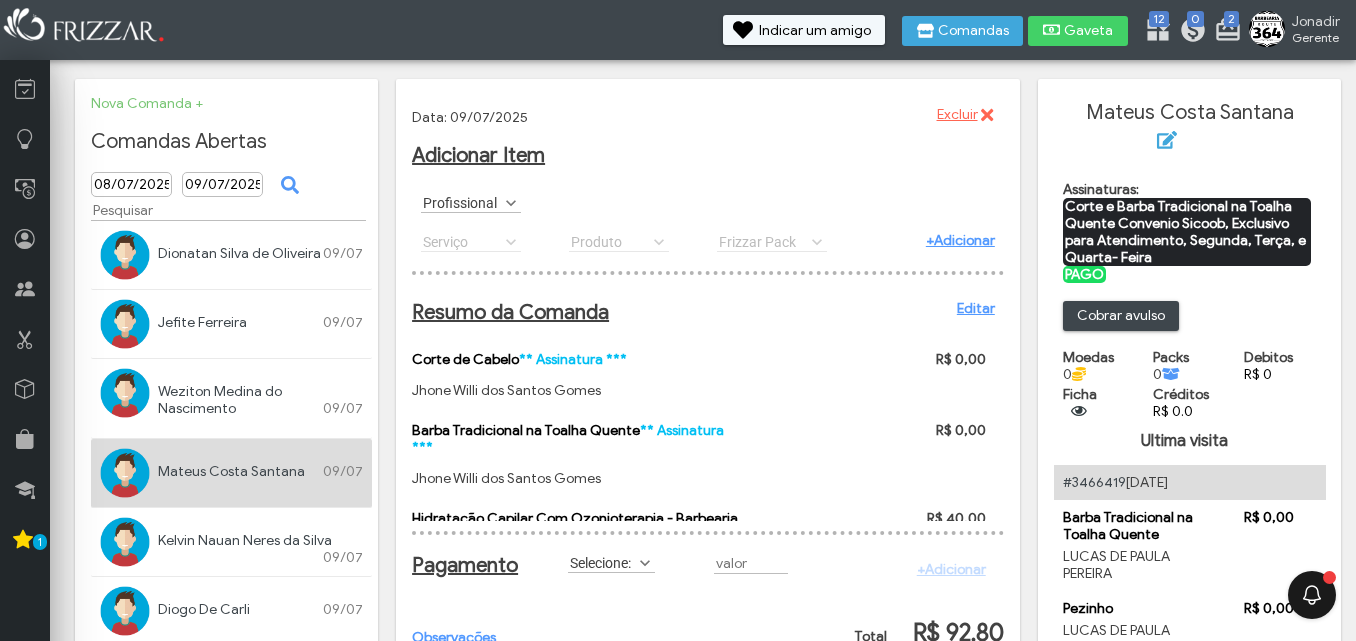 click on "Editar" at bounding box center [976, 308] 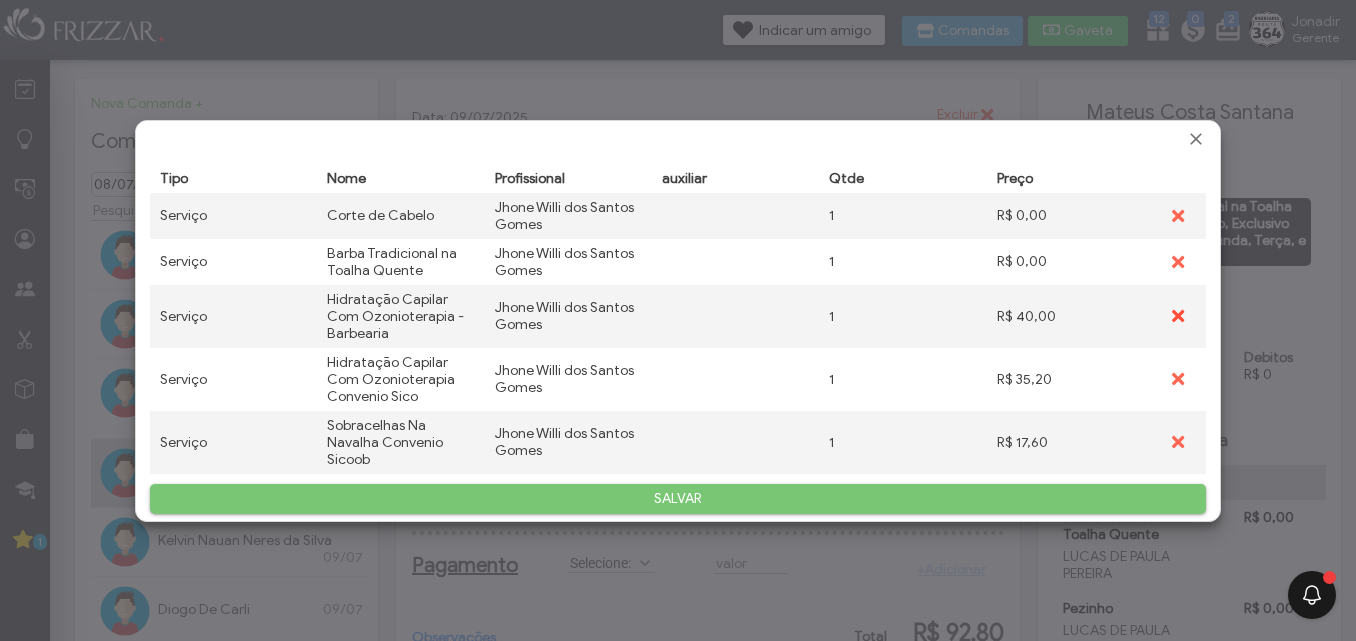 click at bounding box center [1178, 316] 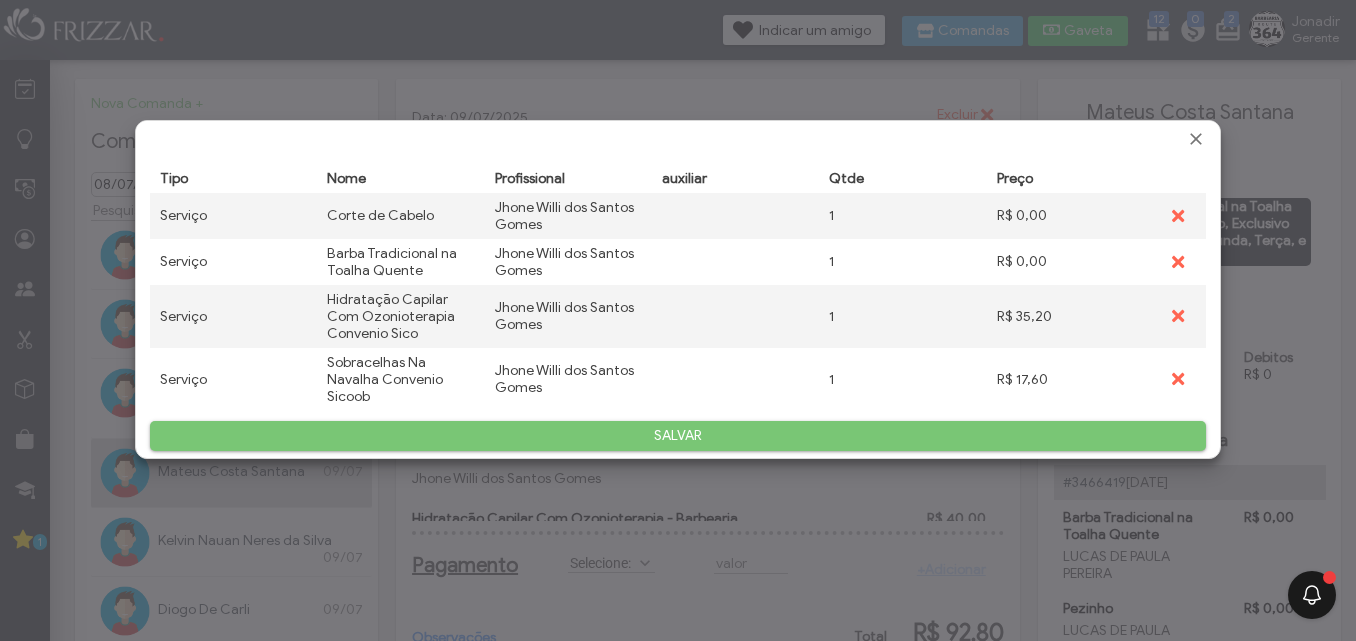 click on "SALVAR" at bounding box center [678, 436] 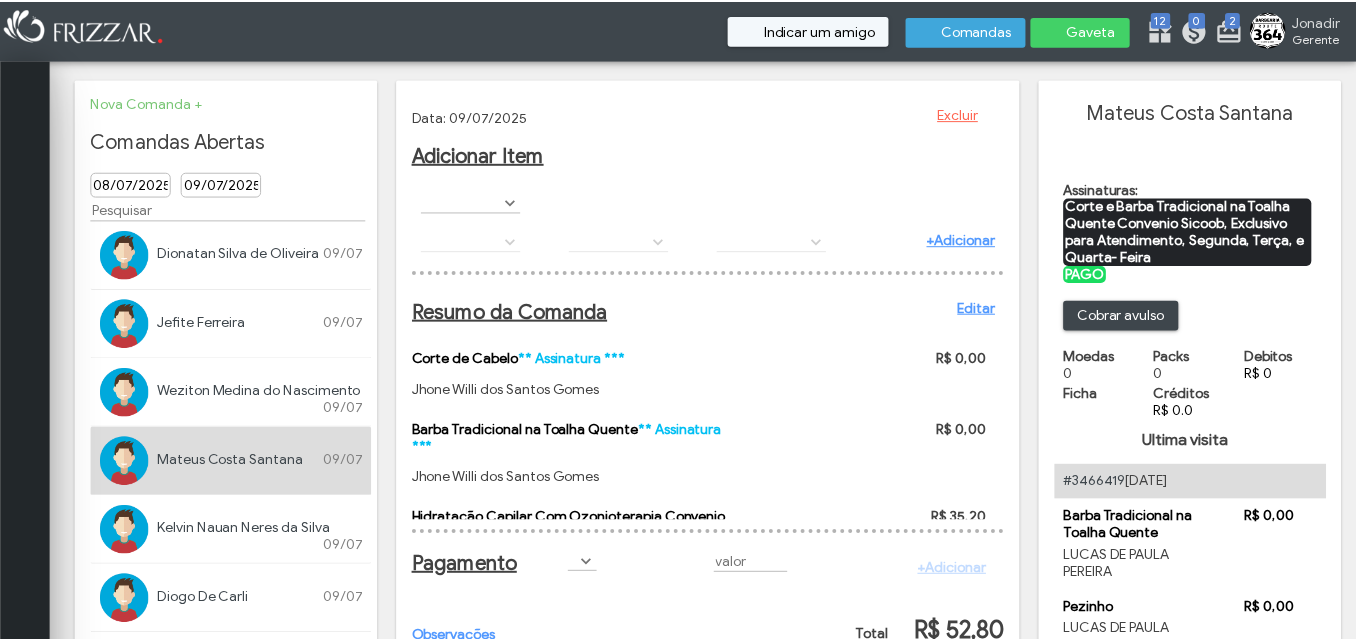 scroll, scrollTop: 0, scrollLeft: 0, axis: both 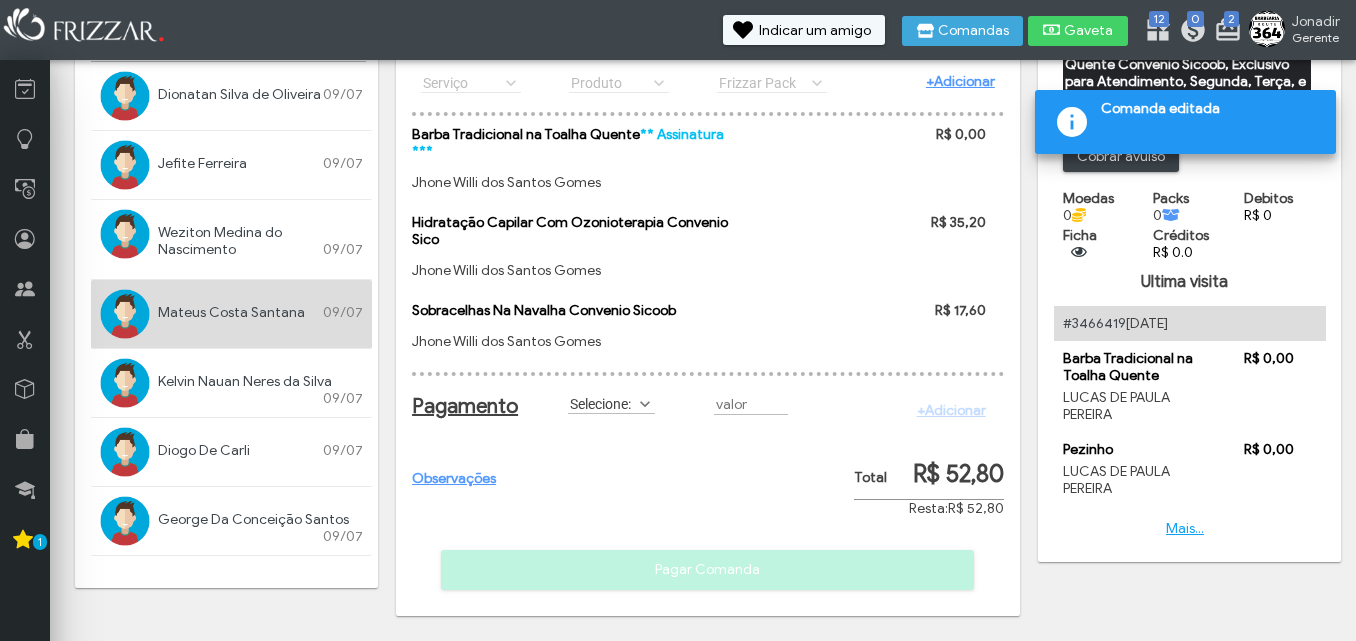 click at bounding box center [645, 404] 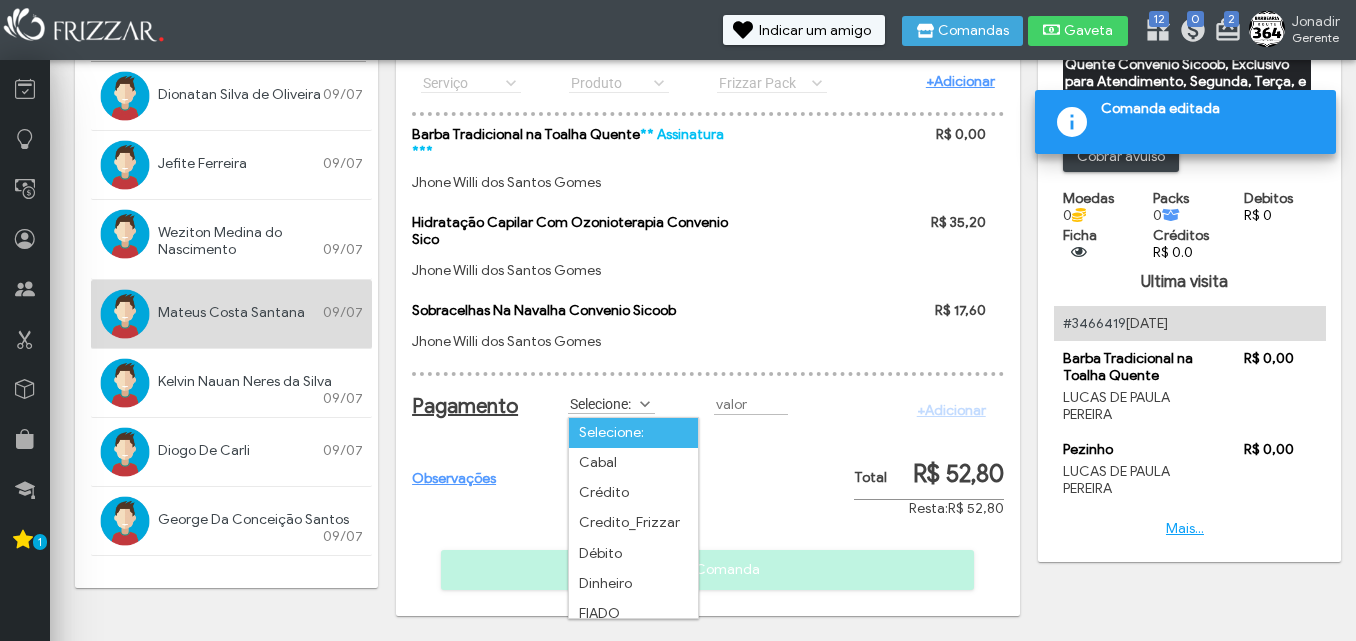 scroll, scrollTop: 11, scrollLeft: 89, axis: both 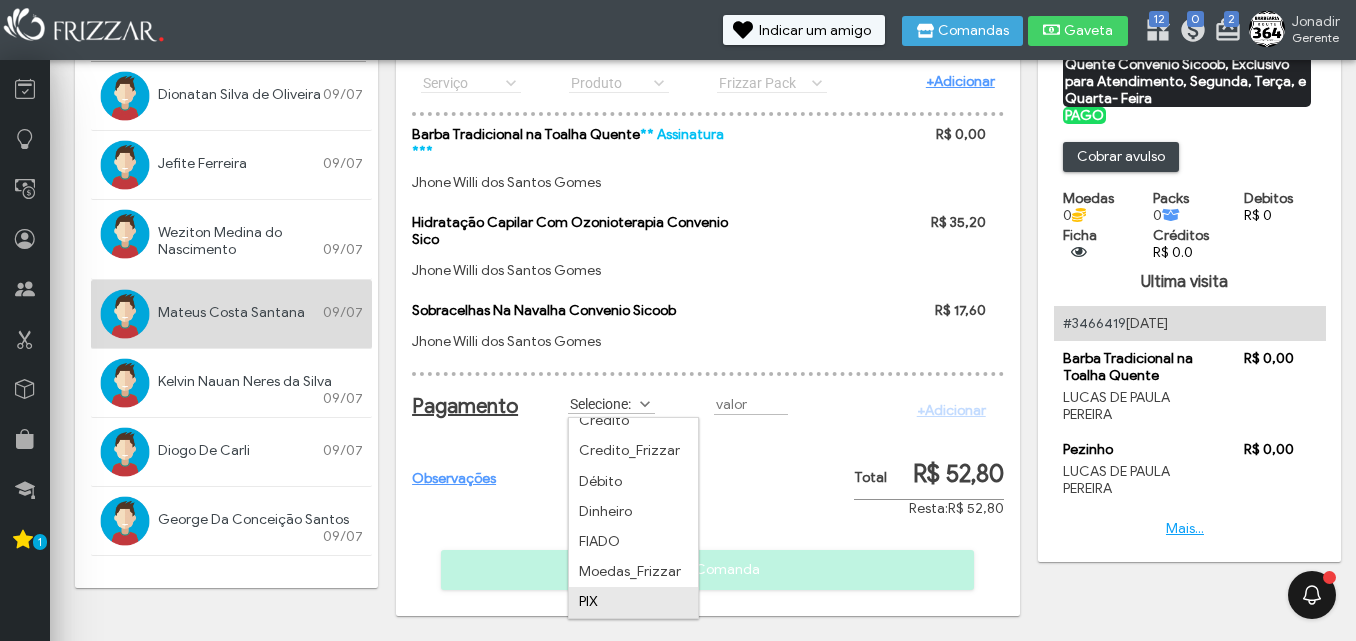 click on "PIX" at bounding box center (633, 602) 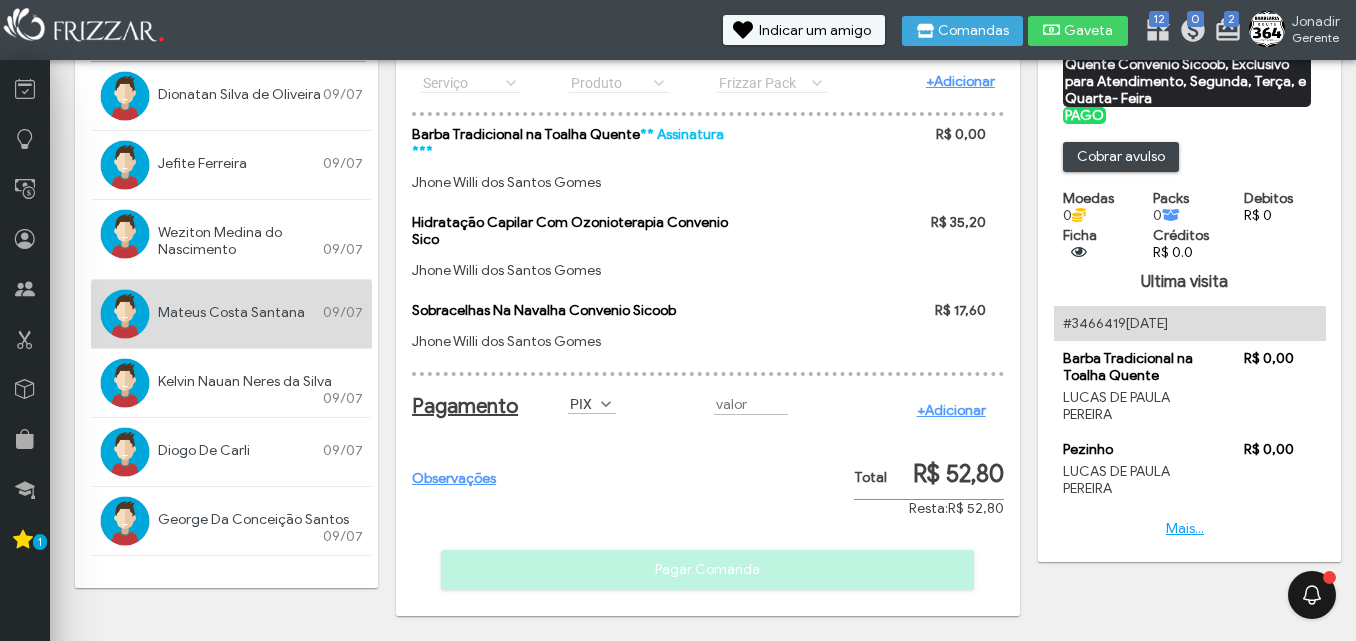 click on "+Adicionar" at bounding box center [951, 410] 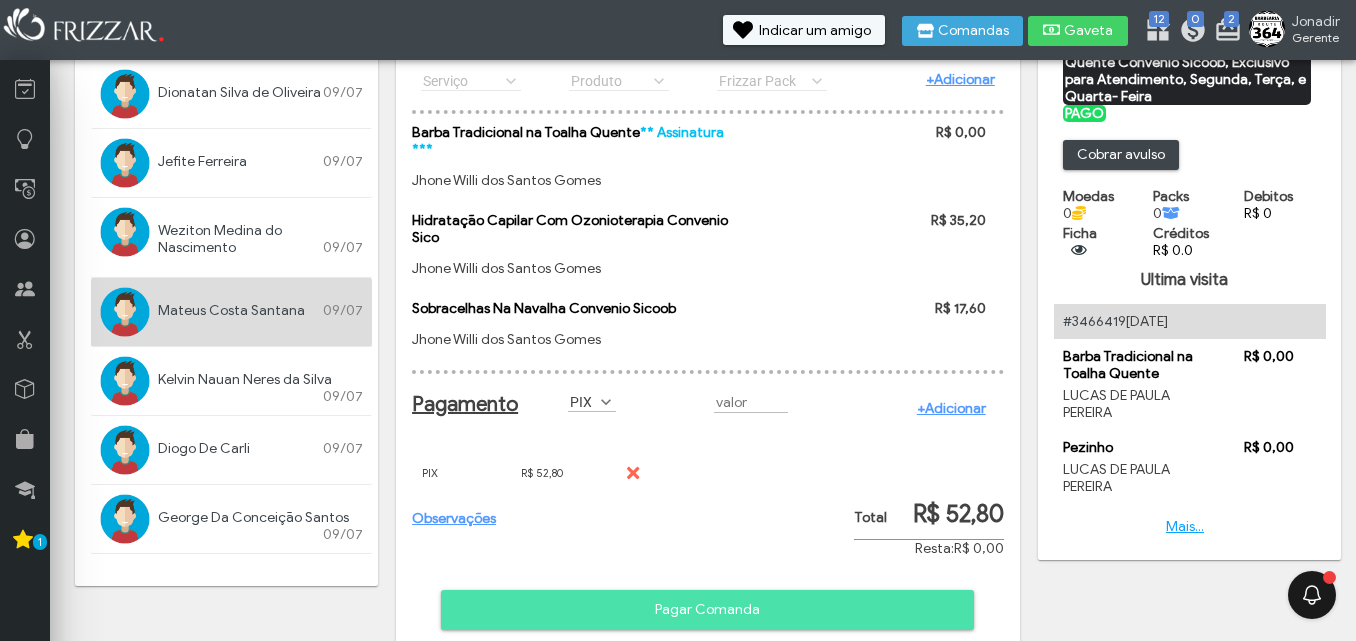 scroll, scrollTop: 203, scrollLeft: 0, axis: vertical 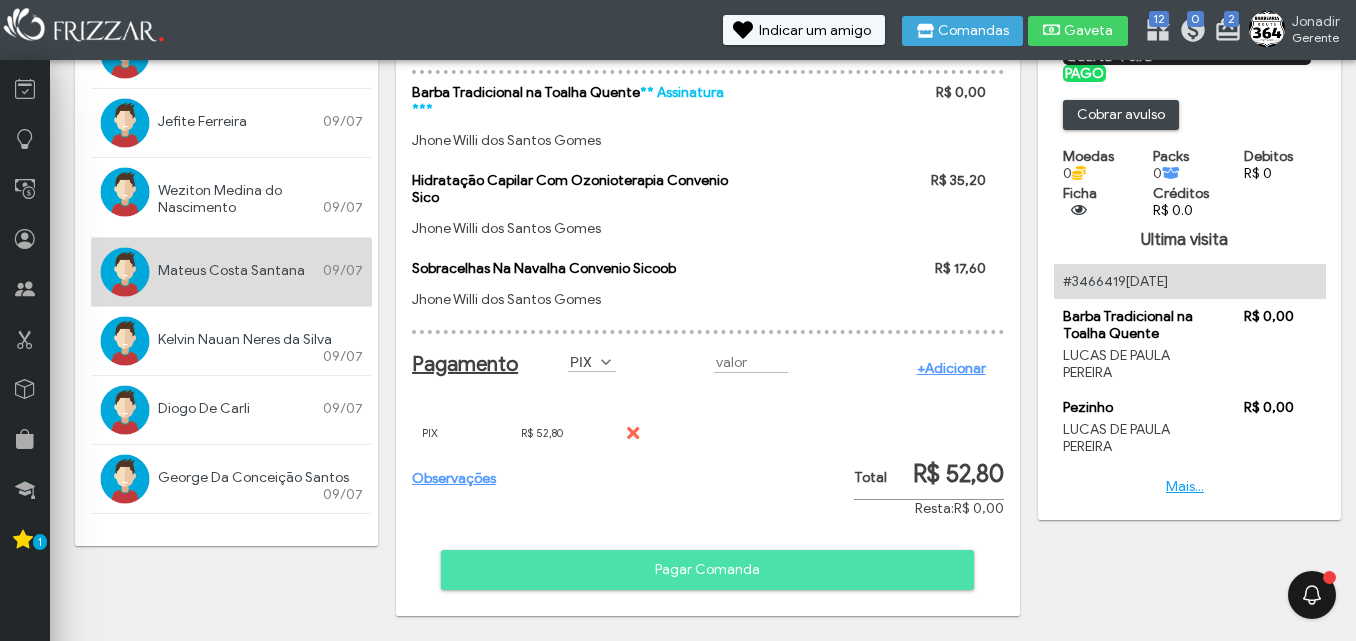 click on "Pagar Comanda" at bounding box center (707, 570) 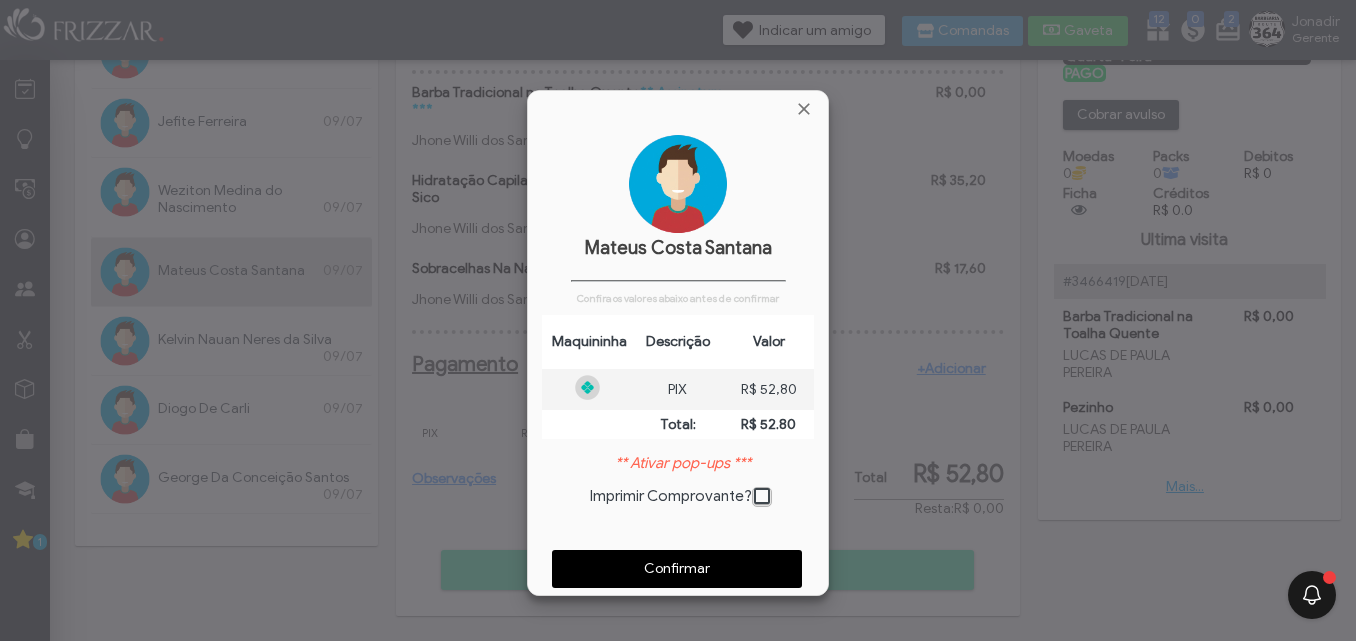 scroll, scrollTop: 10, scrollLeft: 11, axis: both 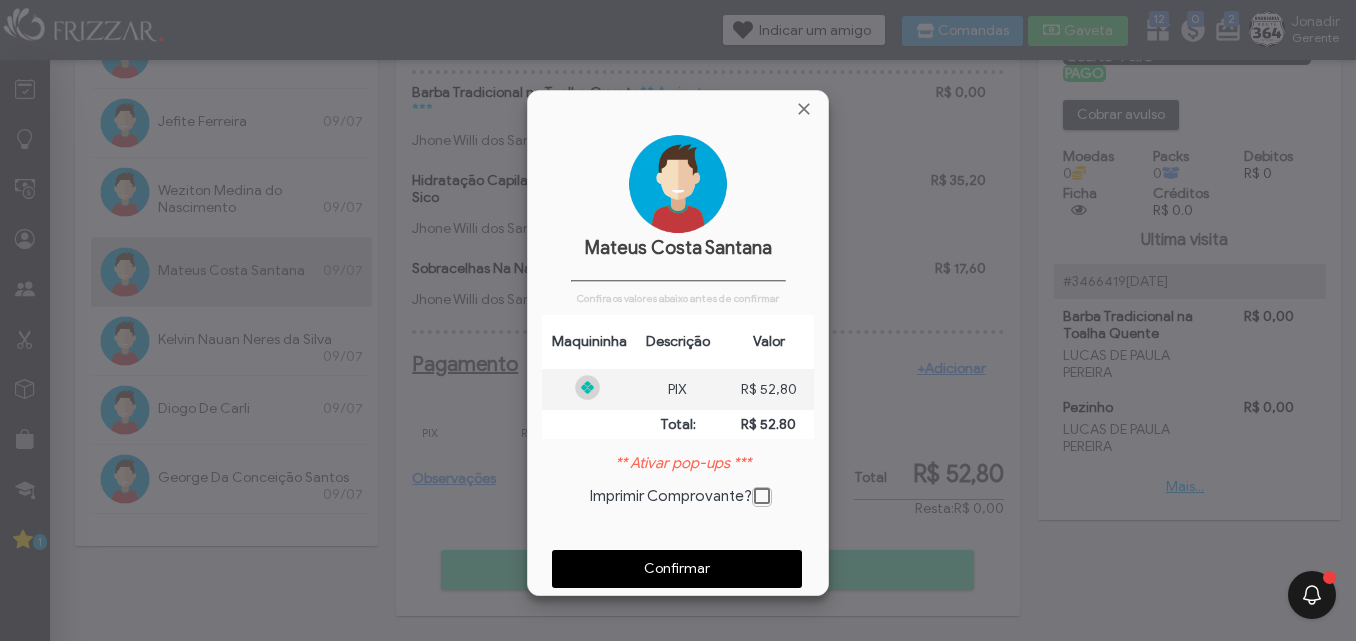 click on "Confirmar" at bounding box center (677, 569) 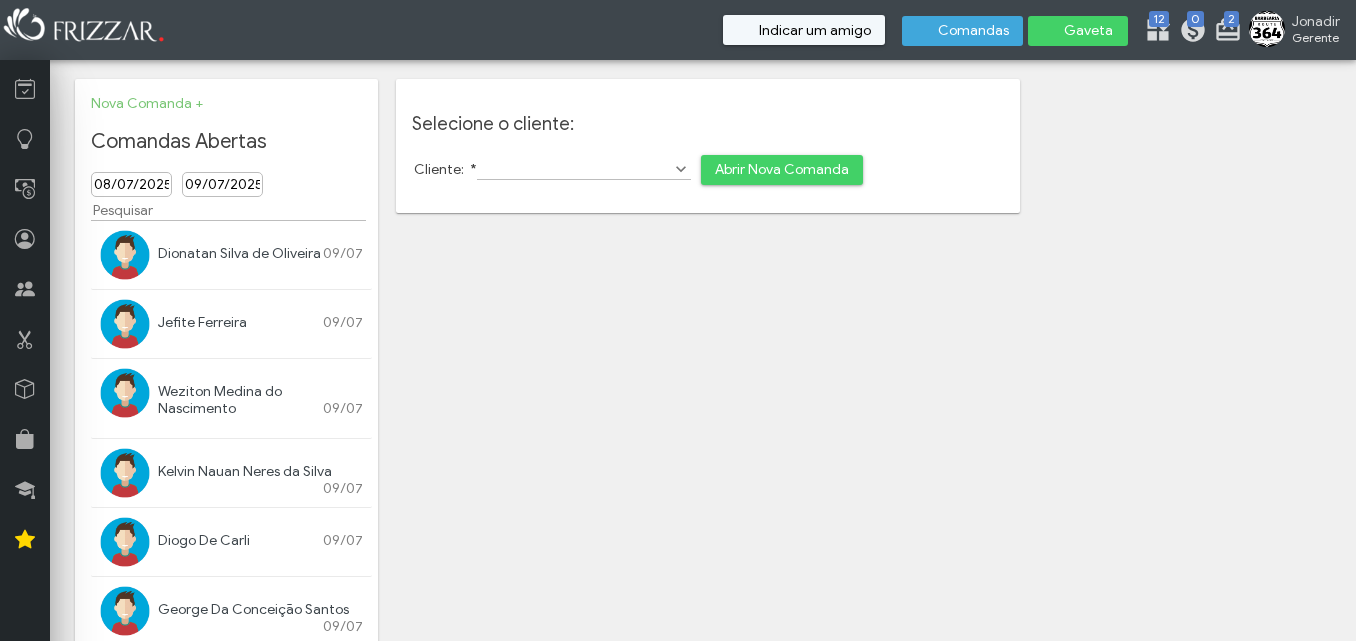 scroll, scrollTop: 0, scrollLeft: 0, axis: both 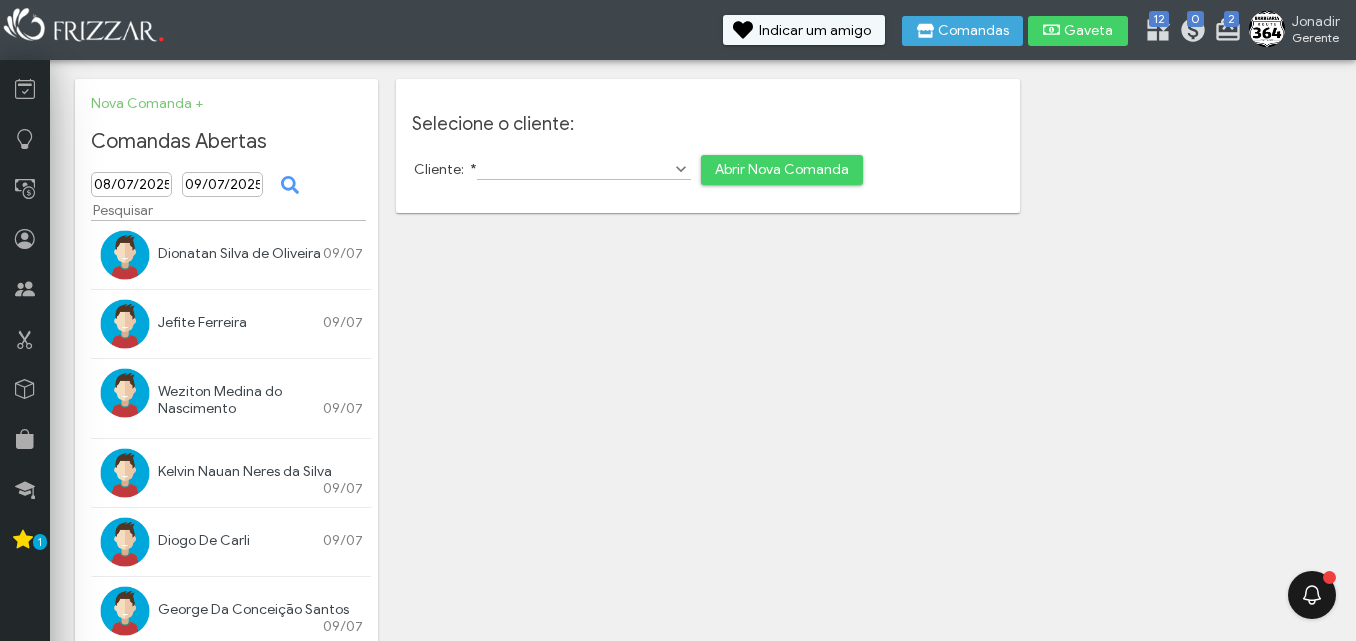 click at bounding box center (125, 324) 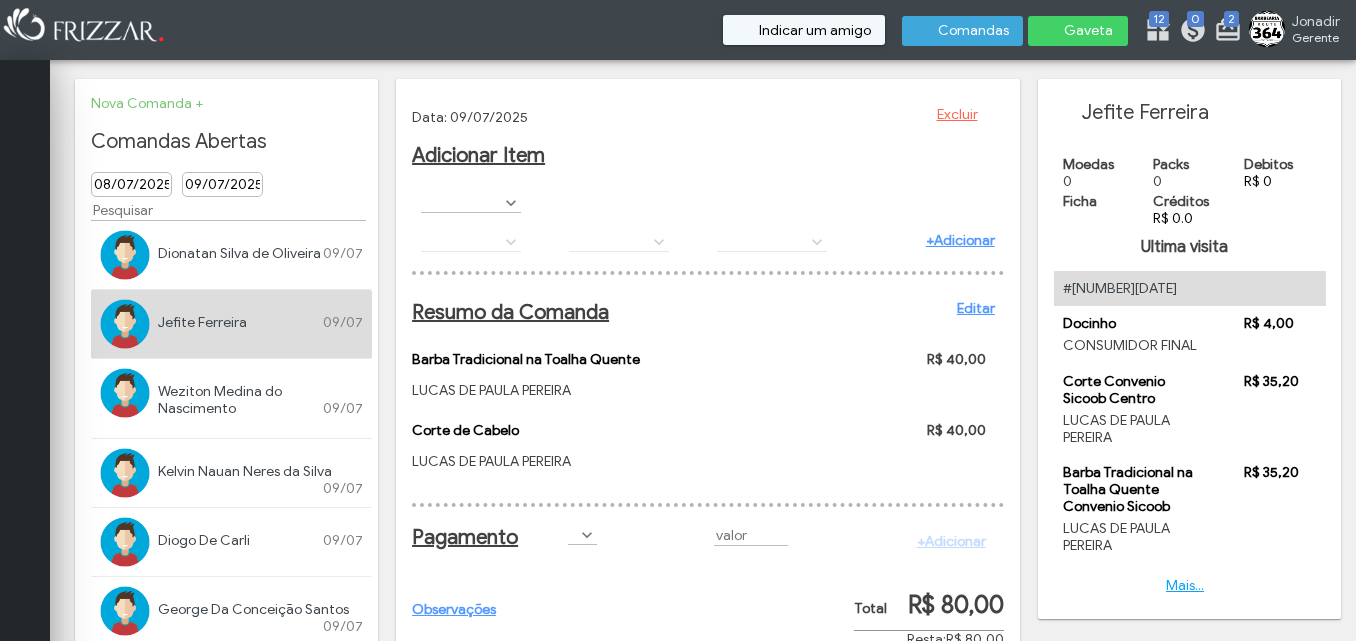 scroll, scrollTop: 0, scrollLeft: 0, axis: both 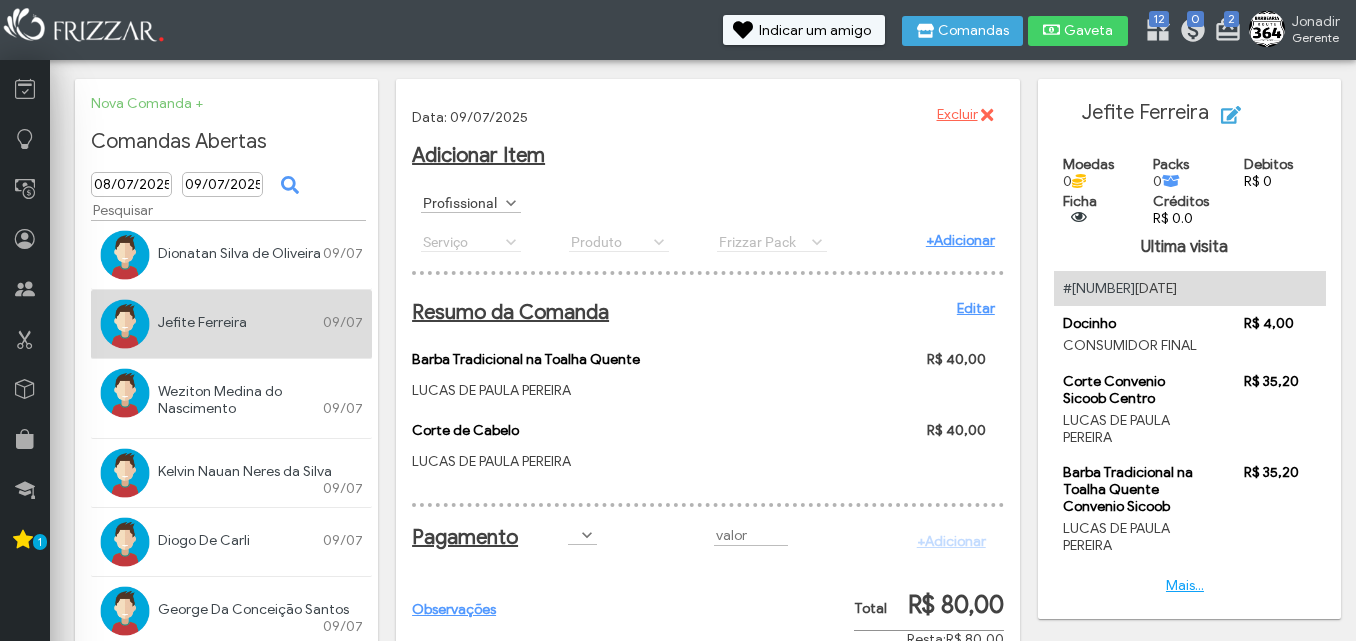 click on "Excluir" at bounding box center [957, 115] 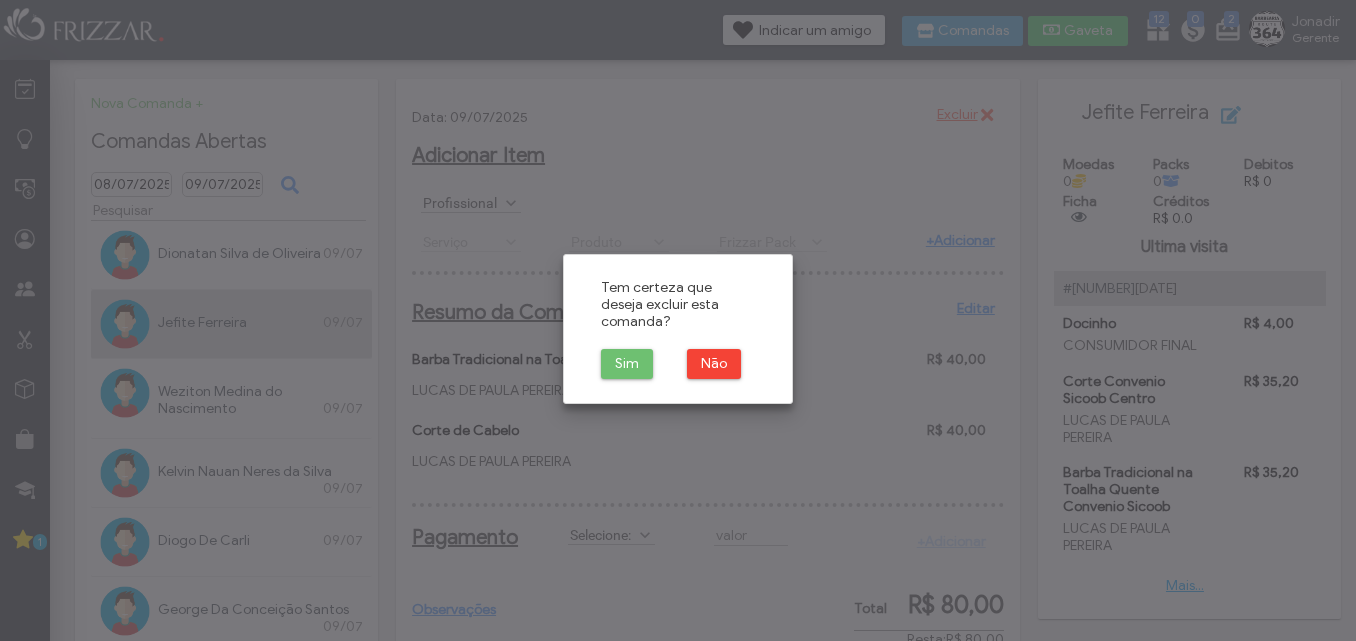 click on "Sim" at bounding box center [627, 364] 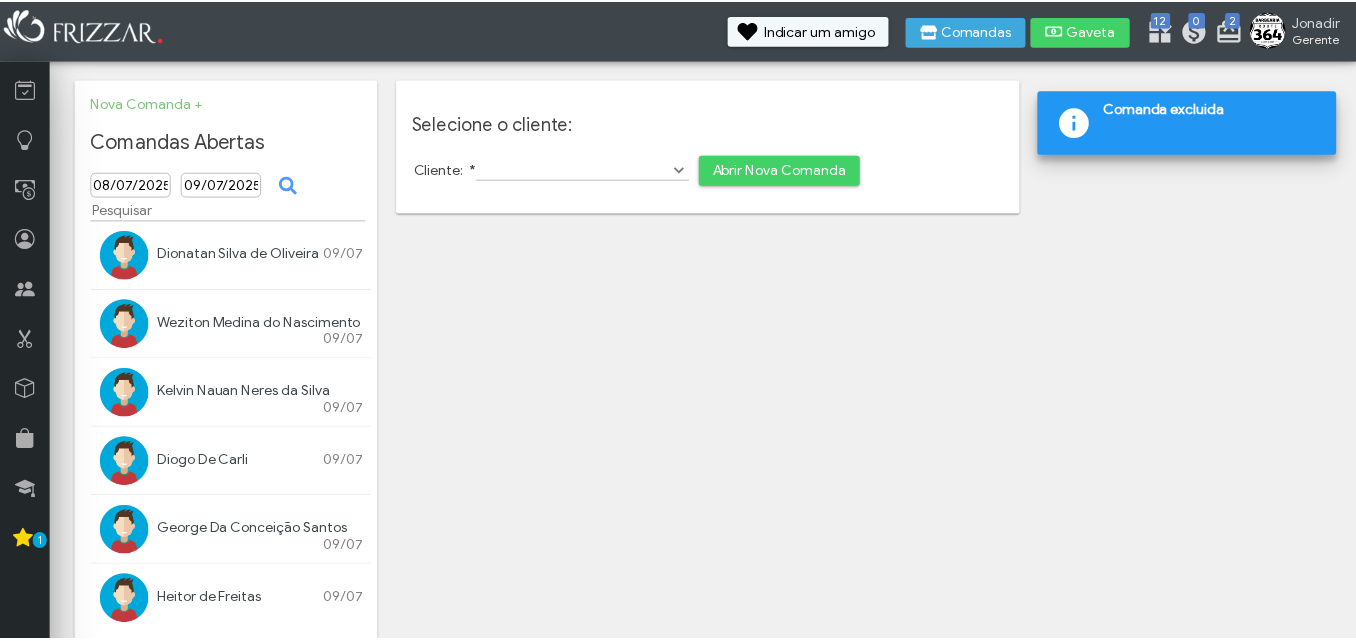 scroll, scrollTop: 0, scrollLeft: 0, axis: both 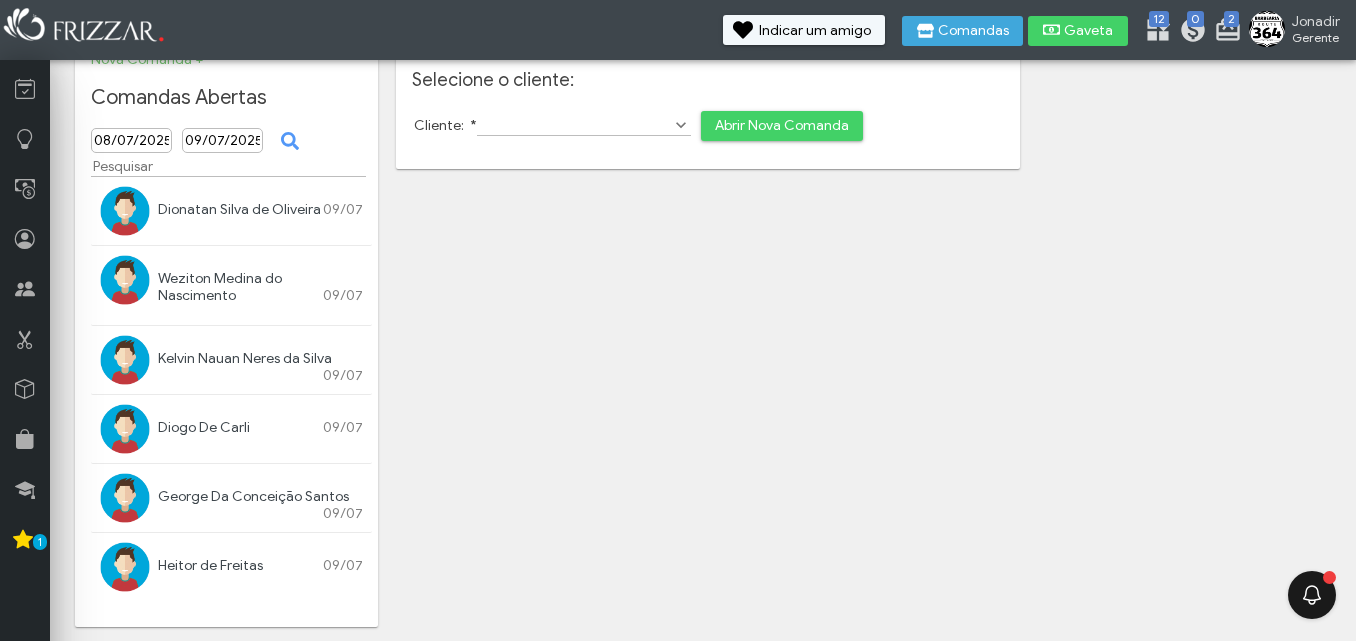 click at bounding box center (125, 360) 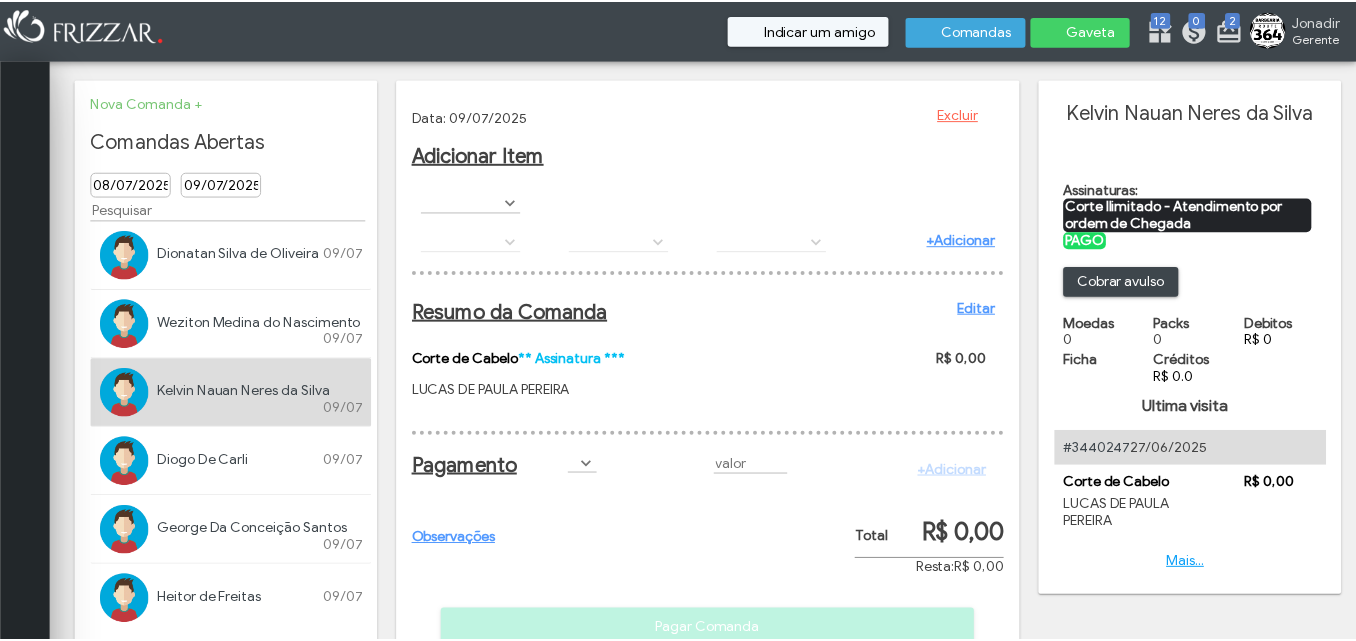 scroll, scrollTop: 0, scrollLeft: 0, axis: both 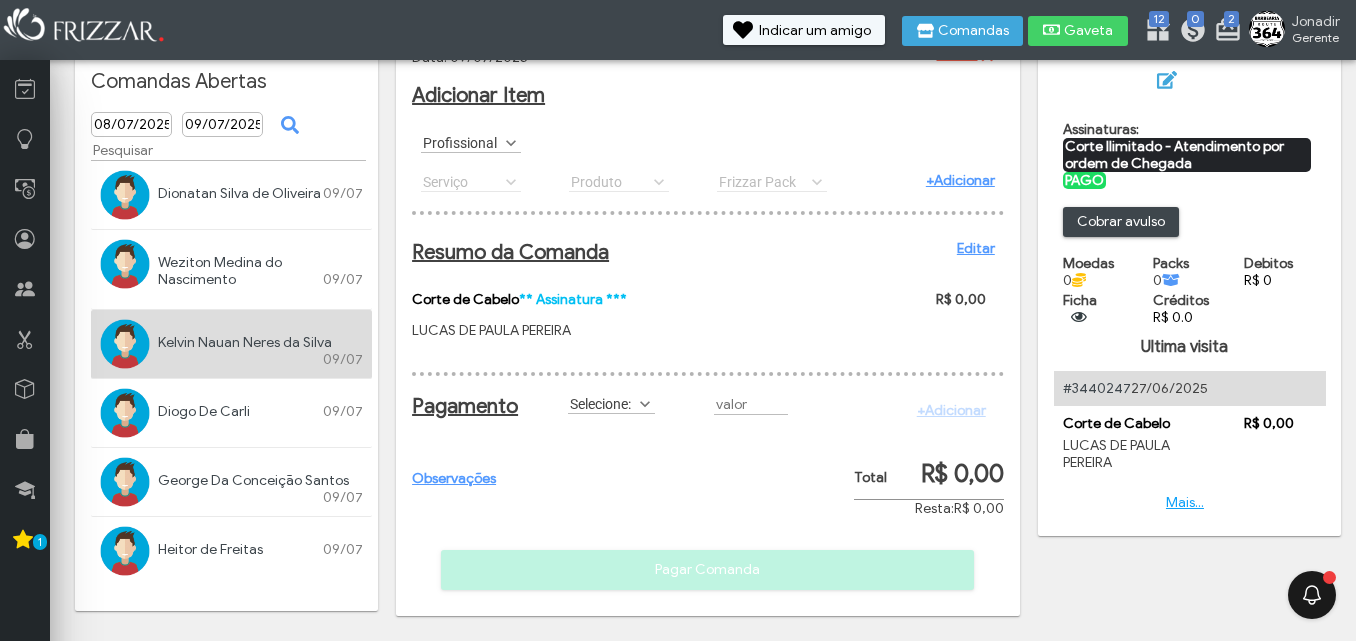 click at bounding box center [645, 404] 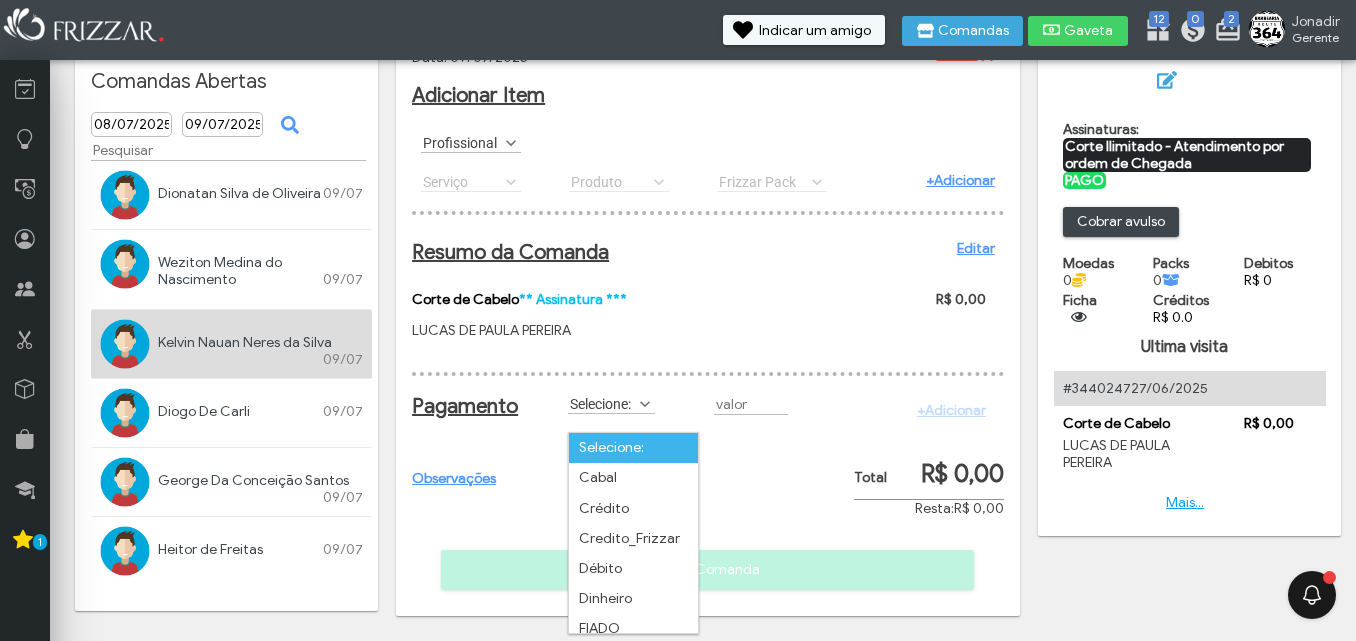 scroll, scrollTop: 11, scrollLeft: 89, axis: both 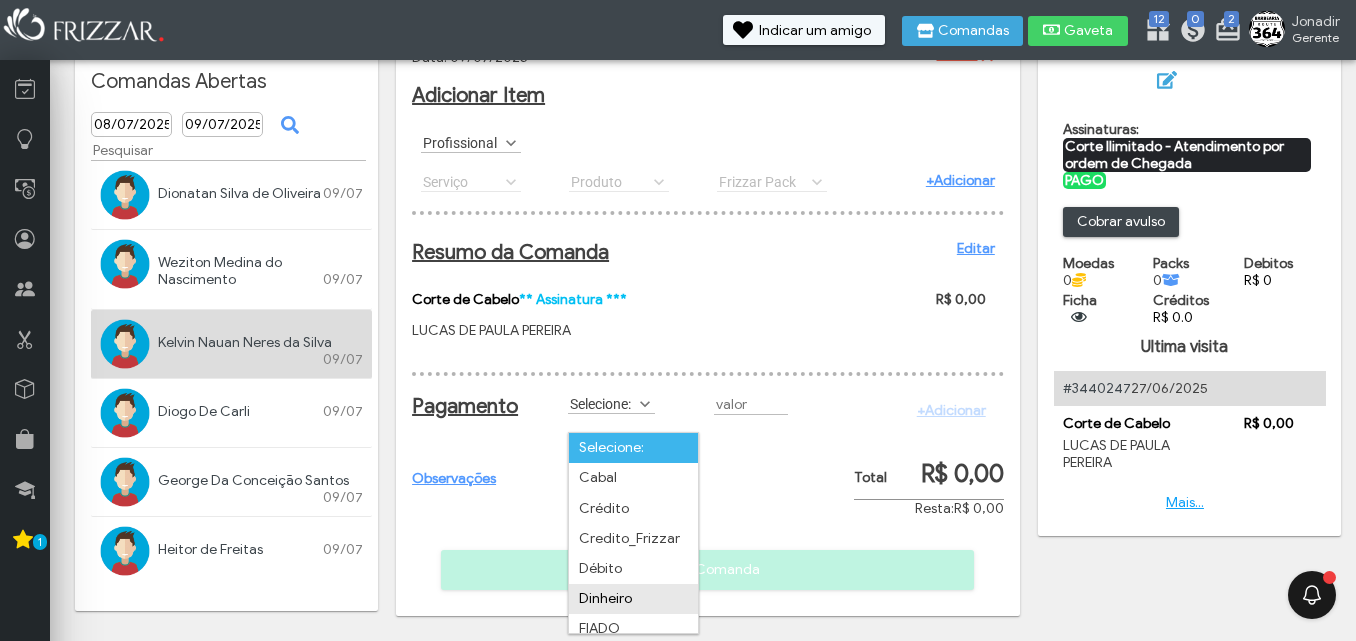 click on "Dinheiro" at bounding box center (633, 599) 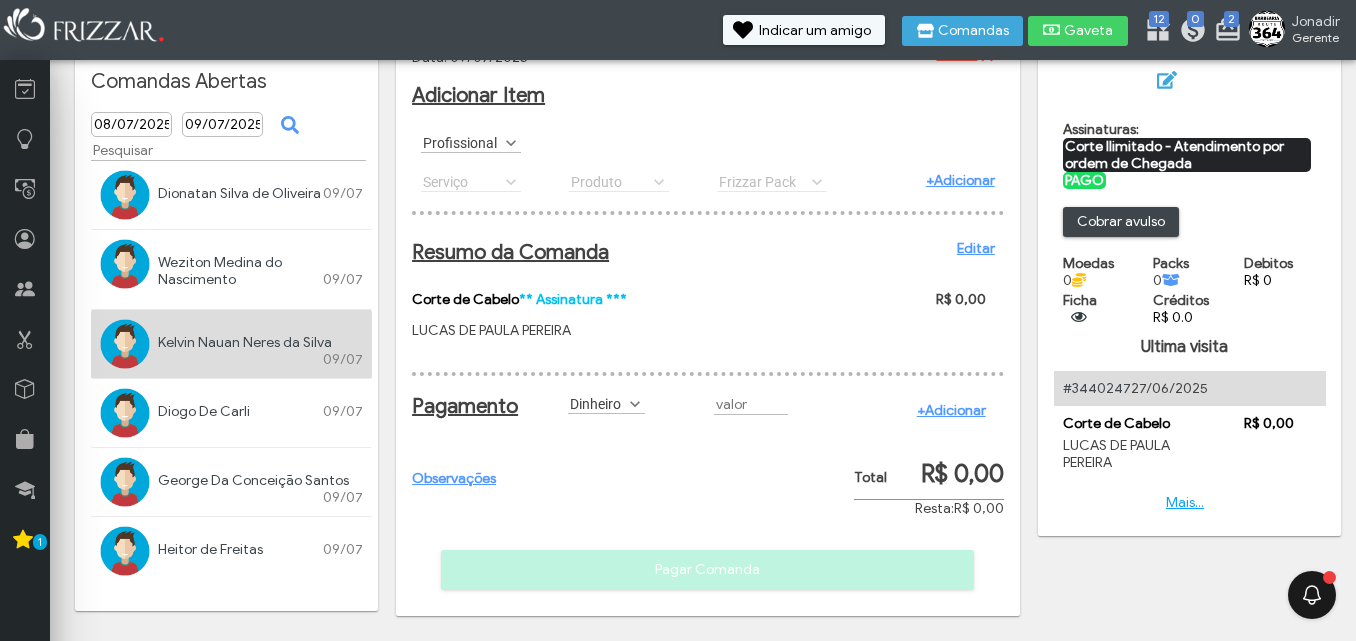 click on "+Adicionar" at bounding box center [951, 410] 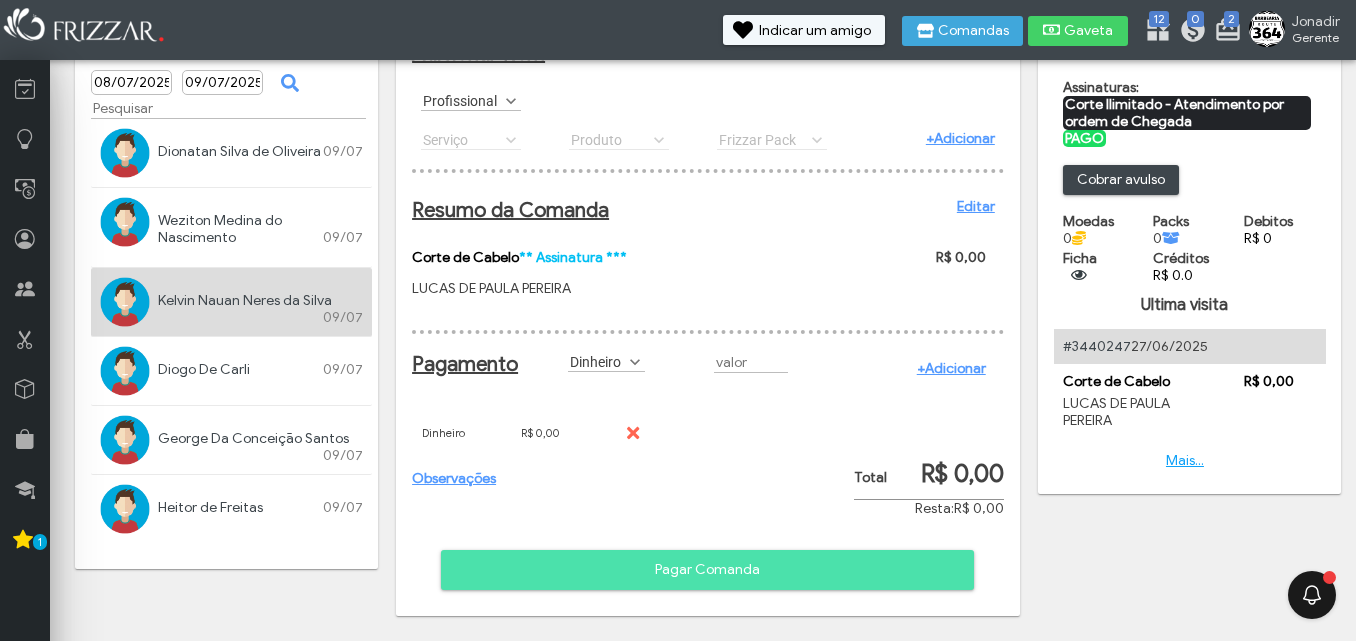 scroll, scrollTop: 119, scrollLeft: 0, axis: vertical 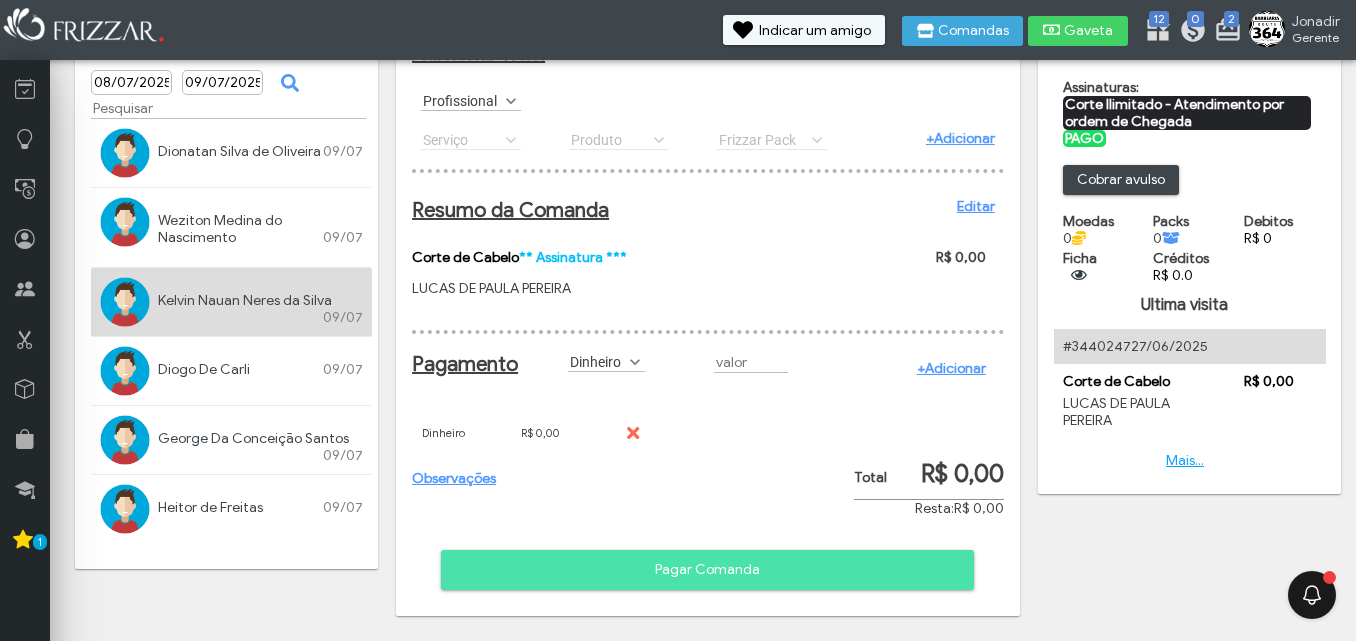 click on "Pagar Comanda" at bounding box center [707, 570] 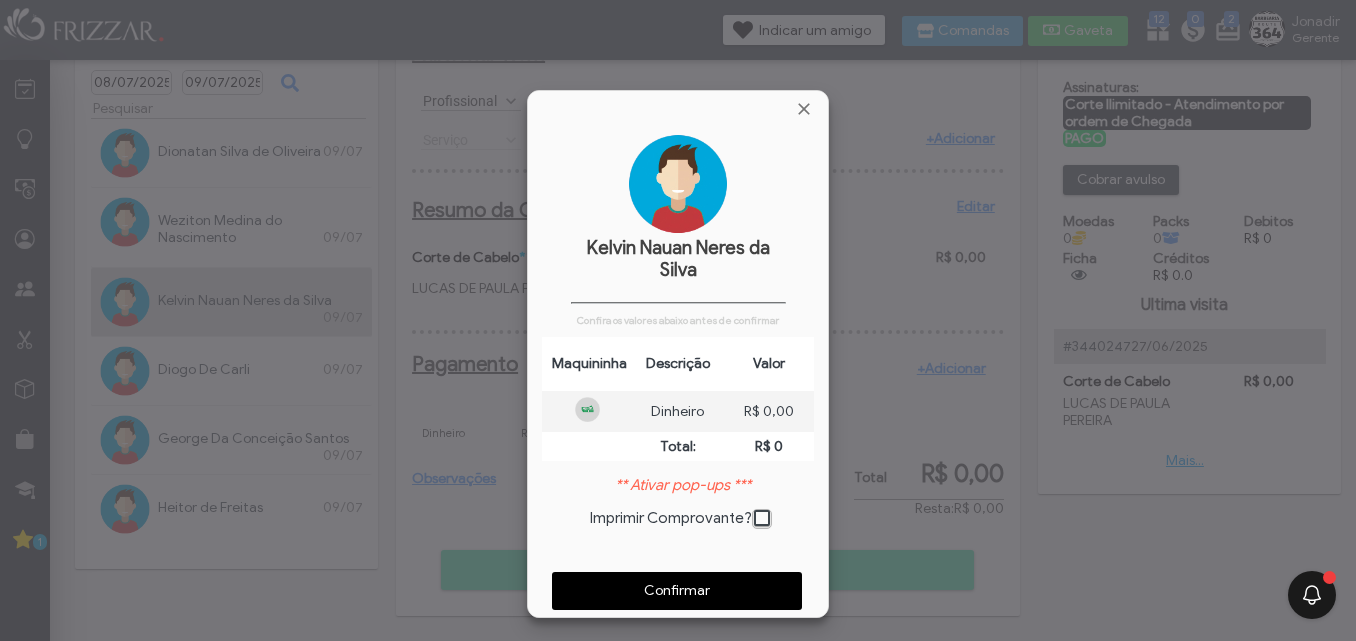 scroll, scrollTop: 10, scrollLeft: 11, axis: both 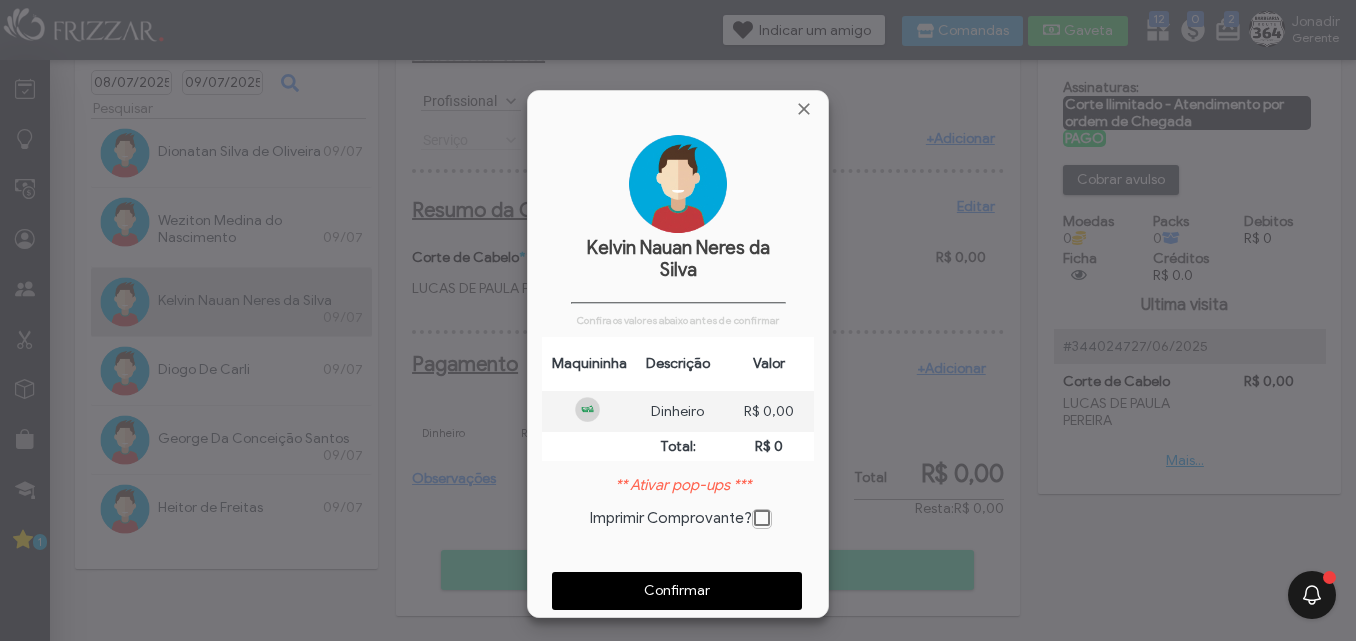 click on "Confirmar" at bounding box center [677, 591] 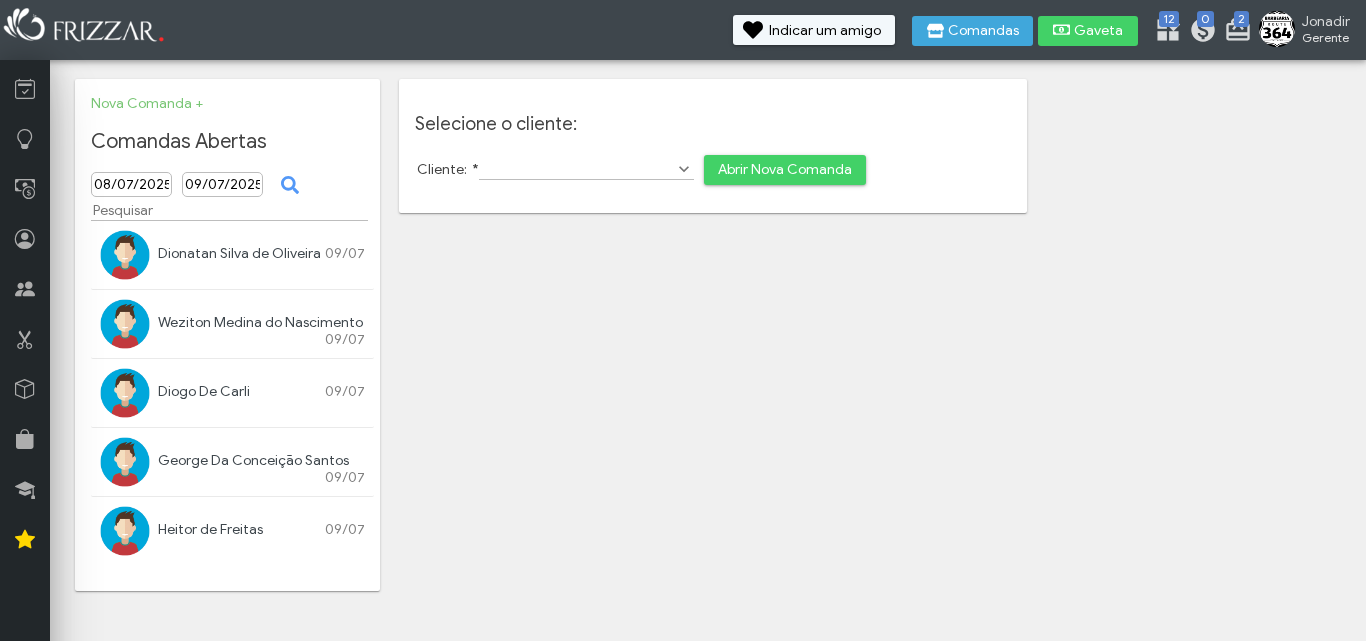 scroll, scrollTop: 0, scrollLeft: 0, axis: both 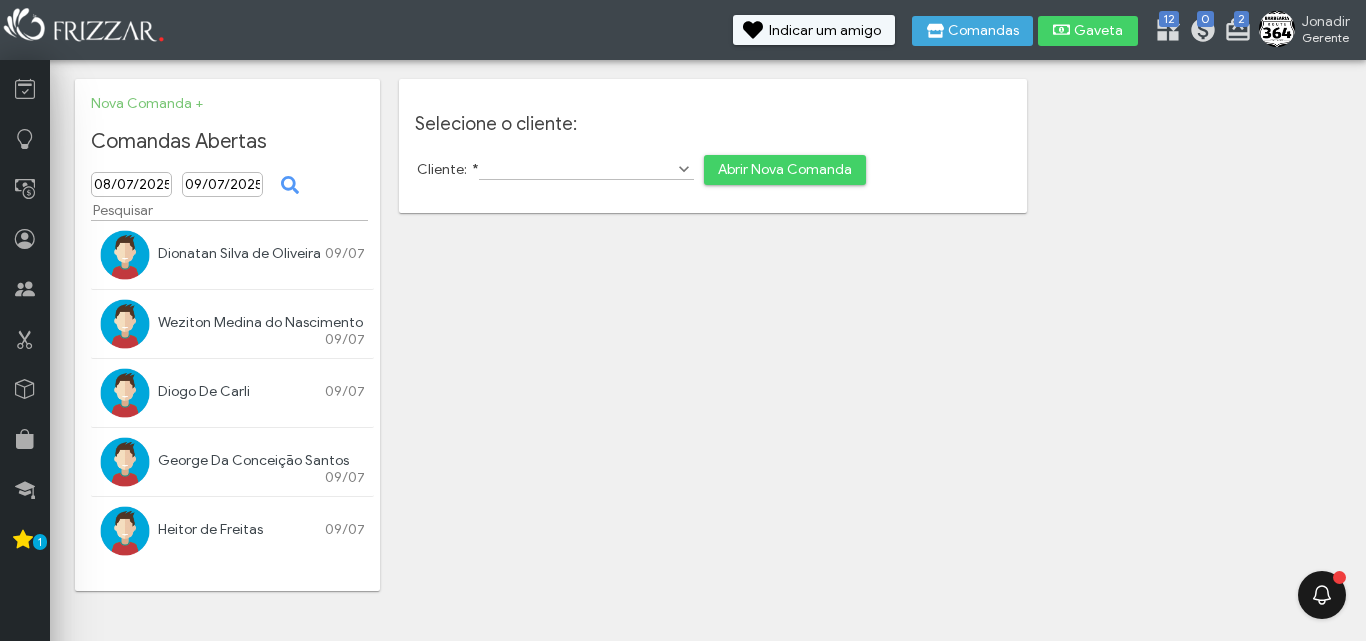 click on "ui-button
Jonadir
Gerente
Minha Conta
Home
Treinamento
Sair 2 0 12" at bounding box center (683, 320) 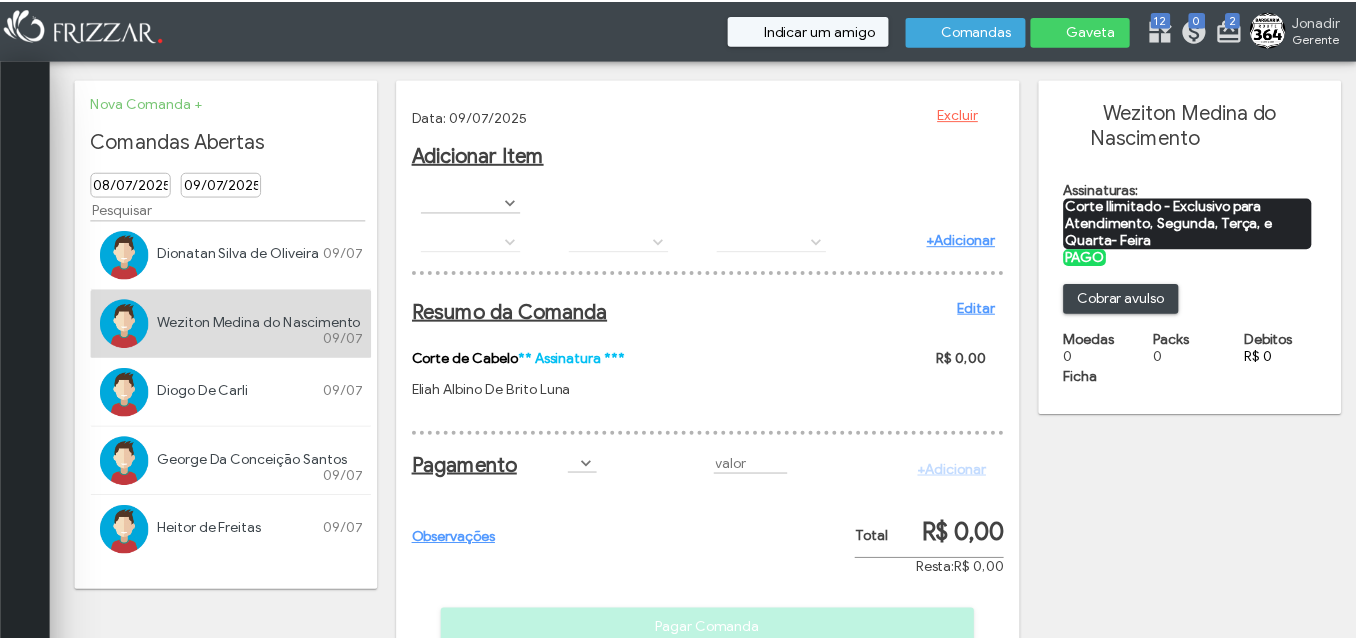 scroll, scrollTop: 0, scrollLeft: 0, axis: both 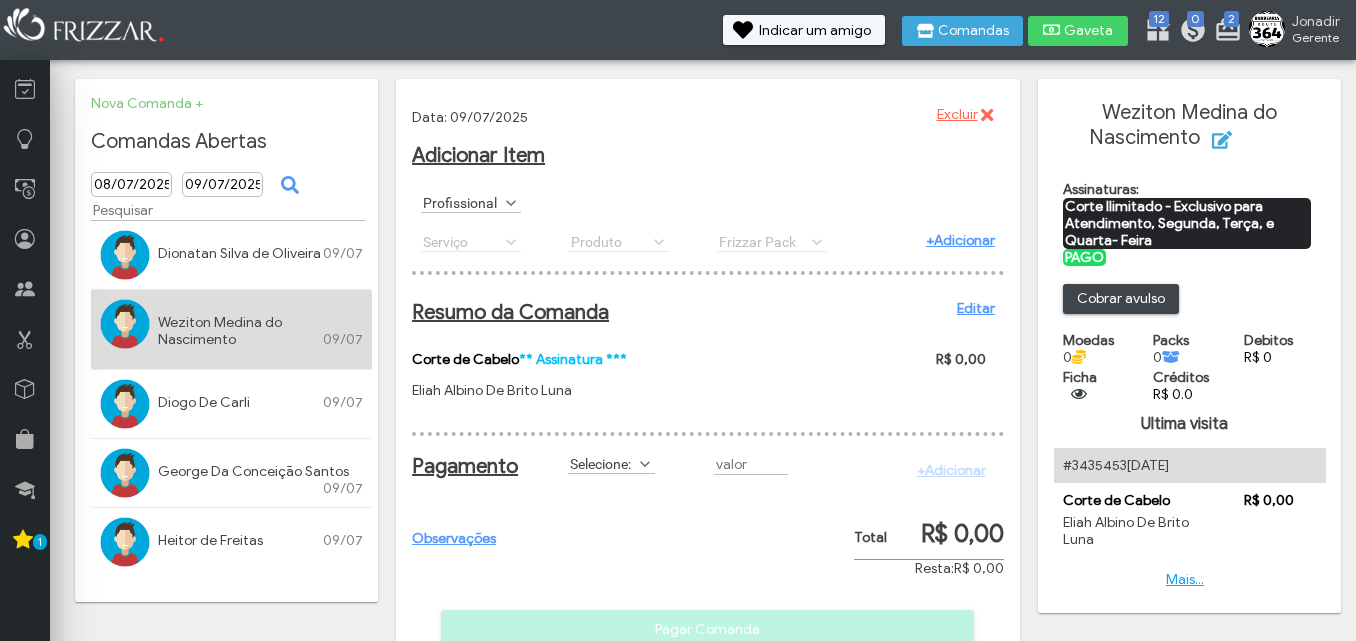 click on "Profissional CONSUMIDOR FINAL  Eliah Albino De Brito Luna Jhone Willi dos Santos Gomes LUCAS DE PAULA PEREIRA Profissional" at bounding box center (708, 203) 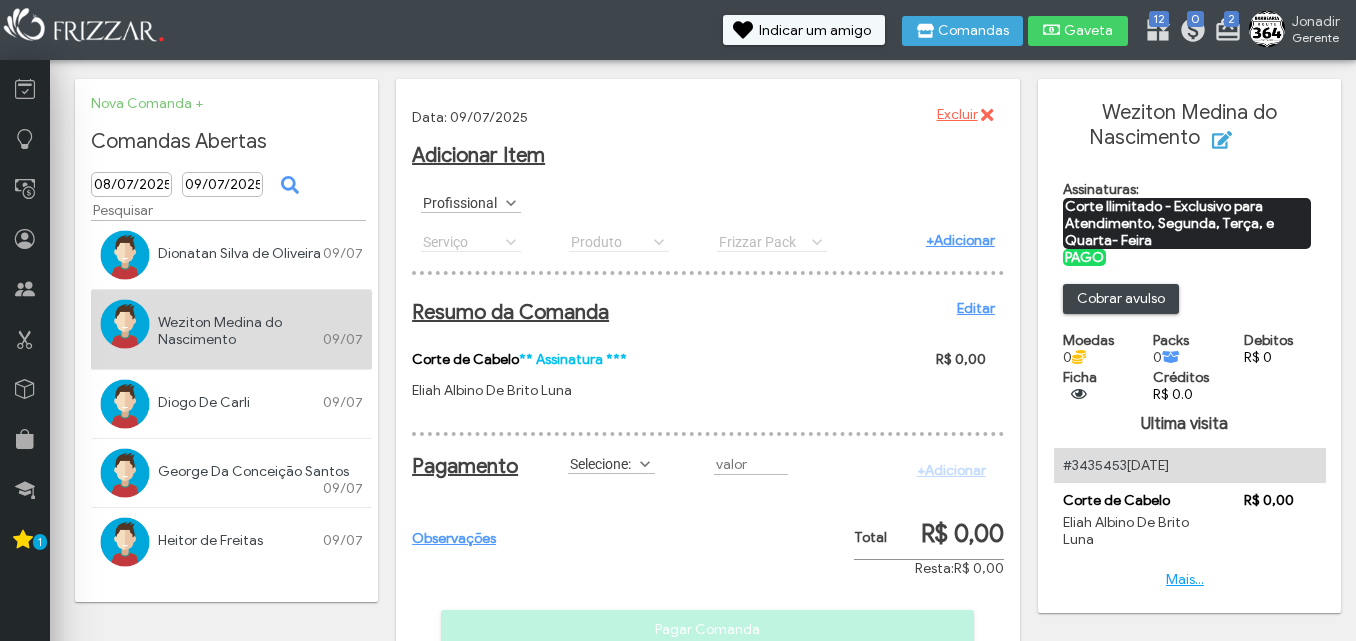 click at bounding box center [511, 203] 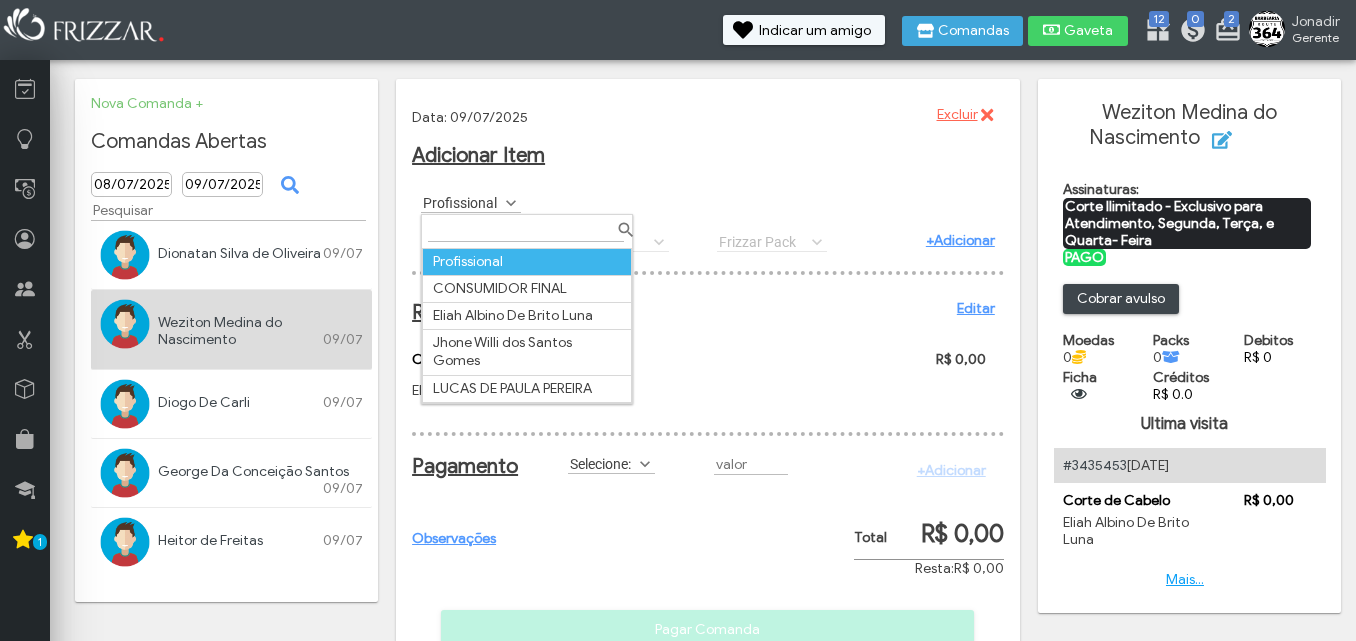 scroll, scrollTop: 11, scrollLeft: 89, axis: both 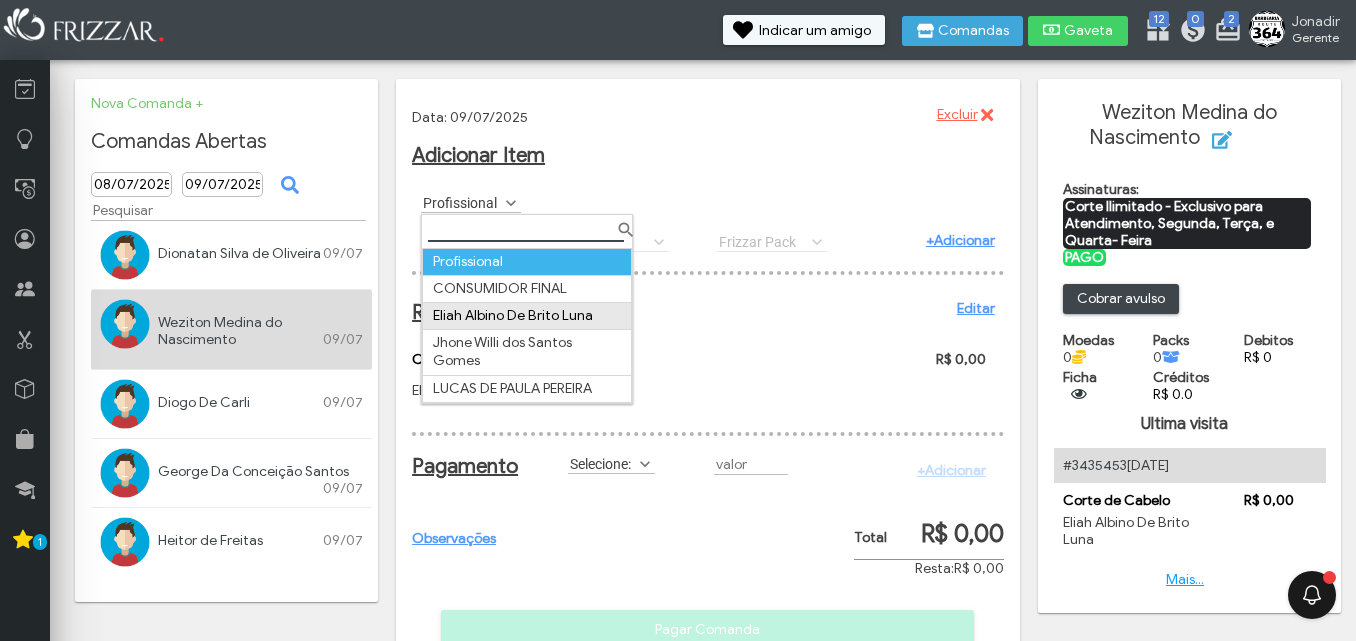 click on "Eliah Albino De Brito Luna" at bounding box center [527, 315] 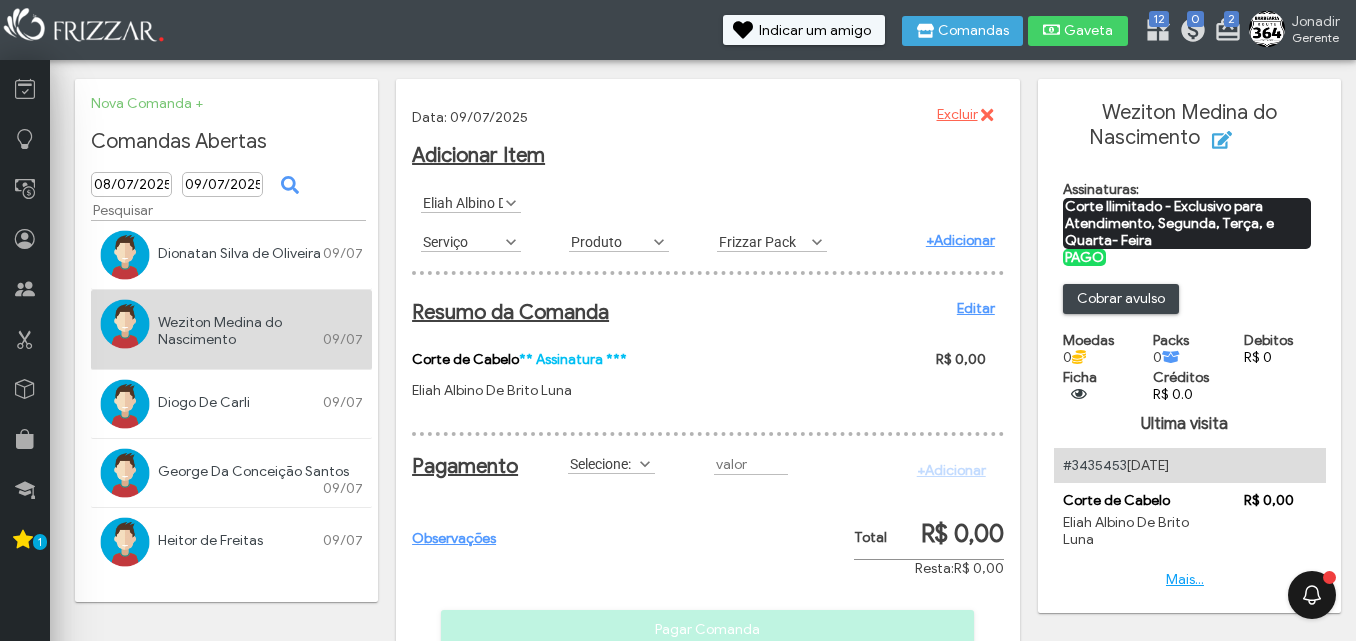 scroll, scrollTop: 11, scrollLeft: 89, axis: both 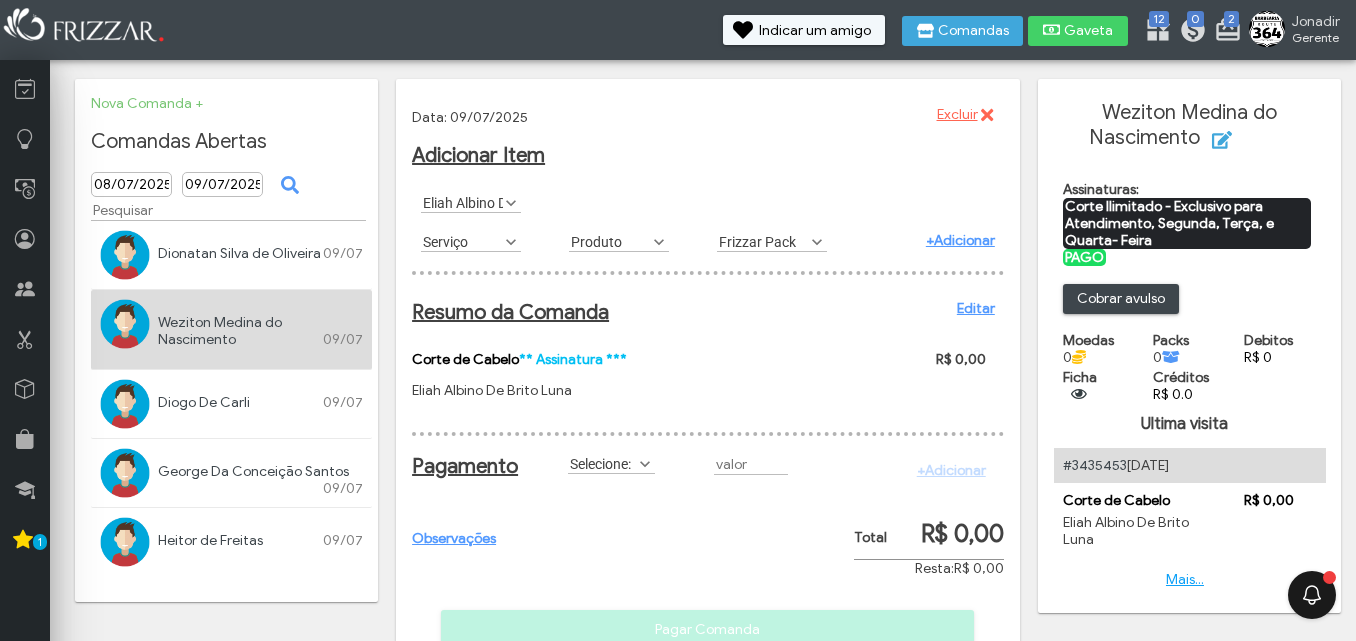 click at bounding box center (511, 242) 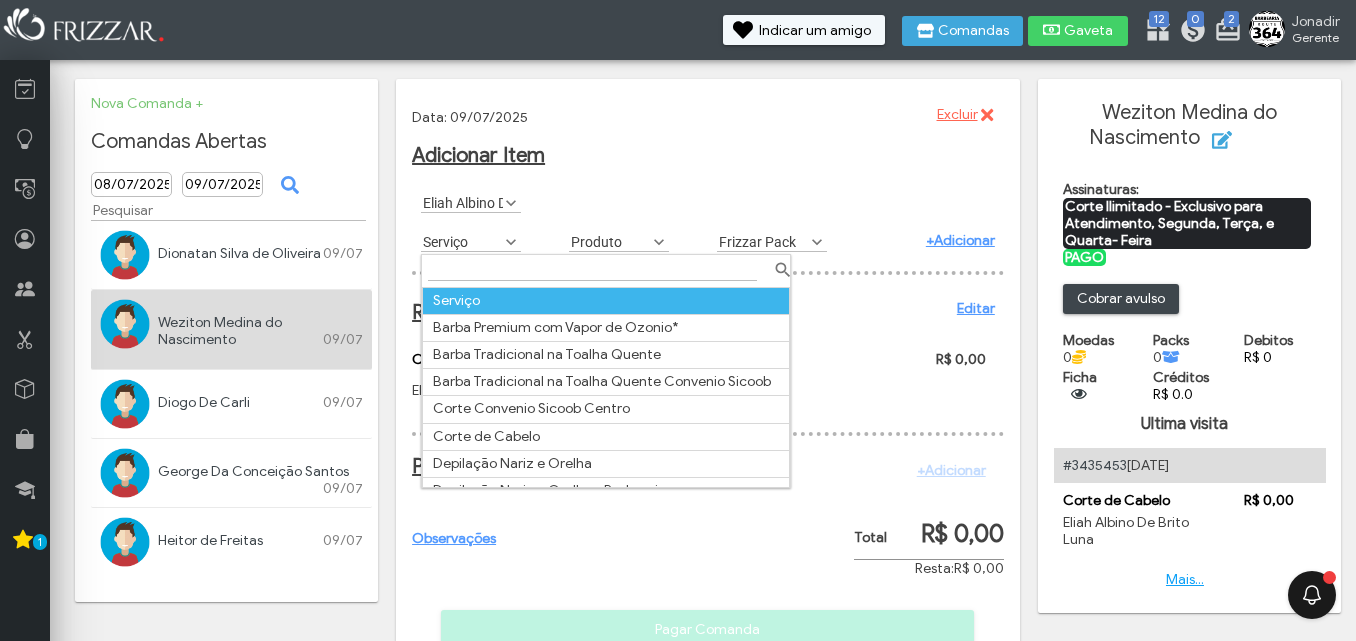 scroll, scrollTop: 11, scrollLeft: 89, axis: both 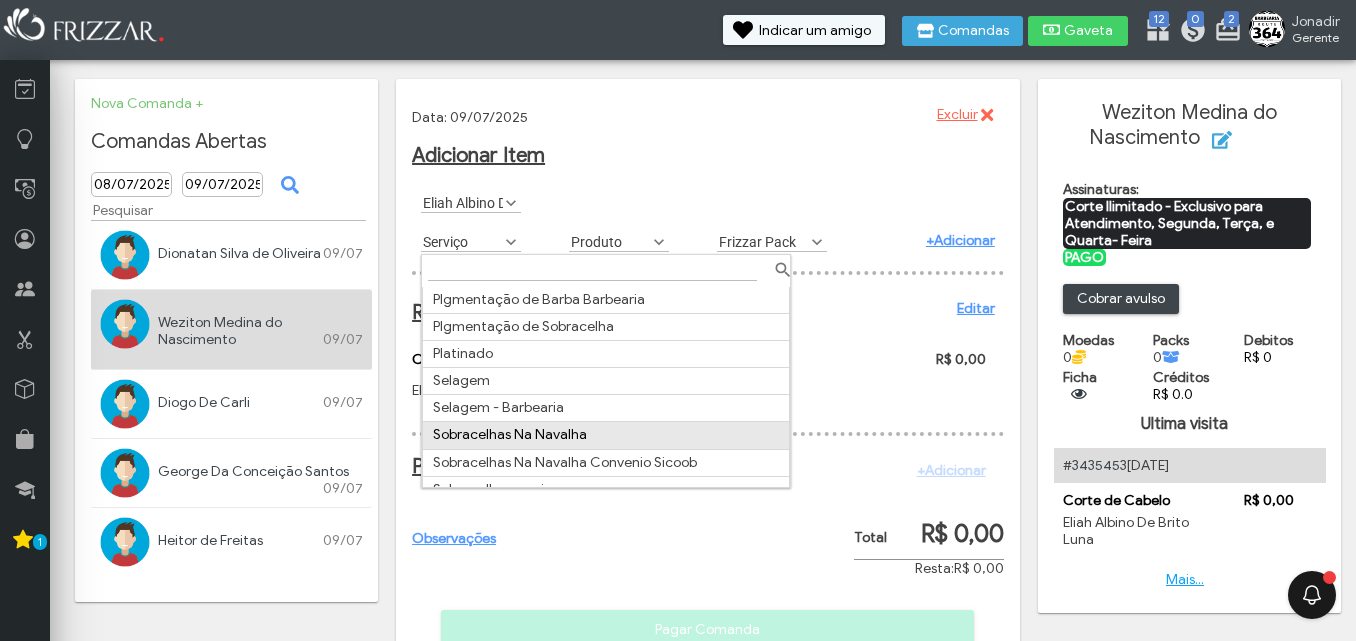 click on "Sobracelhas Na Navalha" at bounding box center [606, 435] 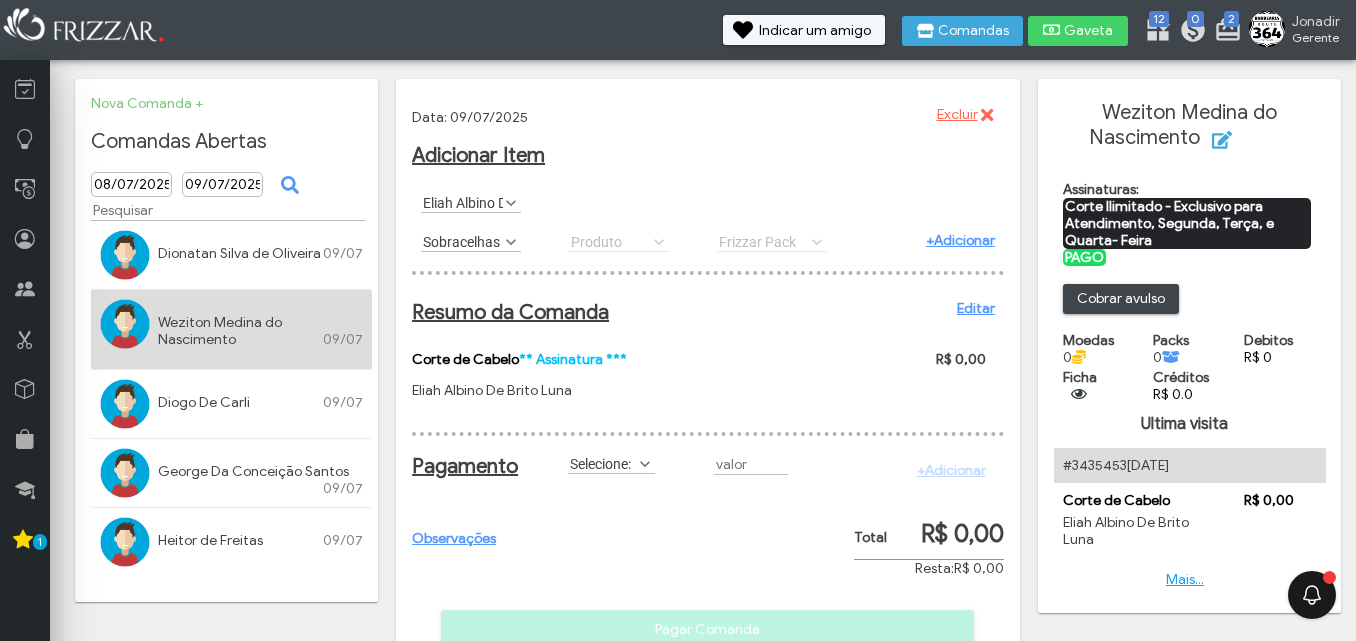 click on "+Adicionar" at bounding box center (960, 240) 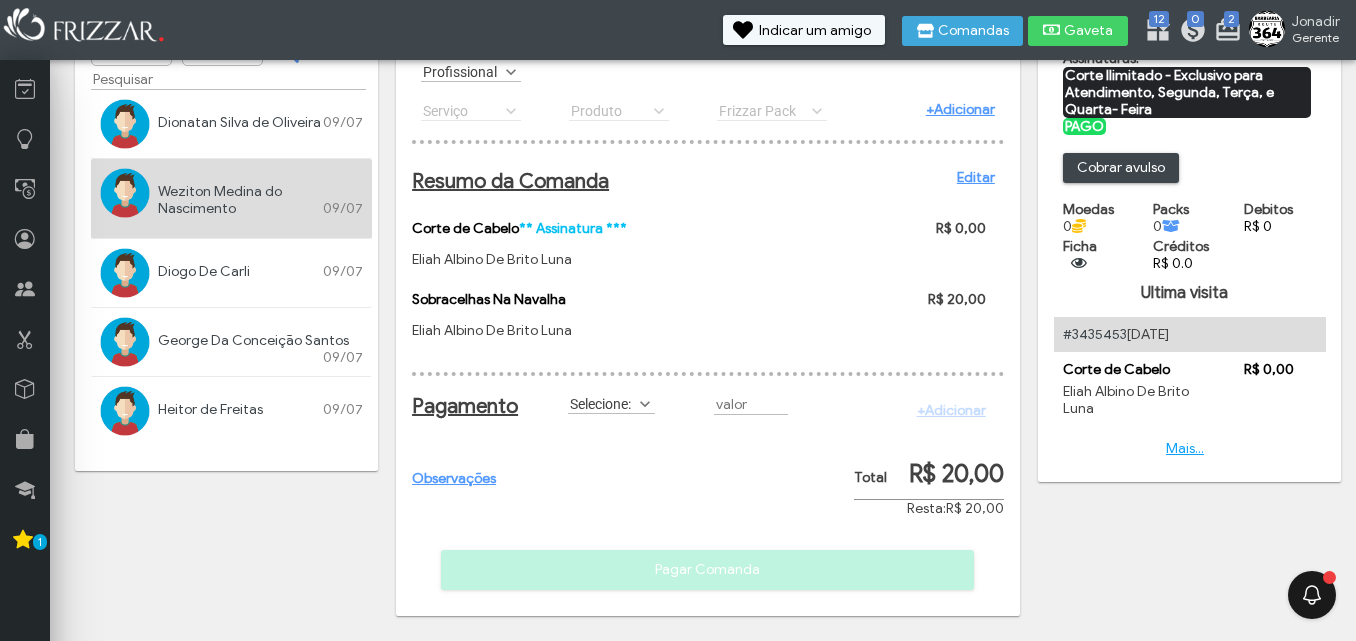 scroll, scrollTop: 148, scrollLeft: 0, axis: vertical 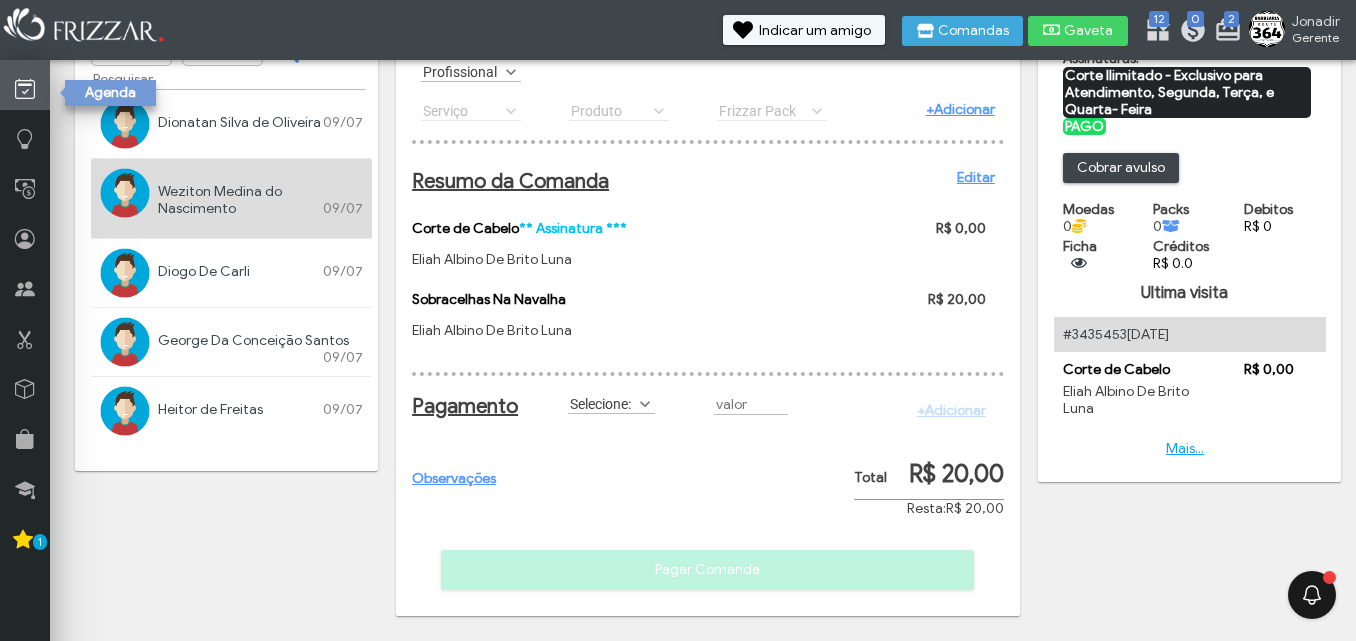 click at bounding box center (25, 89) 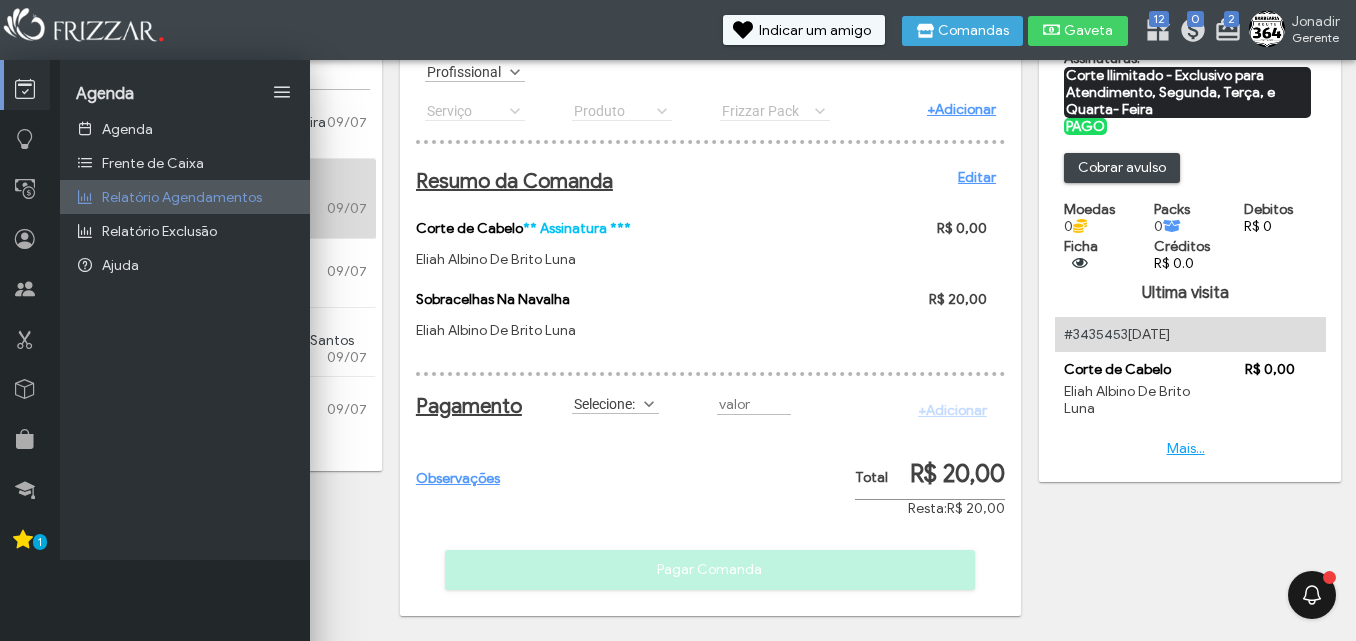 click on "Relatório Agendamentos" at bounding box center [182, 197] 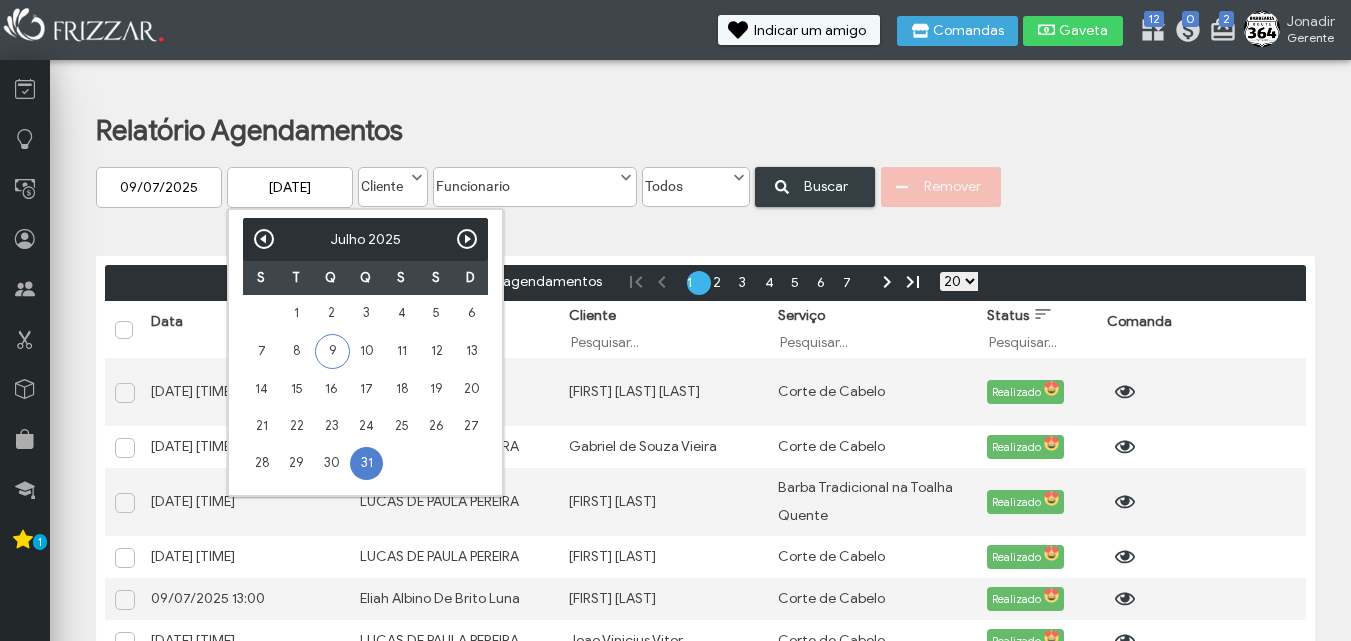 scroll, scrollTop: 0, scrollLeft: 0, axis: both 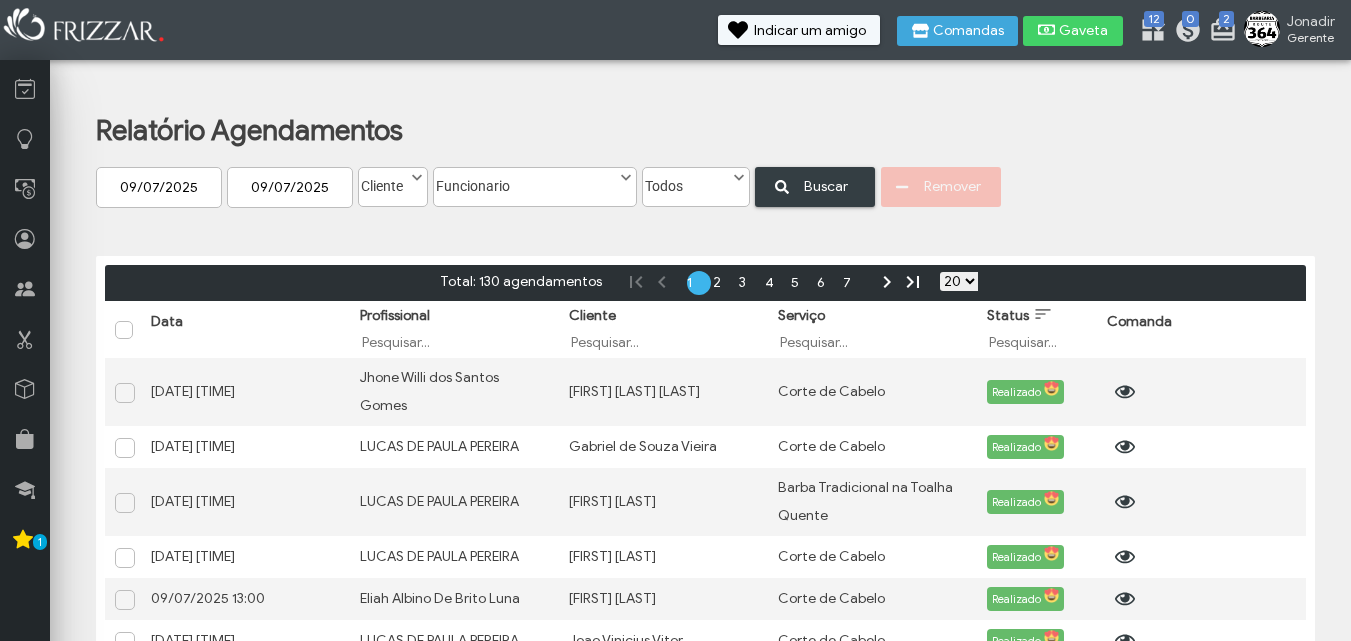click on "Funcionario" at bounding box center (526, 181) 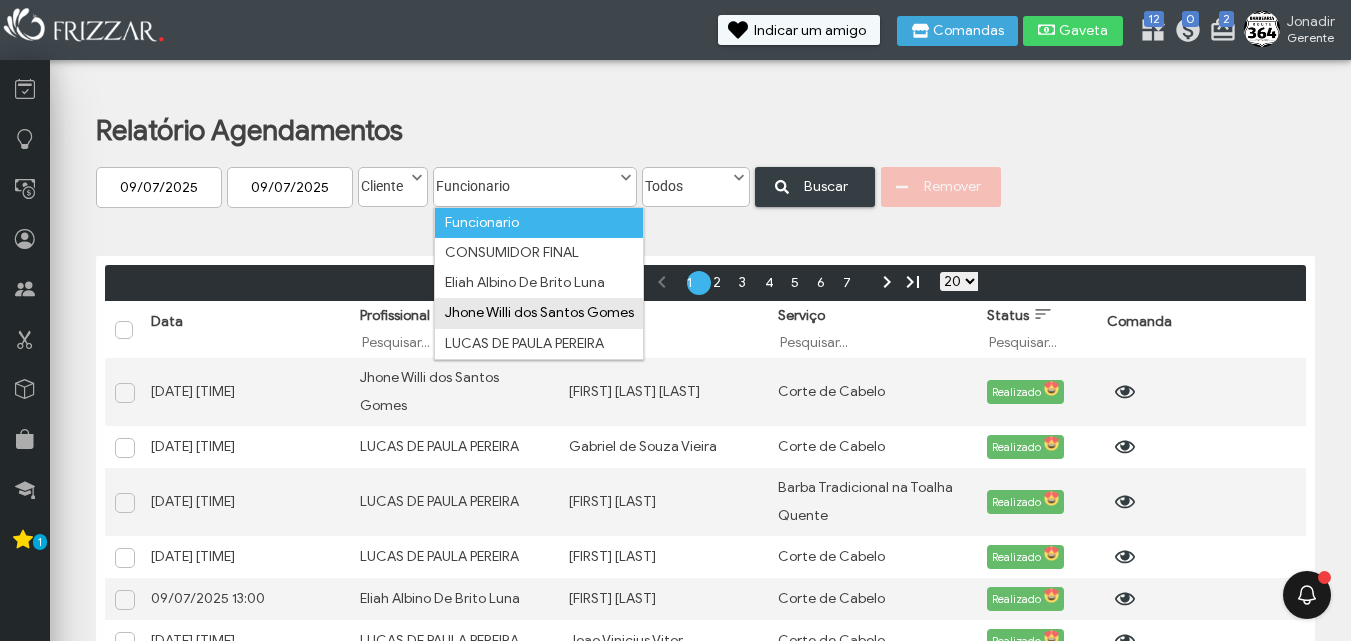 scroll, scrollTop: 0, scrollLeft: 0, axis: both 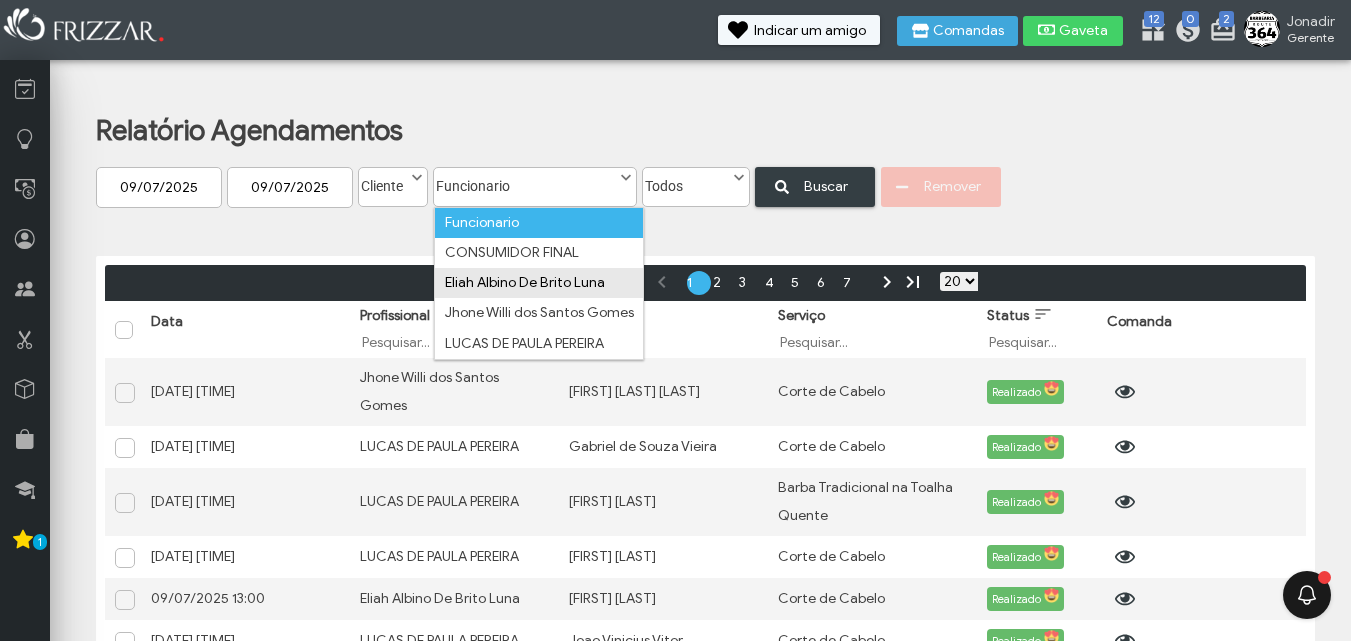 click on "Eliah Albino De Brito Luna" at bounding box center [539, 283] 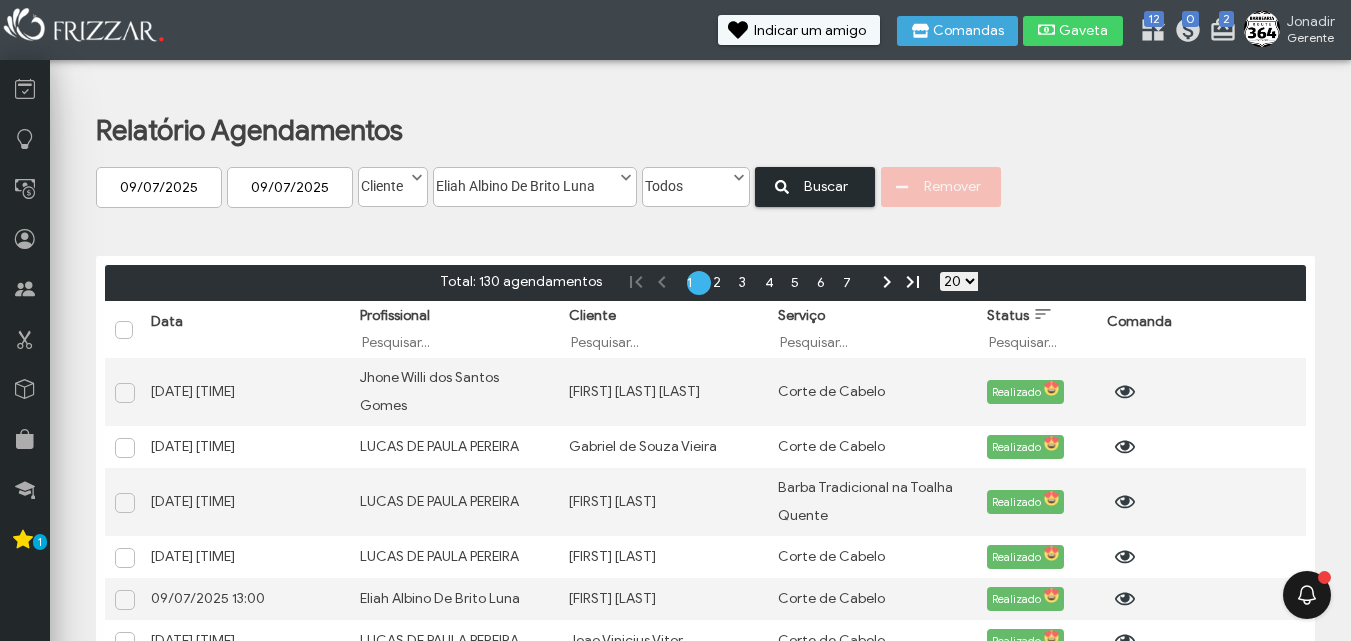 click at bounding box center [782, 187] 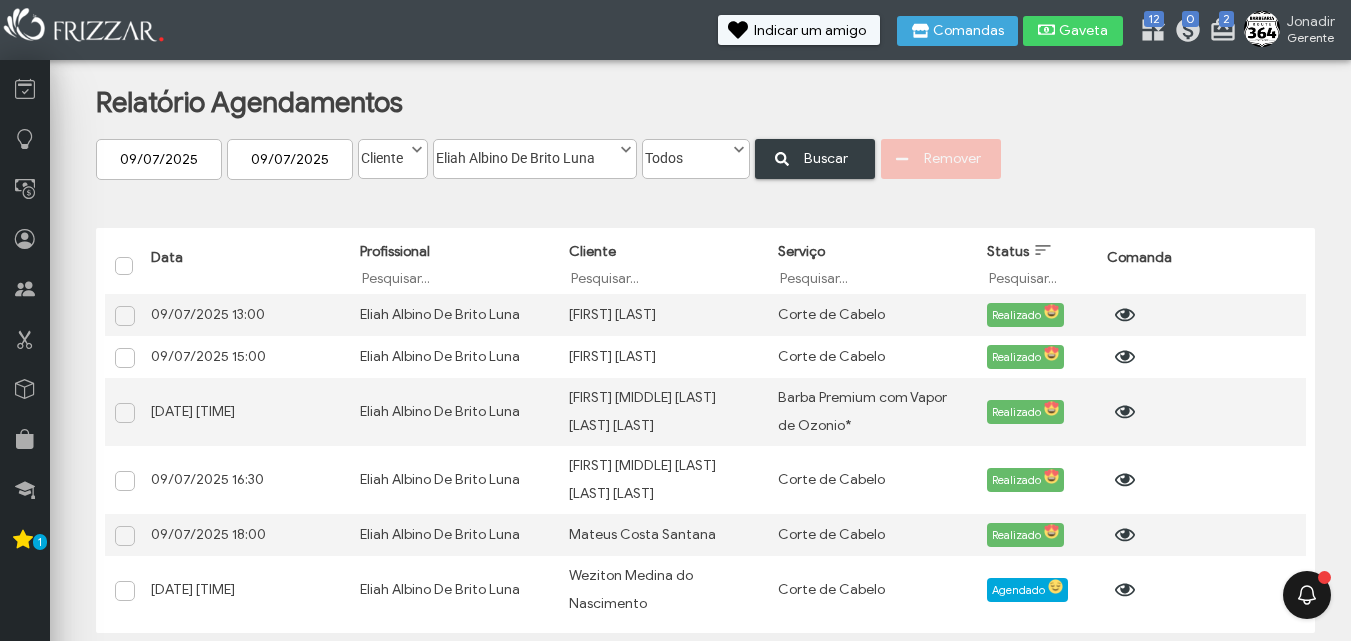 scroll, scrollTop: 36, scrollLeft: 0, axis: vertical 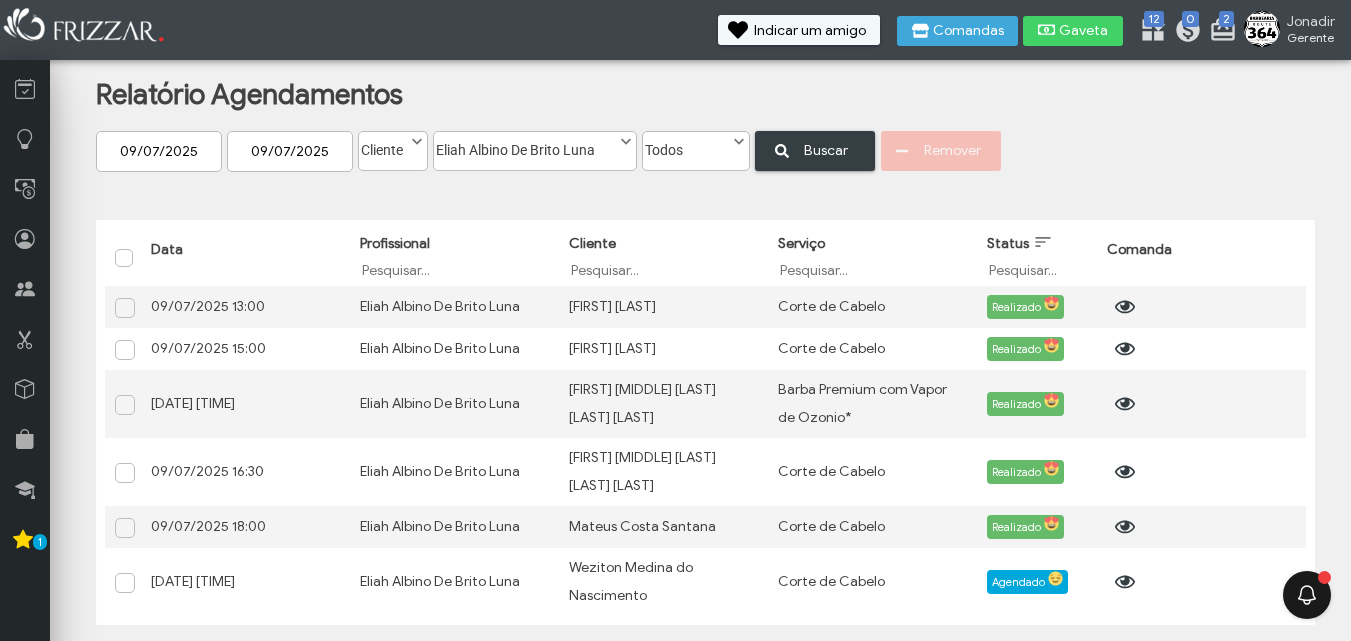 click on "Relatório Agendamentos
09/07/2025
09/07/2025
Cliente Cliente
Funcionario CONSUMIDOR FINAL  Eliah Albino De Brito Luna Jhone Willi dos Santos Gomes LUCAS DE PAULA PEREIRA Eliah Albino De Brito Luna
Todos Online Online totem Online chatbot Presencial Todos
Buscar
Remover" at bounding box center (720, 122) 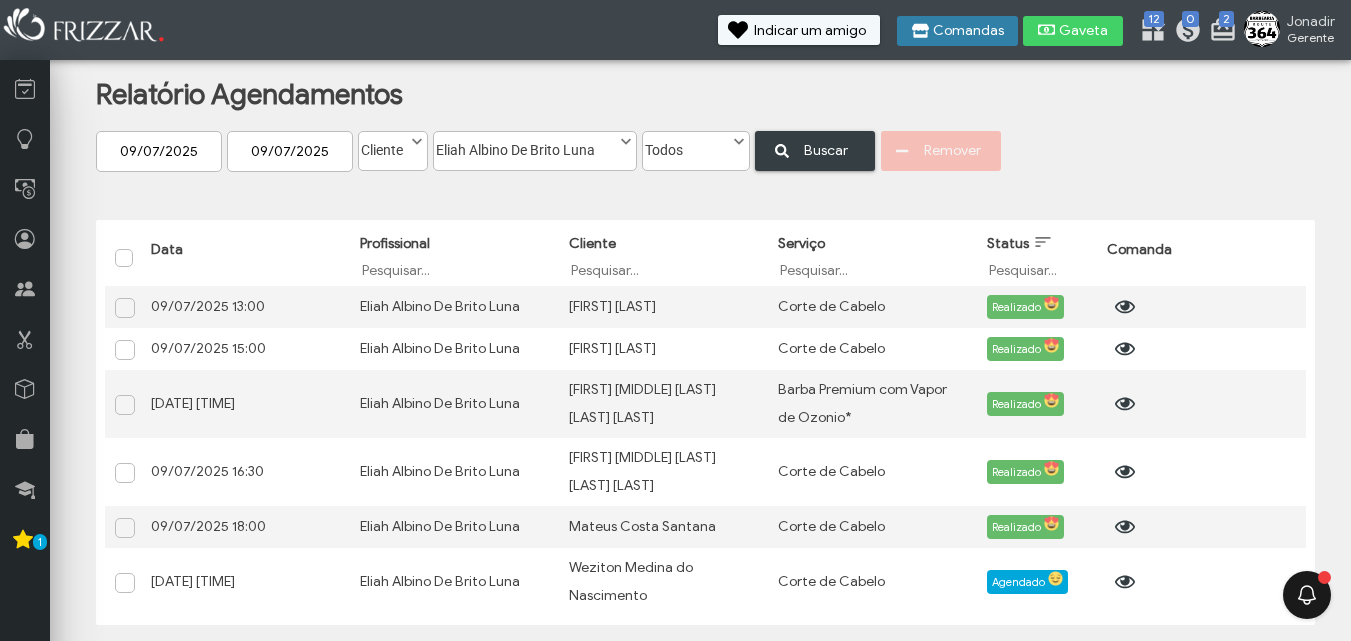 click at bounding box center (921, 31) 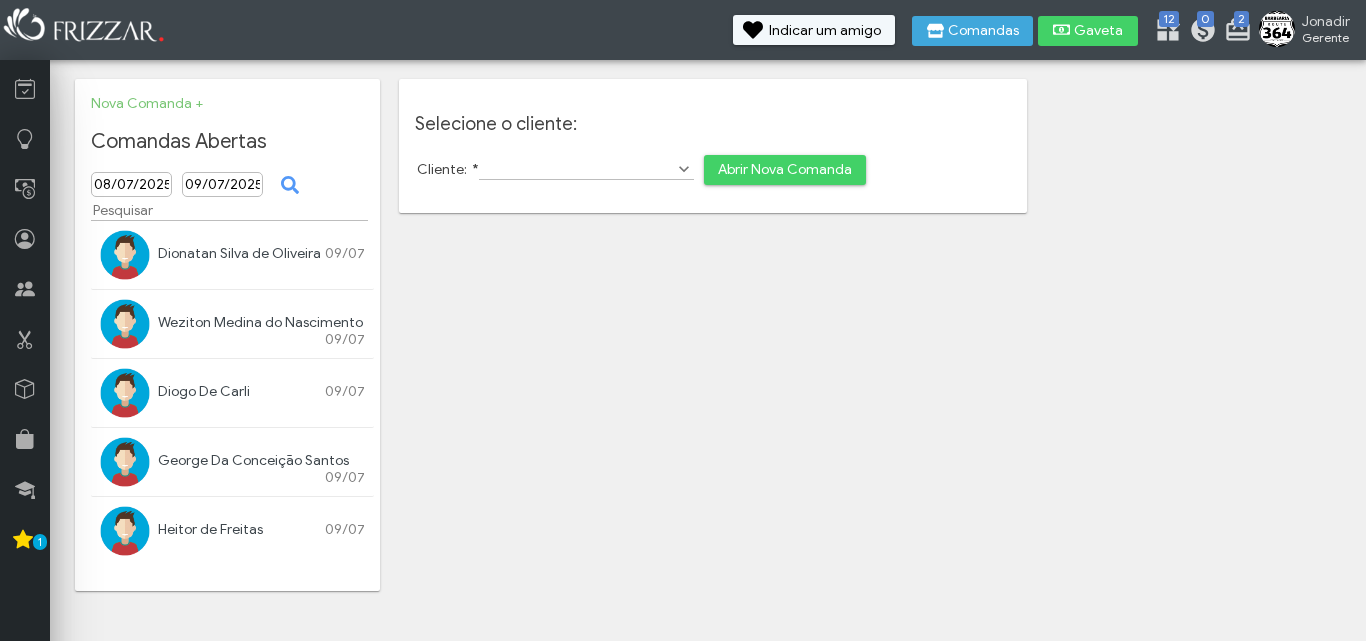 scroll, scrollTop: 0, scrollLeft: 0, axis: both 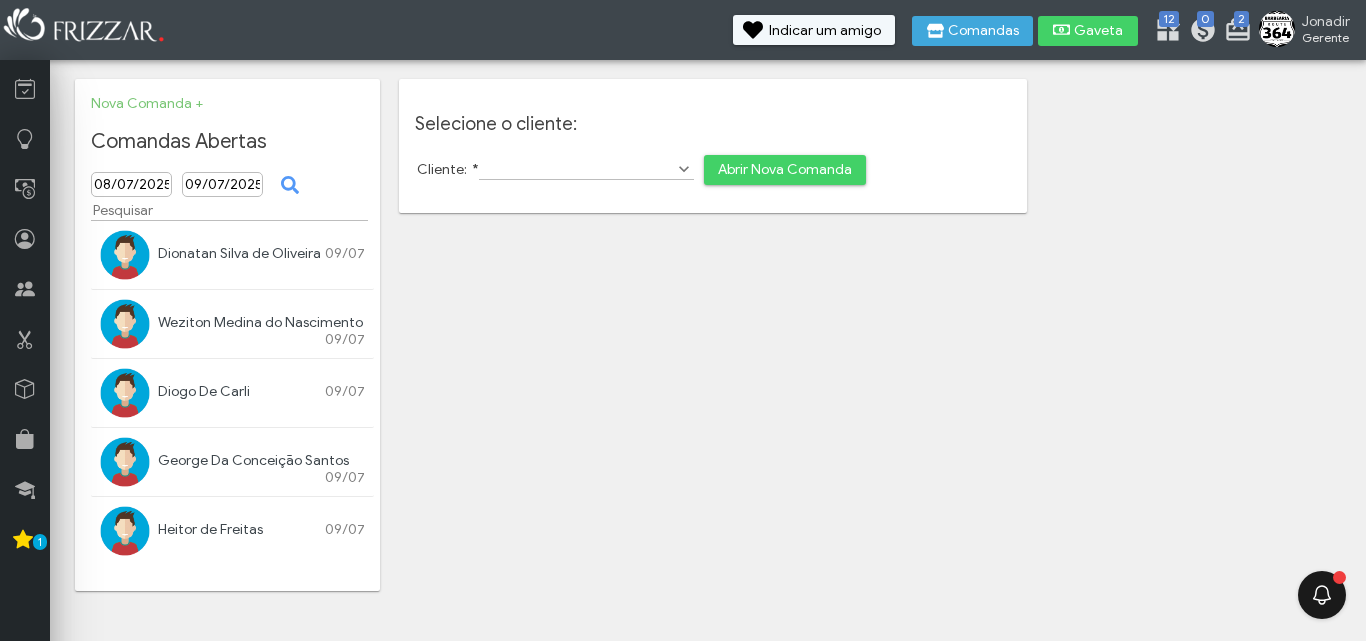 click on "ui-button
Jonadir
Gerente
Minha Conta
Home
Treinamento
Sair 2 0 12" at bounding box center (683, 320) 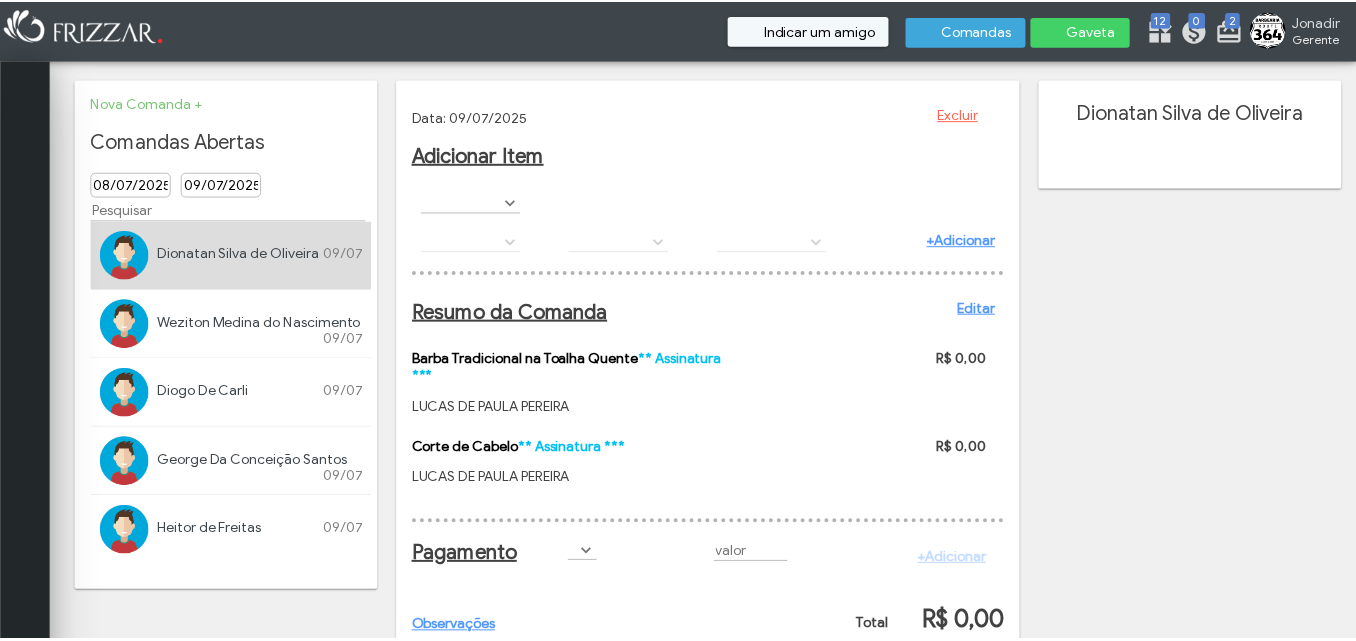 scroll, scrollTop: 0, scrollLeft: 0, axis: both 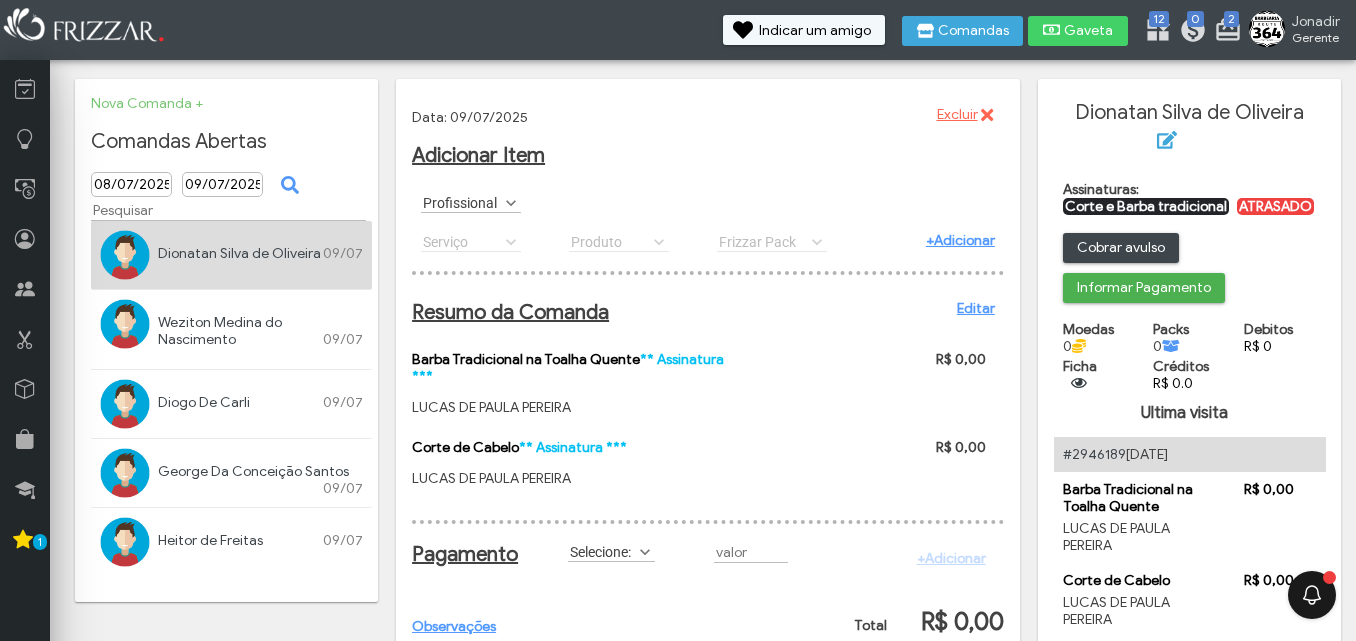 click at bounding box center [511, 203] 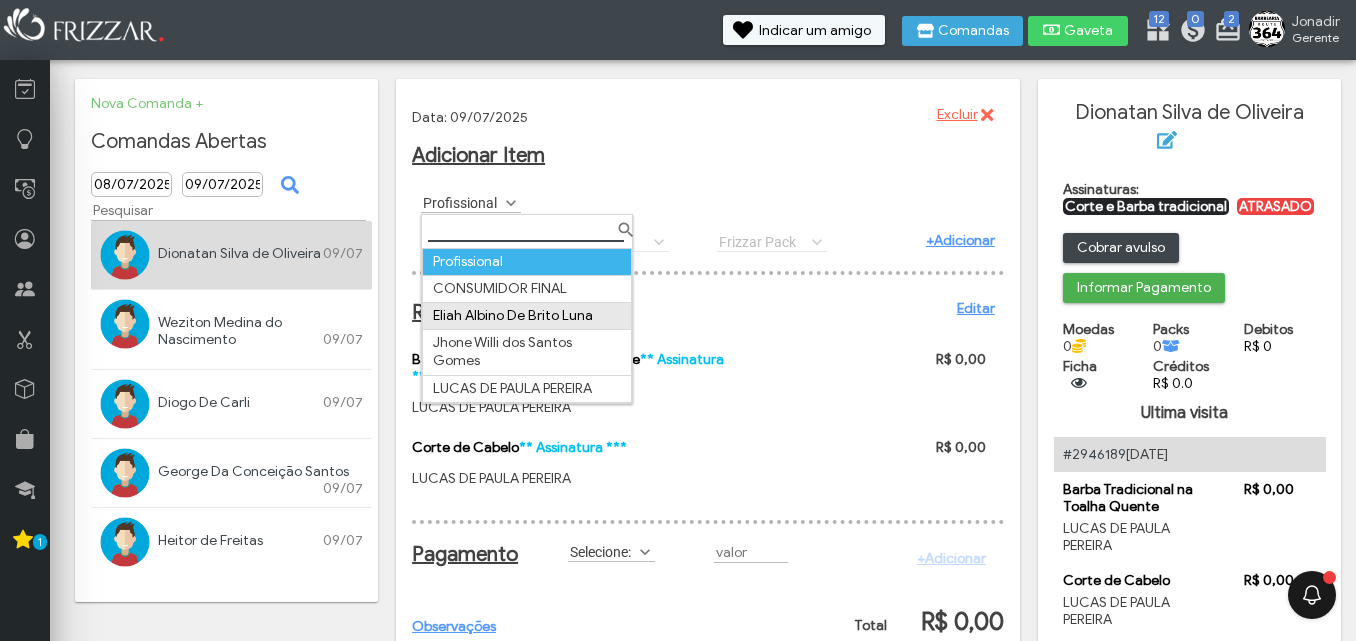 scroll, scrollTop: 11, scrollLeft: 89, axis: both 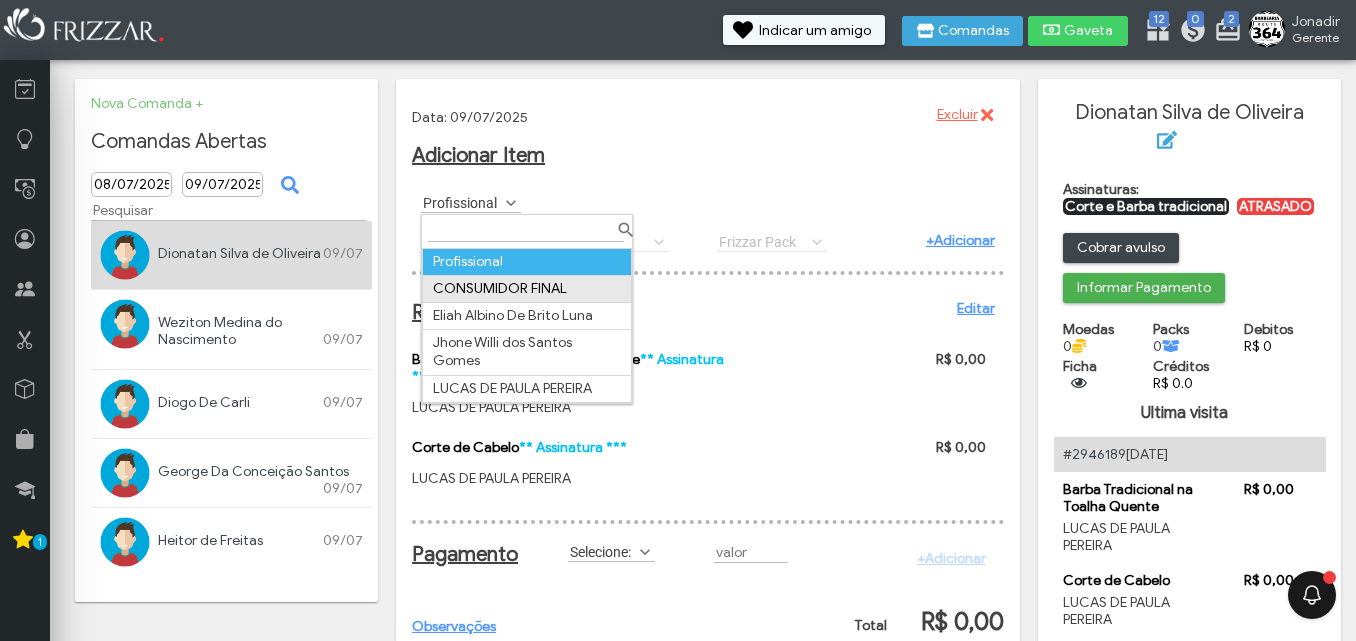 click on "CONSUMIDOR FINAL" at bounding box center (527, 288) 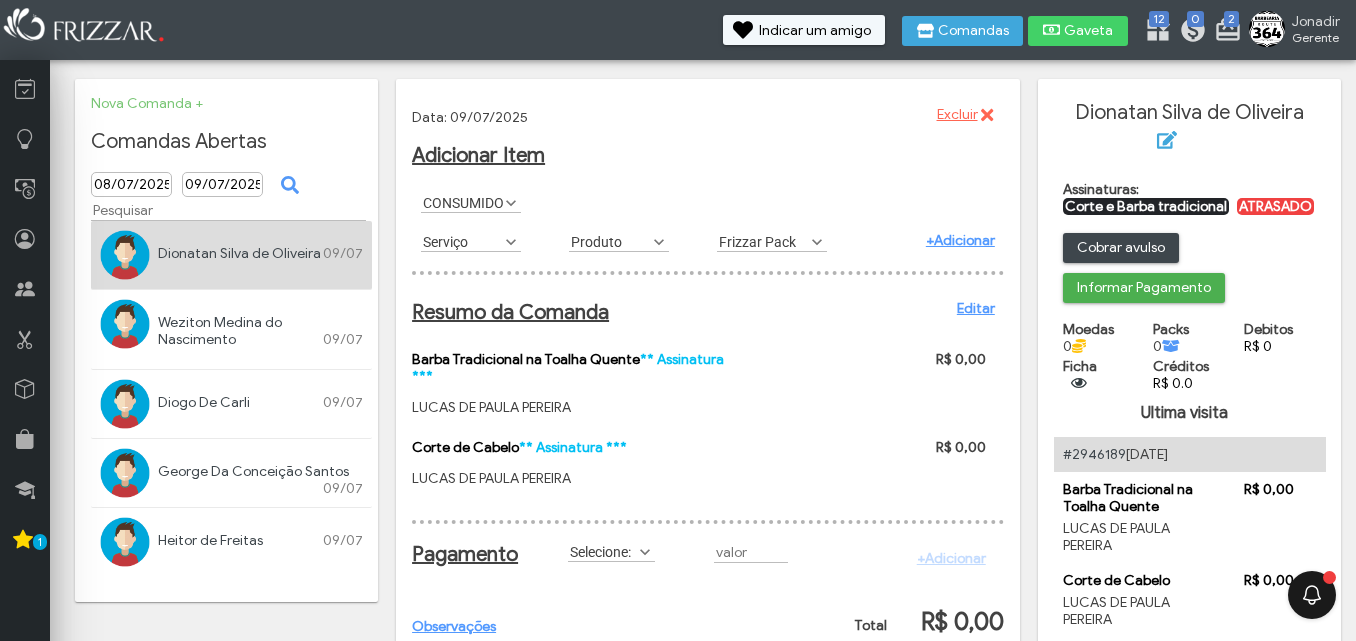 scroll, scrollTop: 11, scrollLeft: 89, axis: both 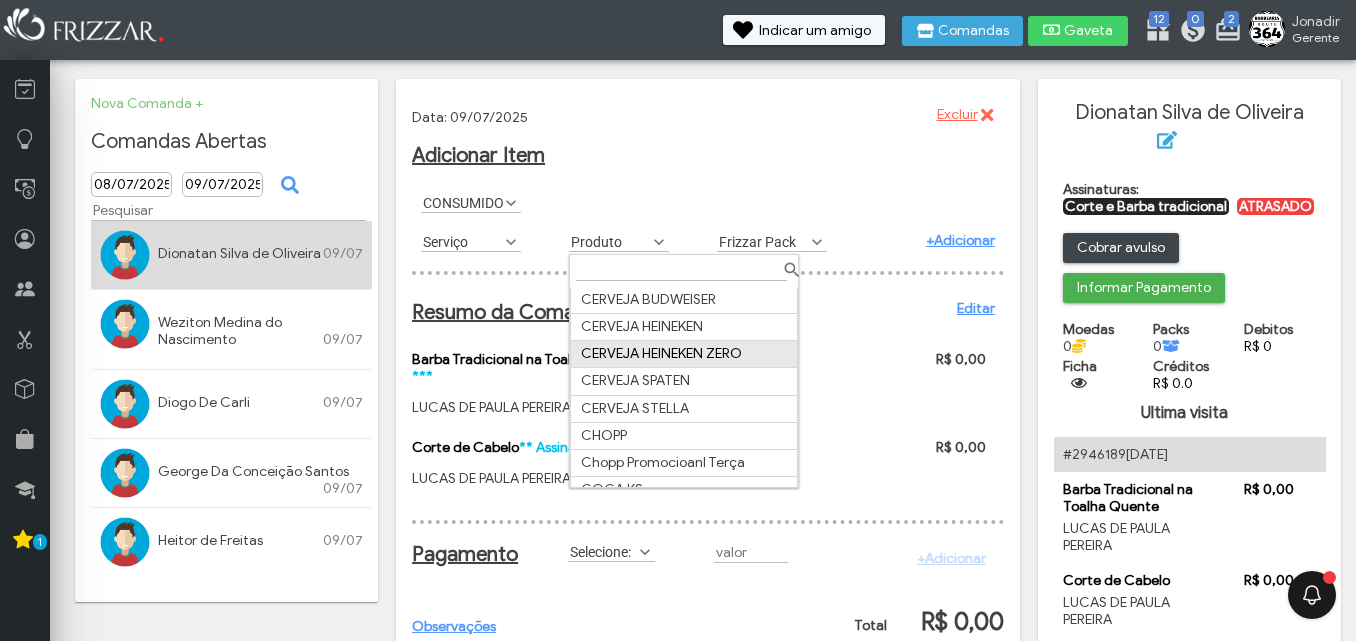 click on "CERVEJA HEINEKEN ZERO" at bounding box center (684, 354) 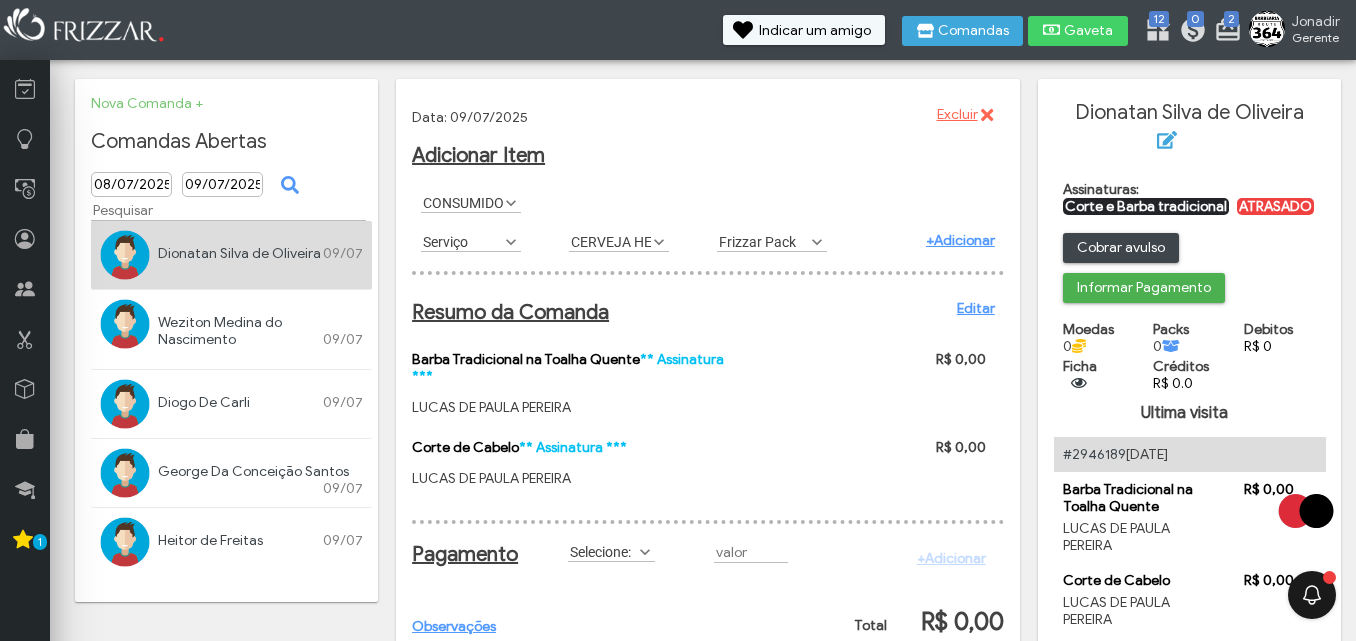 click on "+Adicionar" at bounding box center (960, 240) 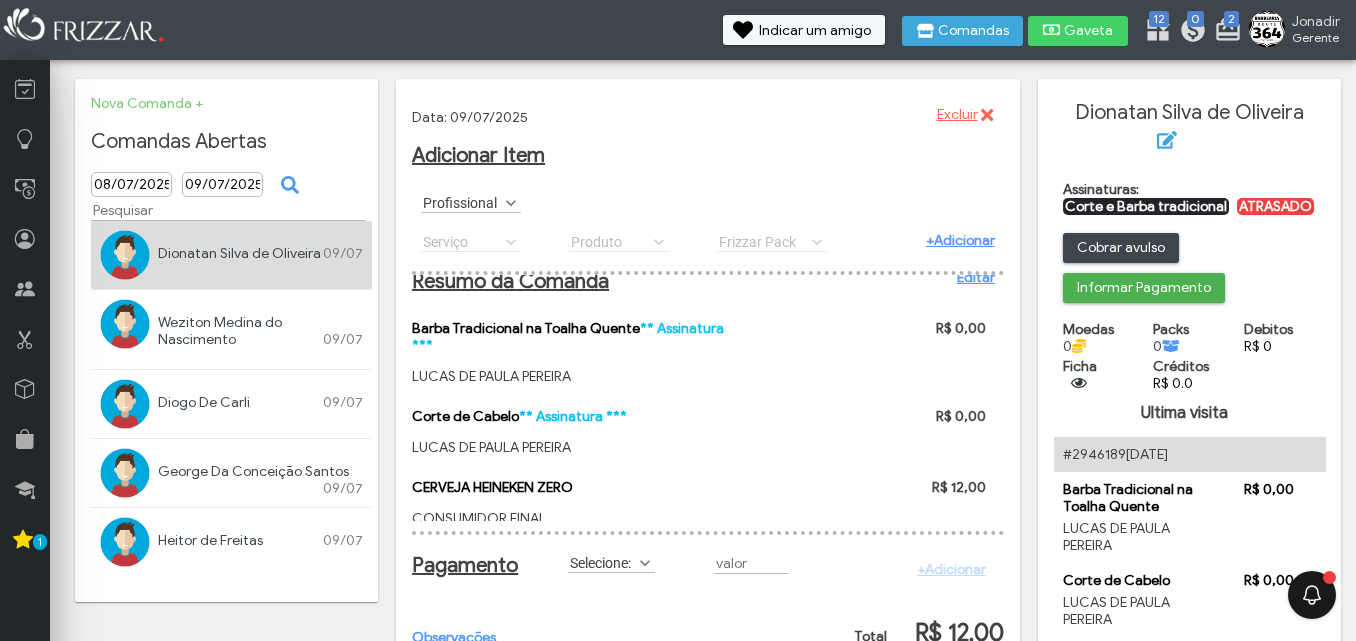 scroll, scrollTop: 49, scrollLeft: 0, axis: vertical 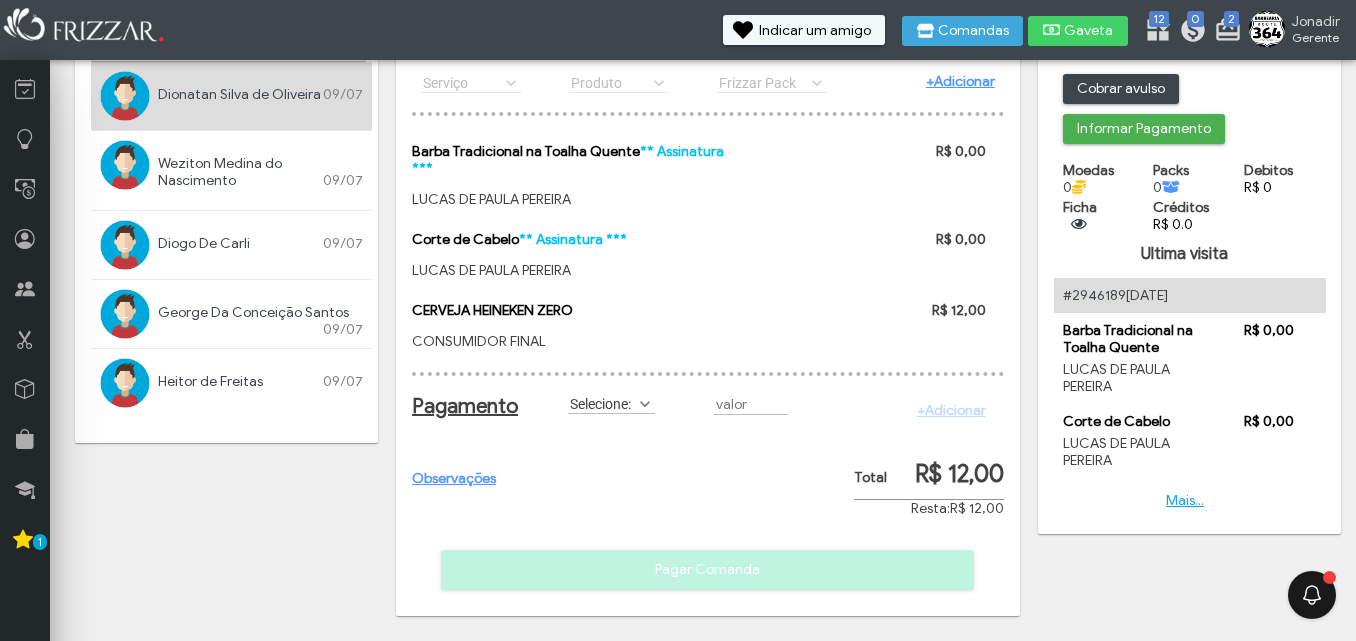 click at bounding box center (645, 404) 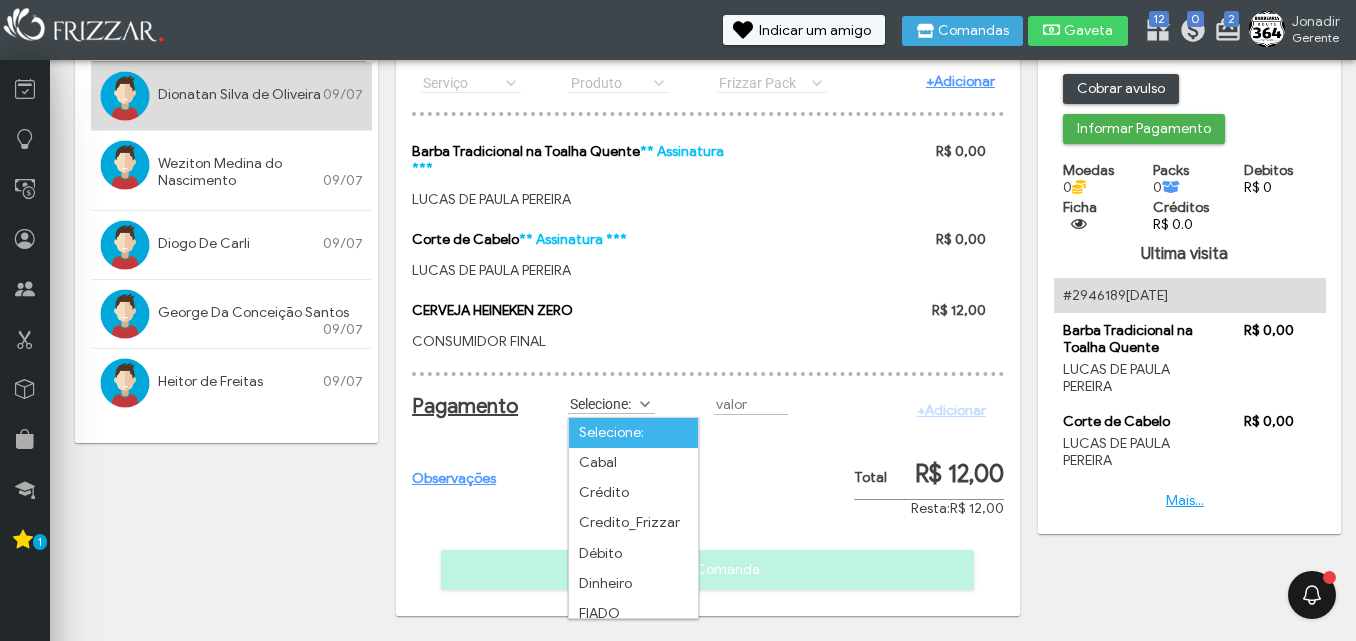 scroll, scrollTop: 11, scrollLeft: 89, axis: both 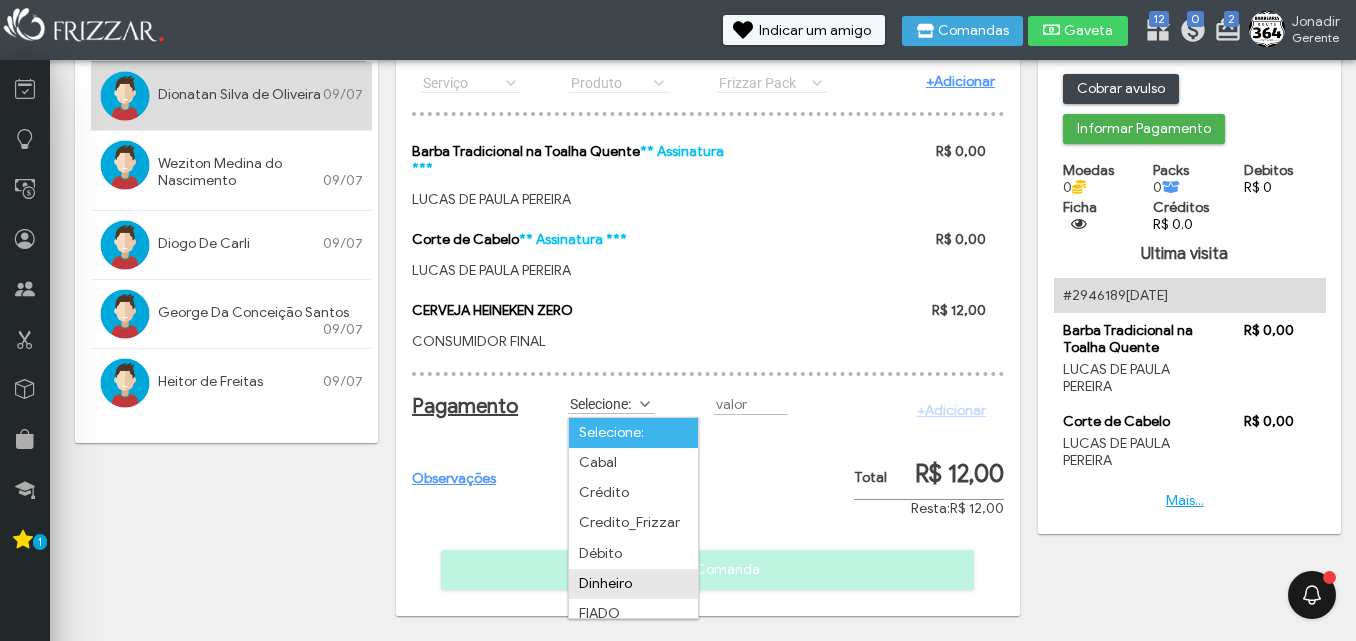 click on "Dinheiro" at bounding box center [633, 584] 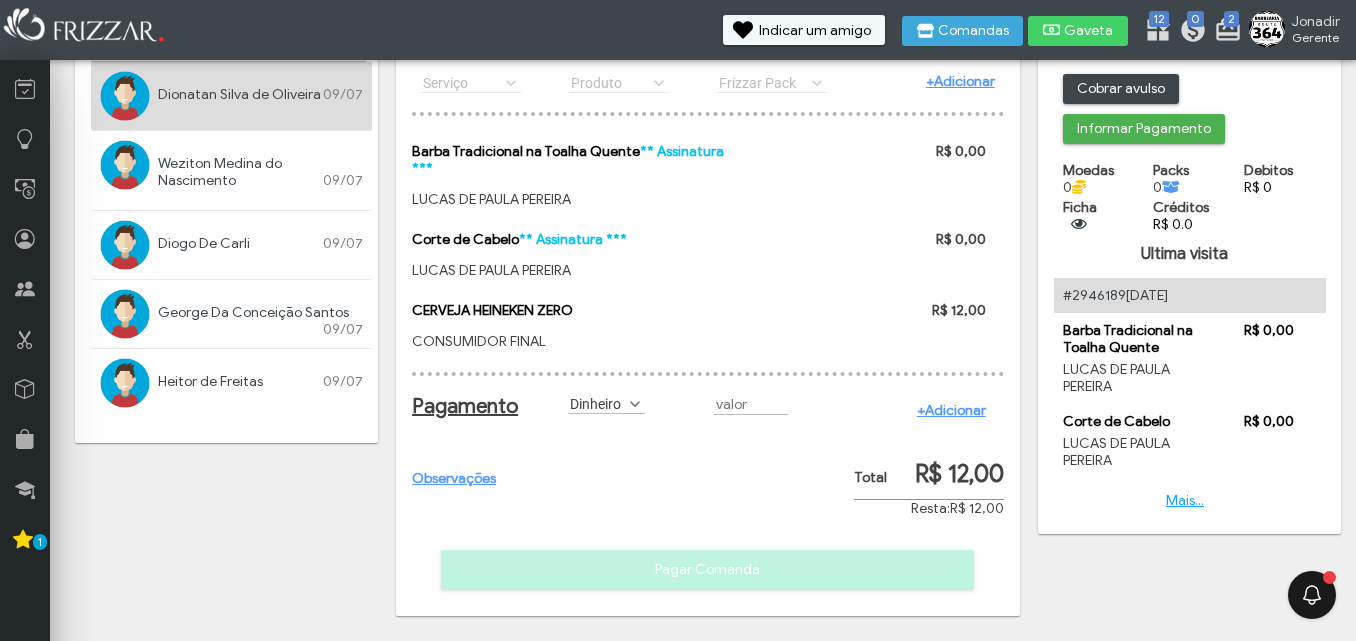 click on "Dinheiro" at bounding box center [597, 403] 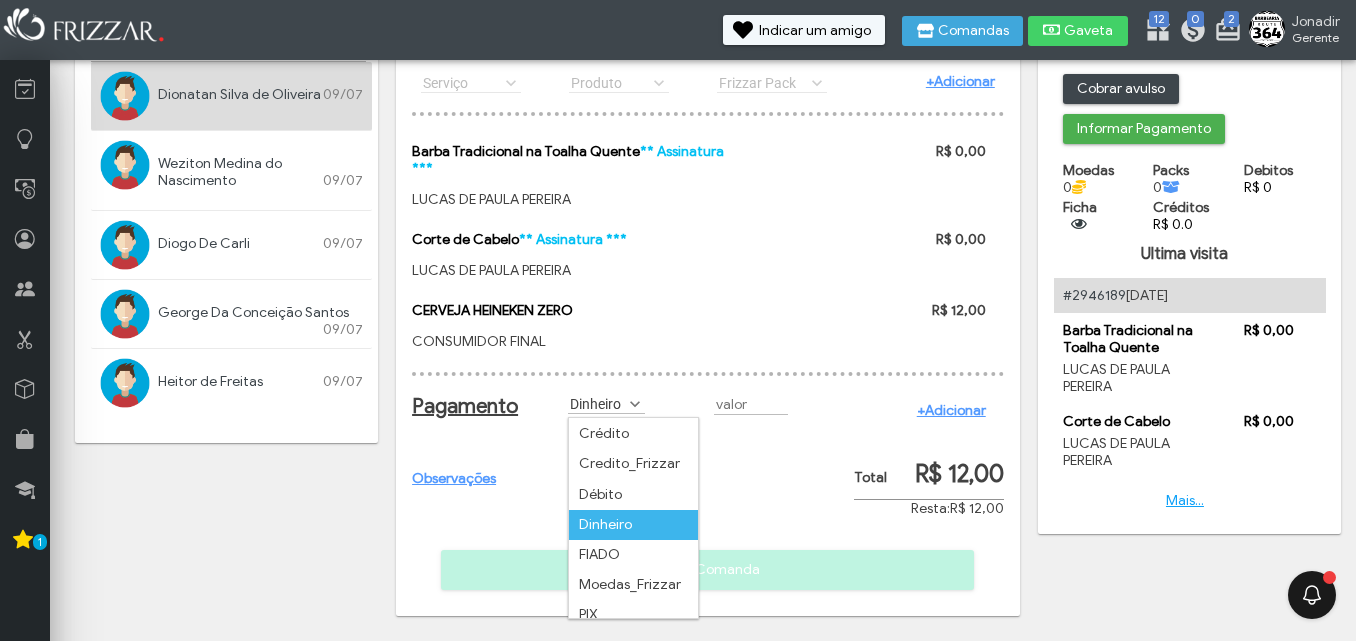 scroll, scrollTop: 72, scrollLeft: 0, axis: vertical 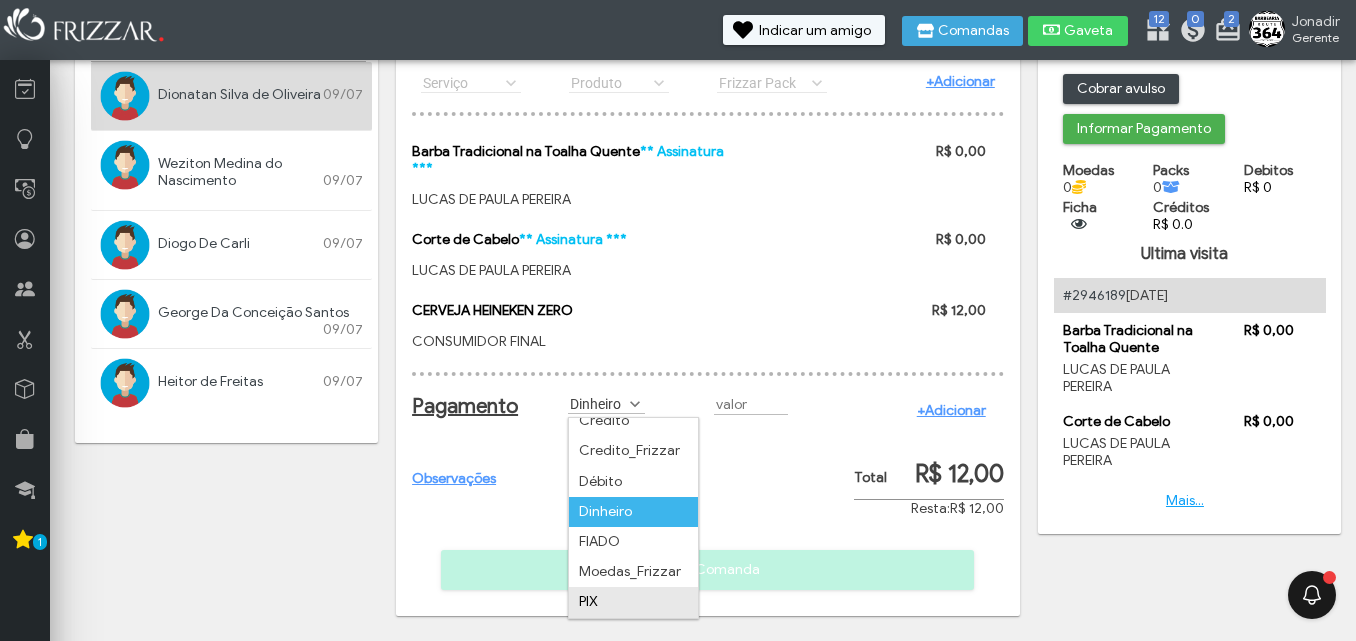 click on "PIX" at bounding box center [633, 602] 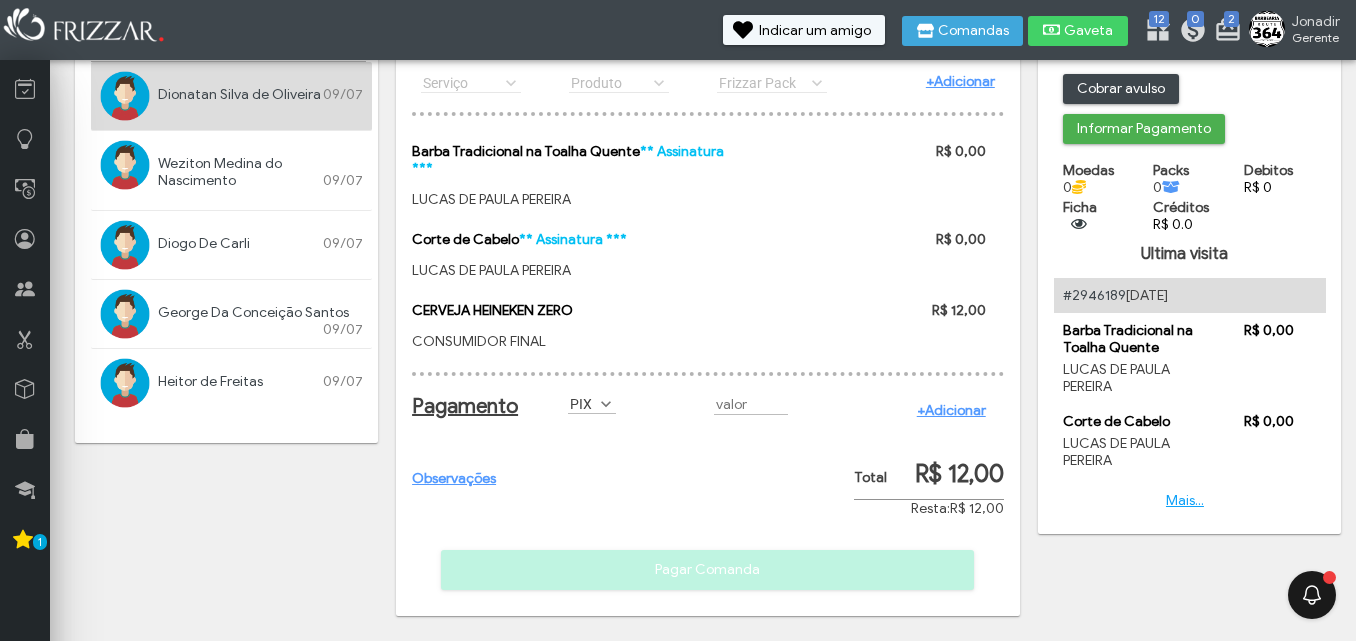 click on "+Adicionar" at bounding box center (951, 410) 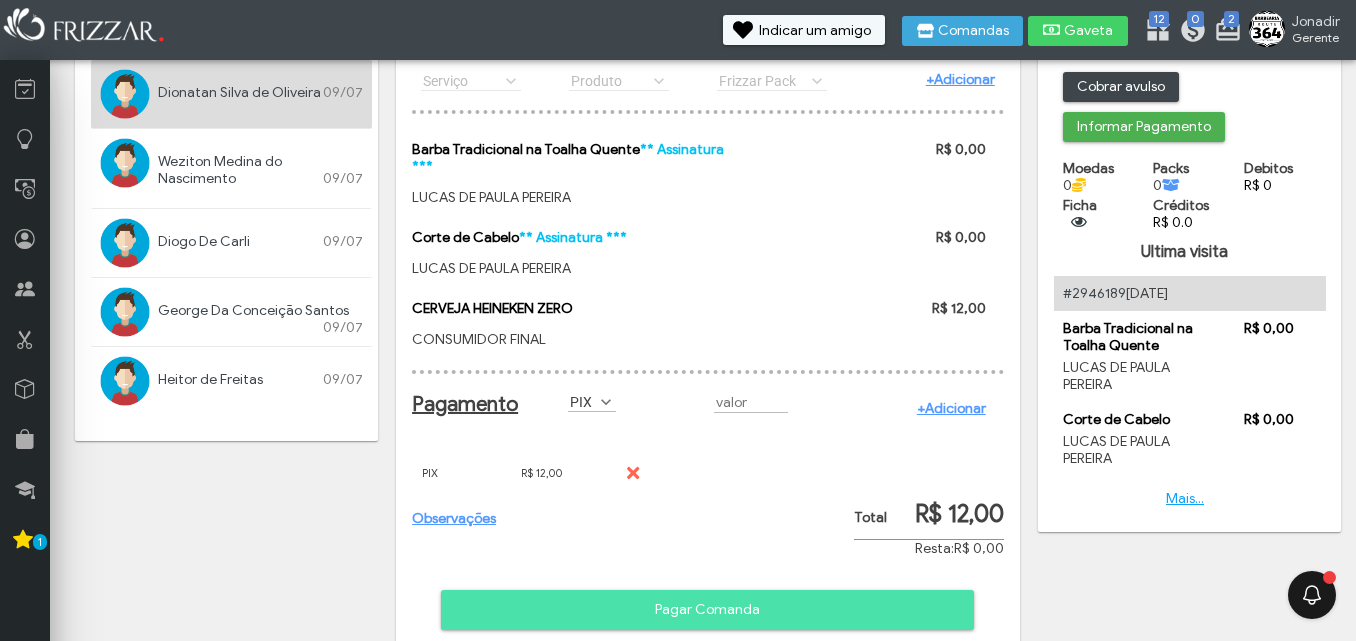 click on "Pagar Comanda" at bounding box center [707, 610] 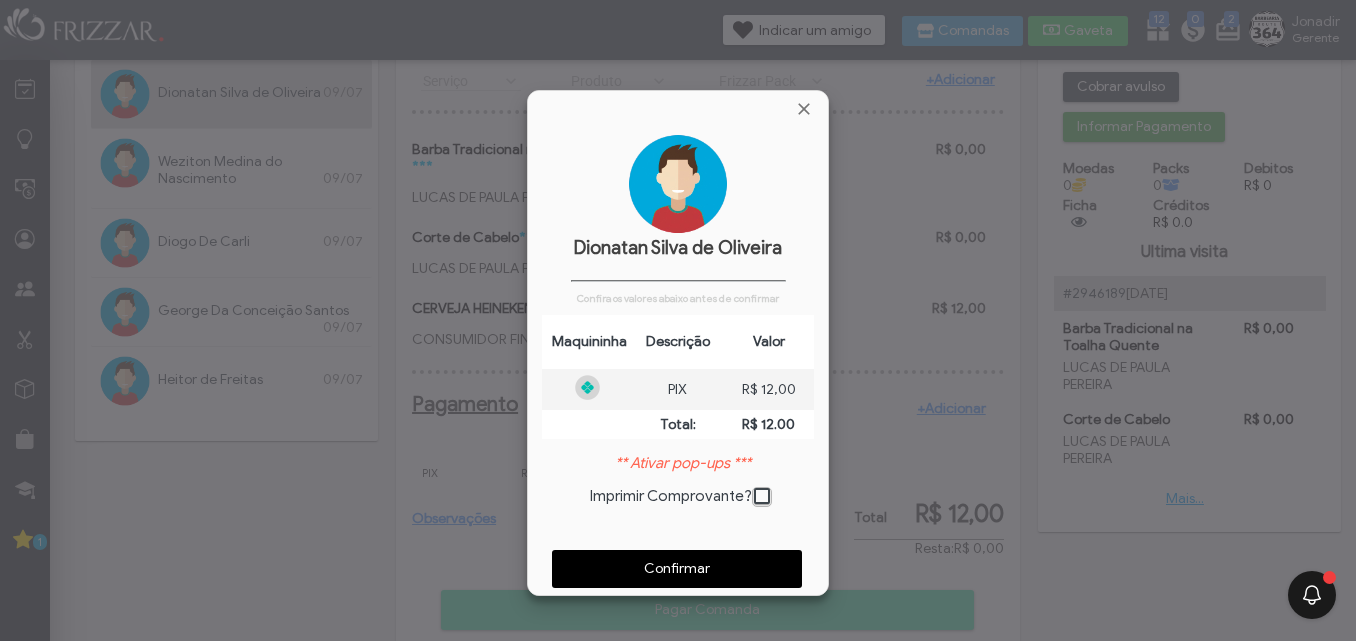 scroll, scrollTop: 10, scrollLeft: 11, axis: both 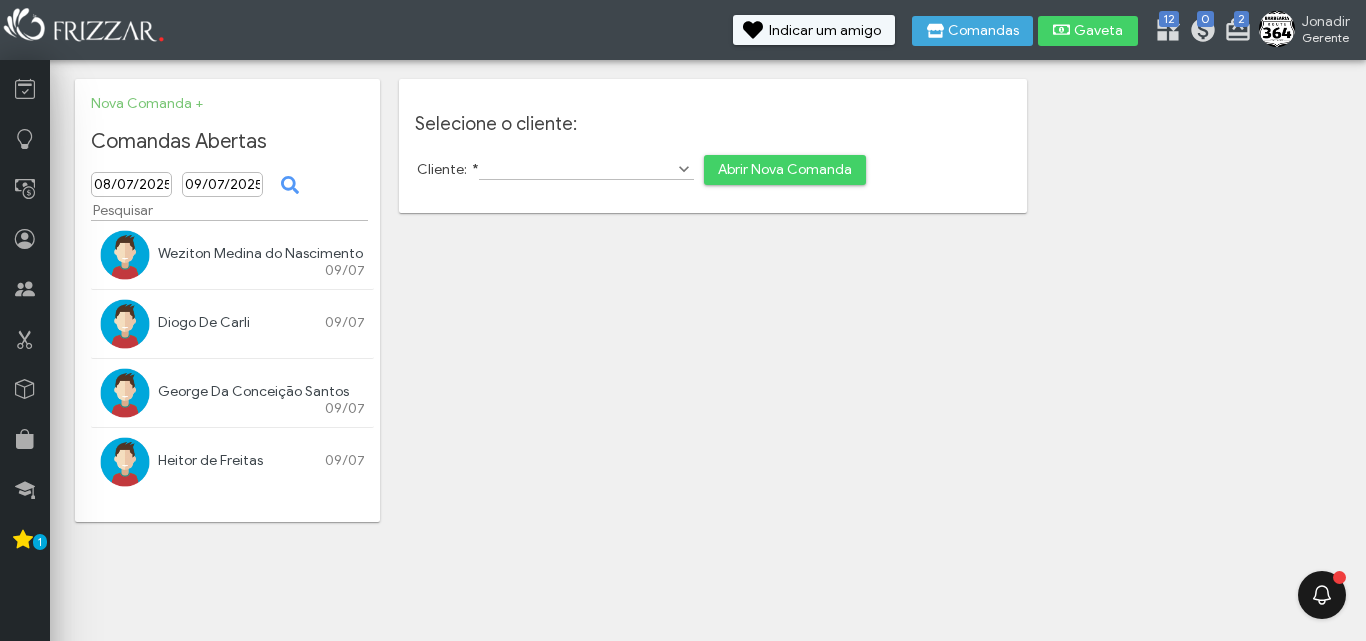click on "ui-button
Jonadir
Gerente
Minha Conta
Home
Treinamento
Sair 2 0 12" at bounding box center [683, 320] 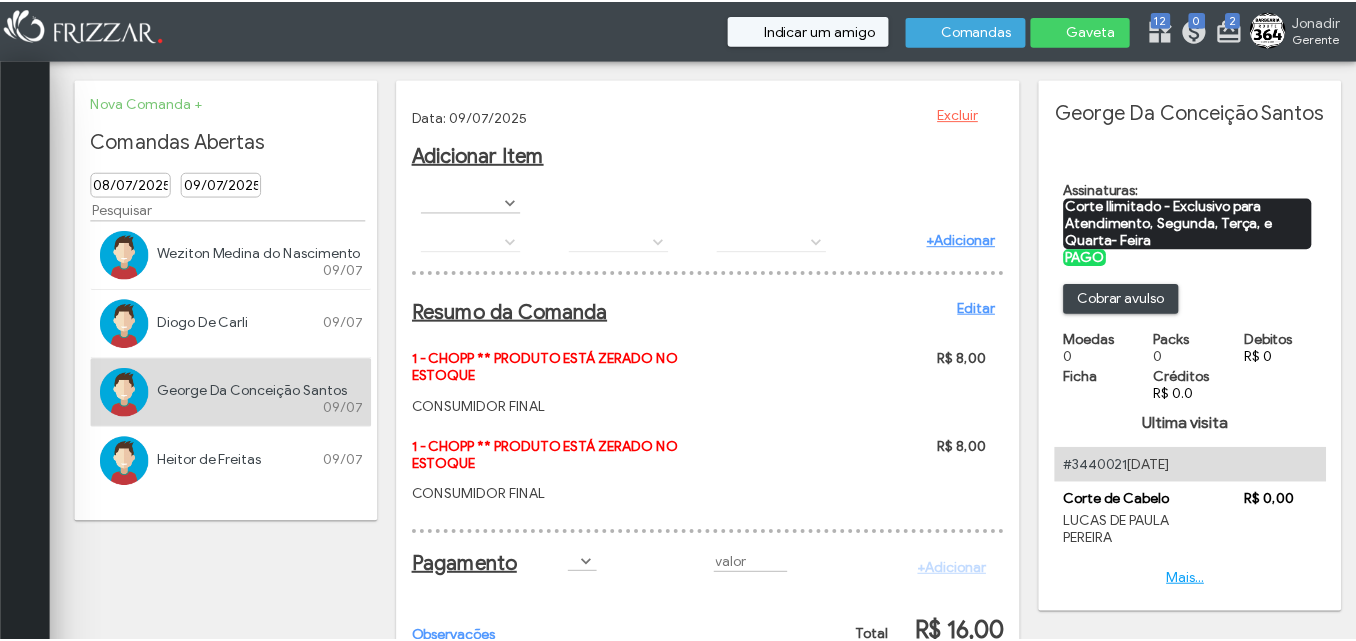 scroll, scrollTop: 0, scrollLeft: 0, axis: both 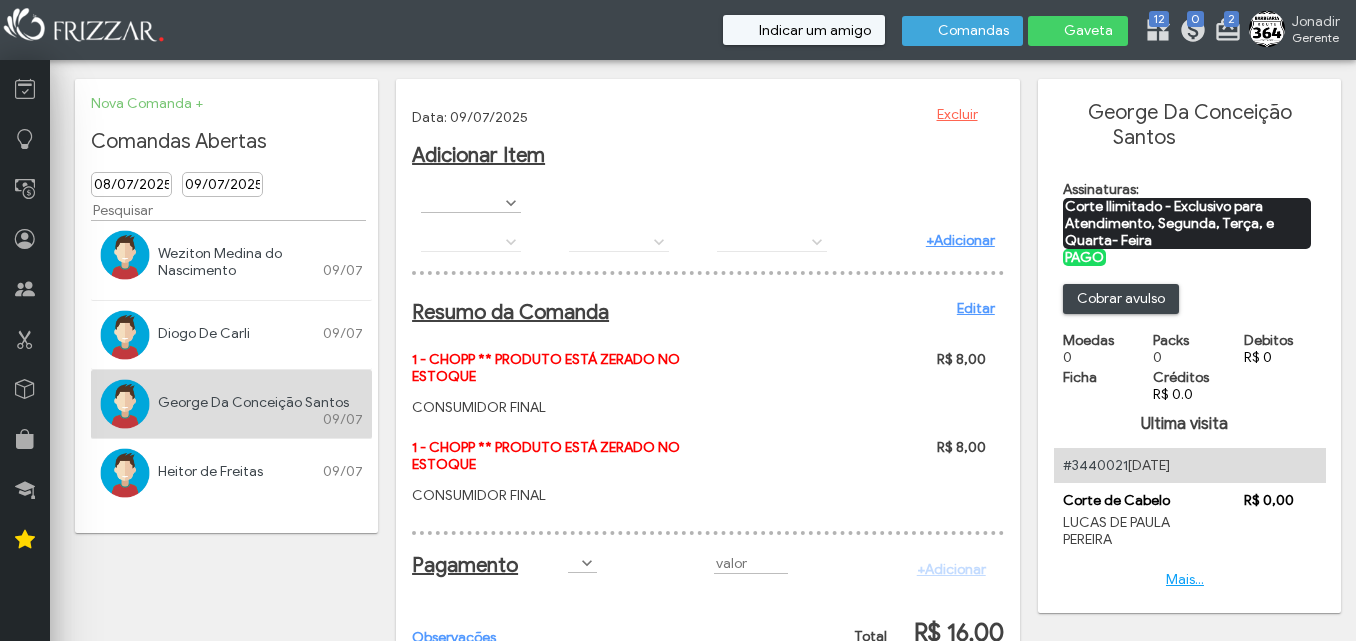 click at bounding box center [125, 255] 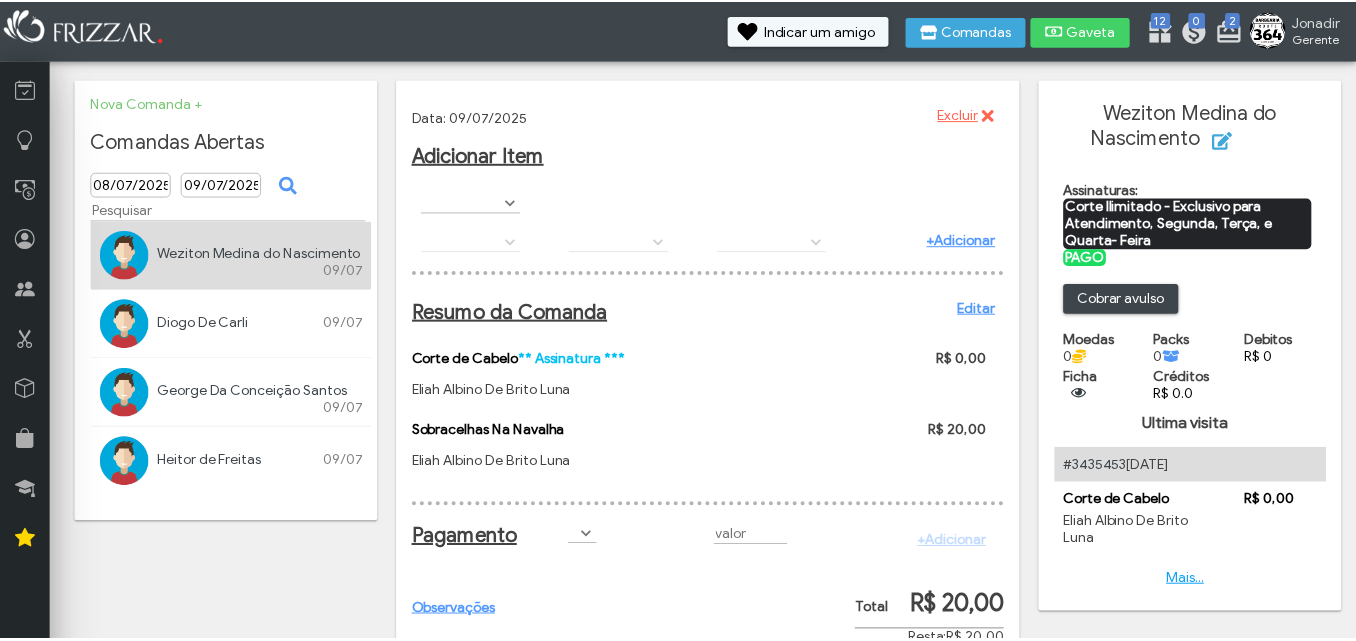 scroll, scrollTop: 0, scrollLeft: 0, axis: both 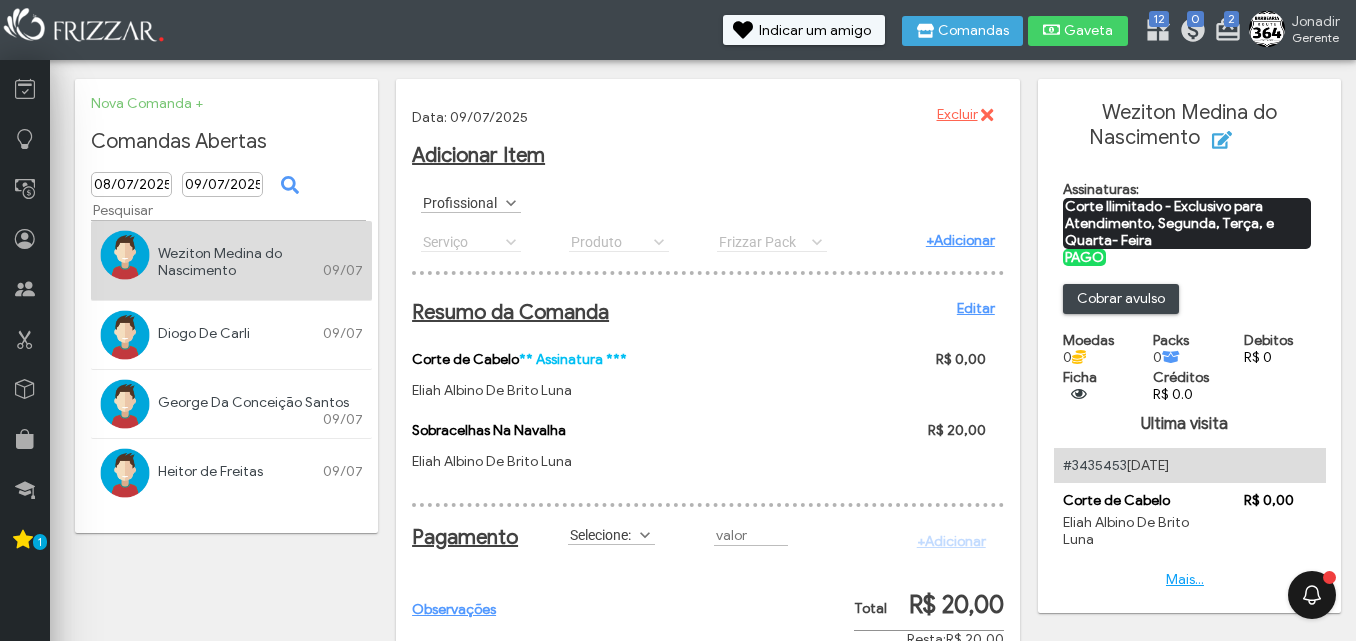 click on "Data: [DATE]
Excluir ui-button
Adicionar Item
Profissional CONSUMIDOR FINAL  [FIRST] [LAST] [FIRST] [LAST] [FIRST] [LAST] Profissional
Serviço Barba Premium com Vapor de Ozonio* Barba Tradicional na Toalha Quente Barba Tradicional na Toalha Quente Convenio Sicoob Corte Convenio Sicoob Centro Corte de Cabelo Depilação Nariz e Orelha Depilação Nariz e Orelha - Barbearia Hidratação Capilar Com Ozonioterapia Hidratação Capilar Com Ozonioterapia Convenio Sico Penteado 20,00 Pezinho Pezinho Barba PIgmentação de Barba PIgmentação de Barba Barbearia PIgmentação de Sobracelha Platinado Selagem  Selagem  - Barbearia Pezinho" at bounding box center (708, 421) 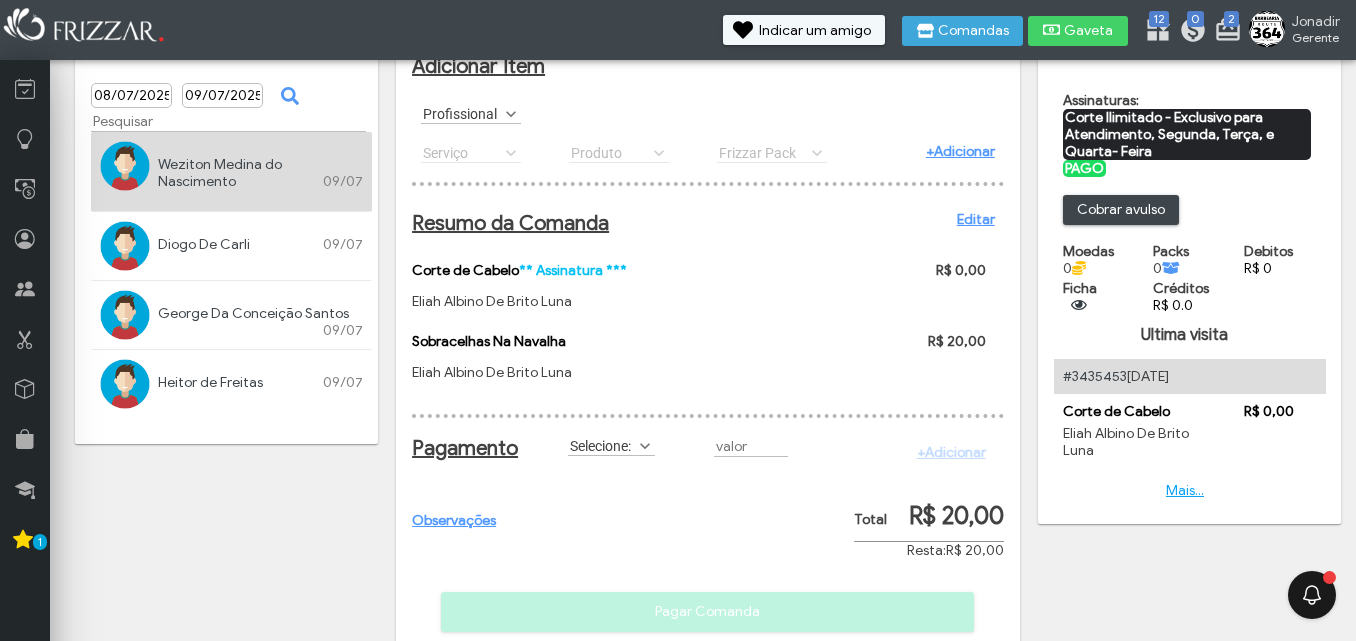 scroll, scrollTop: 100, scrollLeft: 0, axis: vertical 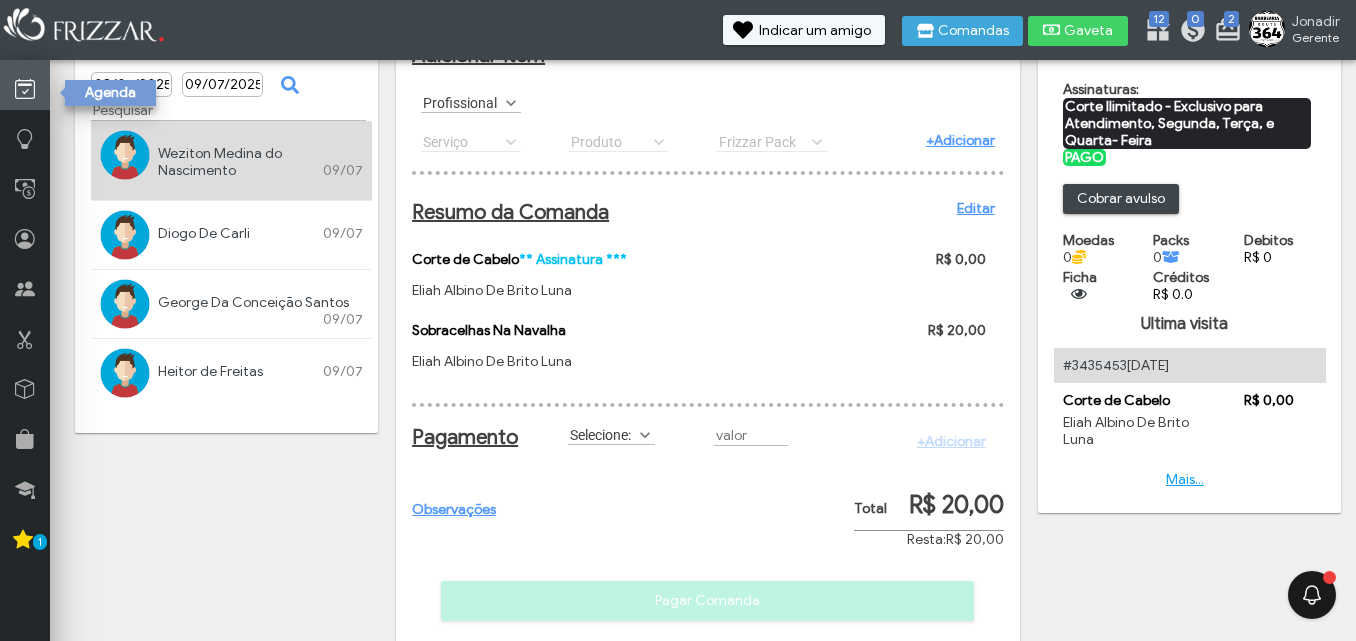 click at bounding box center (25, 89) 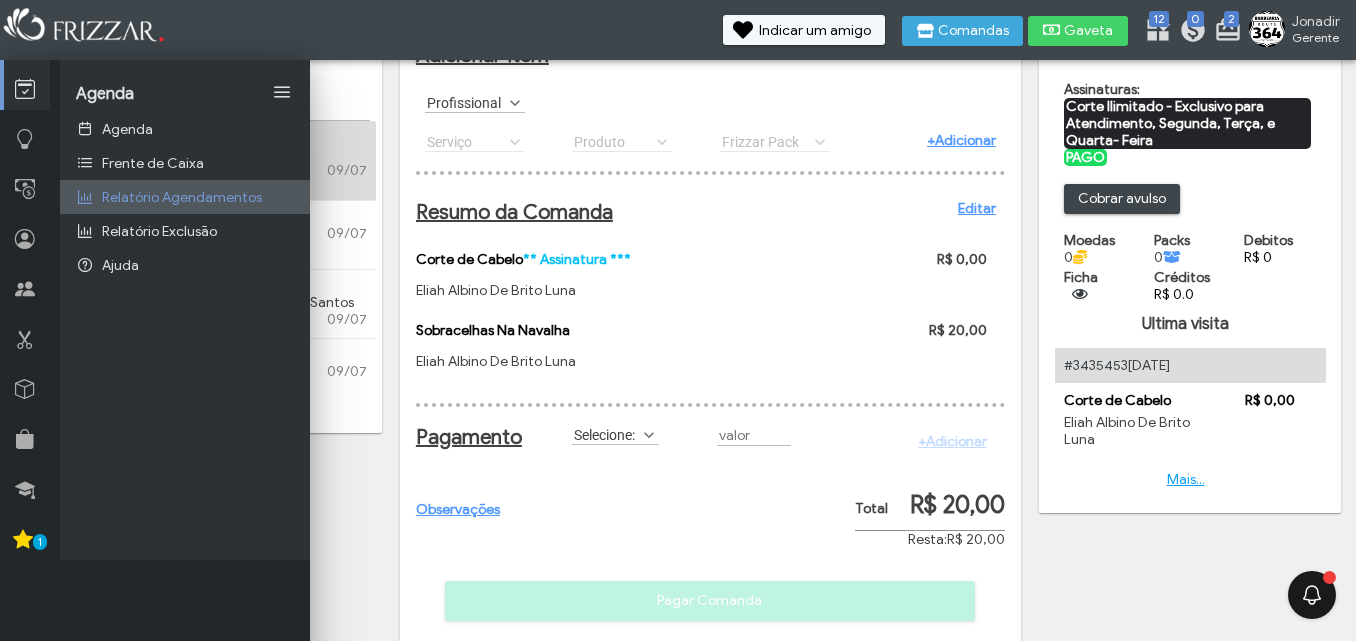 click on "Relatório Agendamentos" at bounding box center [182, 197] 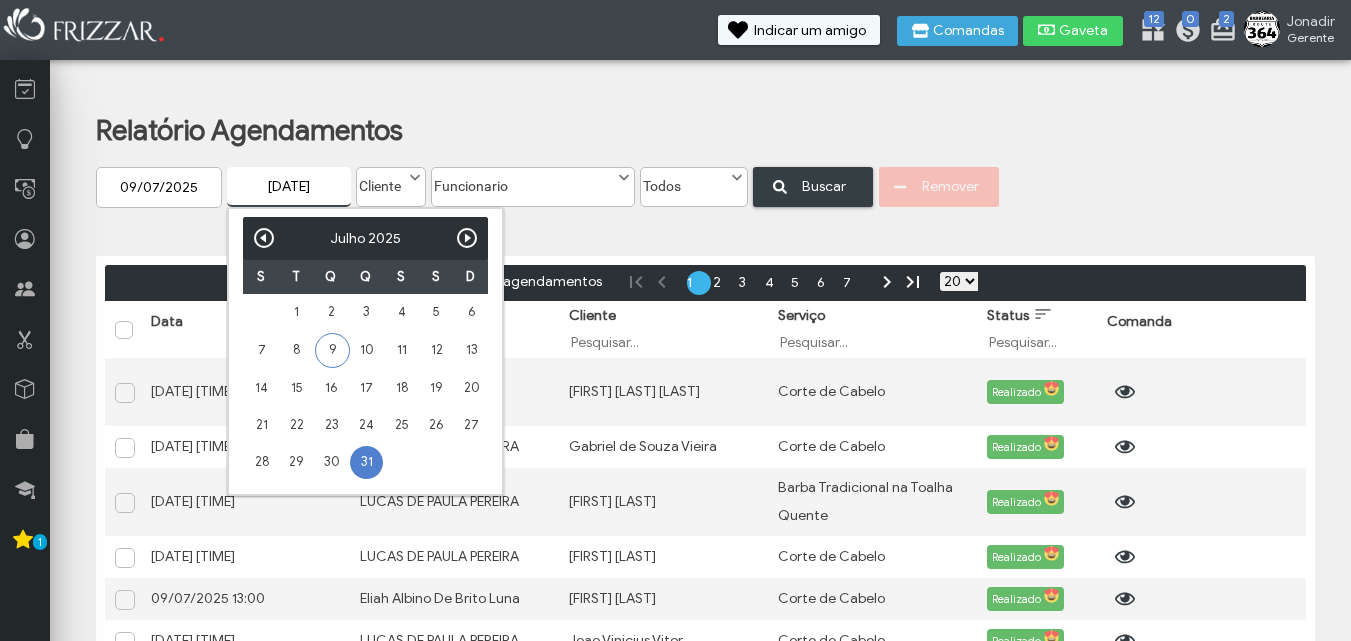scroll, scrollTop: 0, scrollLeft: 0, axis: both 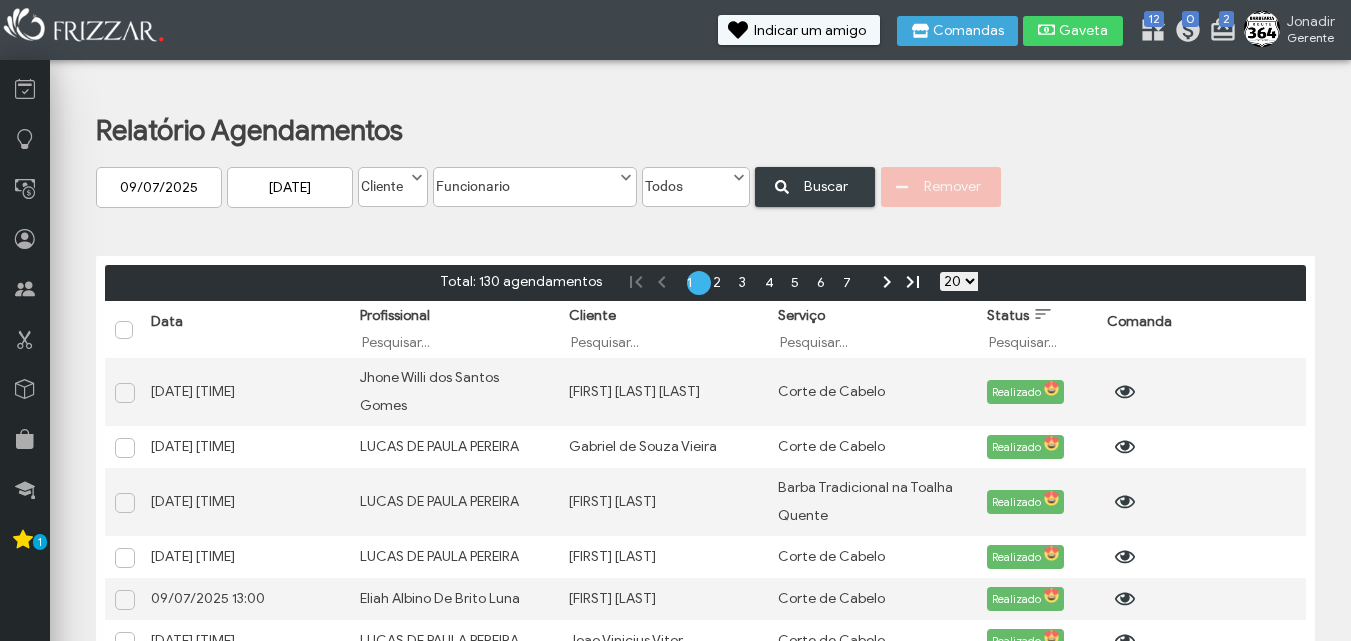 click on "Relatório Agendamentos
[DATE]
[DATE]
Cliente Cliente
Funcionario CONSUMIDOR FINAL  [FIRST] [LAST] [LAST] [FIRST] [LAST] [LAST] Funcionario
Todos Online Online totem Online chatbot Presencial Todos
Buscar
Remover" at bounding box center [720, 158] 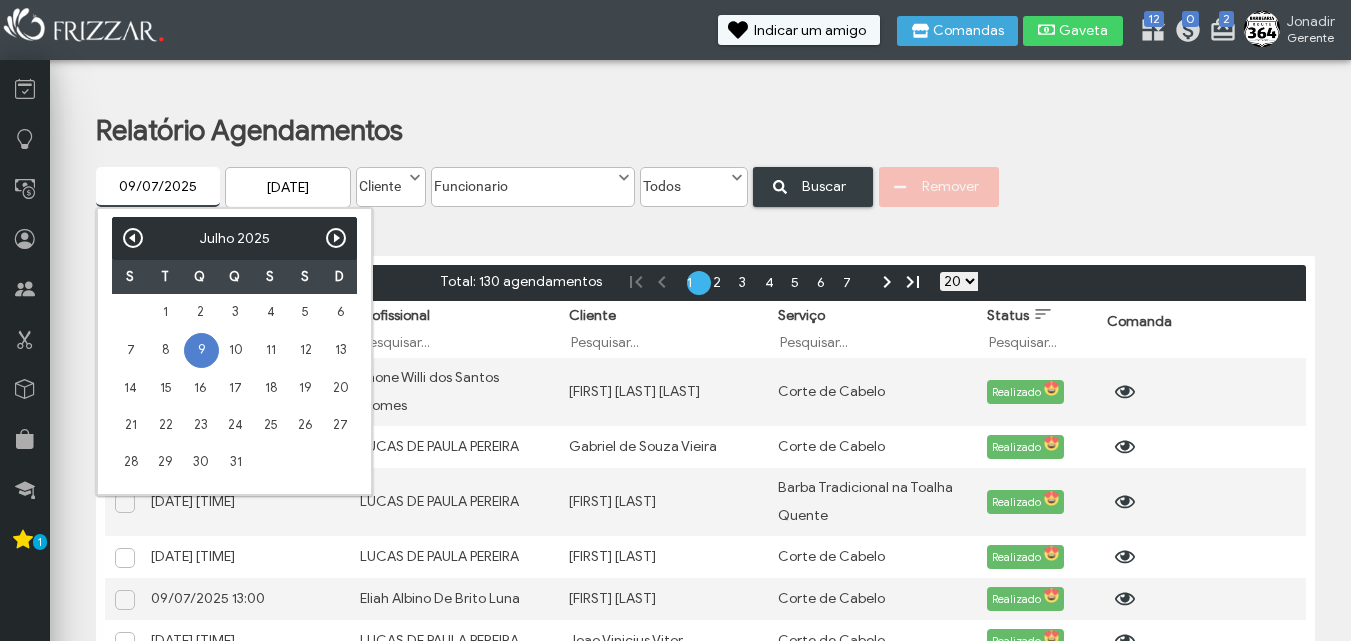click on "09/07/2025" at bounding box center [158, 187] 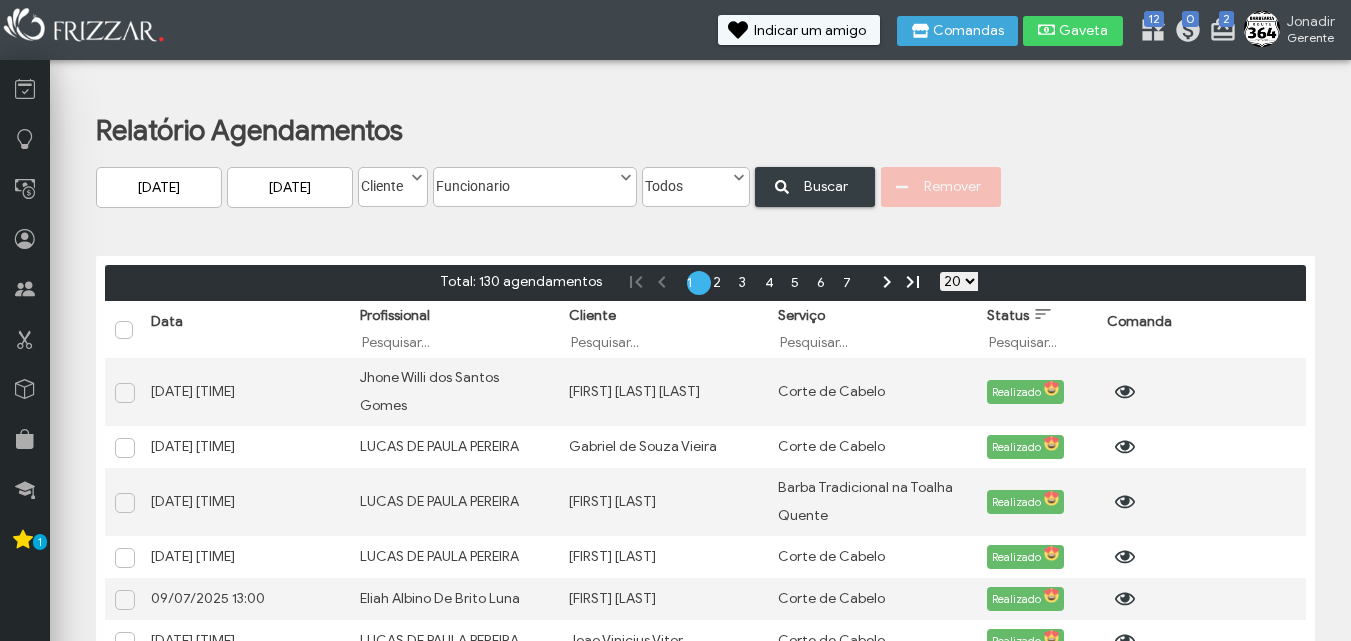 click on "Funcionario" at bounding box center (526, 181) 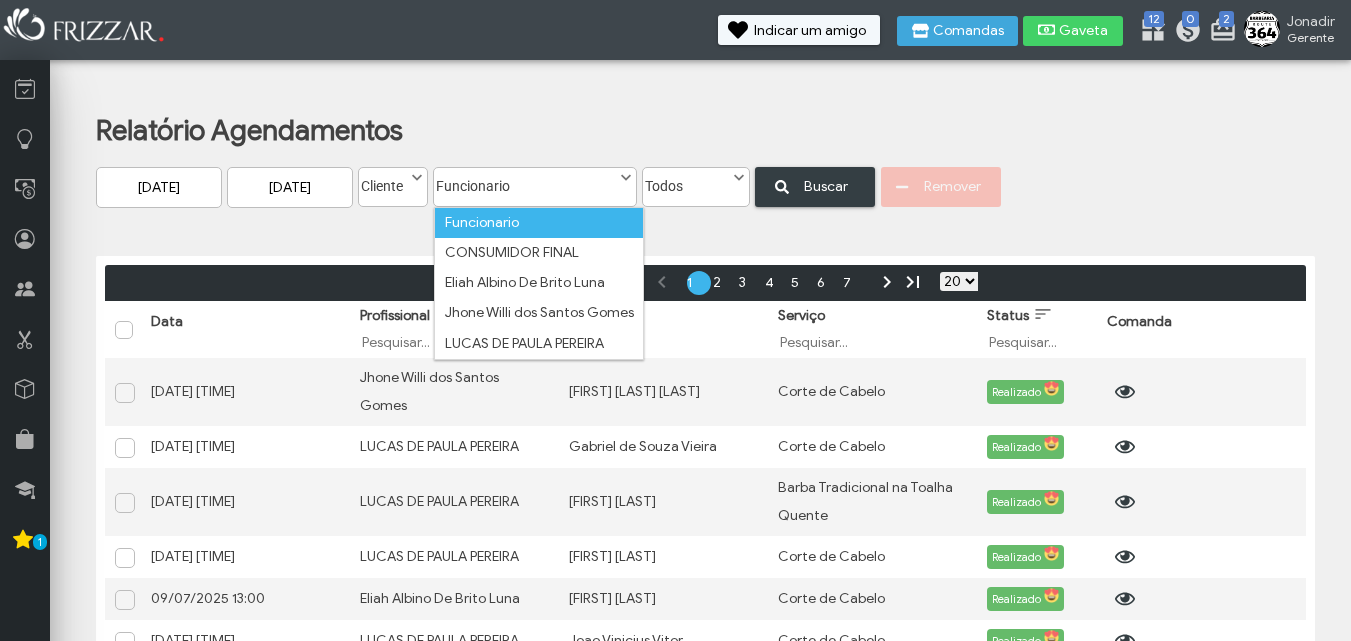 scroll, scrollTop: 11, scrollLeft: 89, axis: both 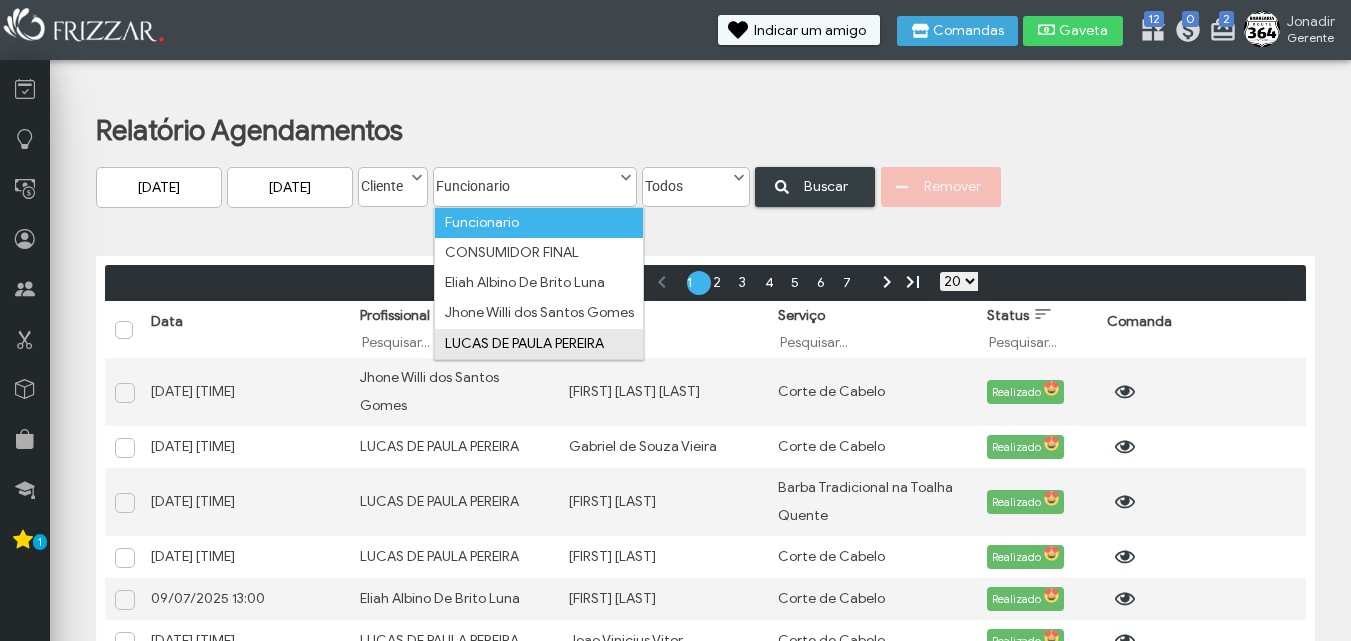 click on "LUCAS DE PAULA PEREIRA" at bounding box center [539, 344] 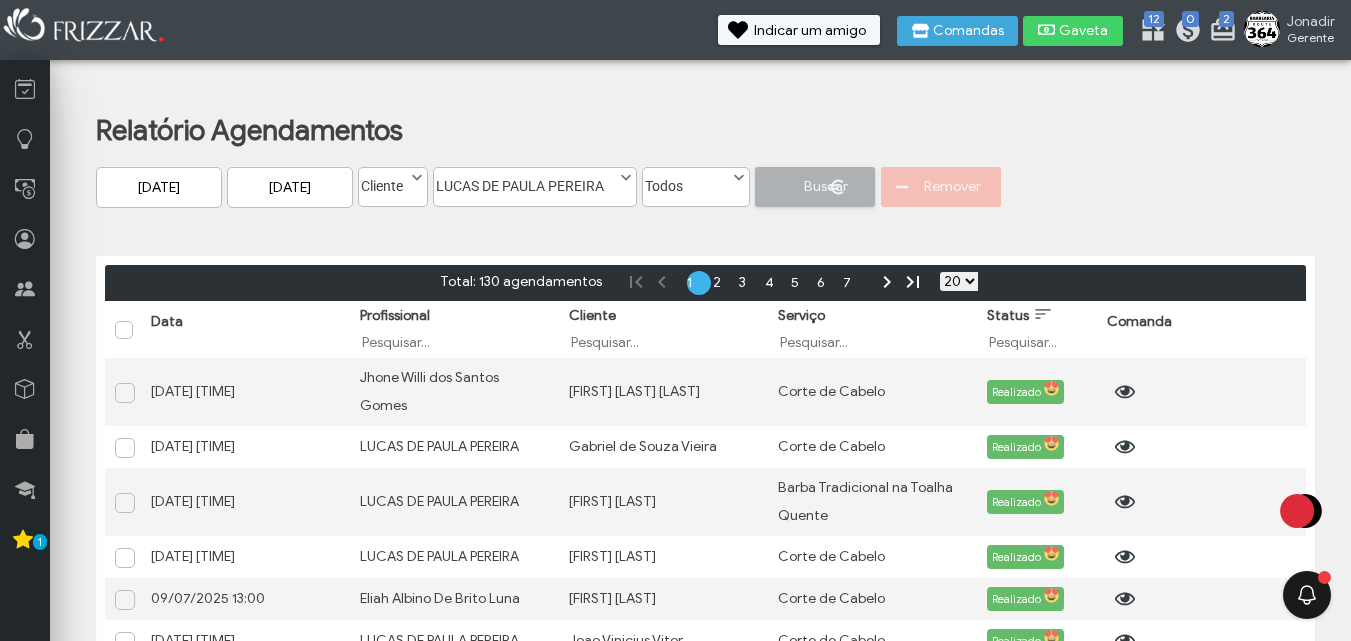 scroll, scrollTop: 0, scrollLeft: 0, axis: both 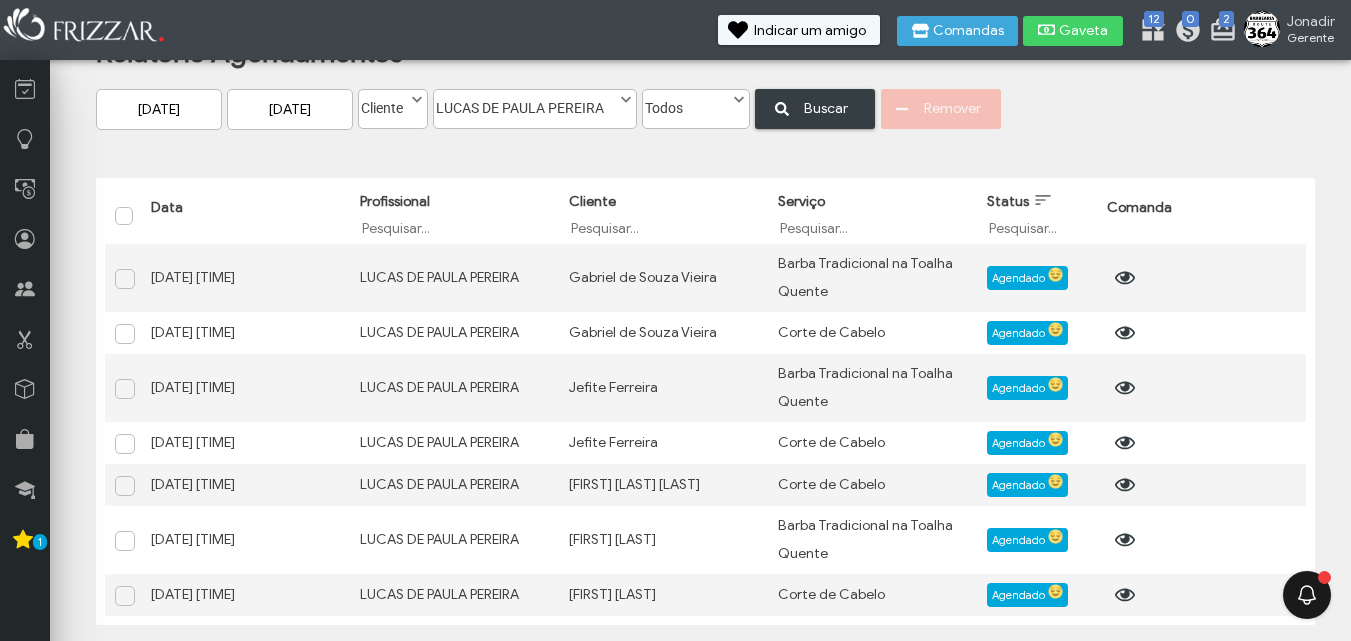 click on "LUCAS DE PAULA PEREIRA" at bounding box center [526, 103] 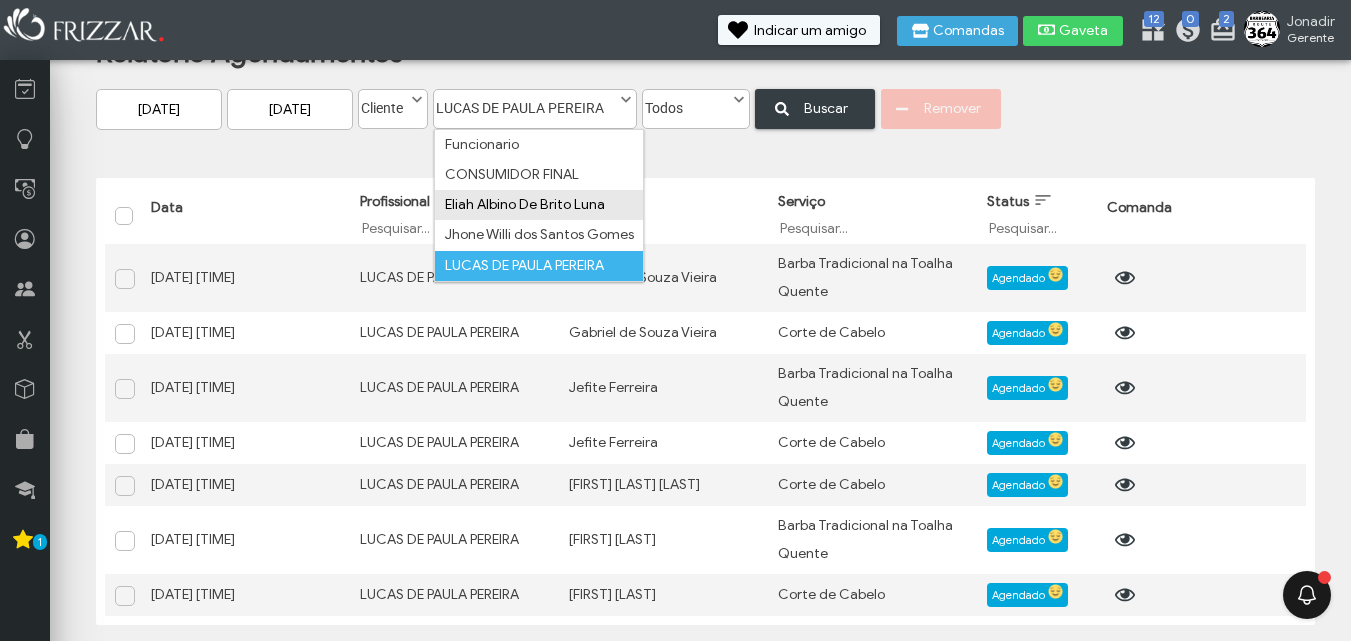 click on "Eliah Albino De Brito Luna" at bounding box center [539, 205] 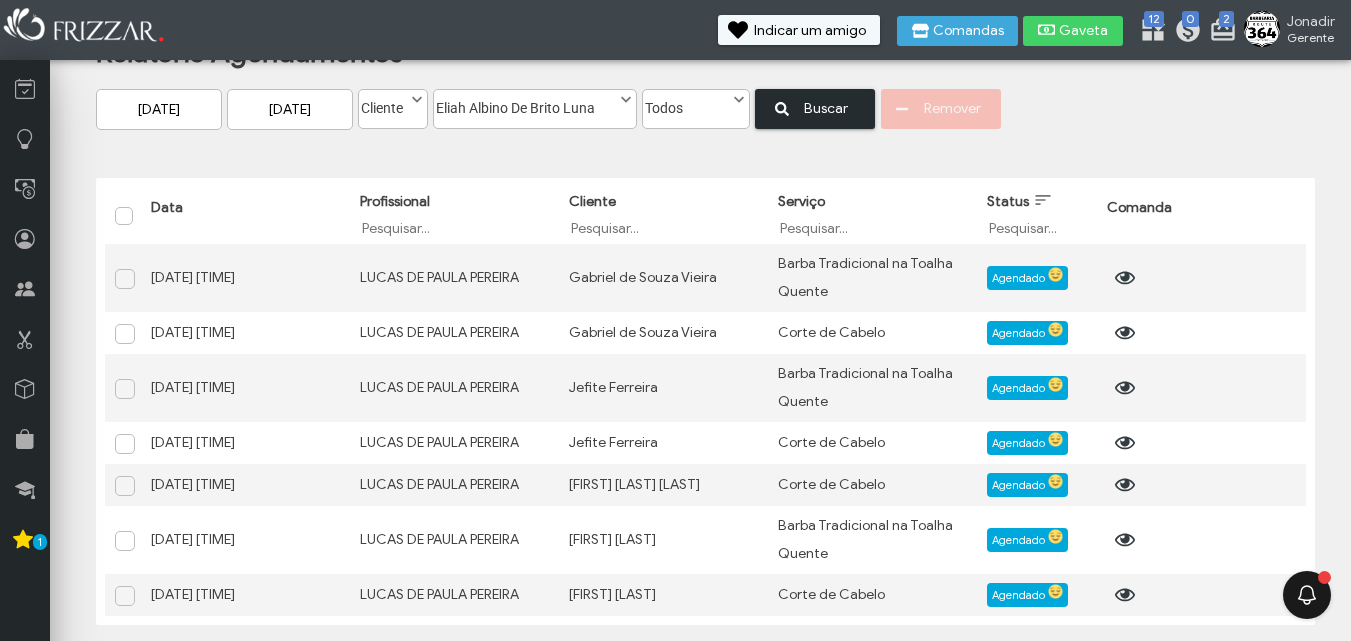 click on "Buscar" at bounding box center [826, 108] 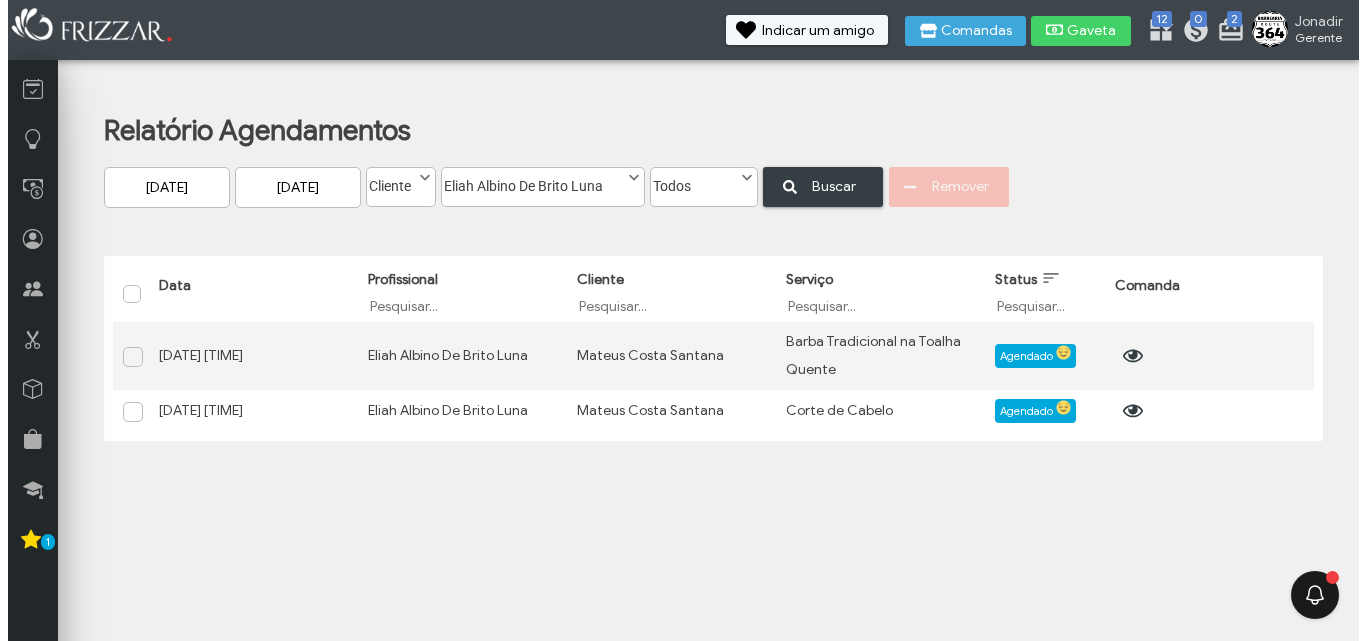 scroll, scrollTop: 0, scrollLeft: 0, axis: both 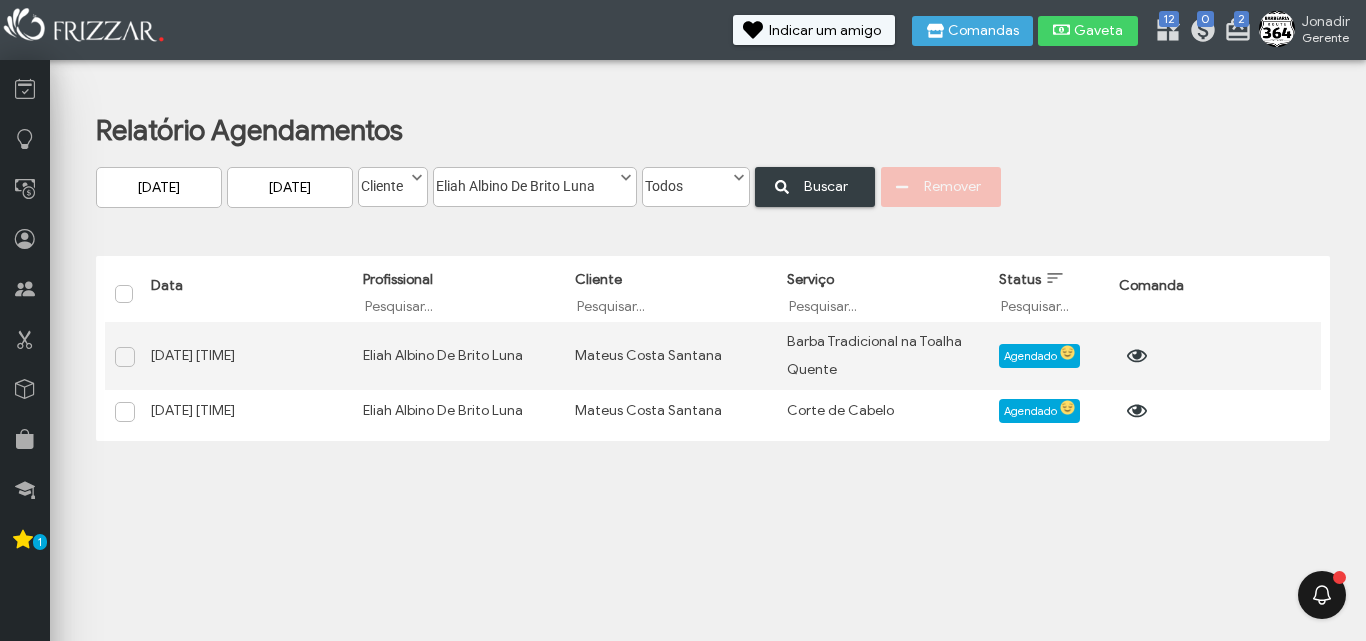 click on "16/07/2025" at bounding box center [290, 187] 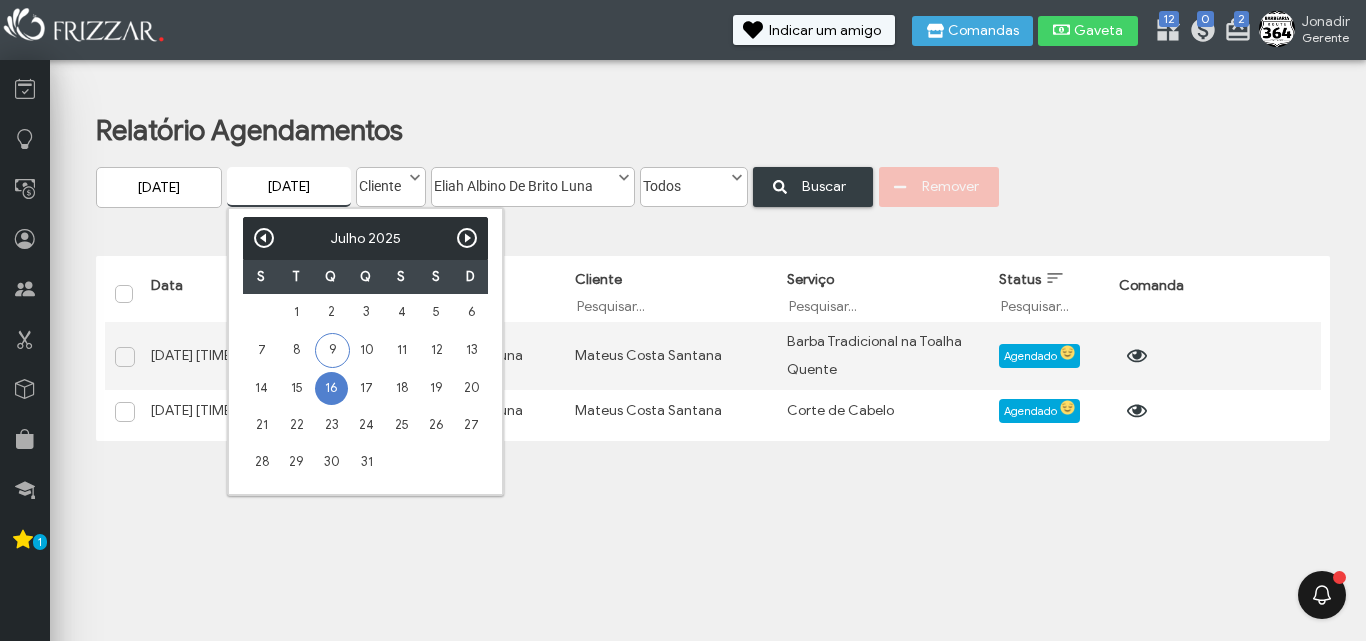 click on "15" at bounding box center [296, 312] 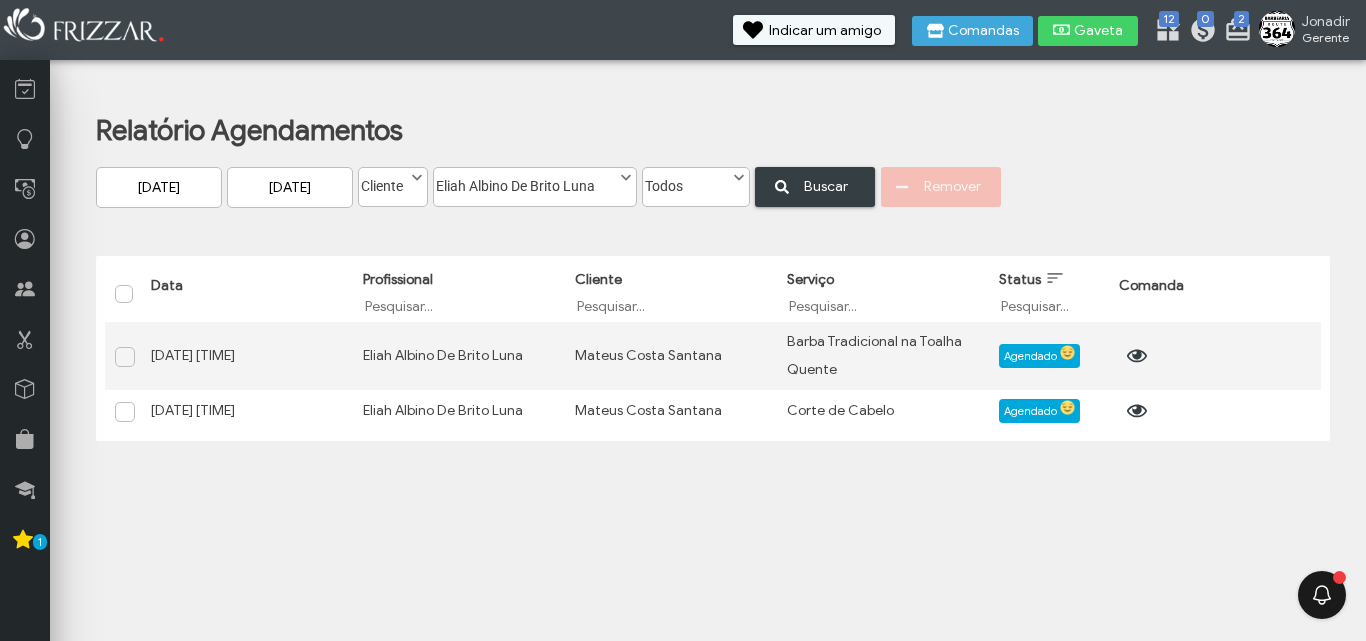 click on "16/07/2025" at bounding box center [159, 187] 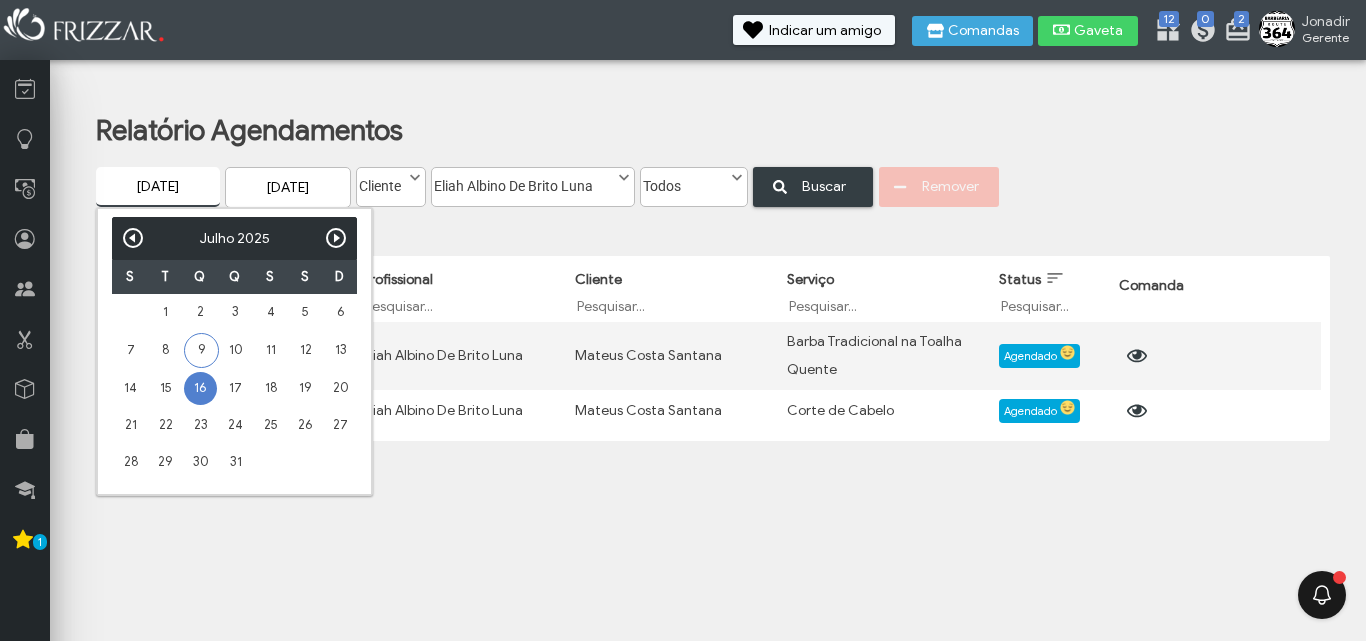 click on "15" at bounding box center [165, 312] 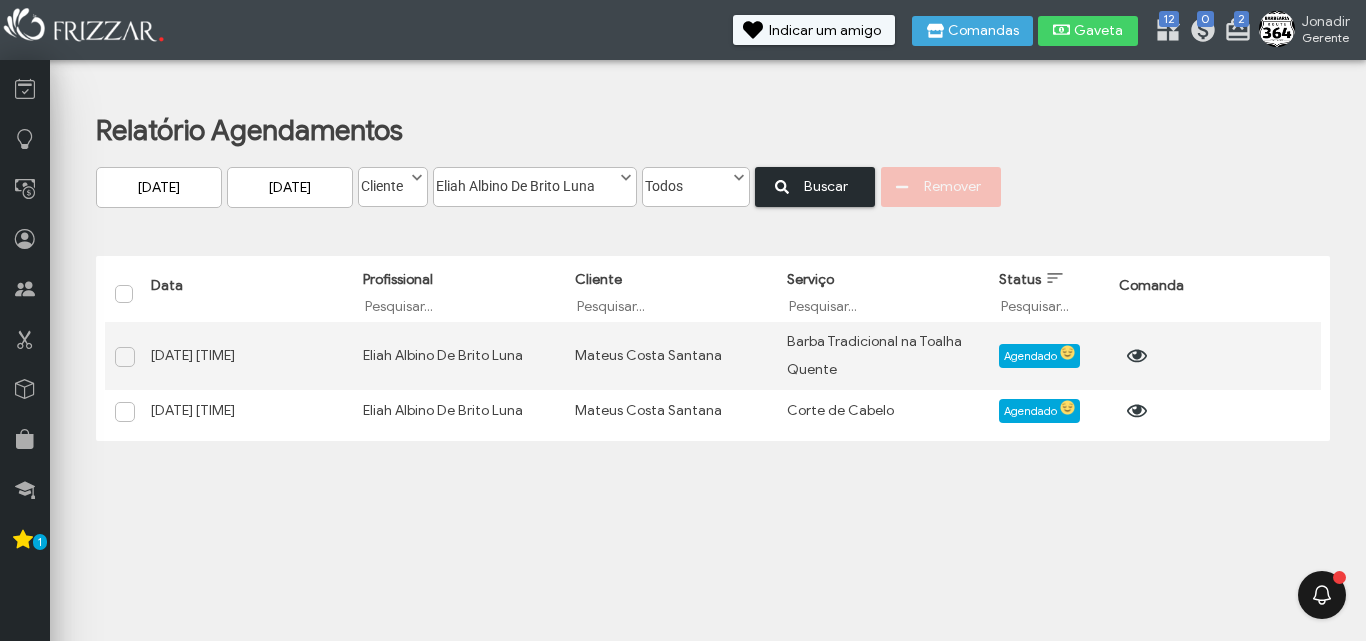 click on "Buscar" at bounding box center [826, 186] 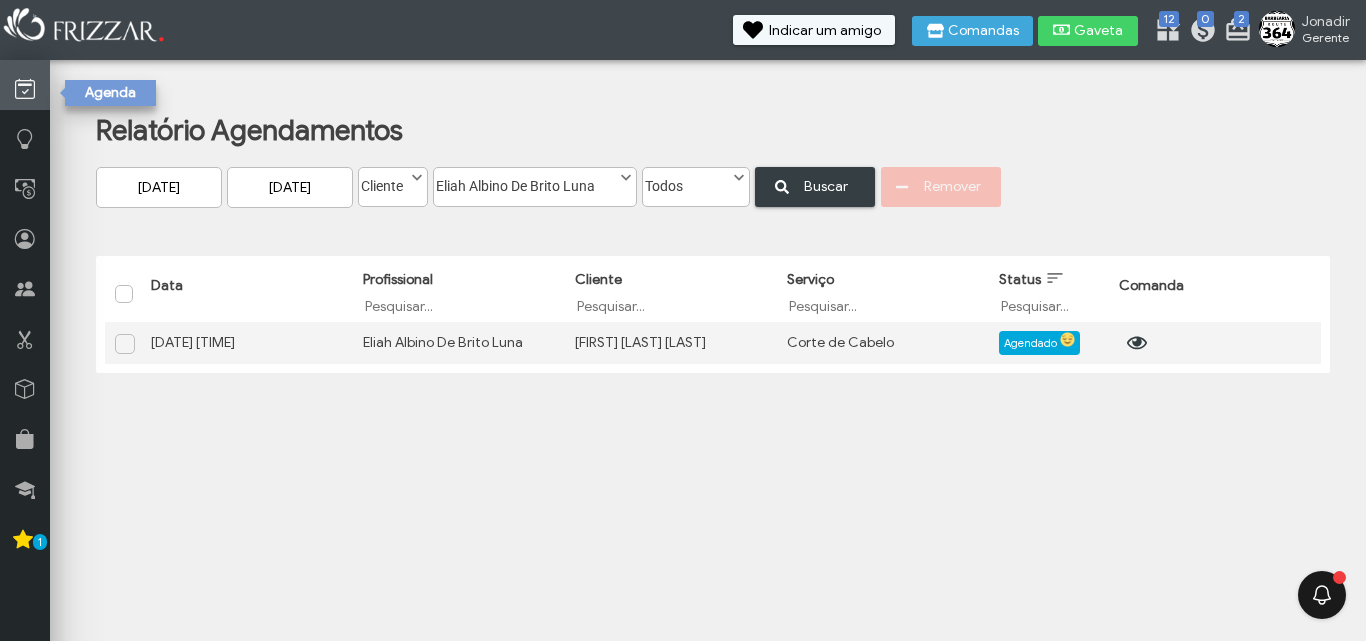 click at bounding box center (25, 89) 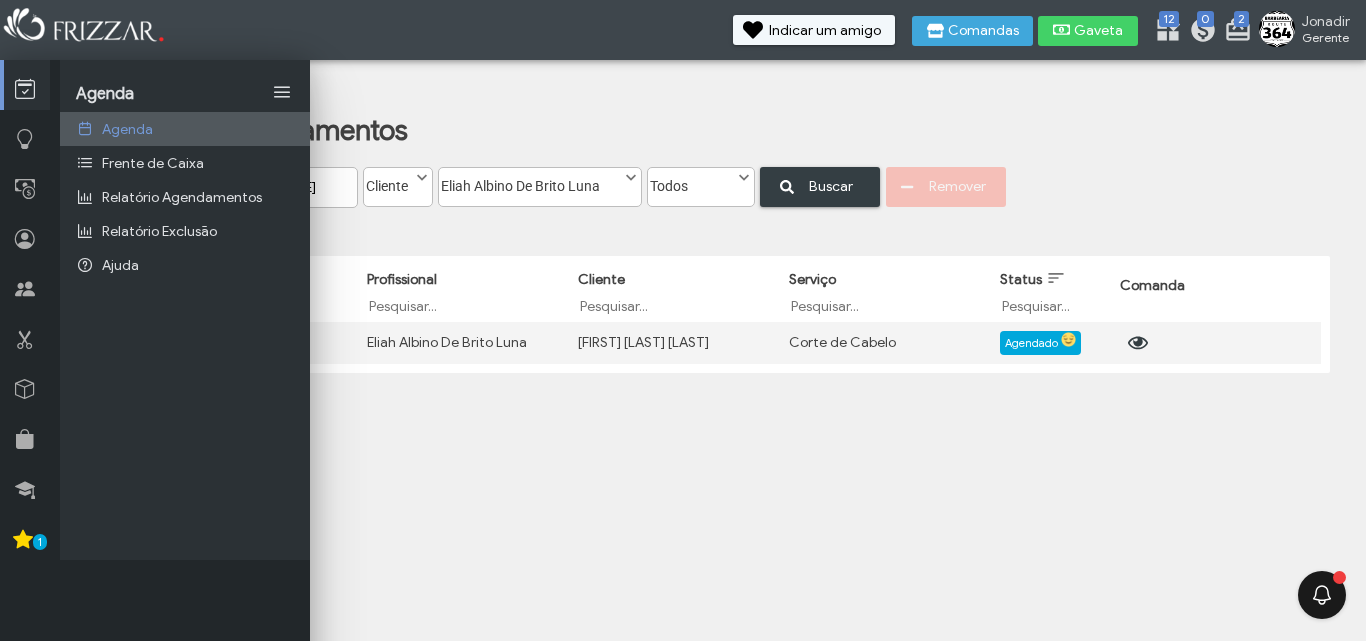click on "Agenda" at bounding box center (185, 129) 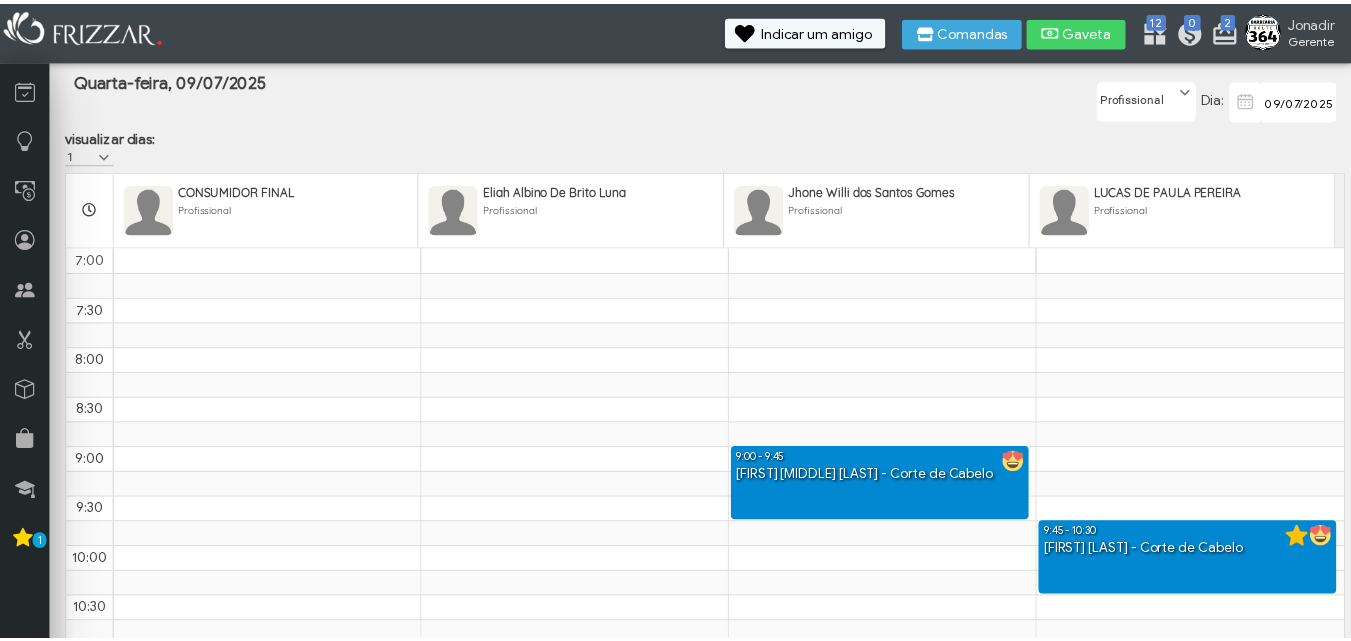 scroll, scrollTop: 0, scrollLeft: 0, axis: both 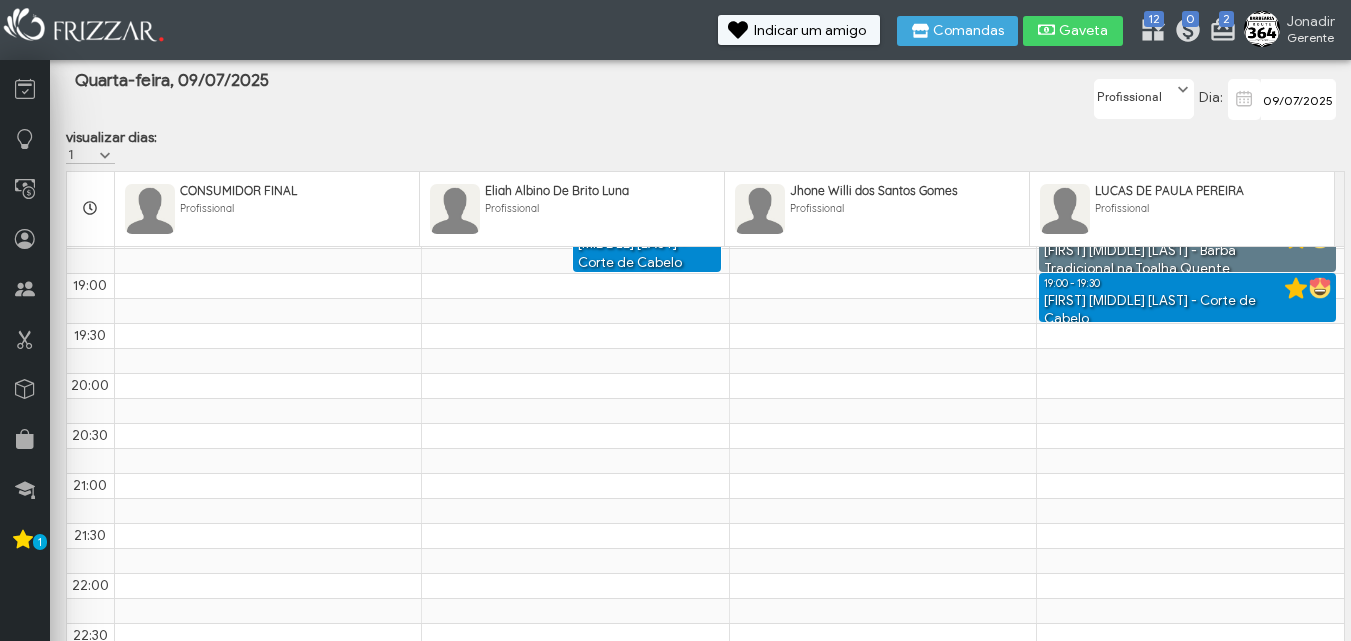 click on "09/07/2025" at bounding box center [1298, 99] 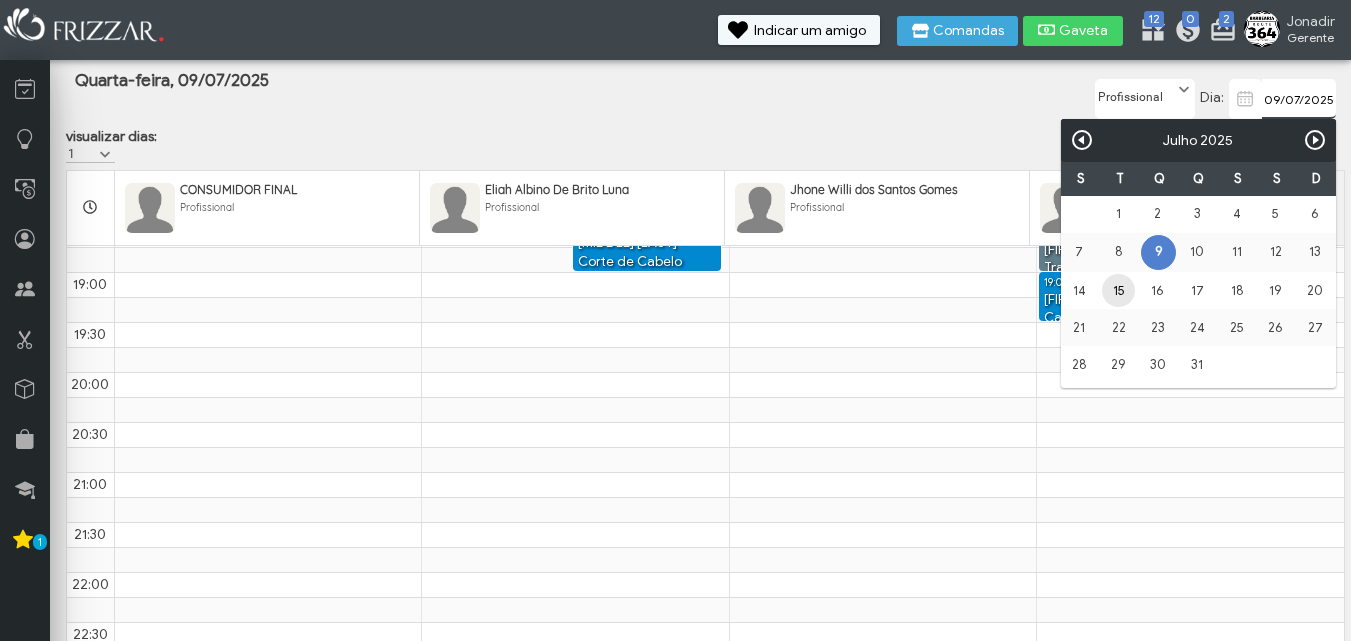 click on "15" at bounding box center (1118, 290) 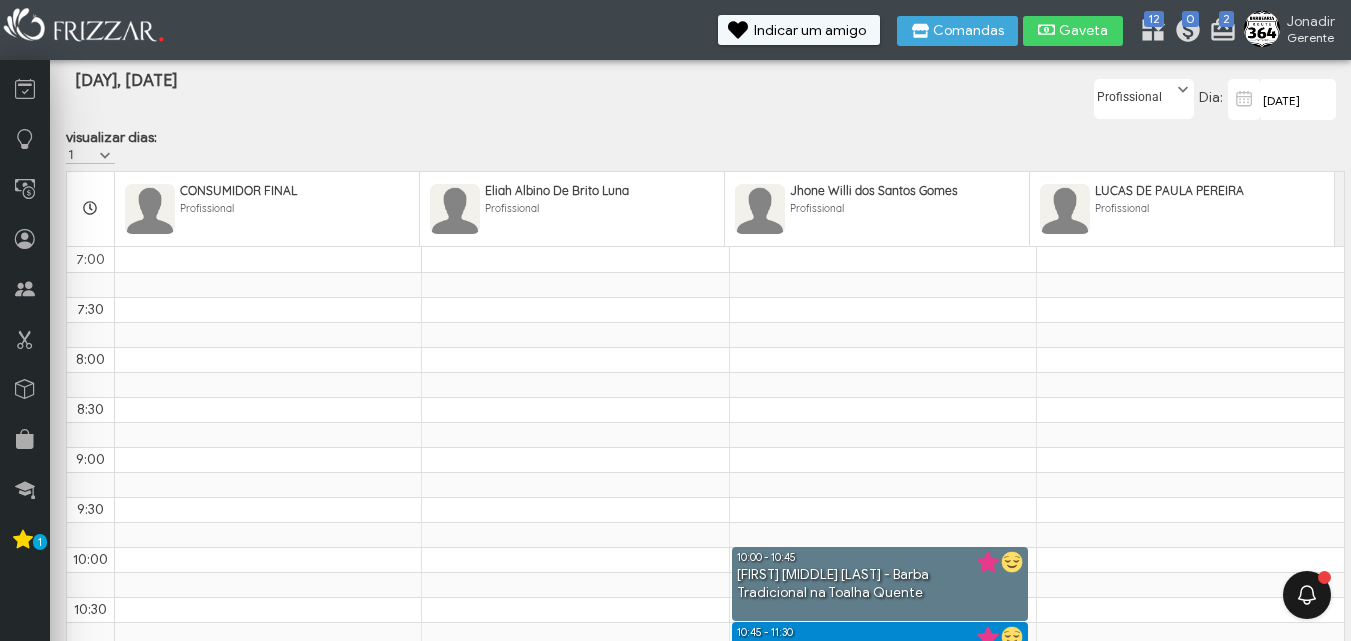 scroll, scrollTop: 0, scrollLeft: 0, axis: both 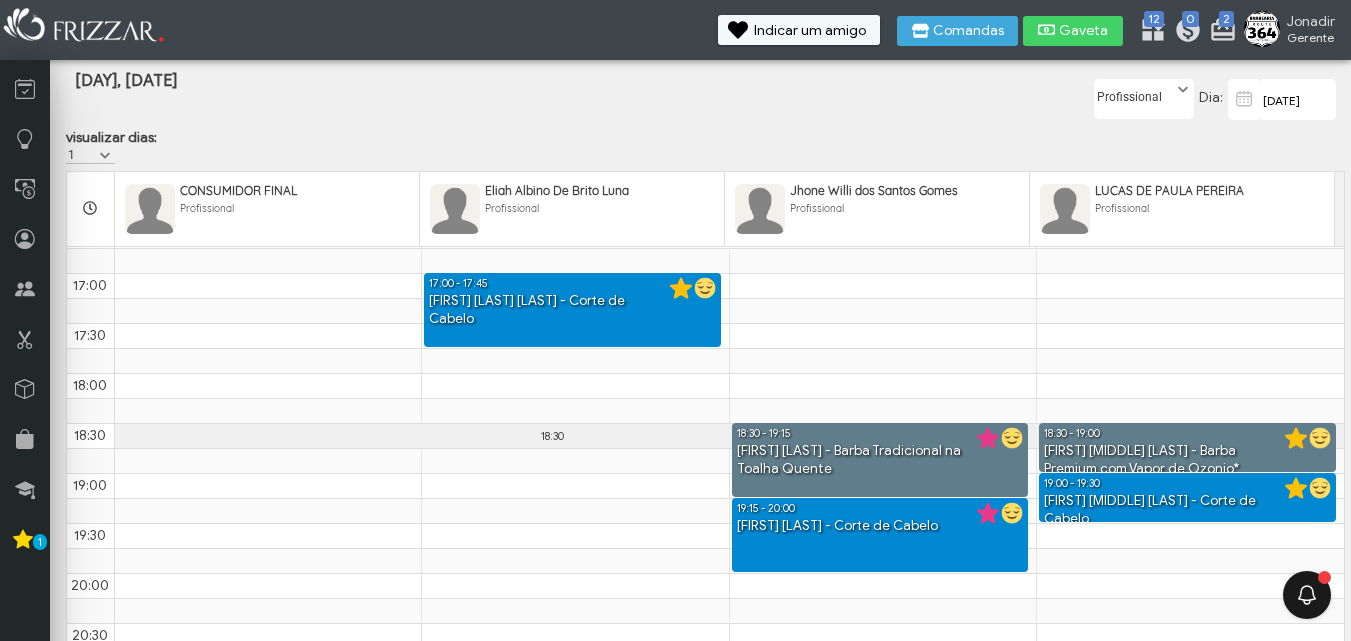 click on "7:00 7:30 8:00 8:30 9:00 9:30 10:00 10:30 11:00 11:30 12:00 12:30 13:00 13:30 14:00 14:30 15:00 15:30 16:00 16:30 17:00 17:30 18:00 18:30 18:30 19:00 19:30 20:00 20:30 21:00 21:30 22:00 22:30 17:00 - 17:45 Richard Da Silva Avelar  - Corte de Cabelo 10:00 - 10:45 Gabriel Henrique Segatto - Barba Tradicional na Toalha Quente 10:45 - 11:30 Gabriel Henrique Segatto - Corte de Cabelo 18:30 - 19:15 Thiago de Jesus - Barba Tradicional na Toalha Quente 19:15 - 20:00 Thiago de Jesus - Corte de Cabelo 18:30 - 19:00 Douglas Guilherme Costa Silva - Barba Premium com Vapor de Ozonio* 19:00 - 19:30 Douglas Guilherme Costa Silva - Corte de Cabelo" at bounding box center (705, 73) 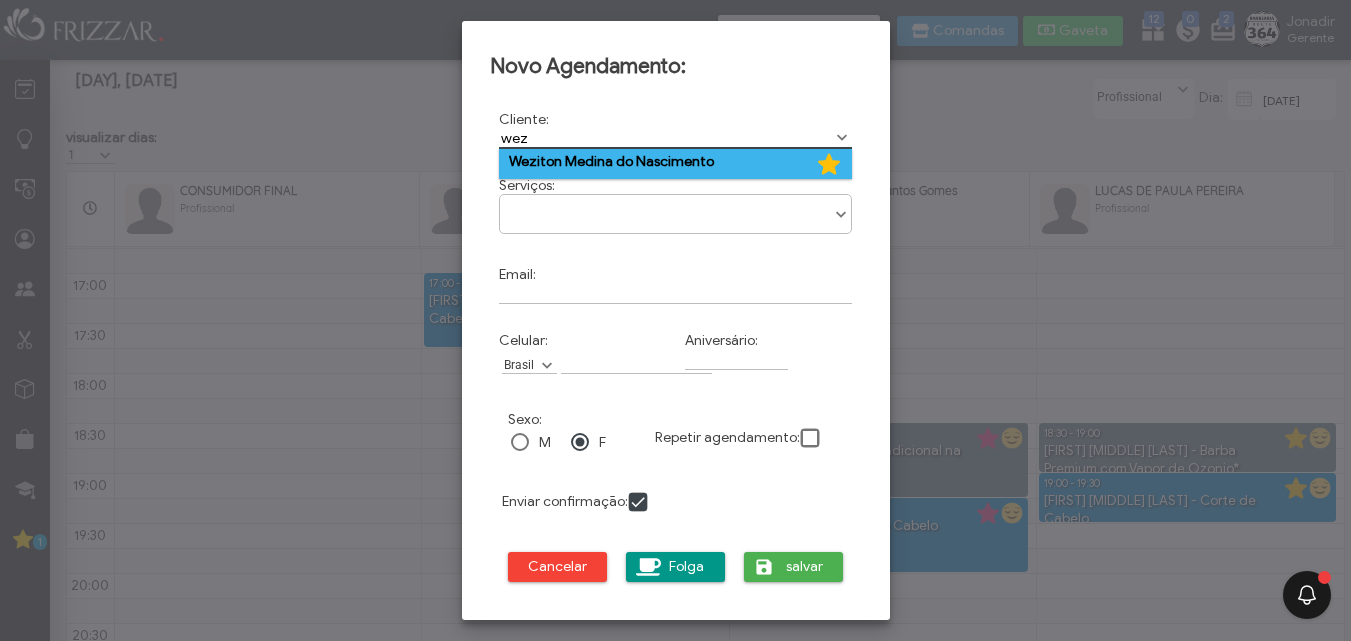type on "wez" 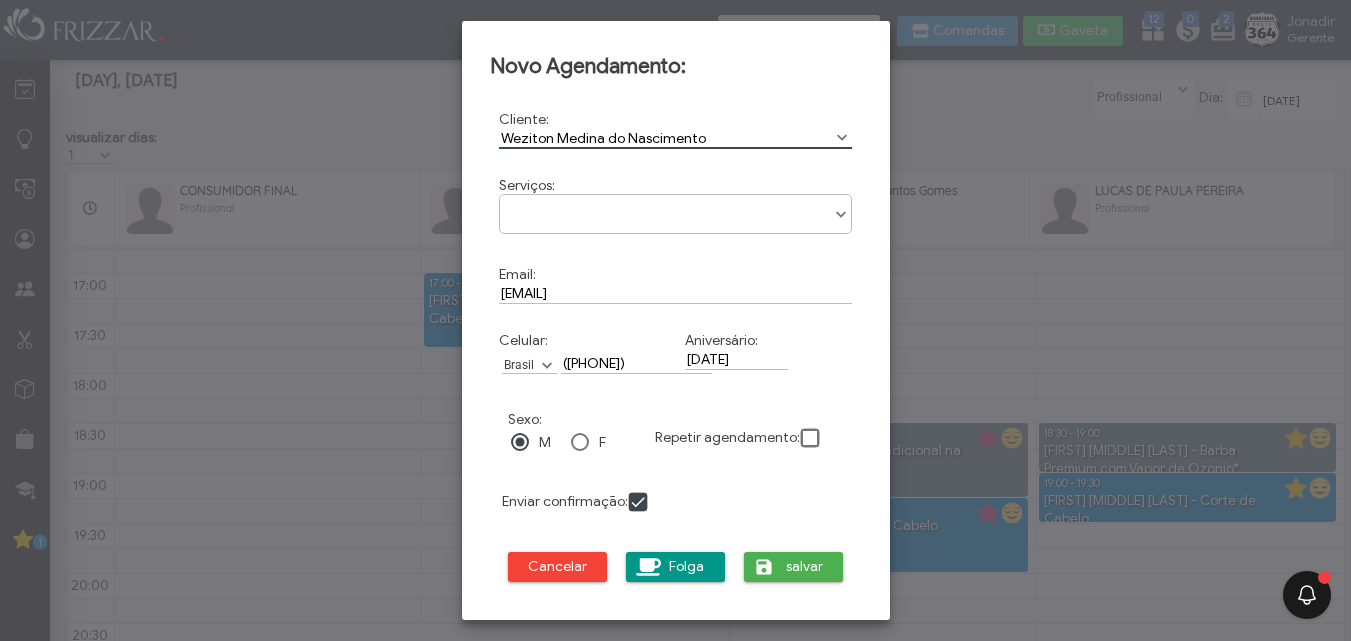 click at bounding box center [676, 207] 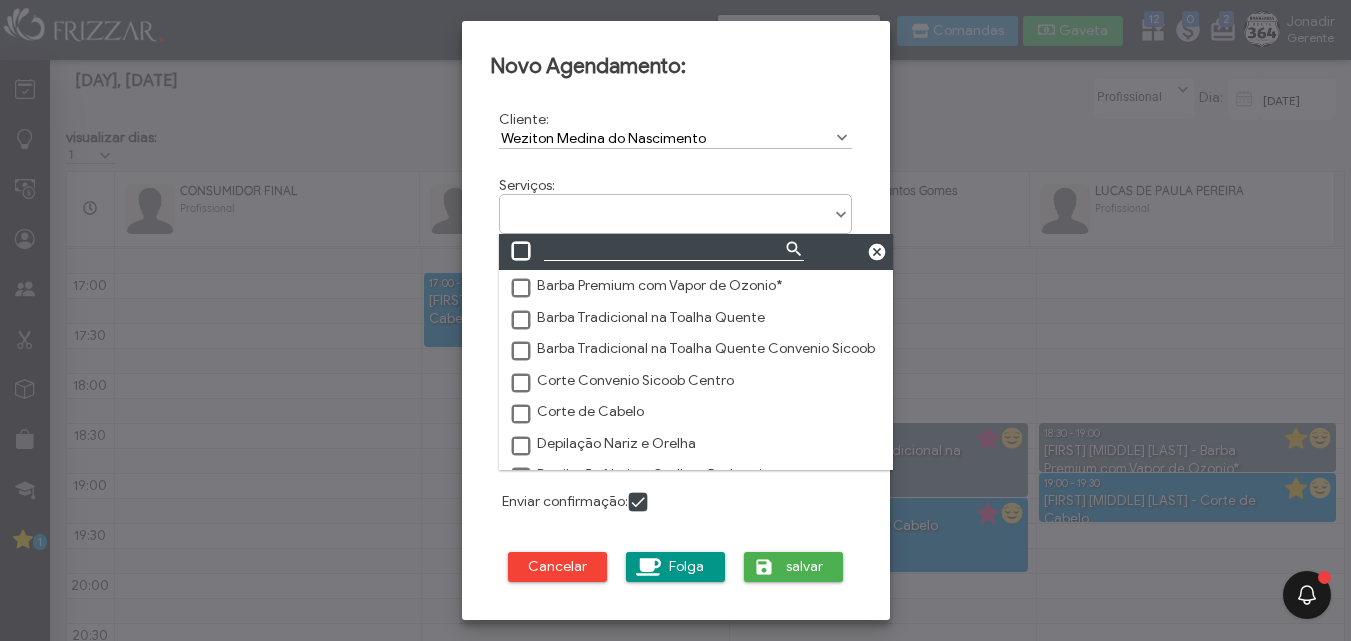 scroll, scrollTop: 11, scrollLeft: 89, axis: both 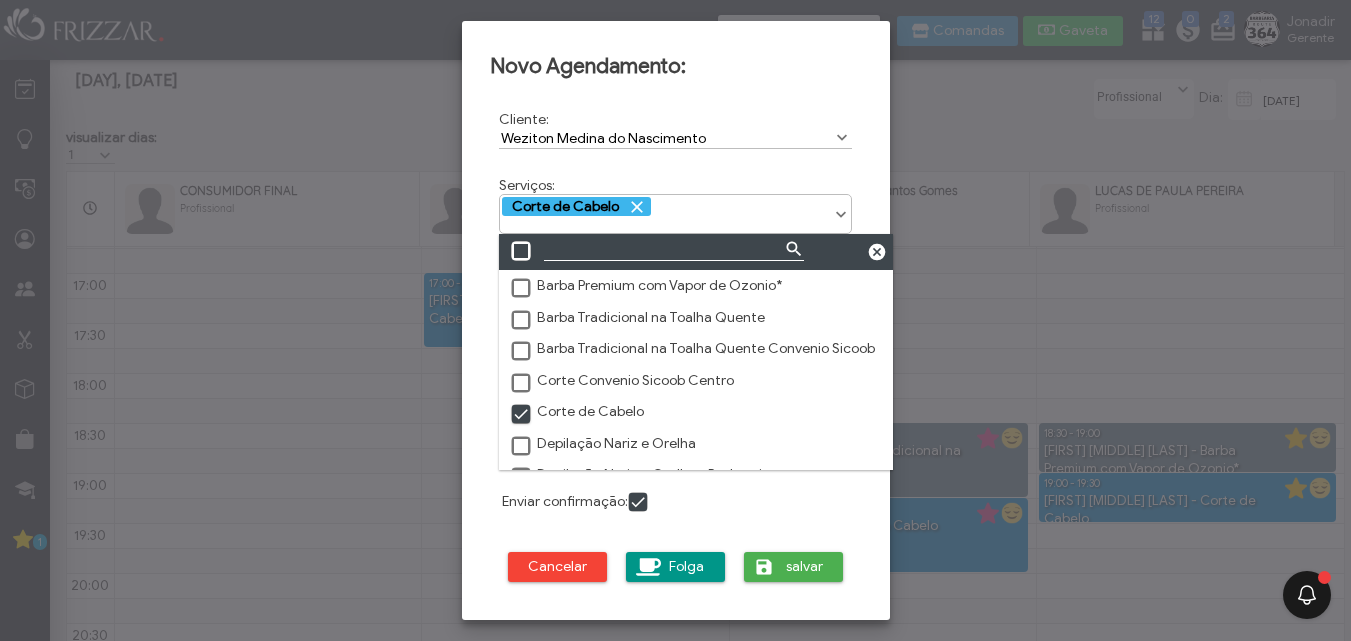 click on "Novo Agendamento:
Cliente:   Weziton Medina do Nascimento
Cod:  978186
Serviços:  Barba Premium com Vapor de Ozonio* Barba Tradicional na Toalha Quente Barba Tradicional na Toalha Quente Convenio Sicoob Corte Convenio Sicoob Centro Corte de Cabelo Depilação Nariz e Orelha Depilação Nariz e Orelha - Barbearia Hidratação Capilar Com Ozonioterapia Hidratação Capilar Com Ozonioterapia Convenio Sico Penteado 20,00 Pezinho Pezinho Barba PIgmentação de Barba PIgmentação de Barba Barbearia PIgmentação de Sobracelha Platinado Selagem  Selagem  - Barbearia Sobracelhas Na Navalha Sobracelhas Na Navalha Convenio Sicoob Sobracelhas na pinça  Terapia Facial Terapia Facial - Barbearia Corte de Cabelo
Email:" at bounding box center (676, 321) 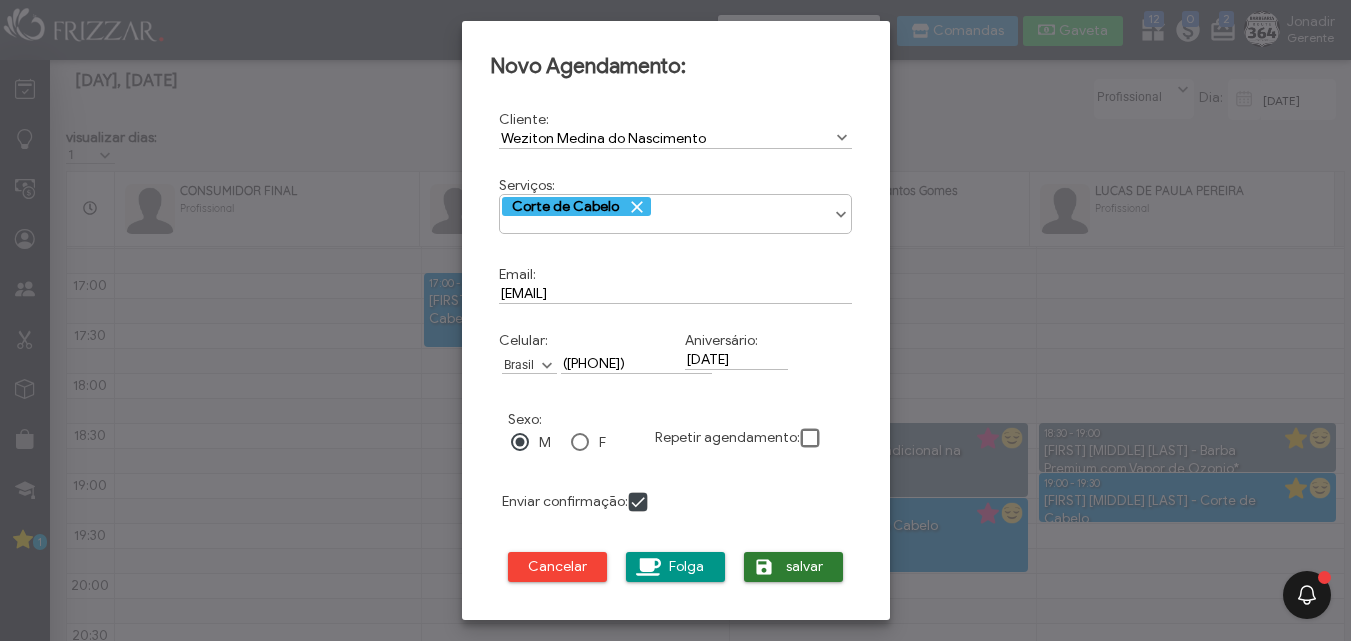 click on "salvar" at bounding box center (805, 567) 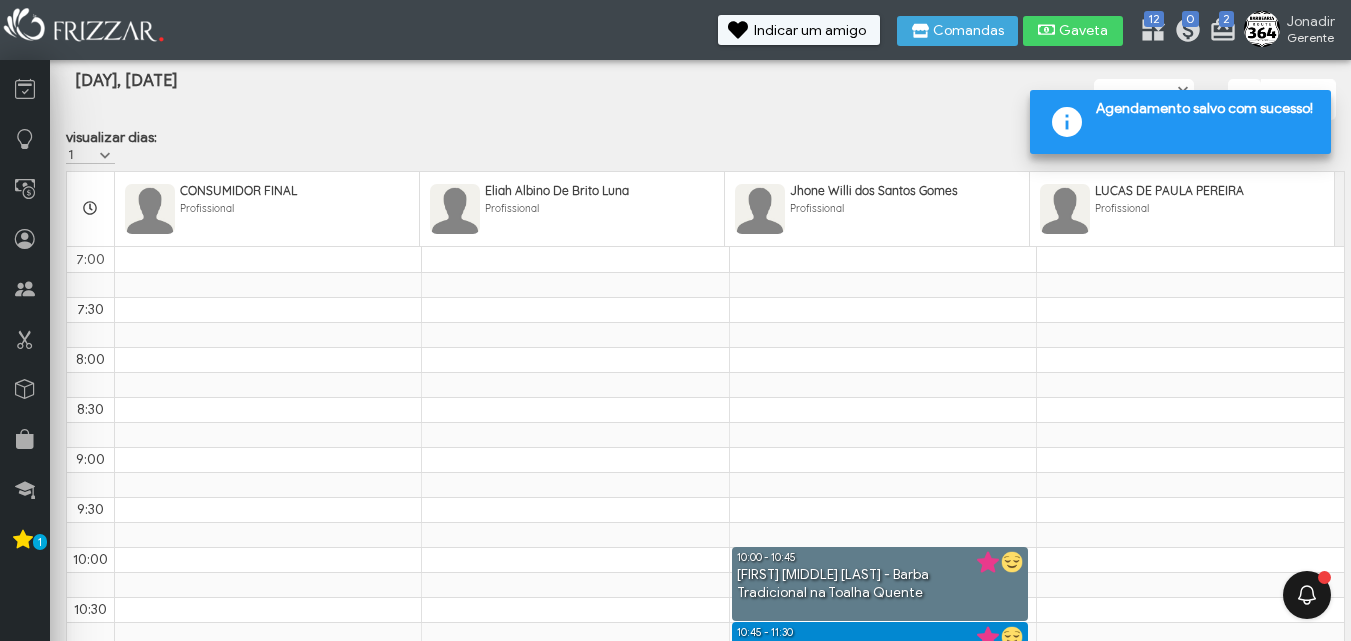 scroll, scrollTop: 1101, scrollLeft: 0, axis: vertical 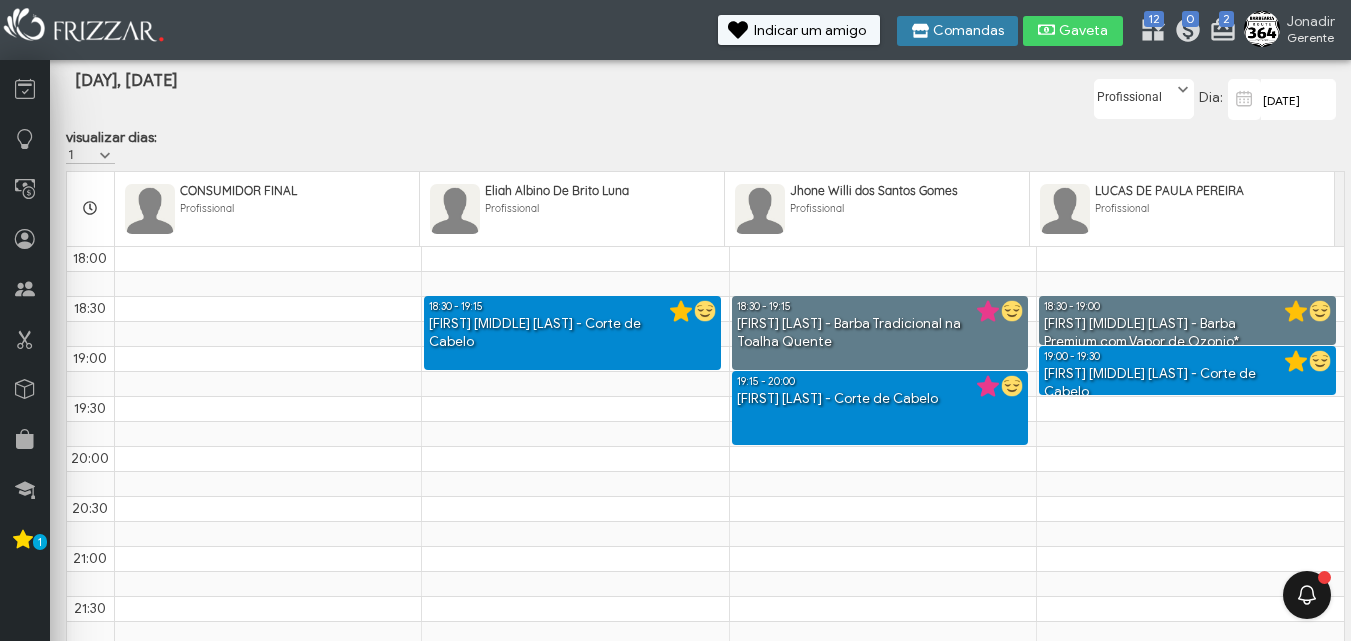 click at bounding box center [920, 31] 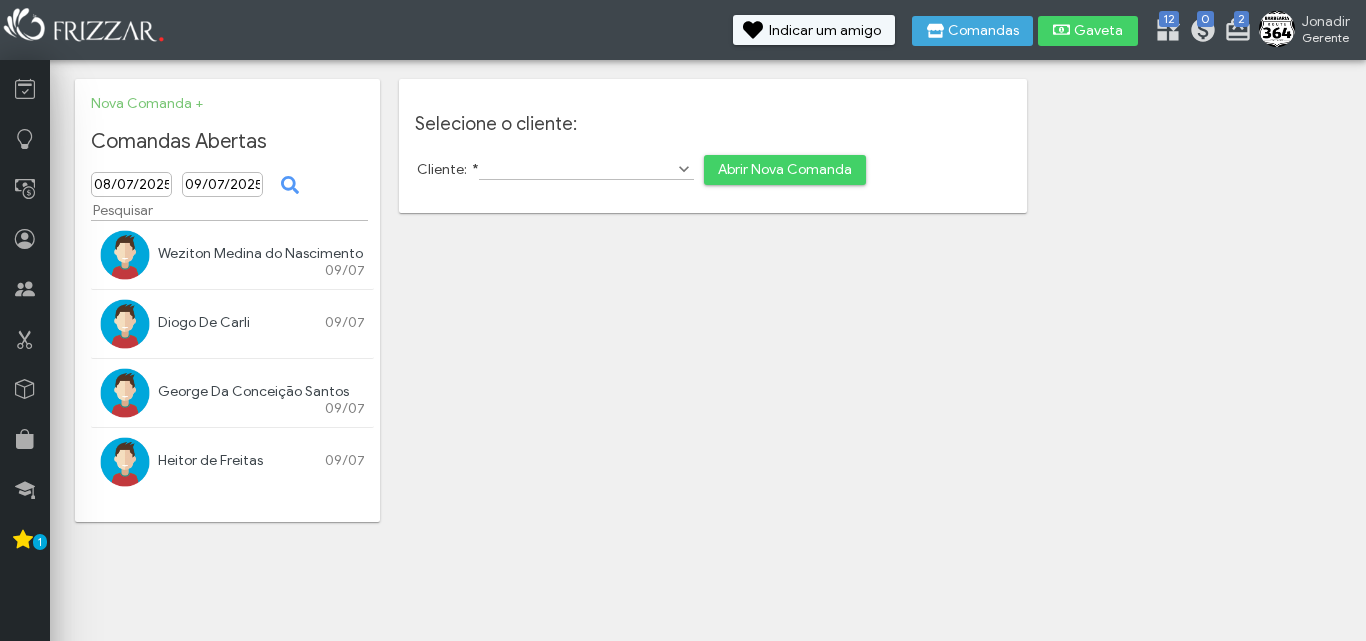 scroll, scrollTop: 0, scrollLeft: 0, axis: both 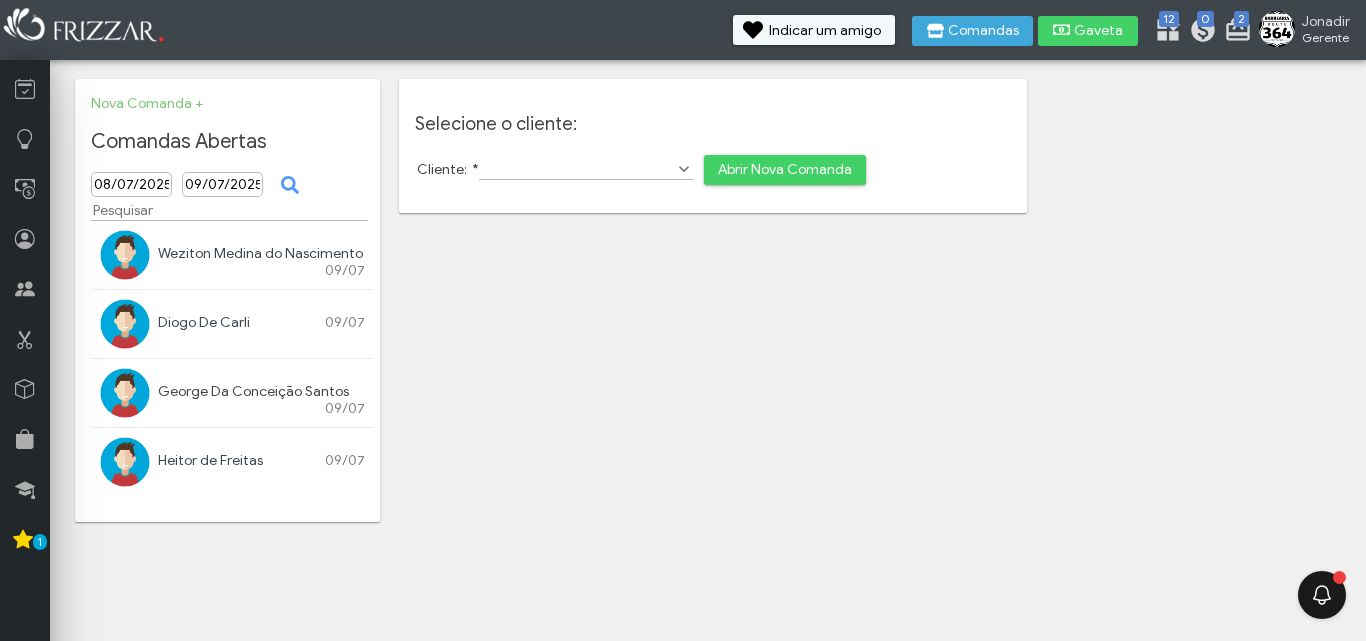 click on "ui-button
Jonadir
Gerente
Minha Conta
Home
Treinamento
Sair 2 0 12" at bounding box center (683, 320) 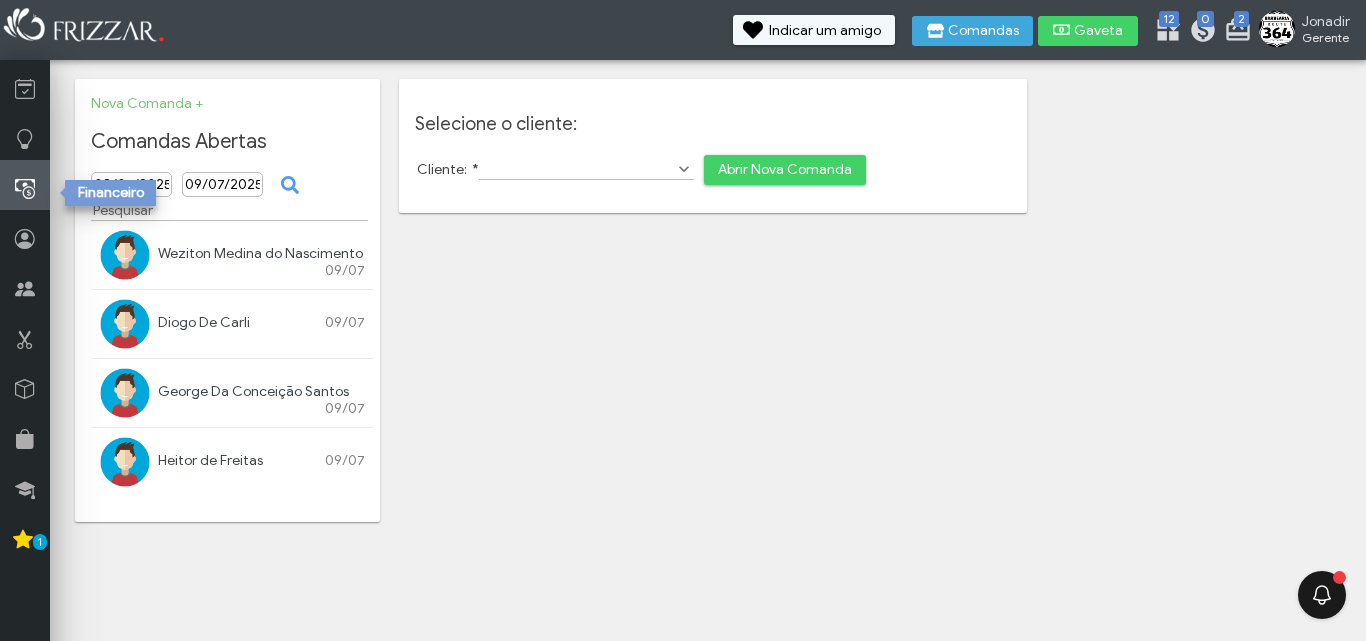 click at bounding box center (25, 189) 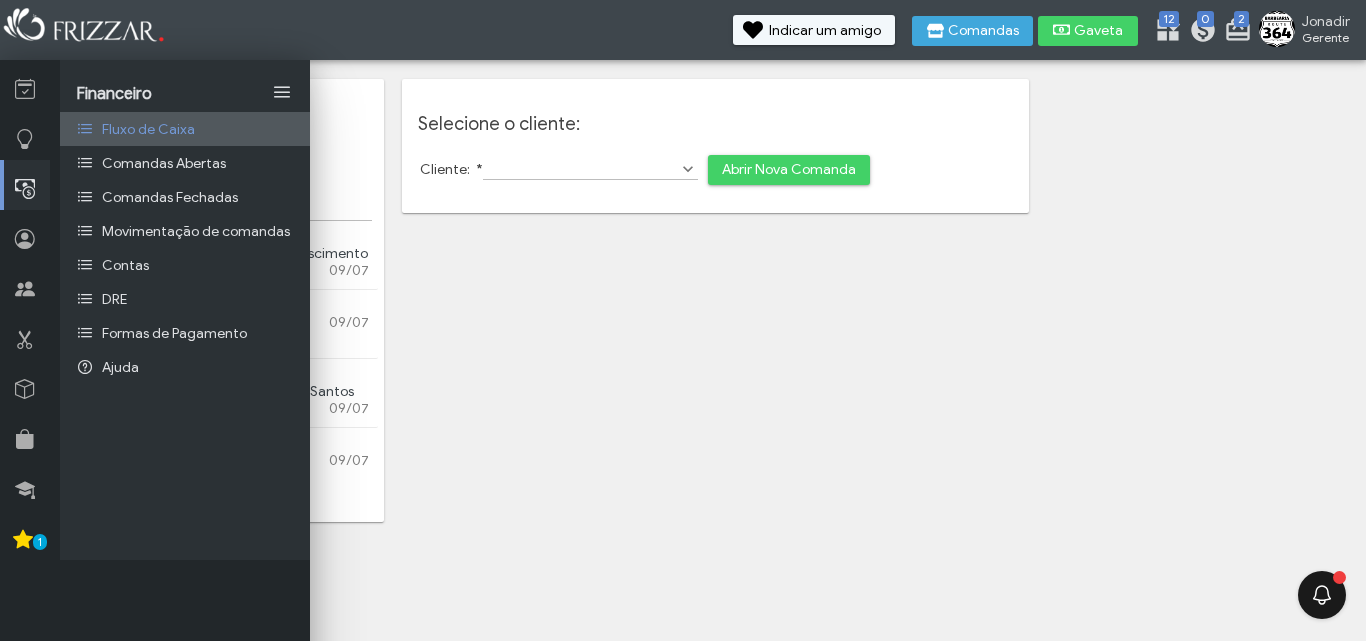click on "Fluxo de Caixa" at bounding box center (185, 129) 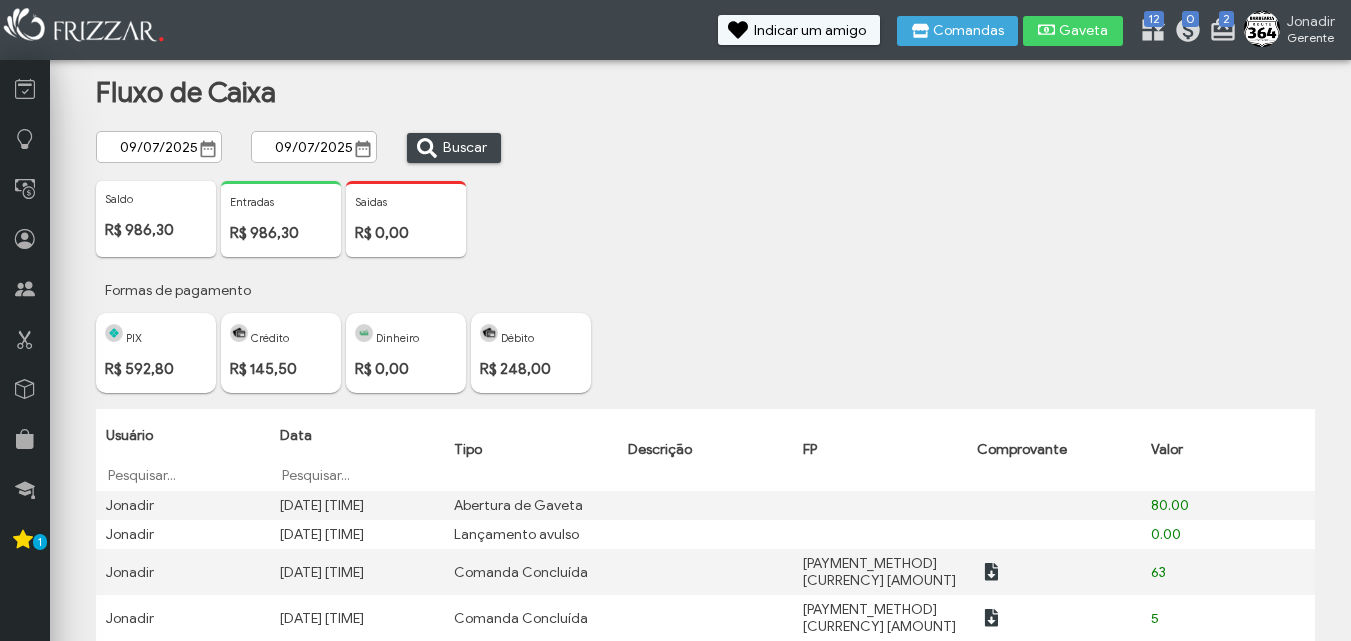 scroll, scrollTop: 0, scrollLeft: 0, axis: both 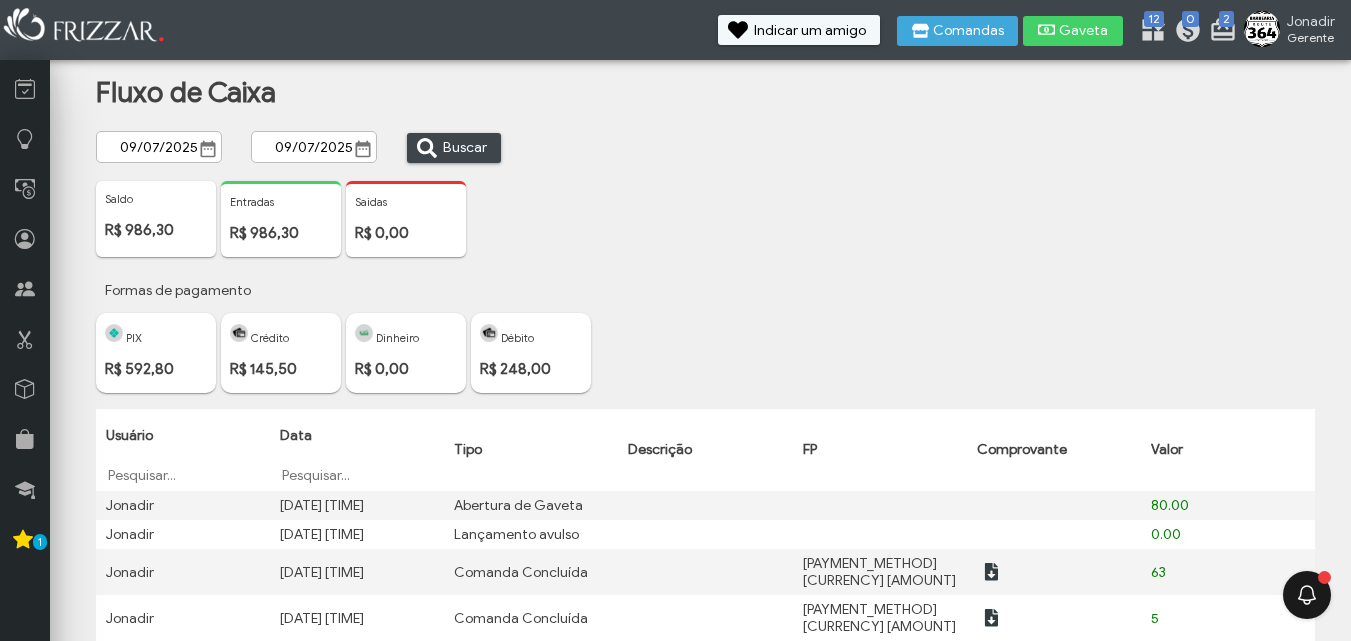 click on "Saldo
[CURRENCY] [AMOUNT]
Entradas
[CURRENCY] [AMOUNT]
Saidas
[CURRENCY] [AMOUNT]" at bounding box center [720, 227] 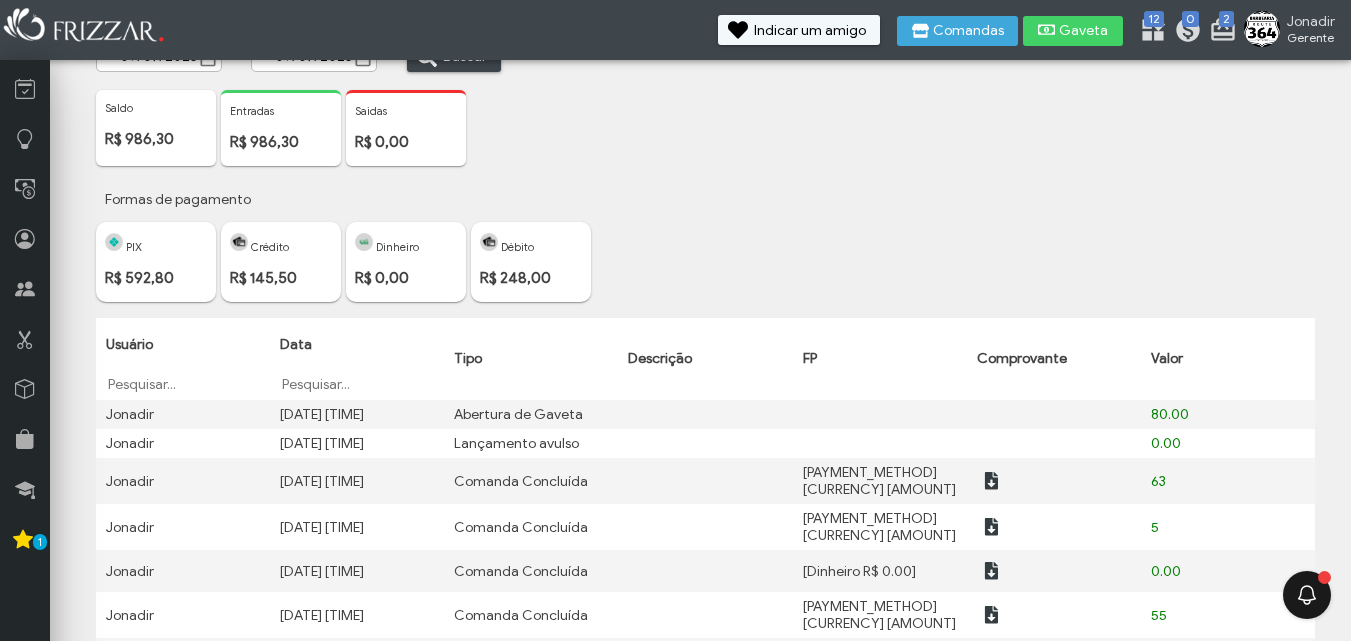 scroll, scrollTop: 200, scrollLeft: 0, axis: vertical 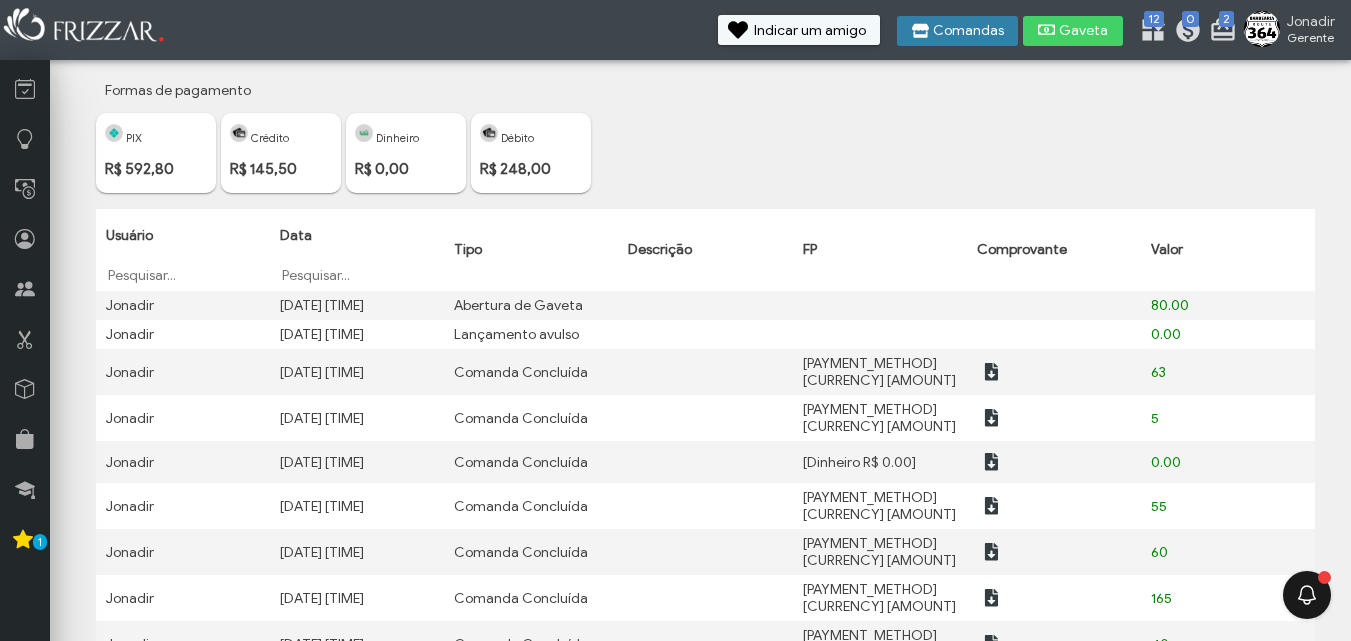 click at bounding box center (920, 31) 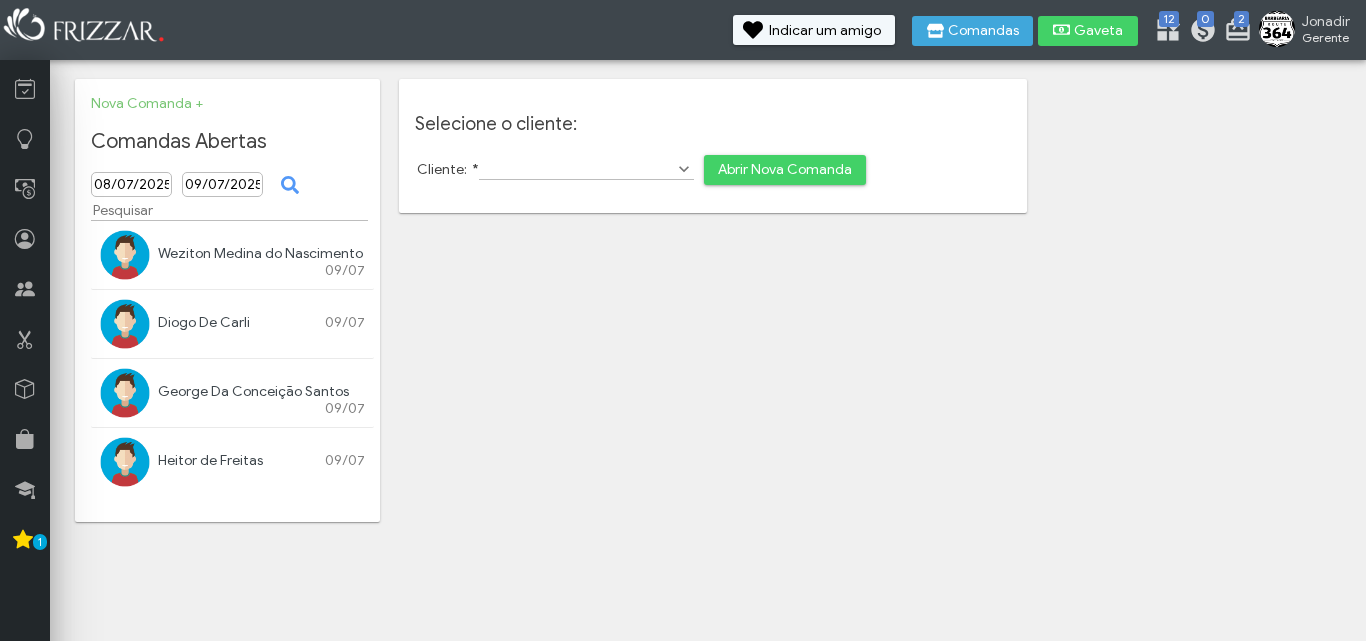 scroll, scrollTop: 0, scrollLeft: 0, axis: both 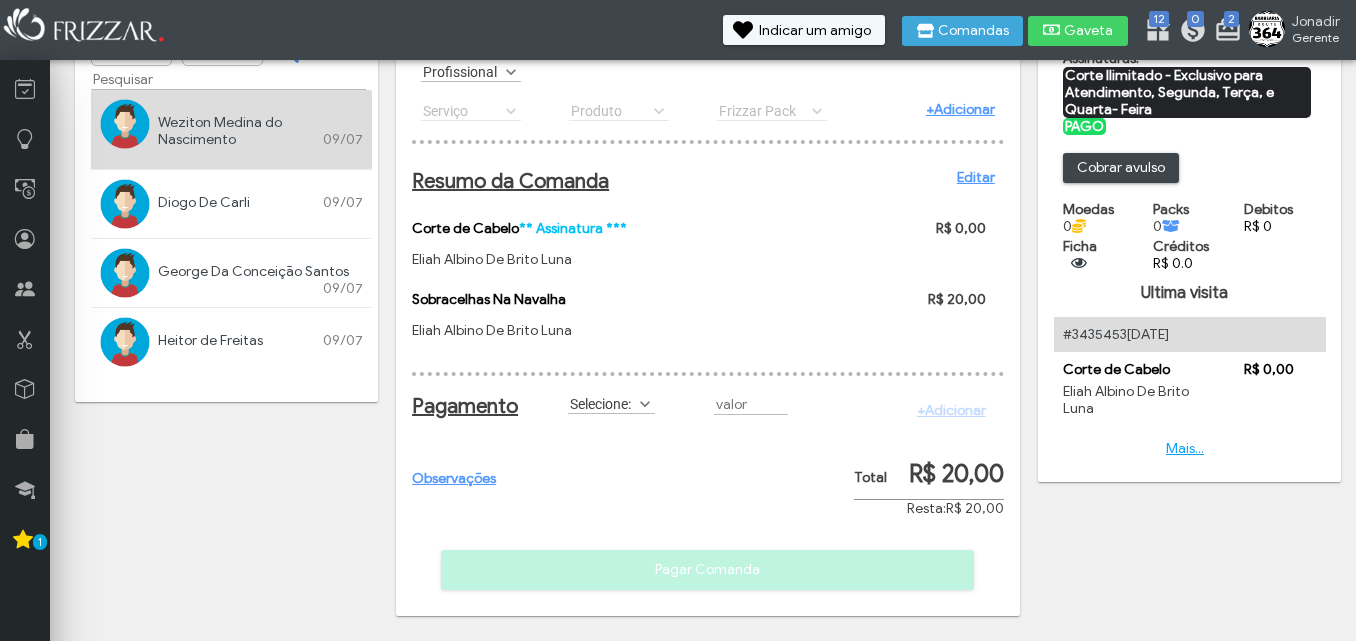 click at bounding box center (645, 404) 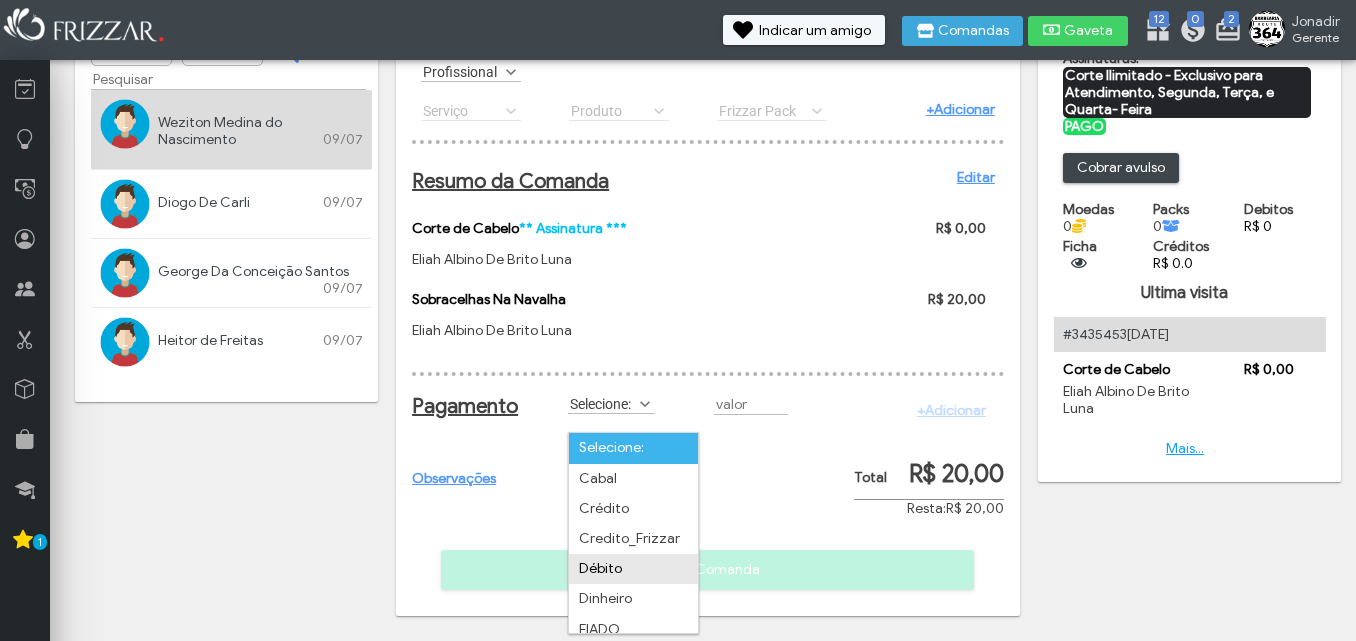 click on "Débito" at bounding box center (633, 569) 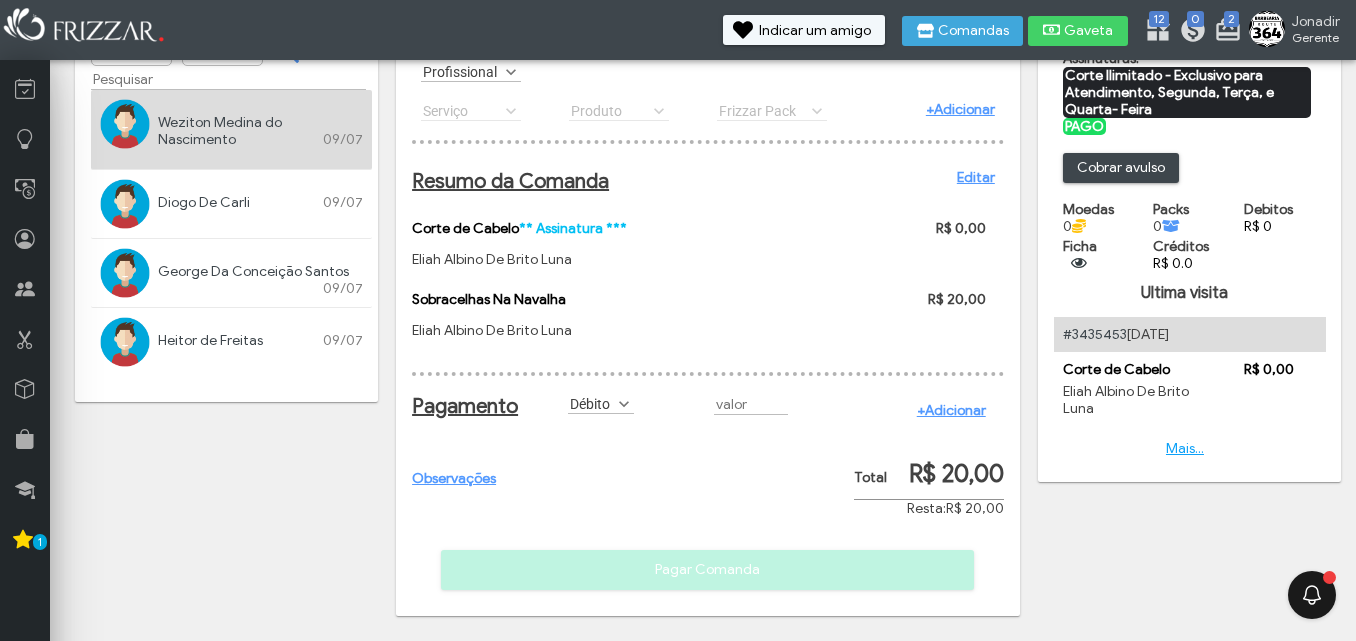 scroll, scrollTop: 0, scrollLeft: 0, axis: both 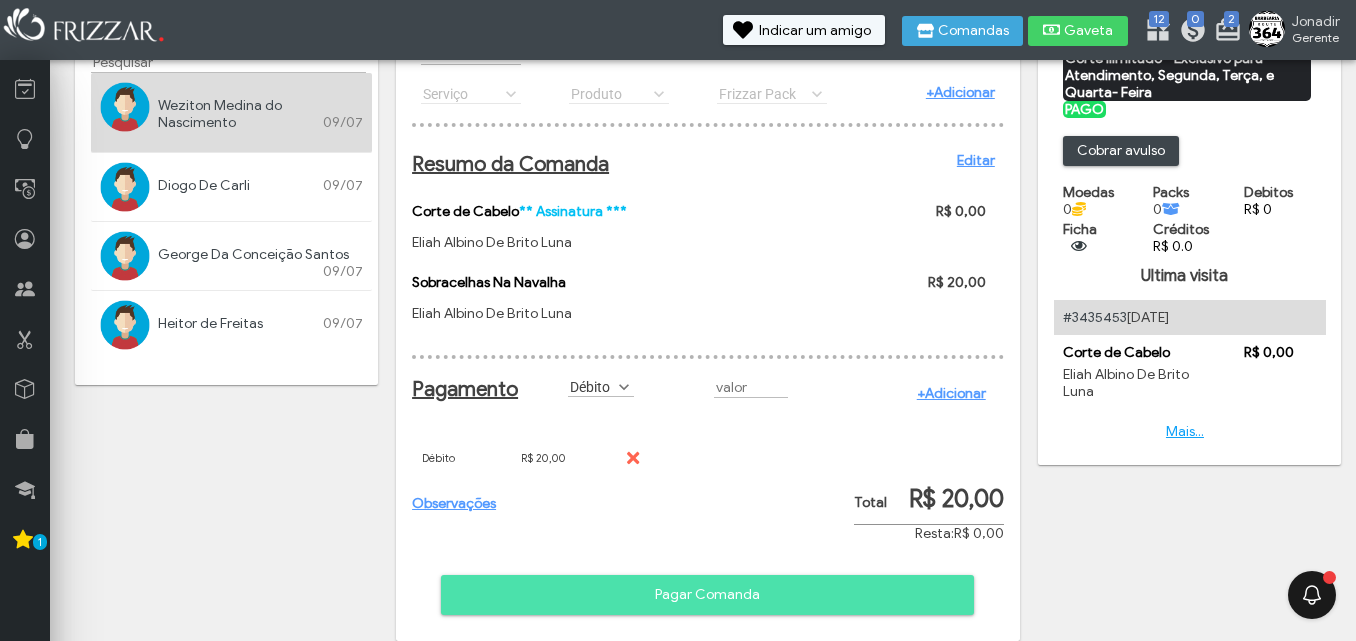 click on "Pagar Comanda" at bounding box center [707, 595] 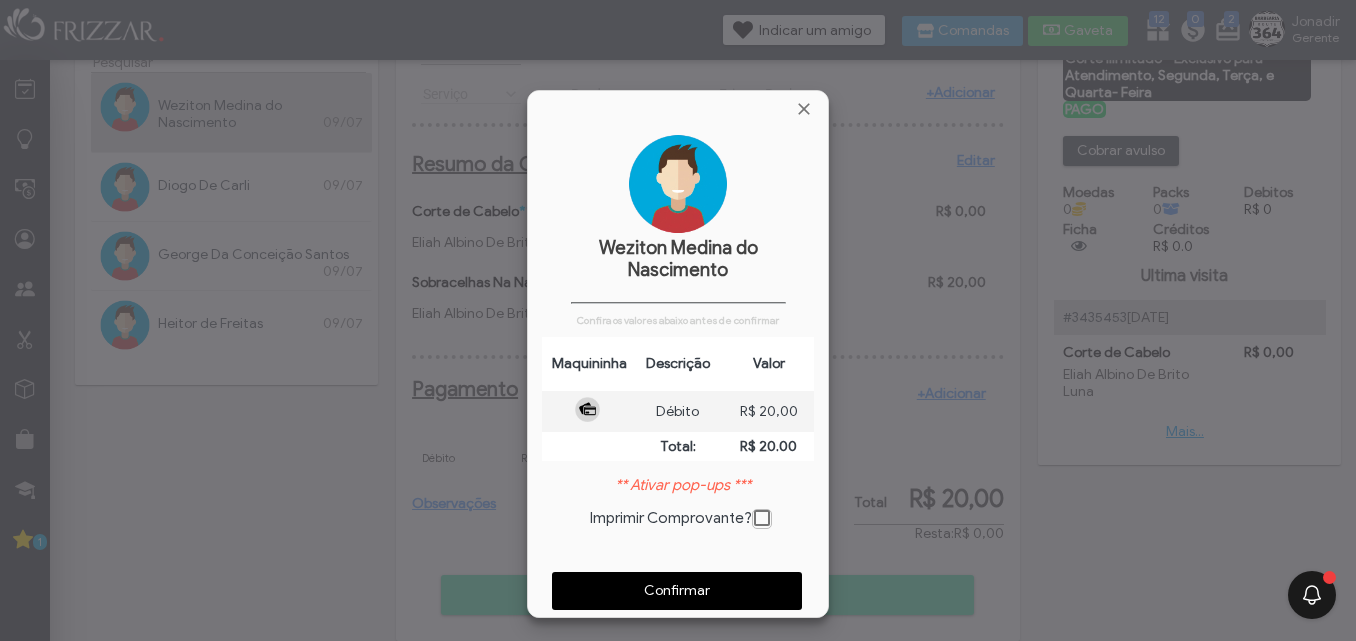scroll, scrollTop: 10, scrollLeft: 11, axis: both 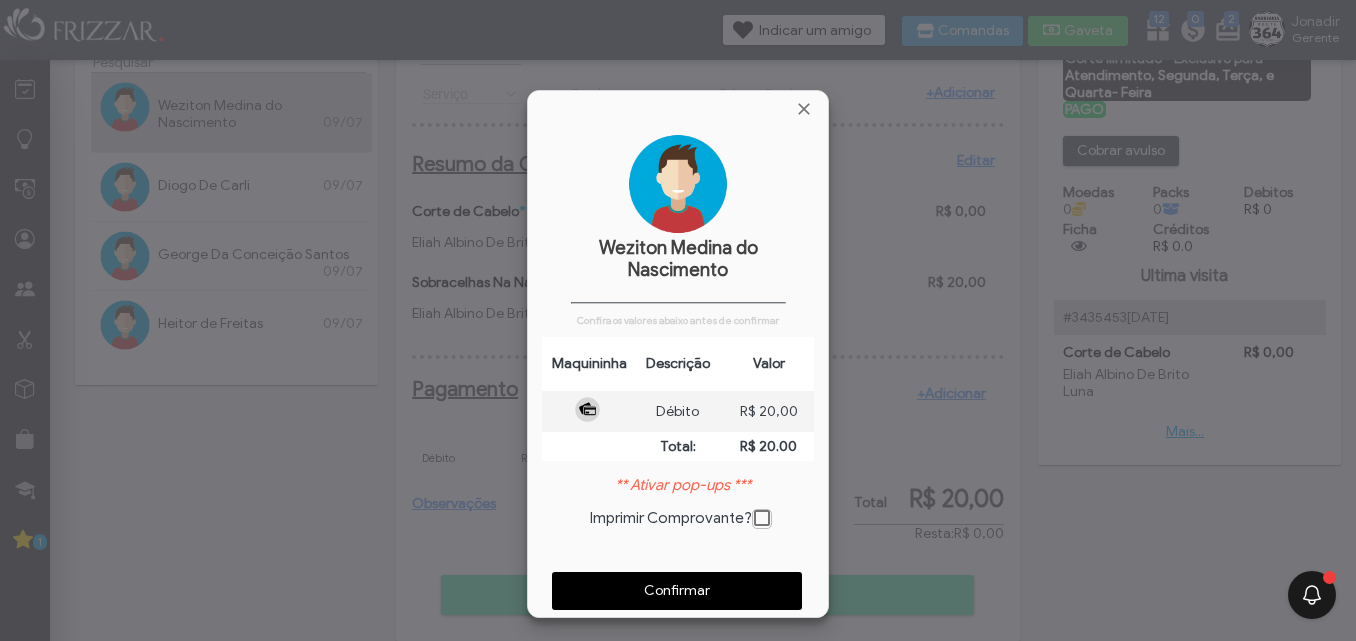 click on "Confirmar" at bounding box center [677, 591] 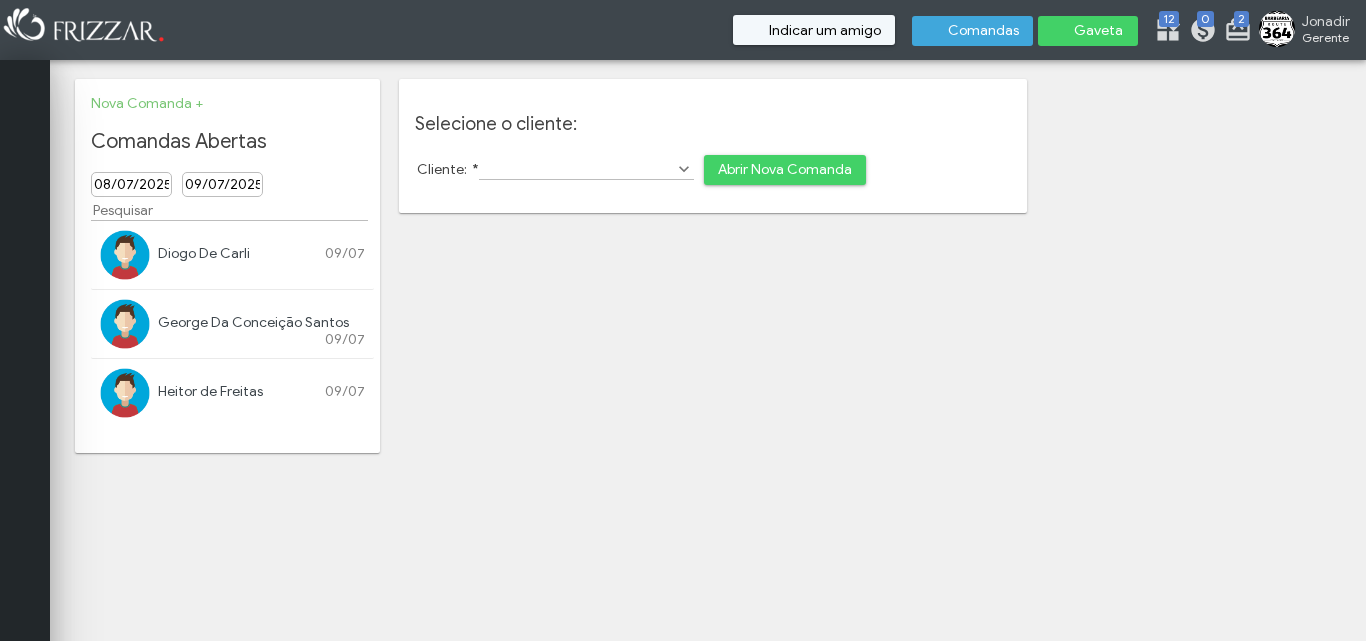 scroll, scrollTop: 0, scrollLeft: 0, axis: both 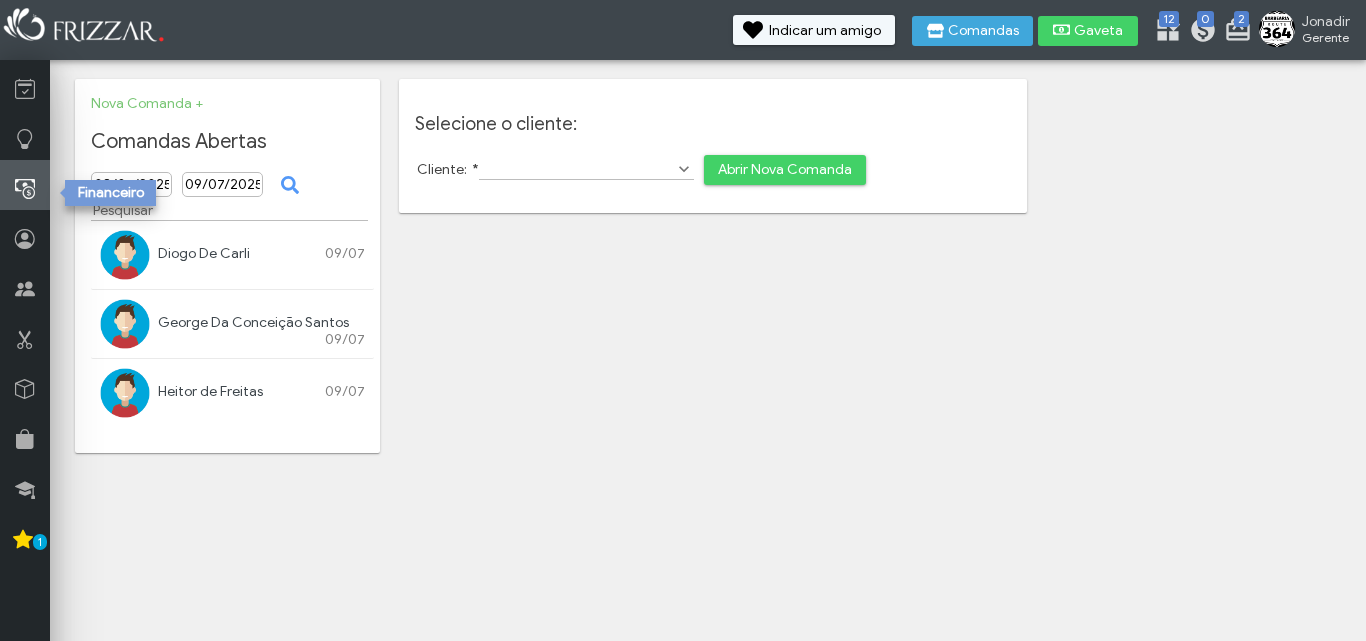 click at bounding box center (25, 189) 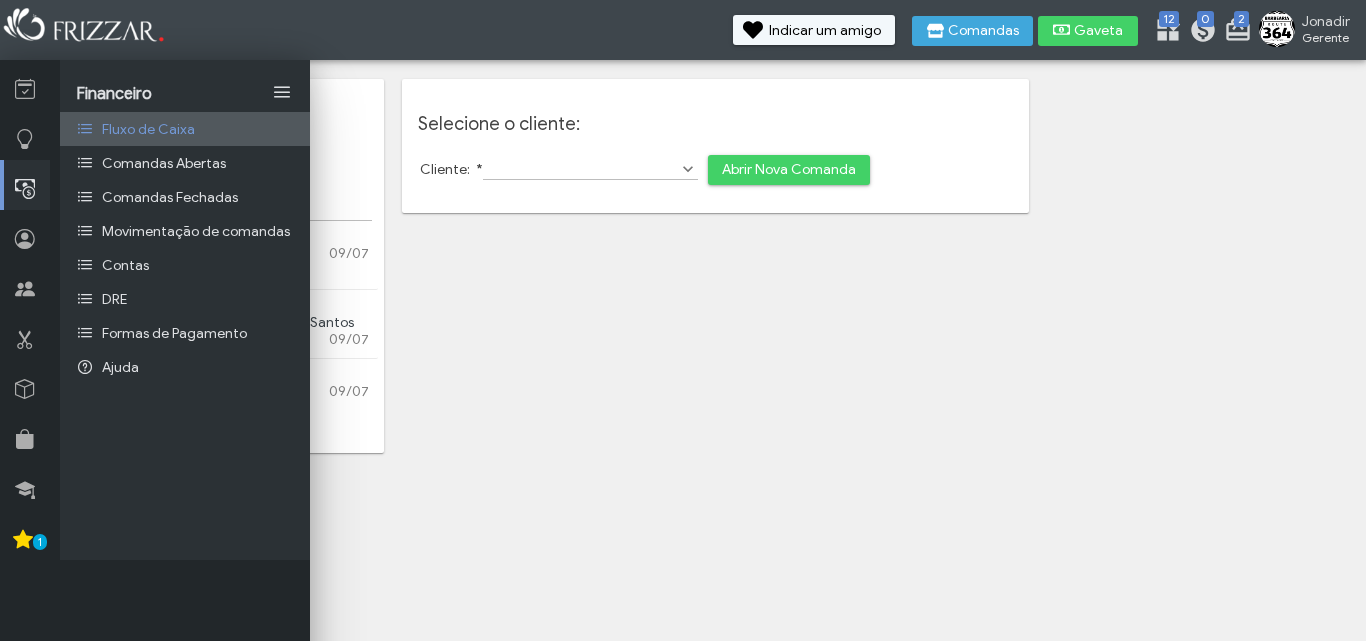 click on "Fluxo de Caixa" at bounding box center [185, 129] 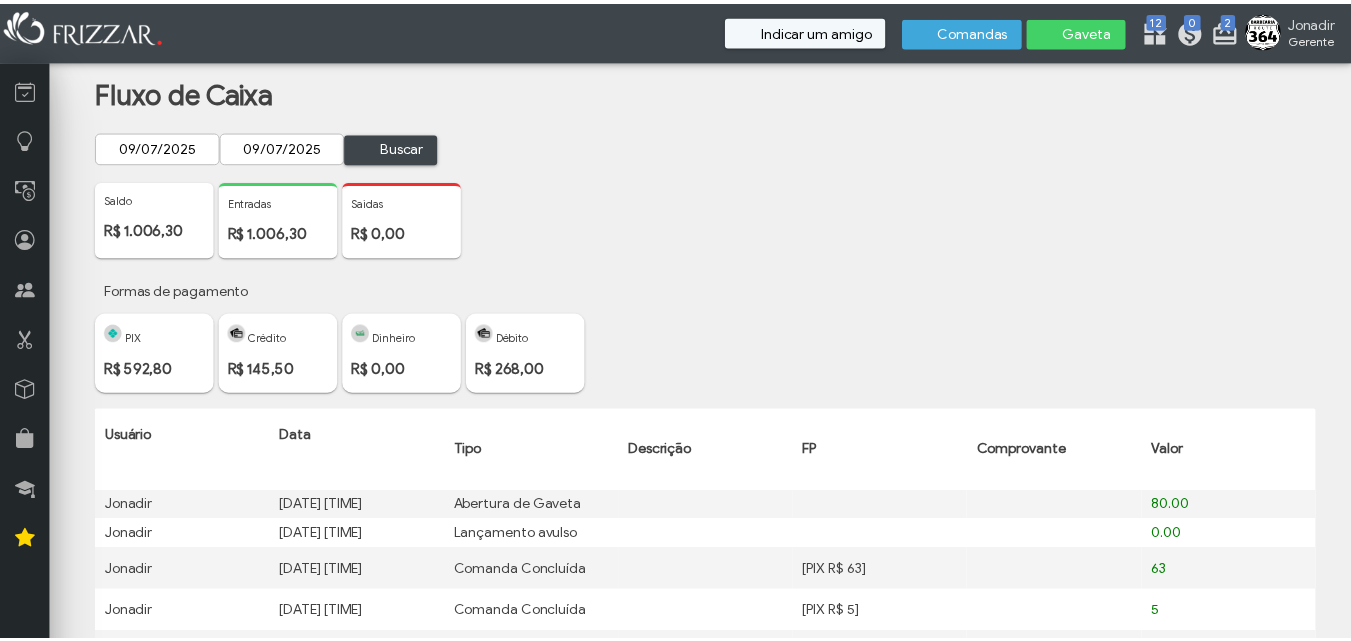 scroll, scrollTop: 0, scrollLeft: 0, axis: both 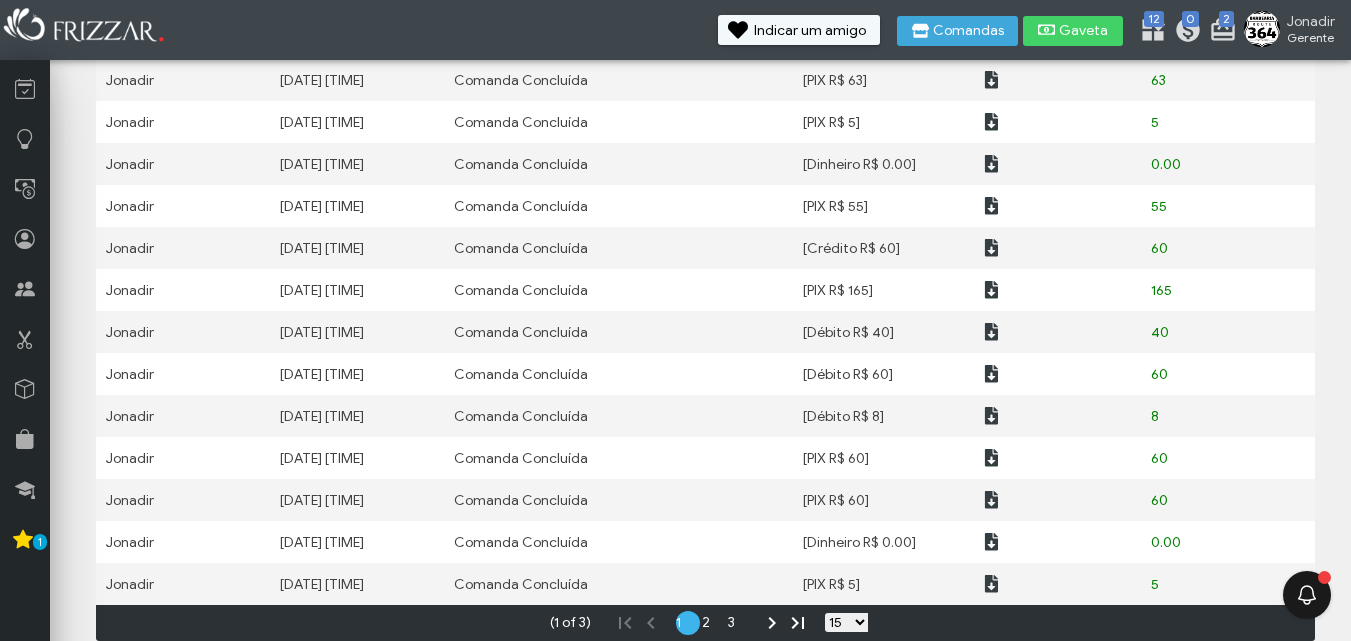 click on "15 25 50 100" at bounding box center [846, 622] 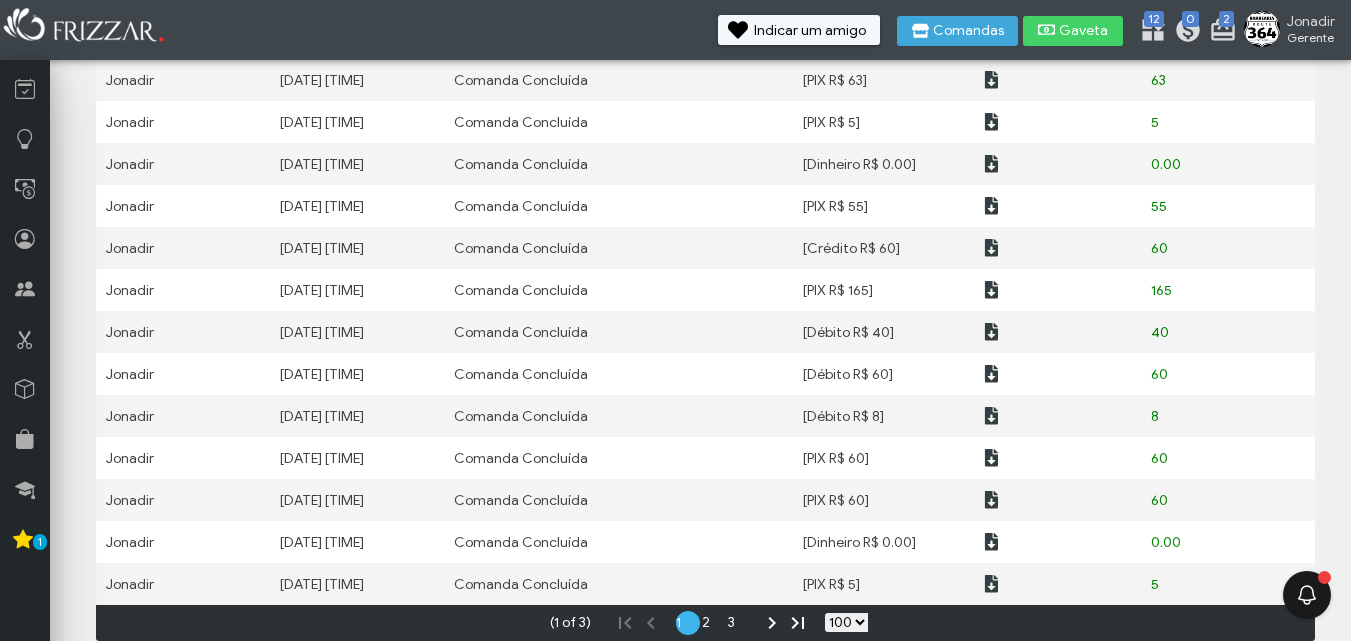 click on "15 25 50 100" at bounding box center [846, 622] 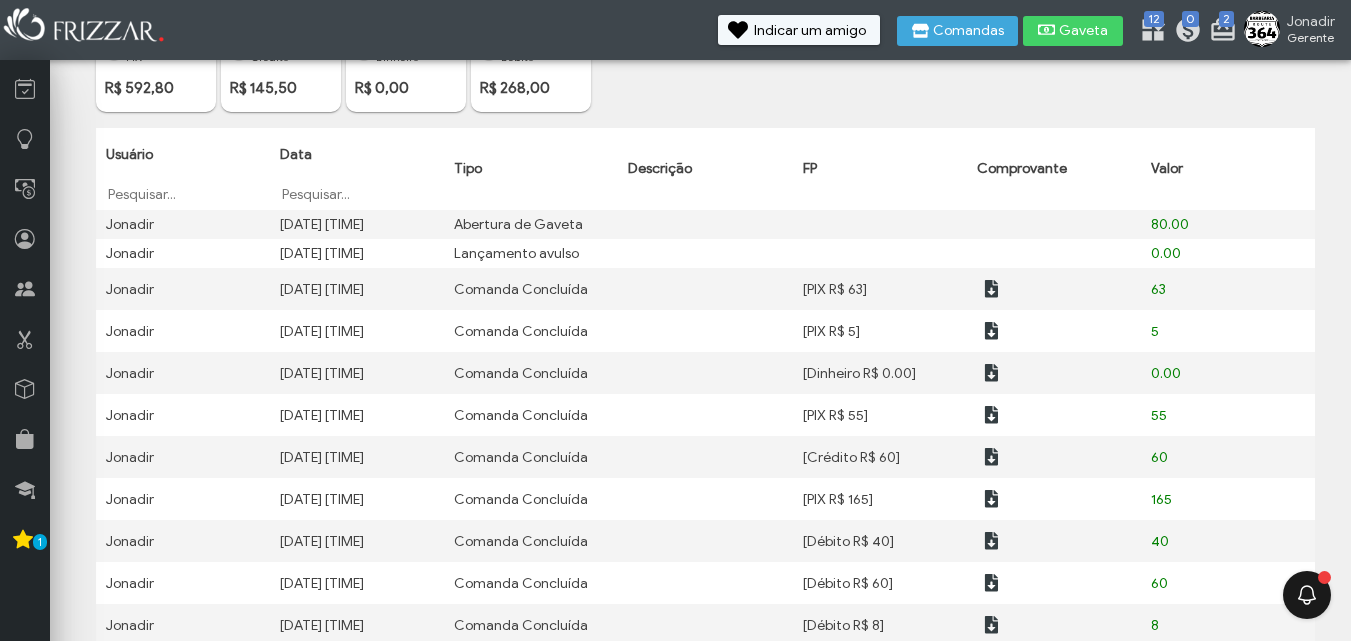 scroll, scrollTop: 300, scrollLeft: 0, axis: vertical 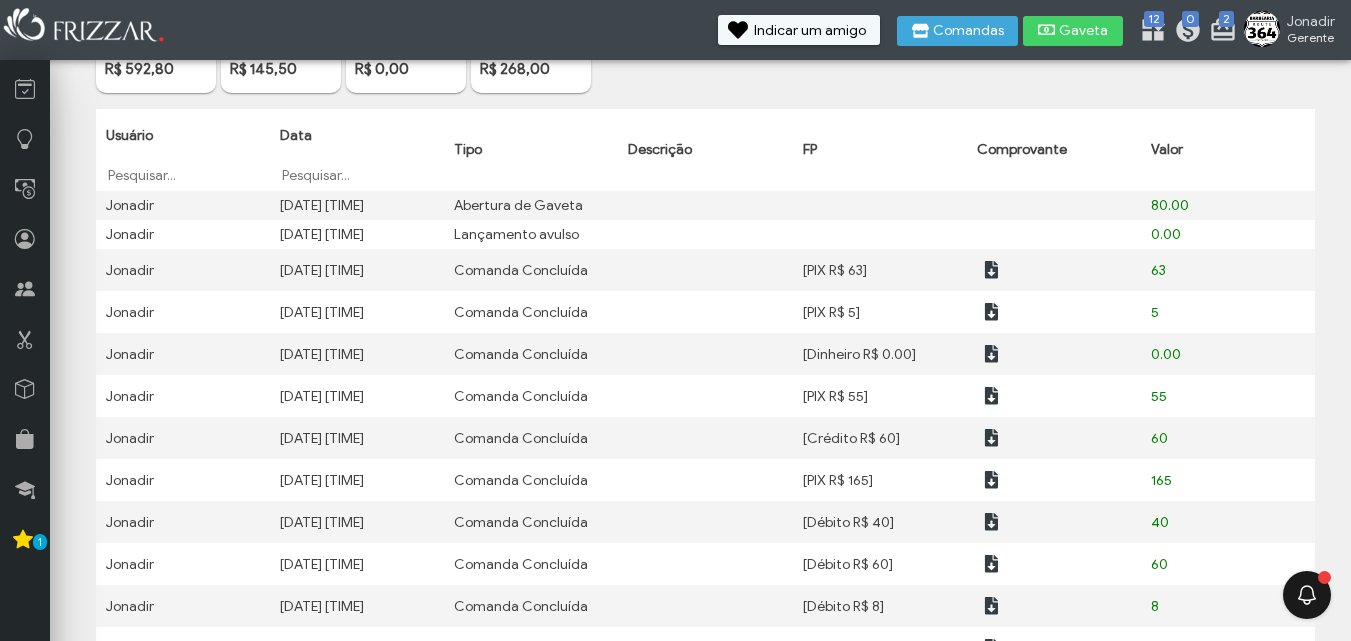 click on "ui-button" at bounding box center [992, 270] 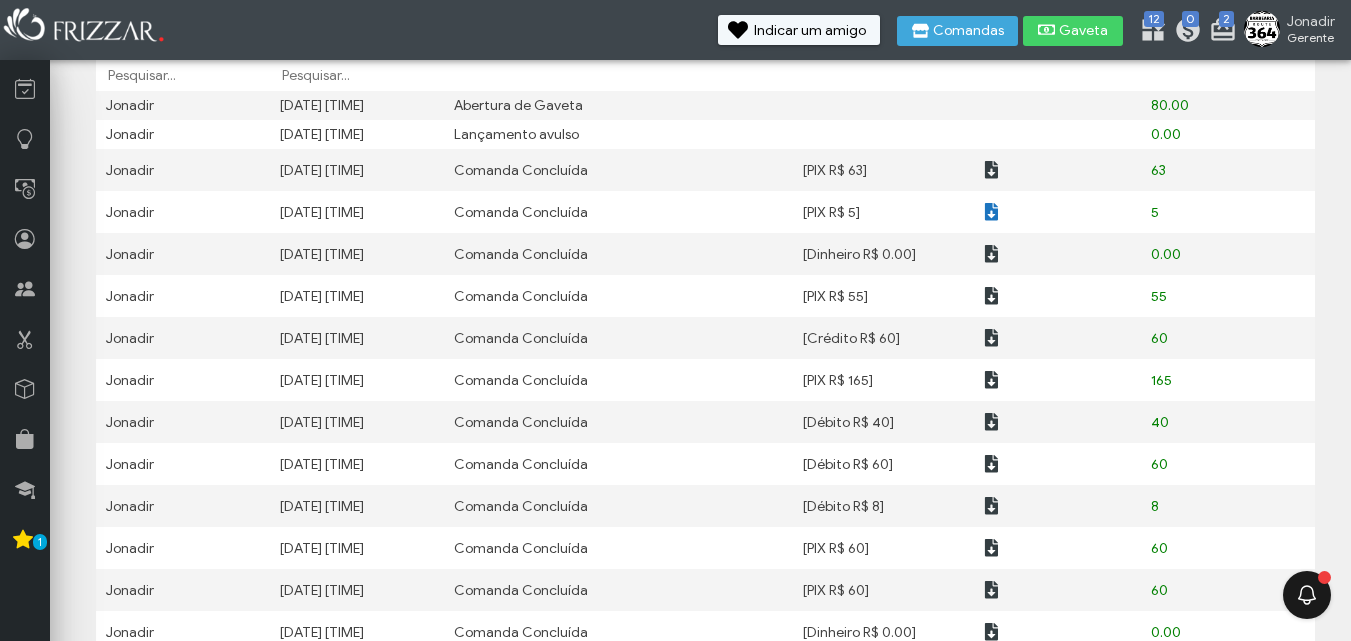 click at bounding box center (990, 212) 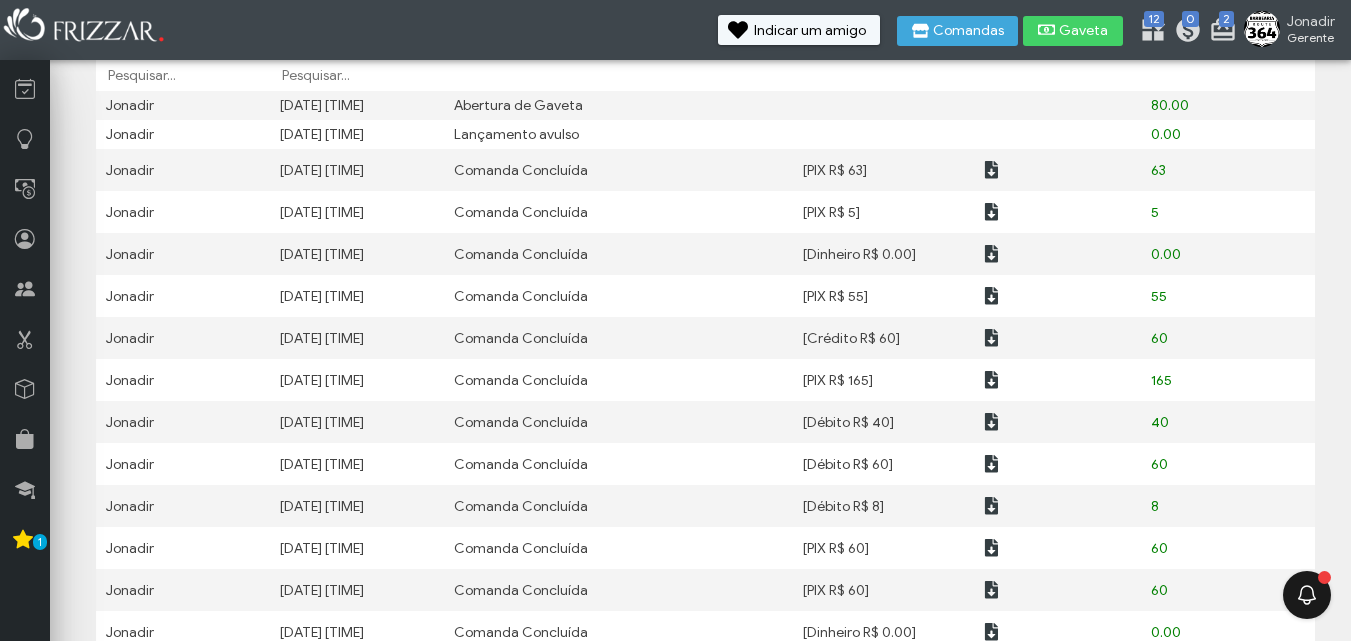 scroll, scrollTop: 500, scrollLeft: 0, axis: vertical 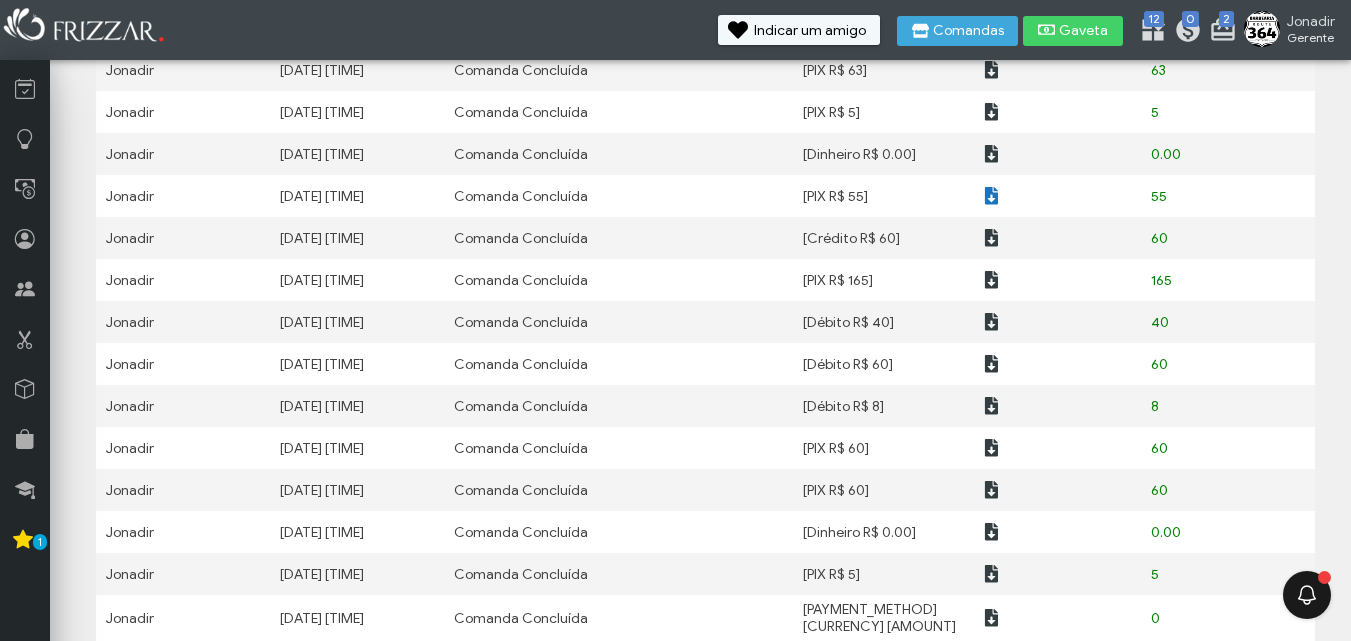 click at bounding box center [990, 196] 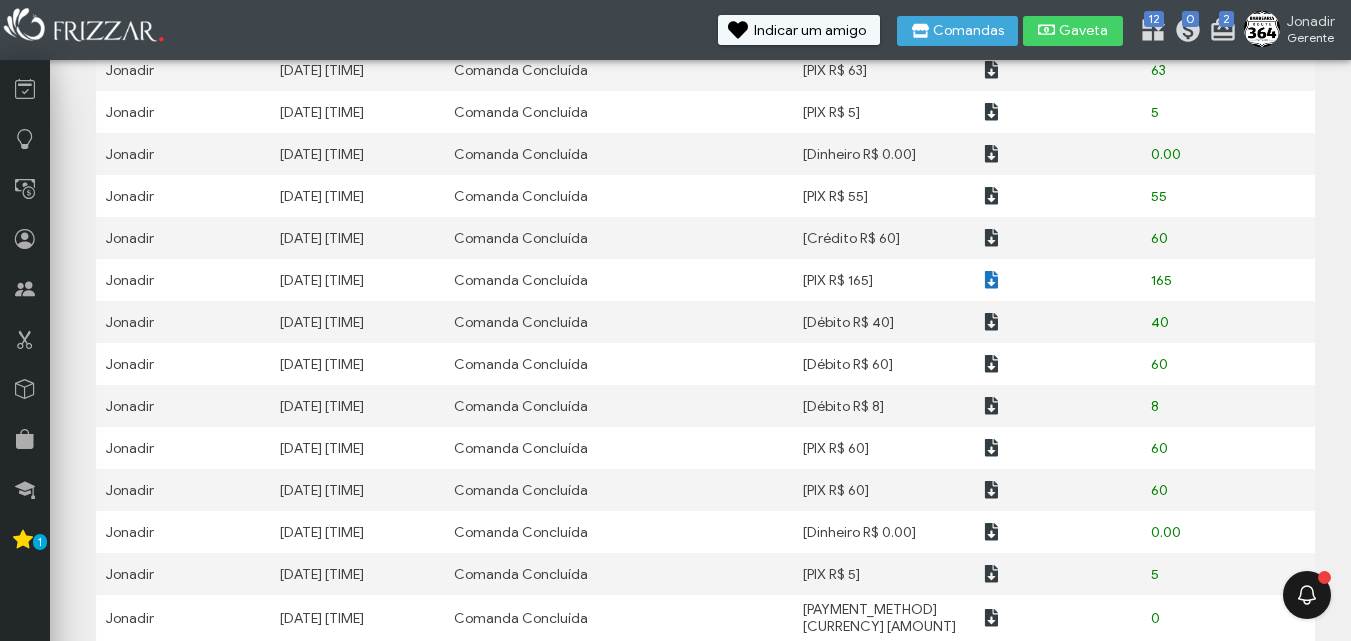 click at bounding box center [992, 280] 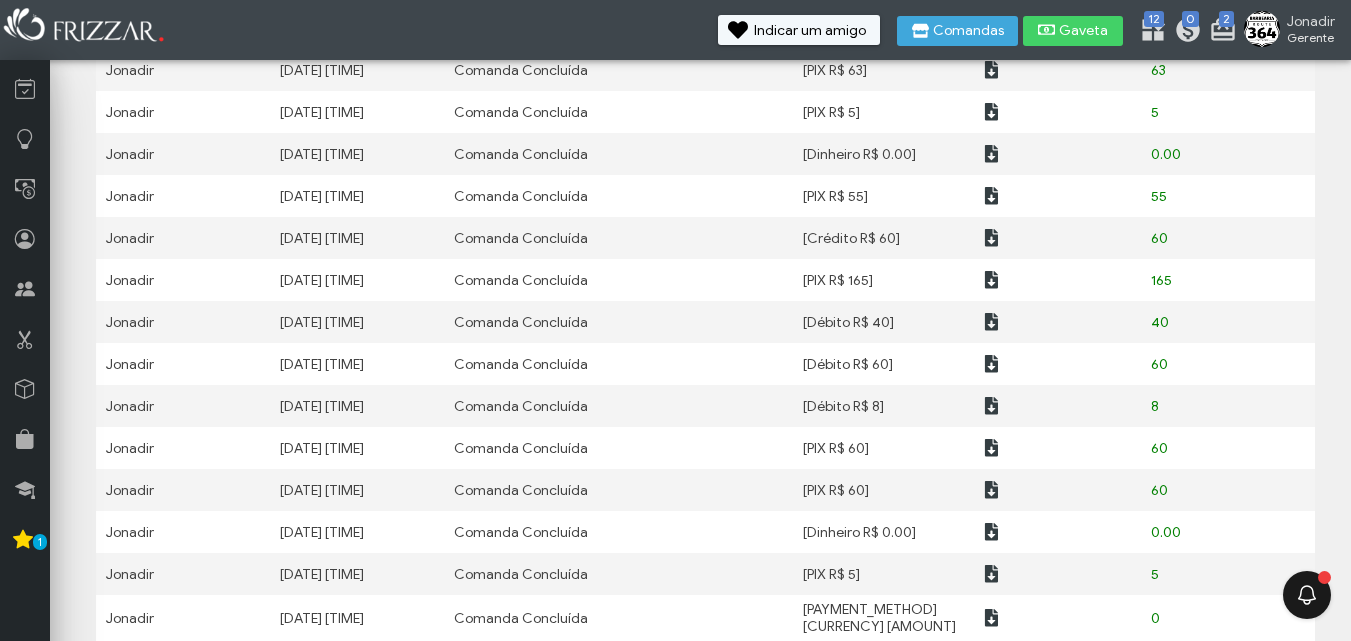 scroll, scrollTop: 600, scrollLeft: 0, axis: vertical 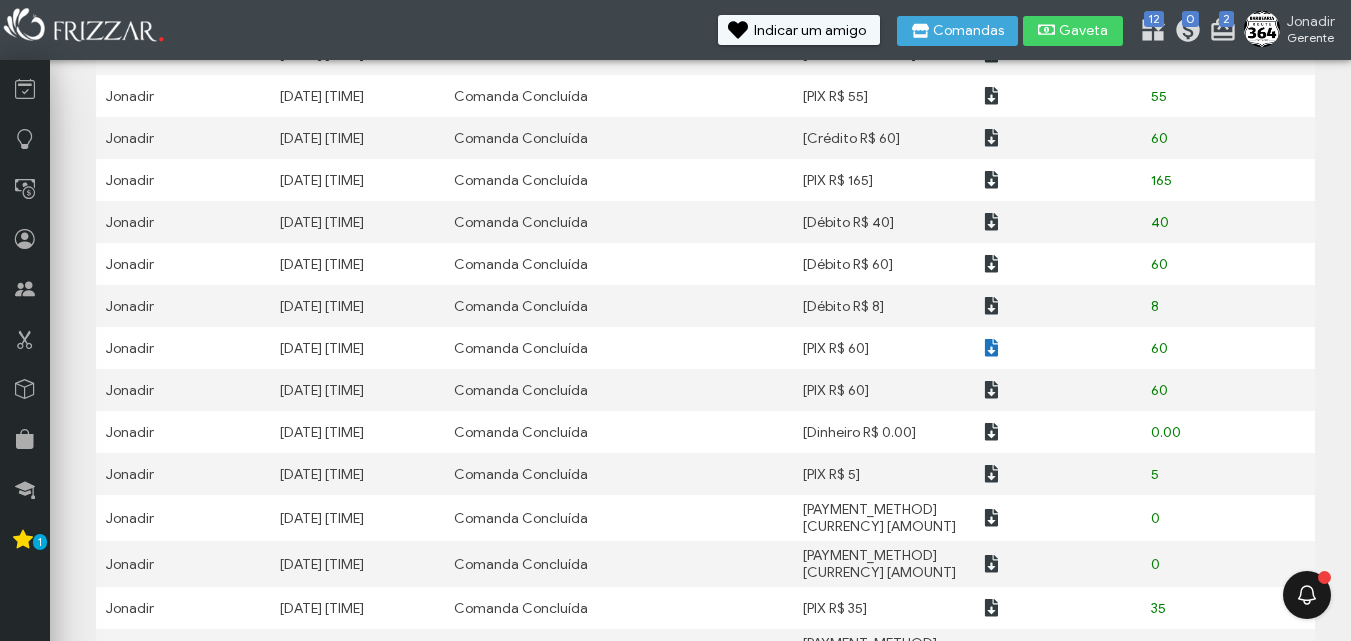 click at bounding box center [992, 348] 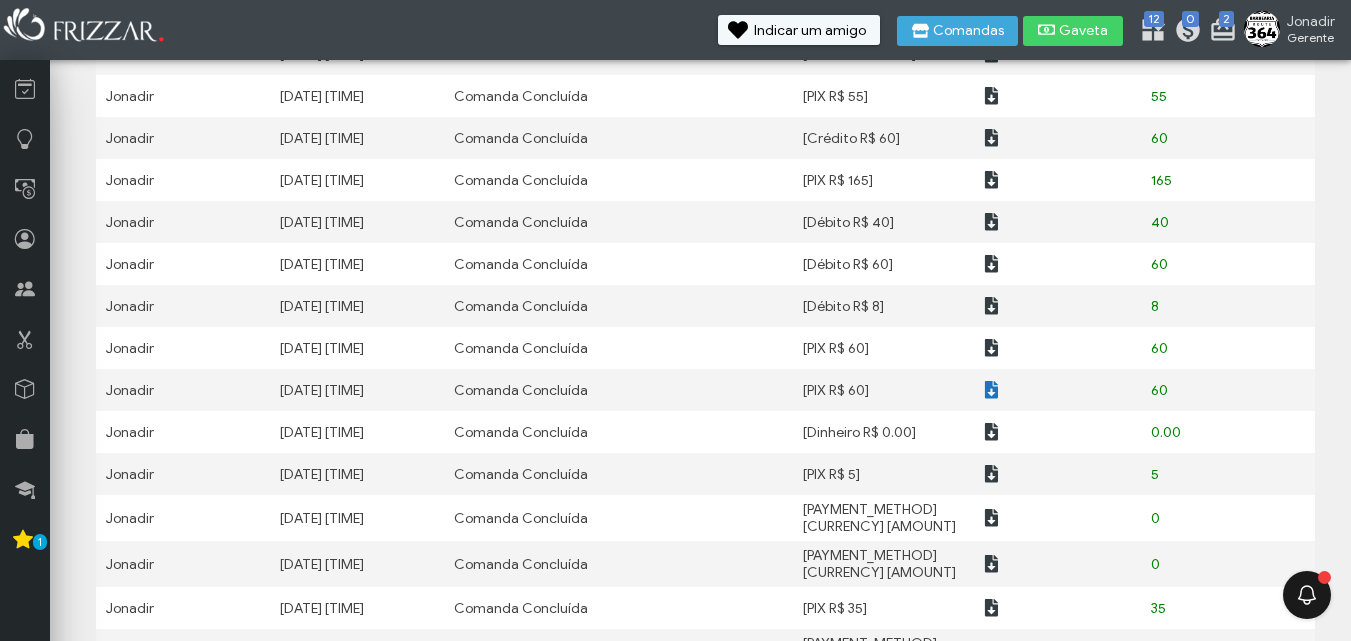 click at bounding box center [992, 390] 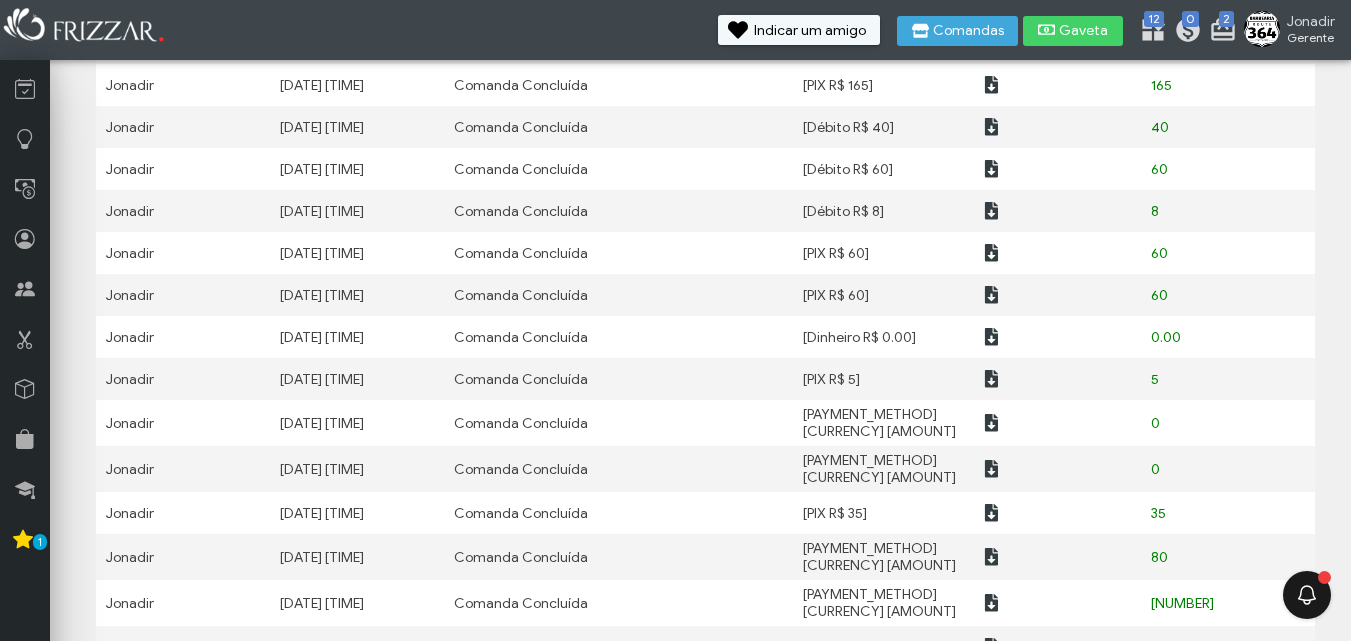 scroll, scrollTop: 700, scrollLeft: 0, axis: vertical 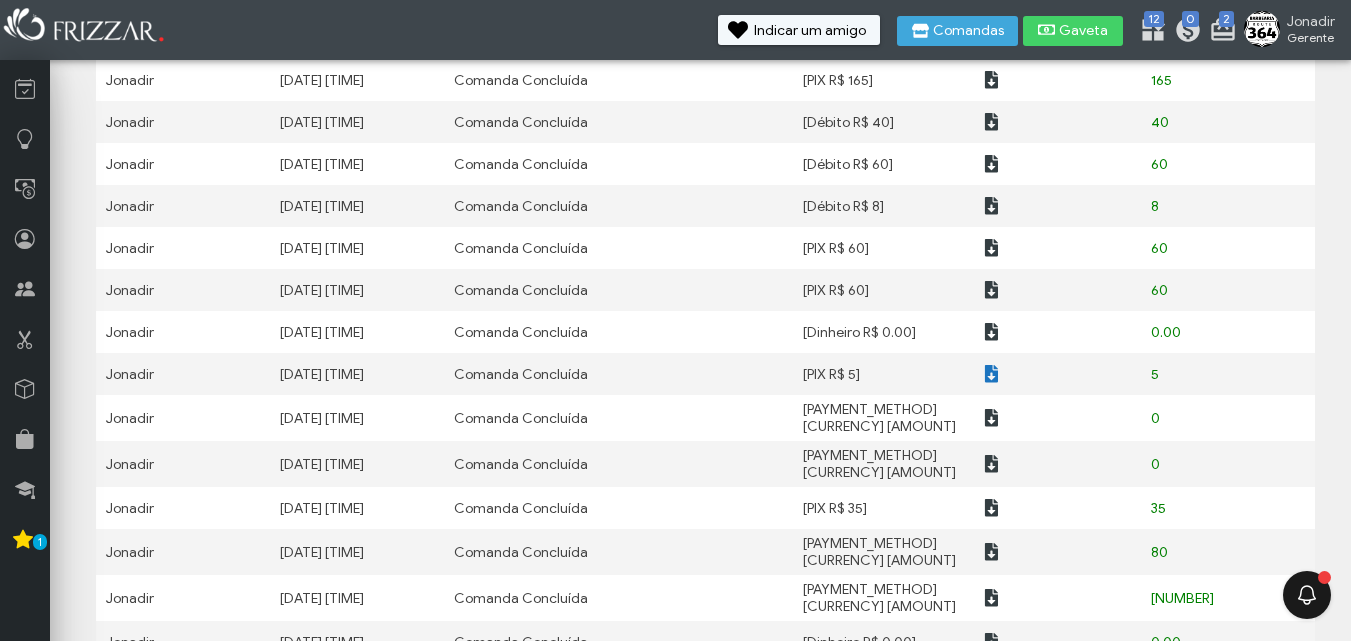 click at bounding box center [990, 374] 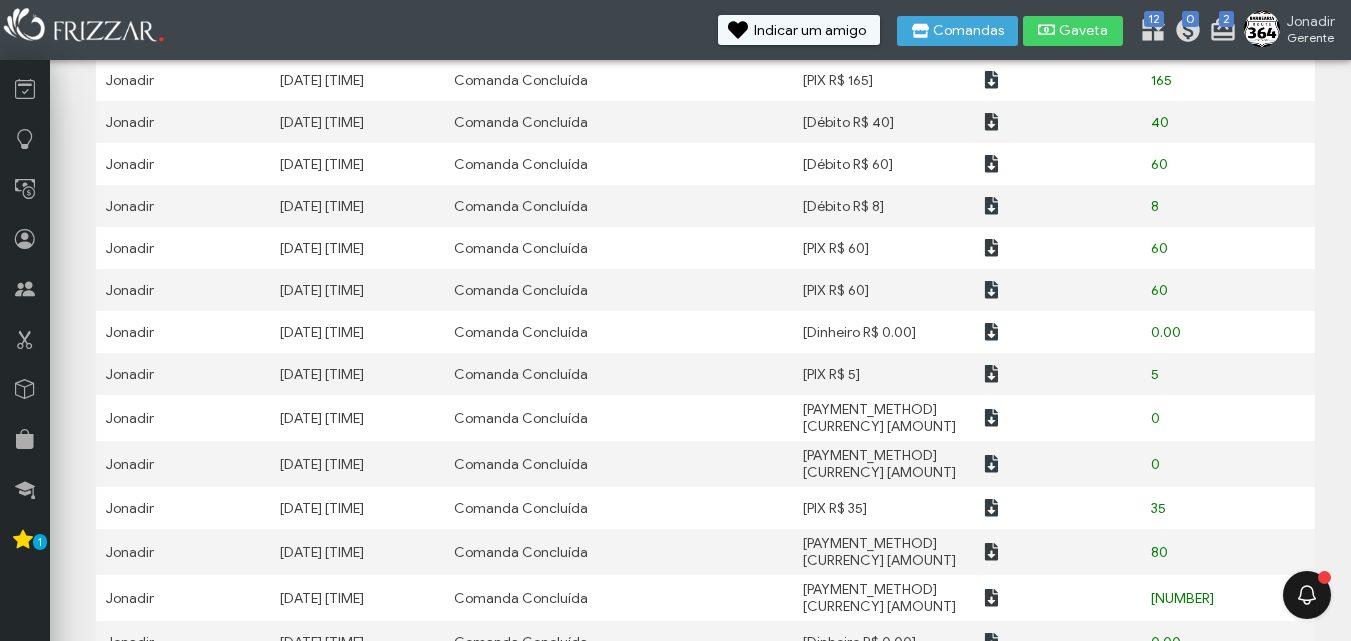 scroll, scrollTop: 800, scrollLeft: 0, axis: vertical 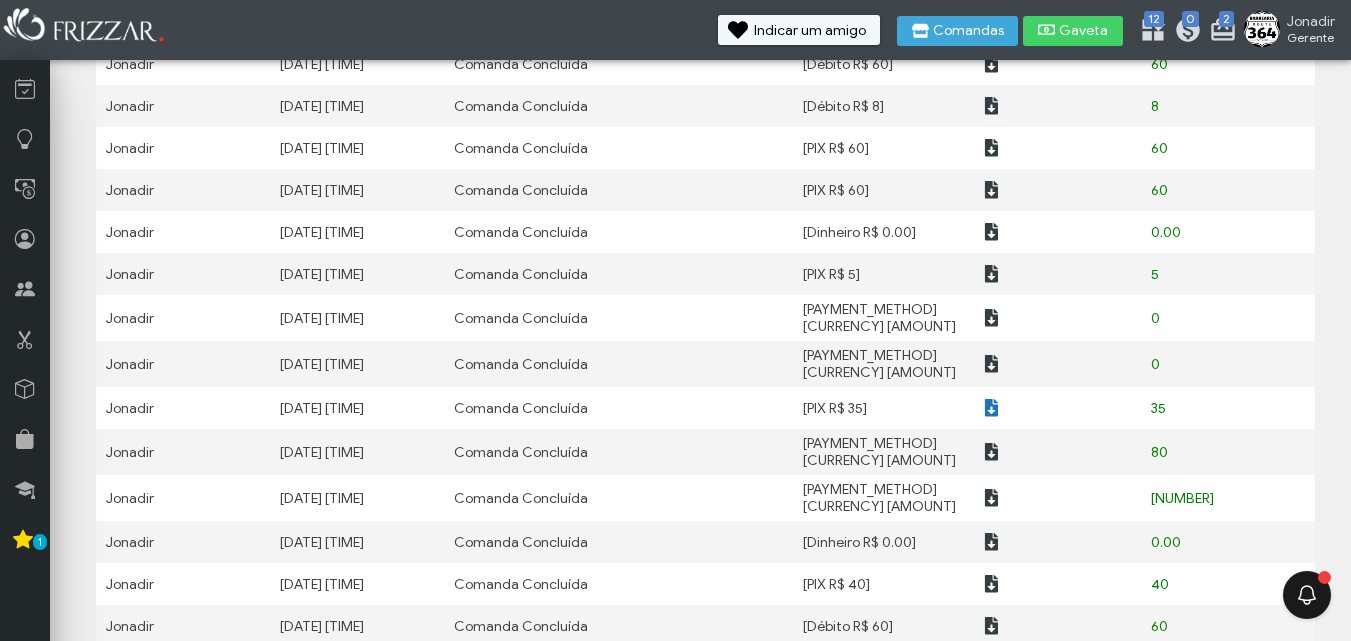 click at bounding box center [992, 408] 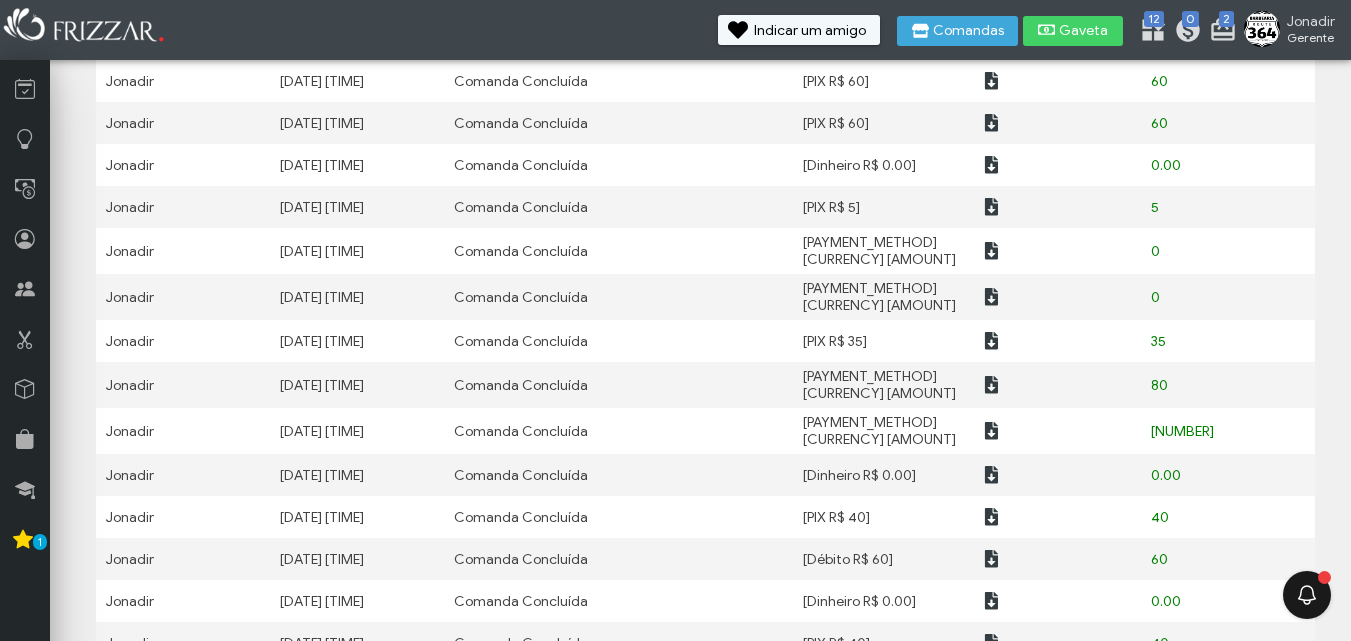 scroll, scrollTop: 900, scrollLeft: 0, axis: vertical 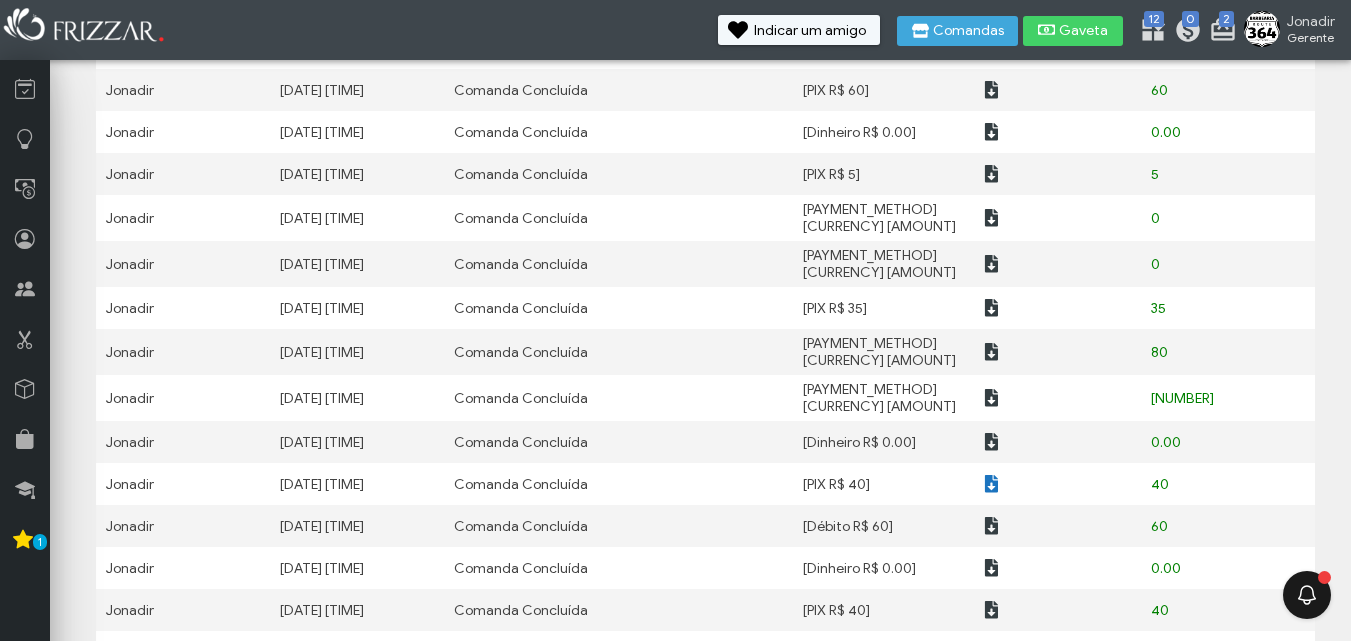 click at bounding box center [990, 484] 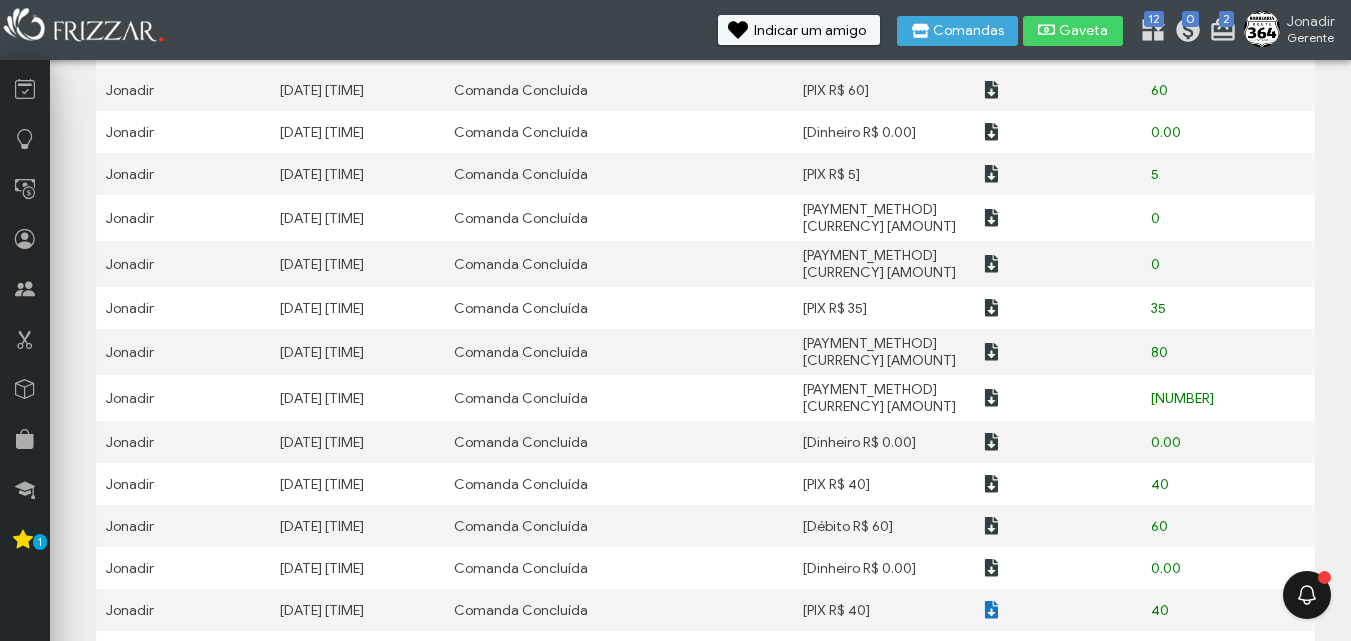 click at bounding box center (992, 610) 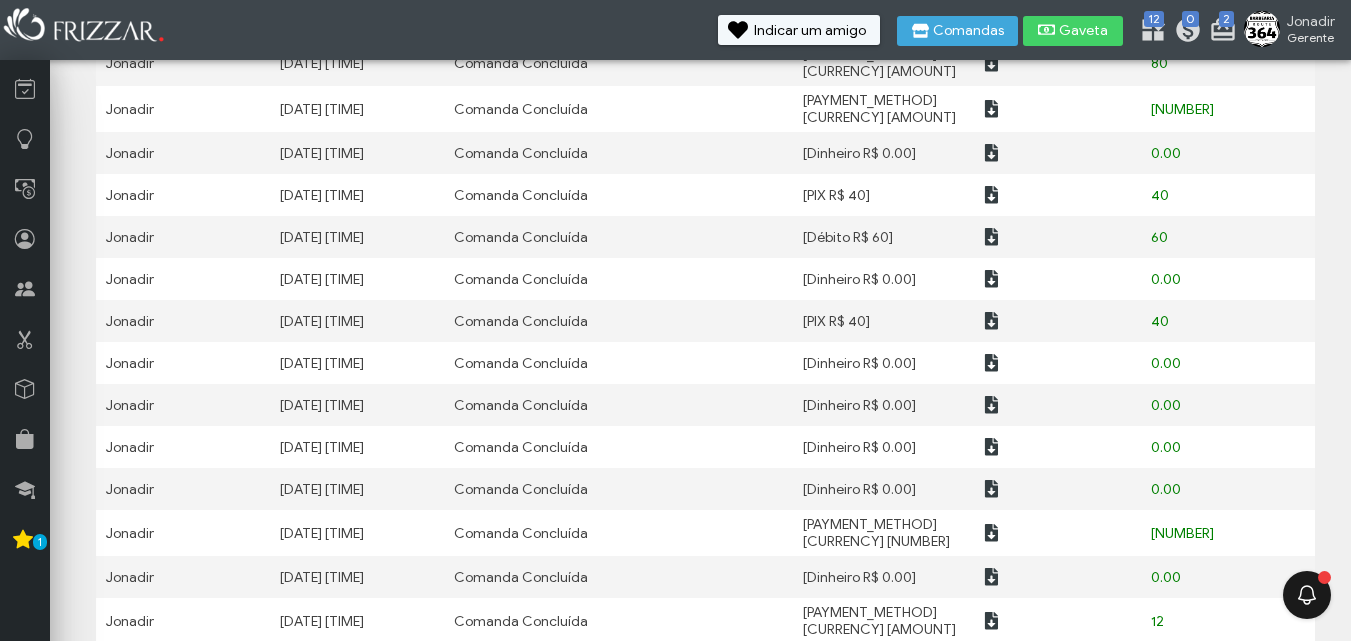 scroll, scrollTop: 1200, scrollLeft: 0, axis: vertical 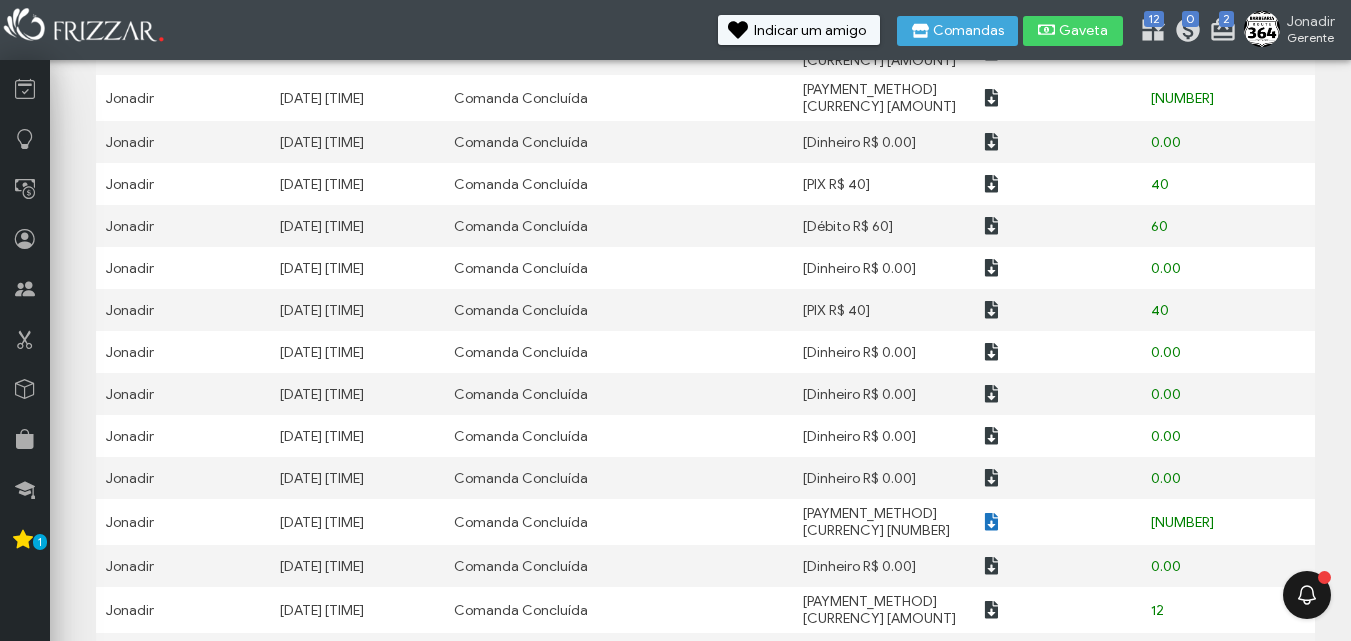 click at bounding box center [992, 522] 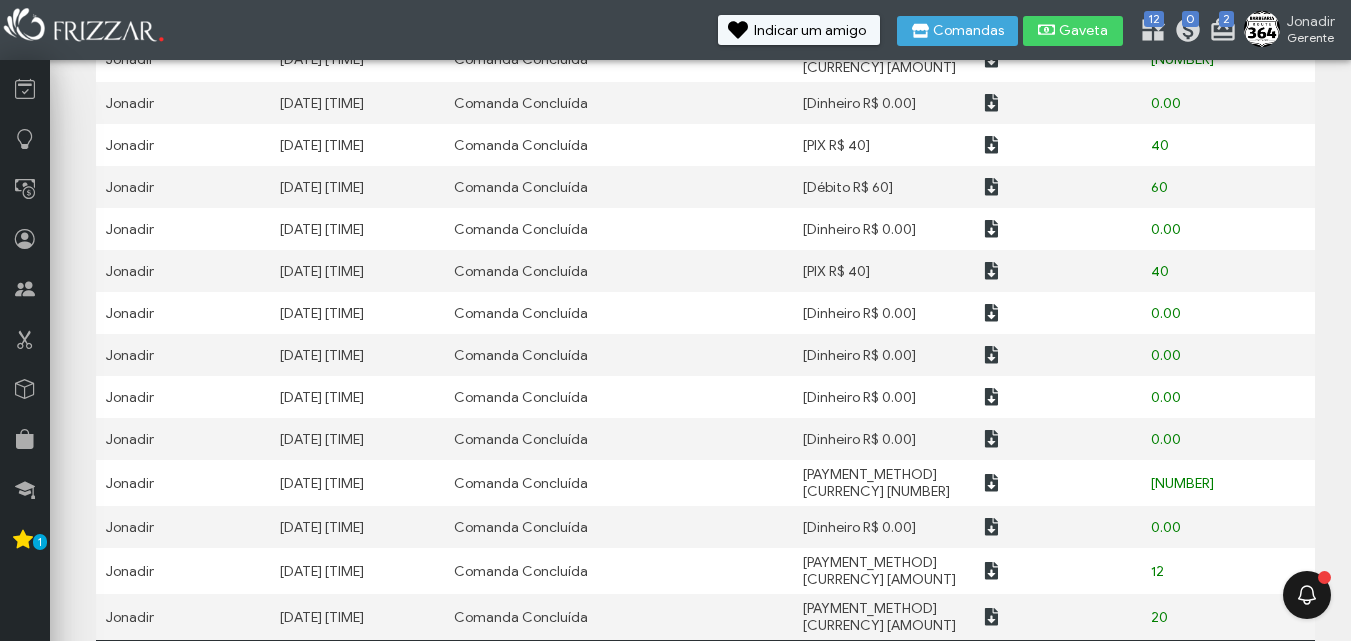 scroll, scrollTop: 1250, scrollLeft: 0, axis: vertical 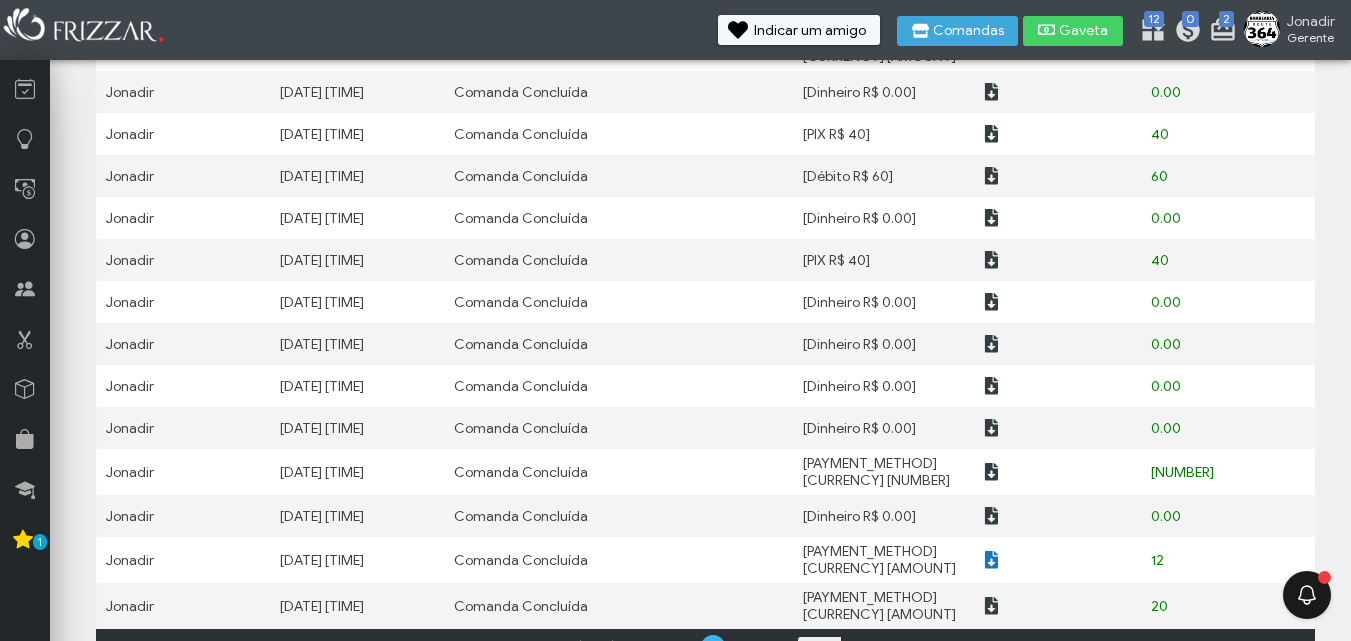click at bounding box center [992, 560] 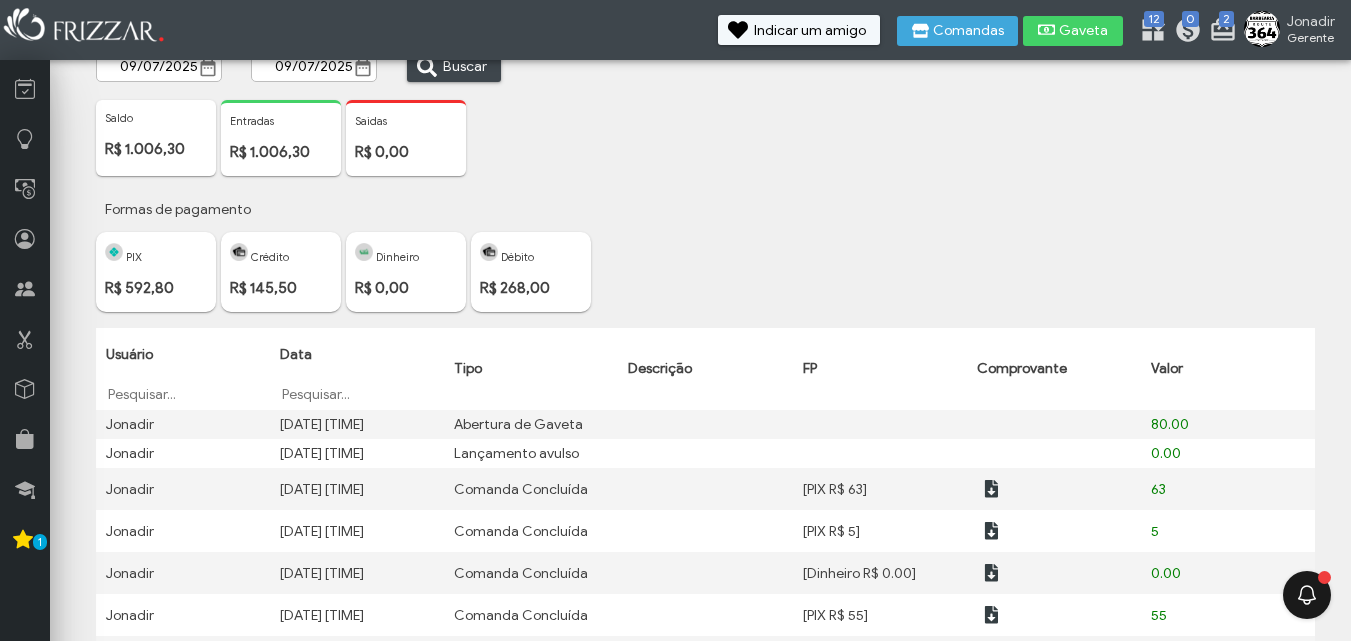 scroll, scrollTop: 0, scrollLeft: 0, axis: both 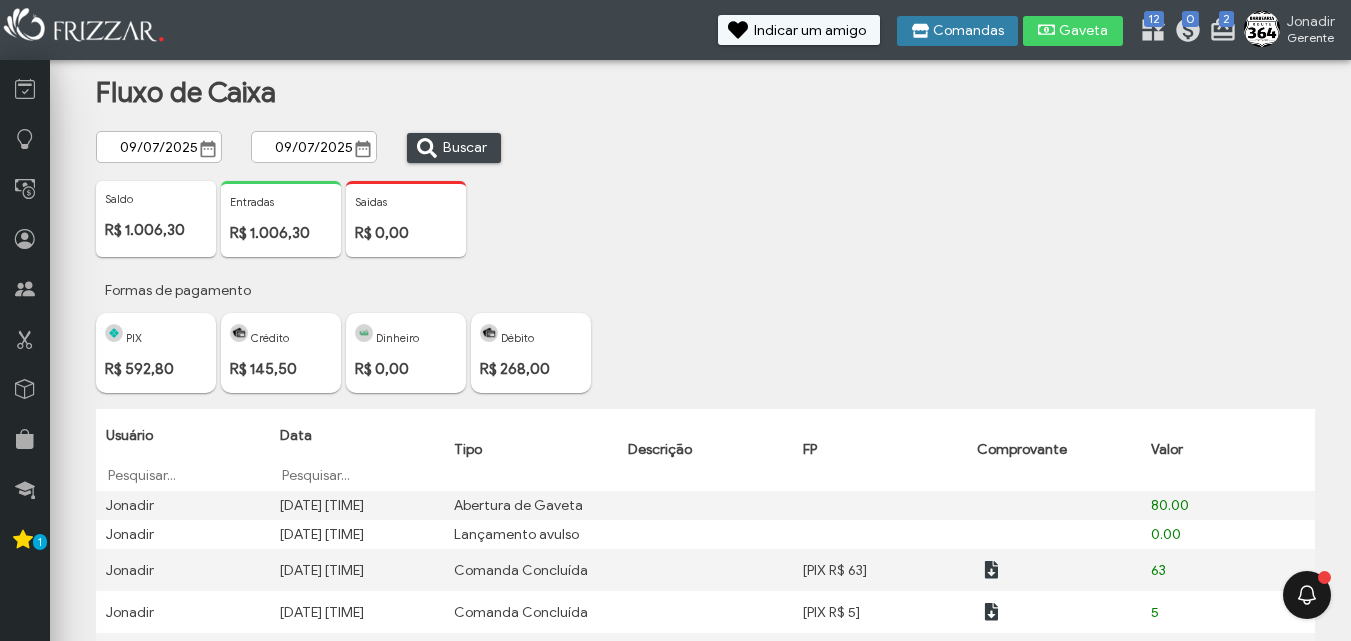 click at bounding box center (920, 31) 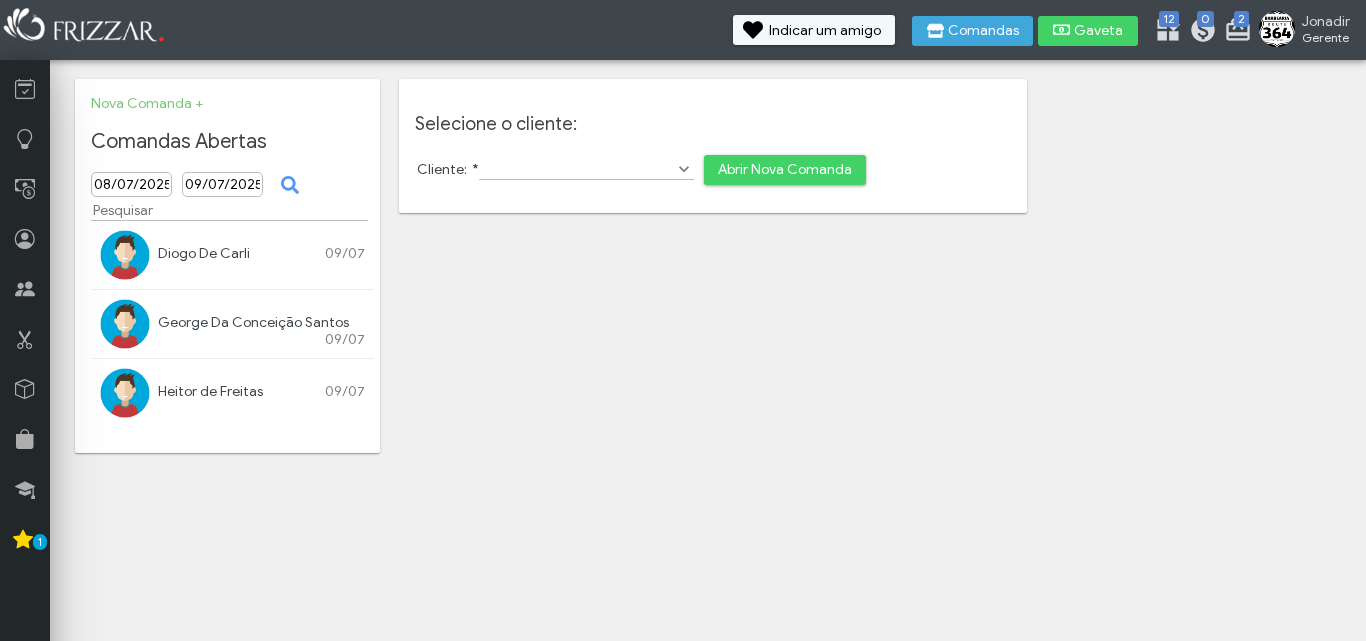 scroll, scrollTop: 0, scrollLeft: 0, axis: both 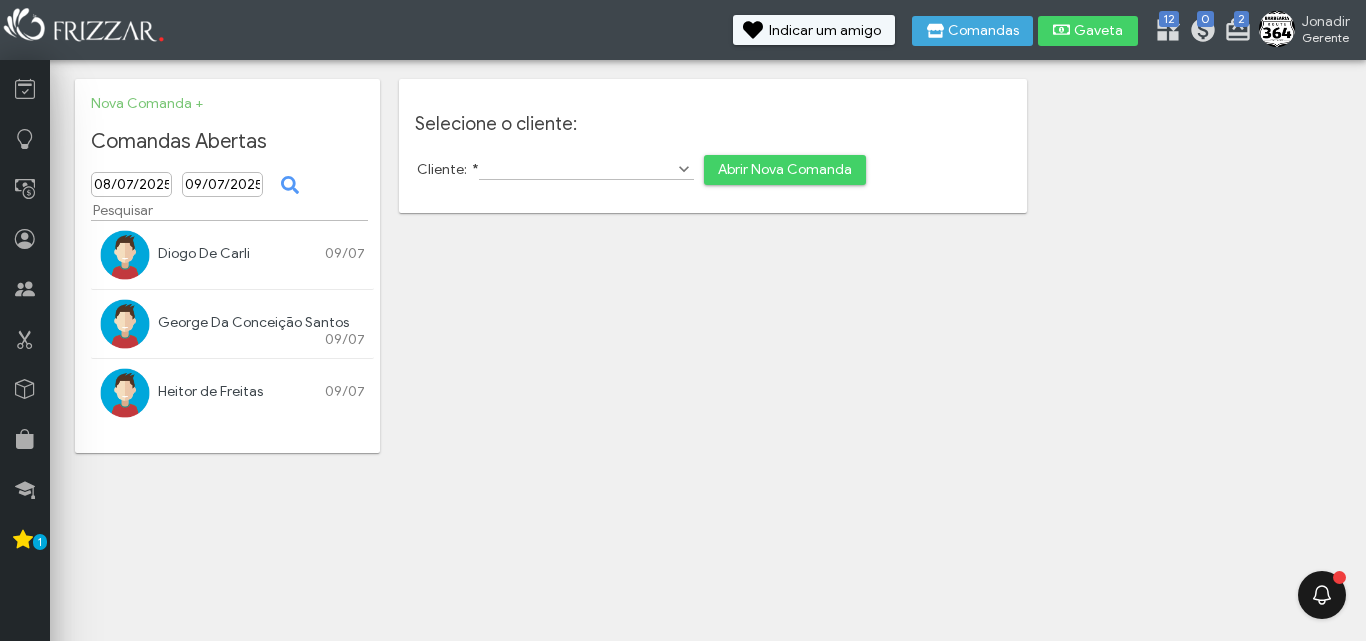 click at bounding box center [125, 255] 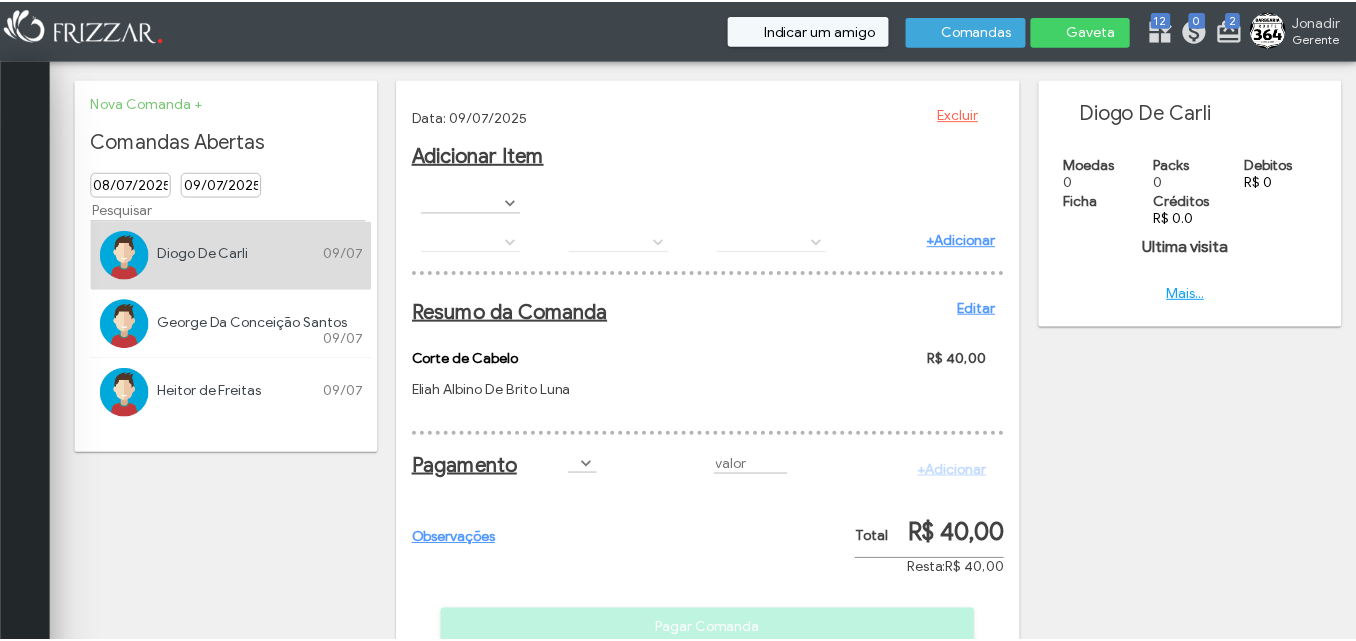 scroll, scrollTop: 0, scrollLeft: 0, axis: both 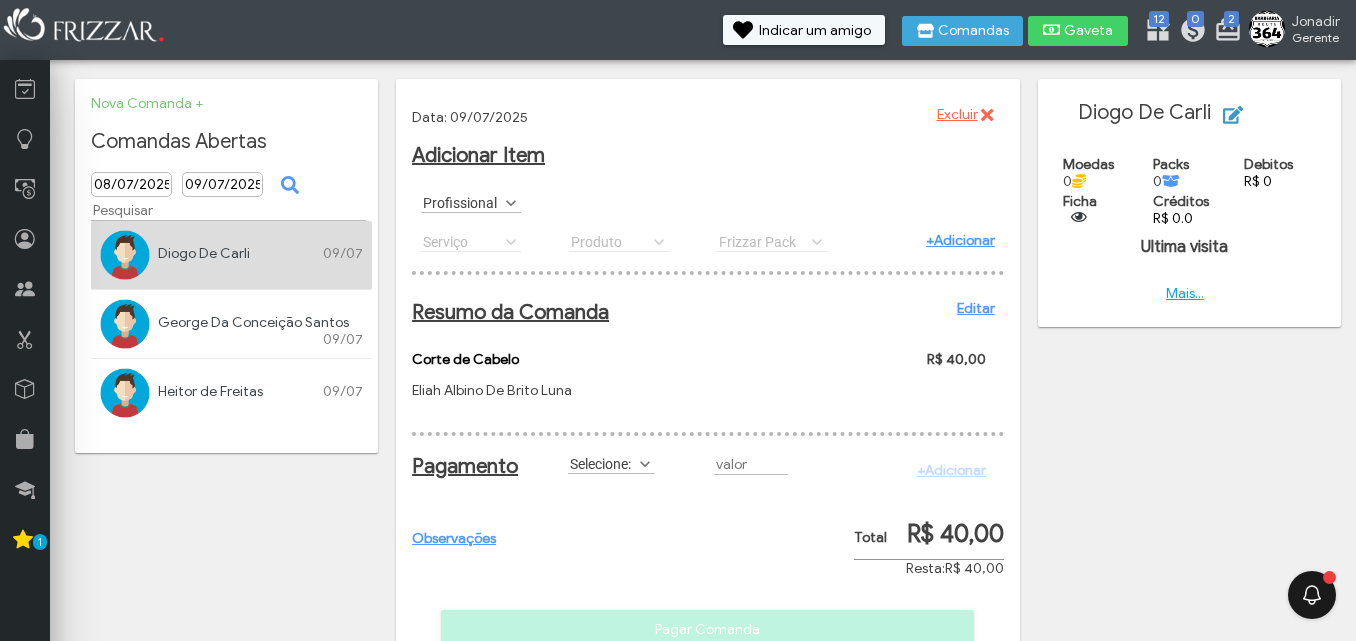 click at bounding box center [1231, 115] 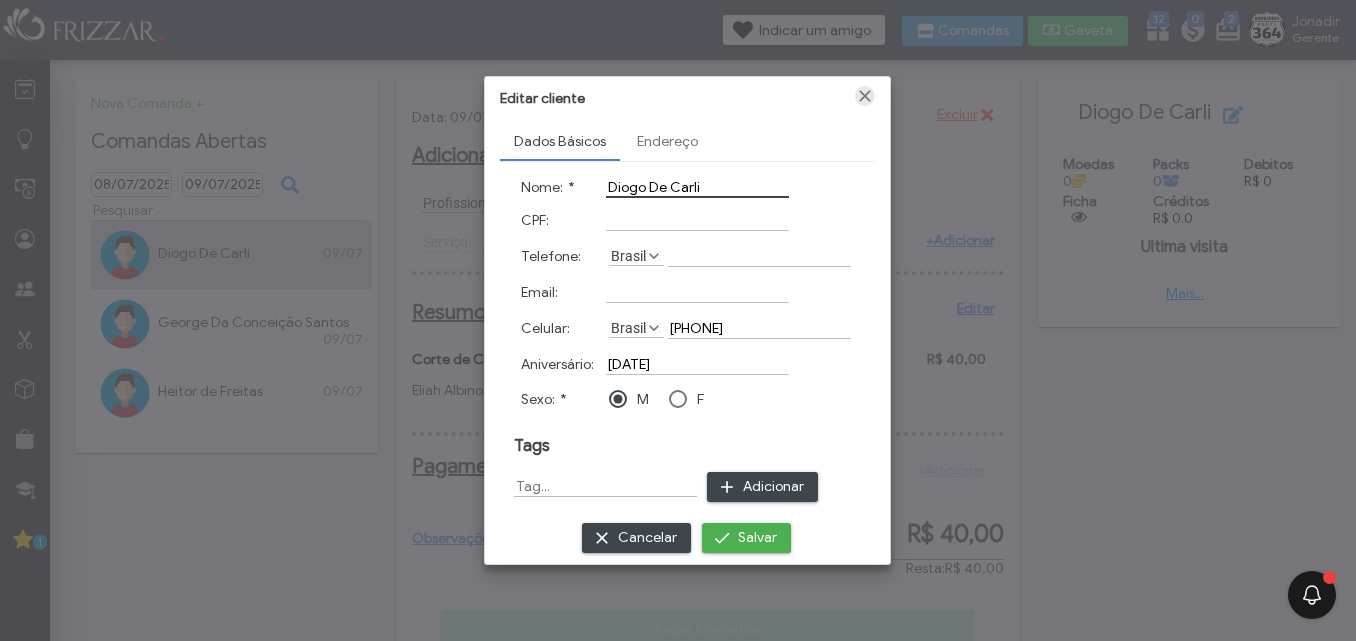 click at bounding box center [865, 96] 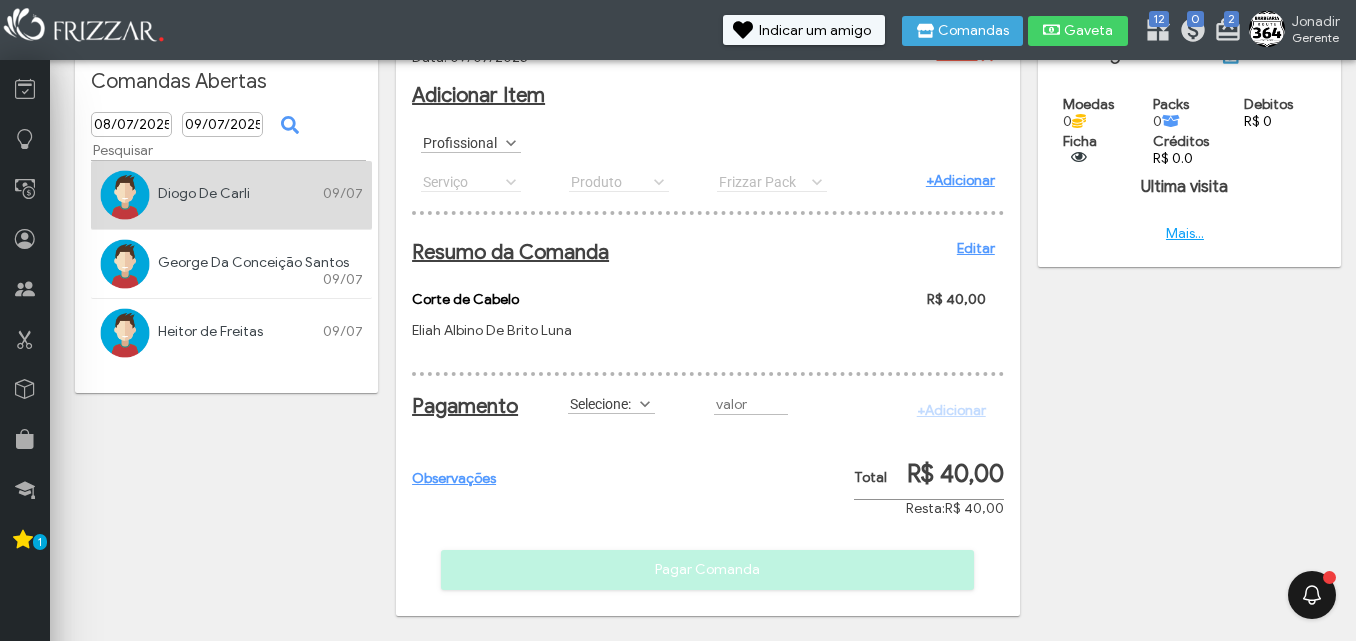 scroll, scrollTop: 77, scrollLeft: 0, axis: vertical 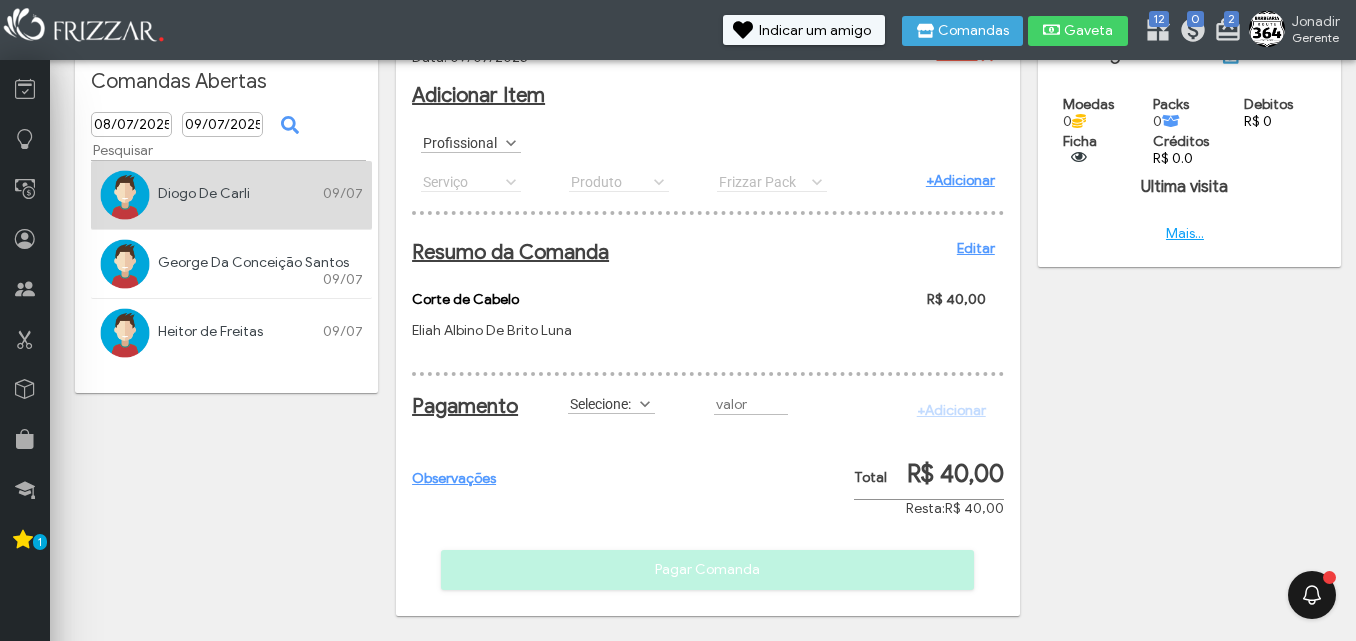 click at bounding box center (645, 404) 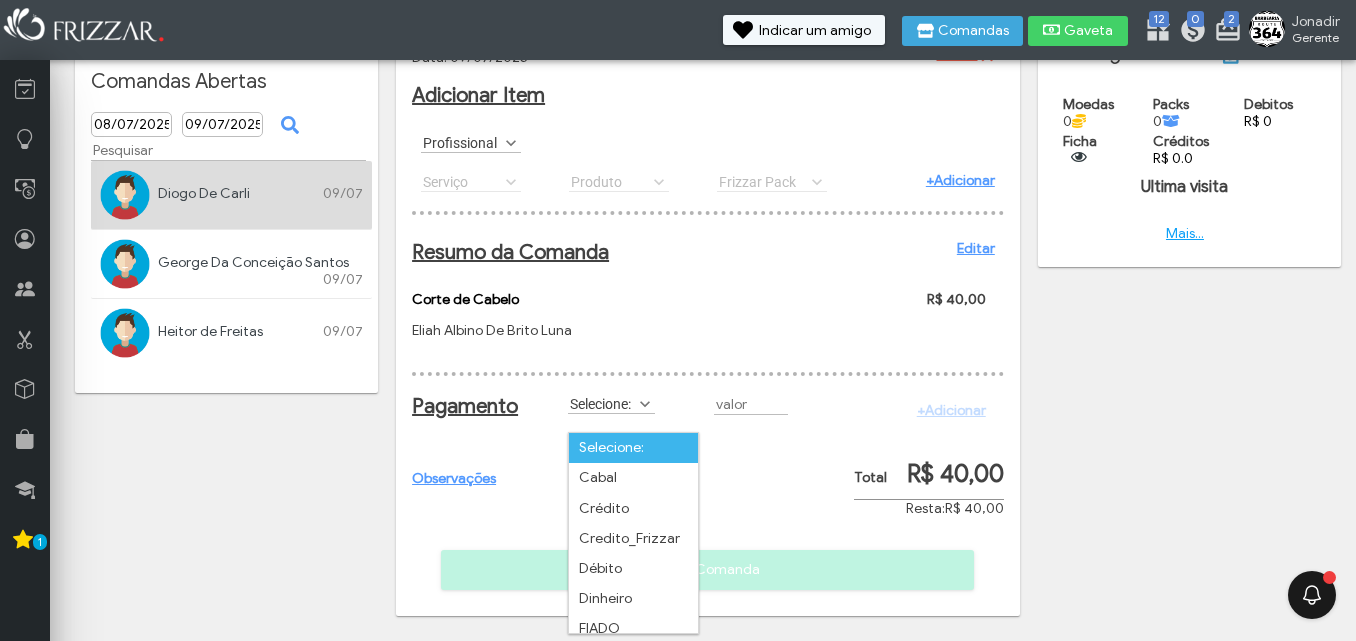 scroll, scrollTop: 11, scrollLeft: 89, axis: both 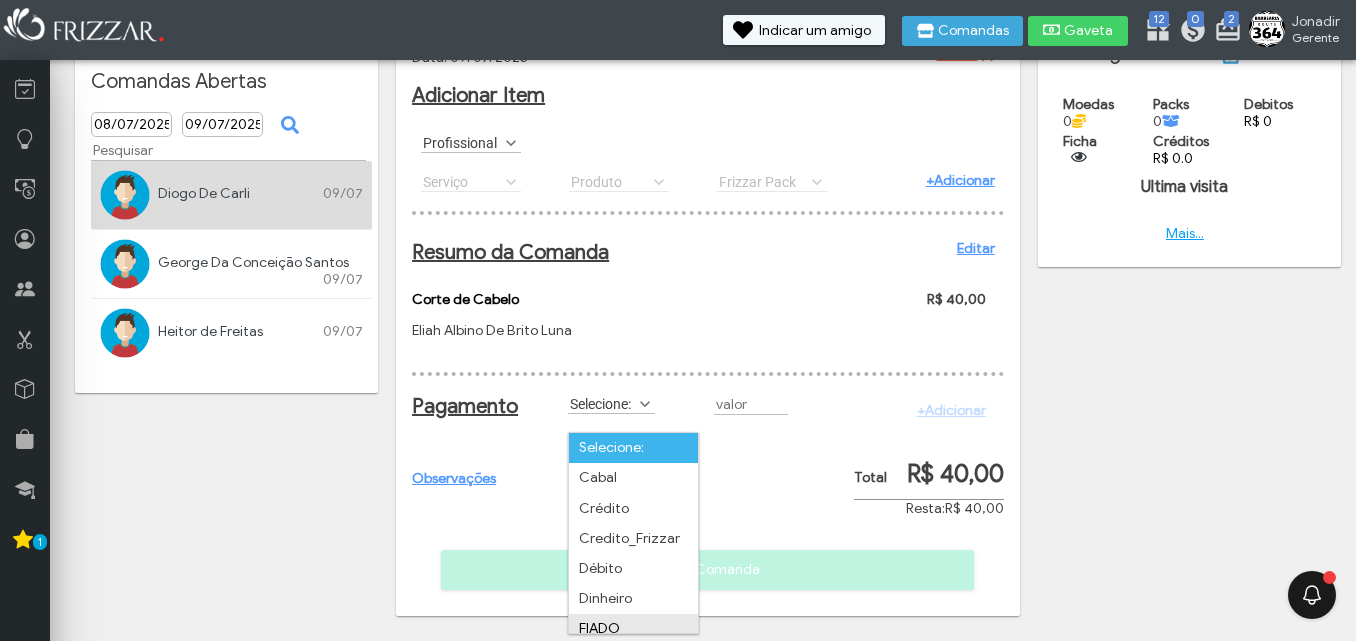 click on "FIADO" at bounding box center [633, 629] 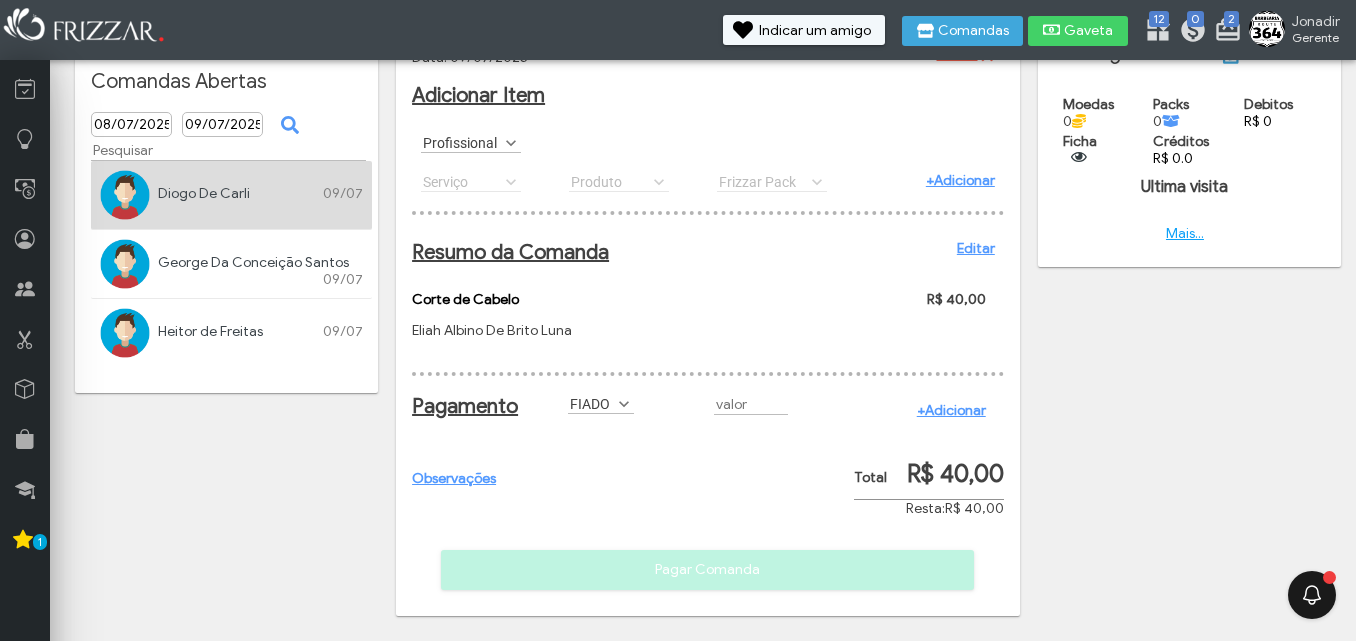 click at bounding box center (624, 404) 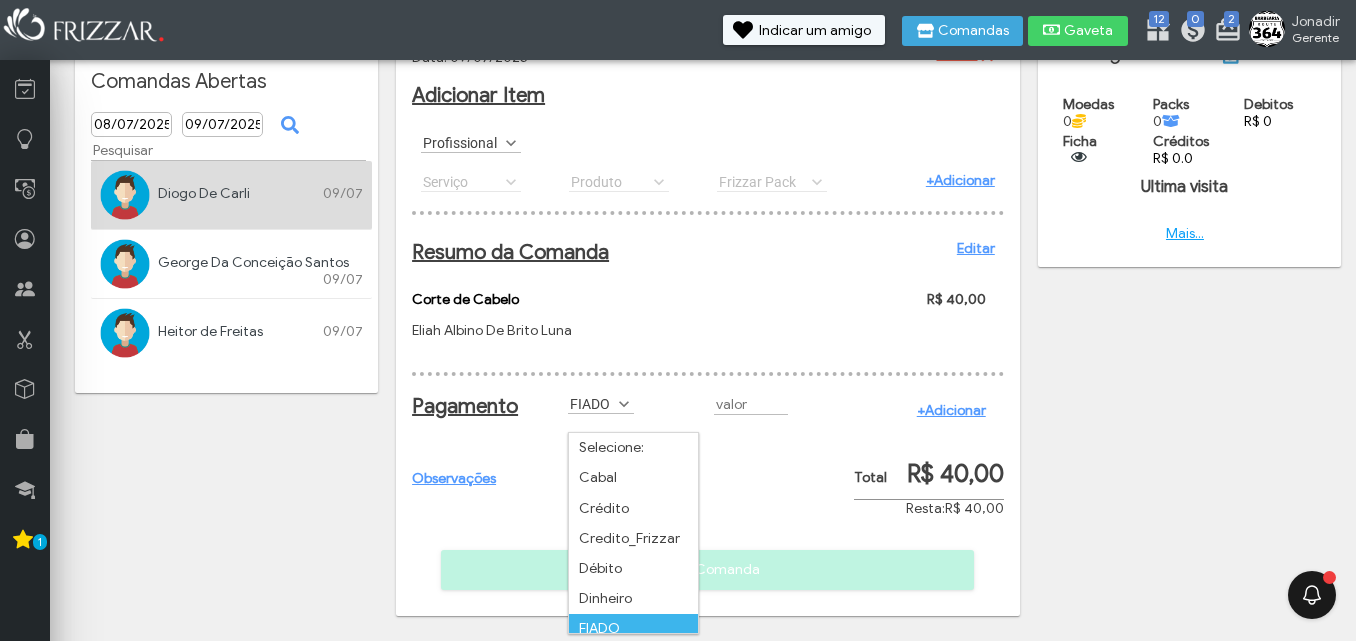 scroll, scrollTop: 11, scrollLeft: 0, axis: vertical 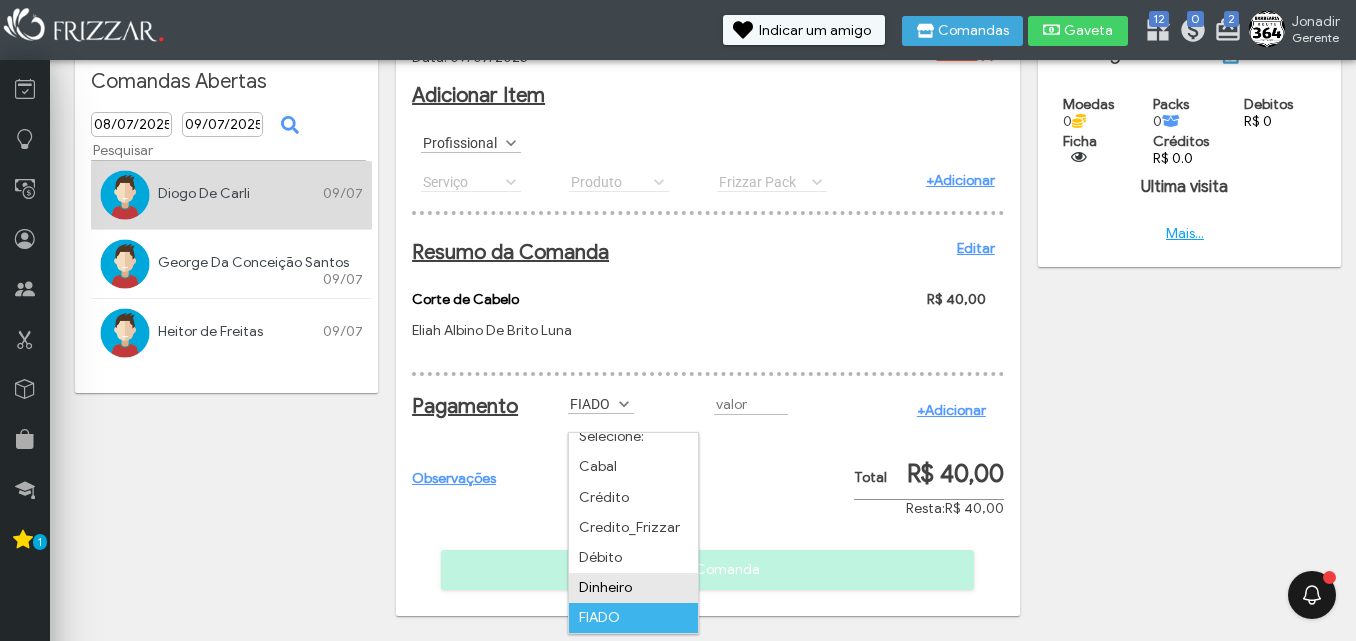 click on "Dinheiro" at bounding box center (633, 588) 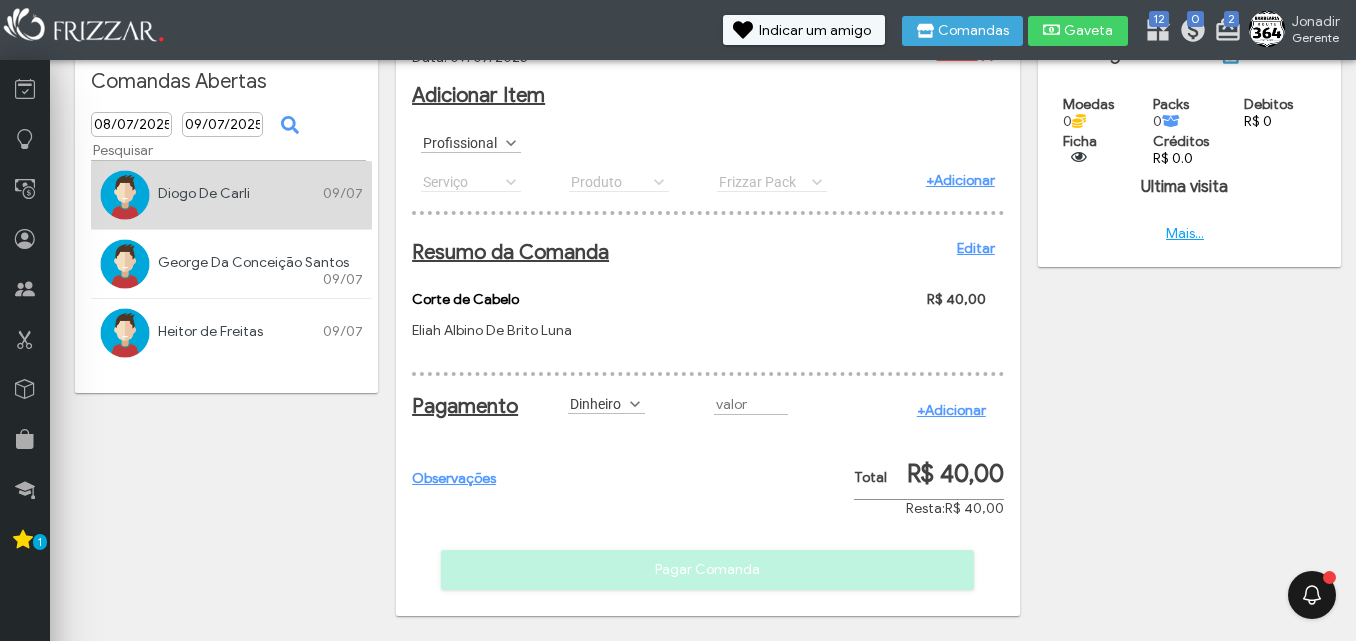scroll, scrollTop: 0, scrollLeft: 0, axis: both 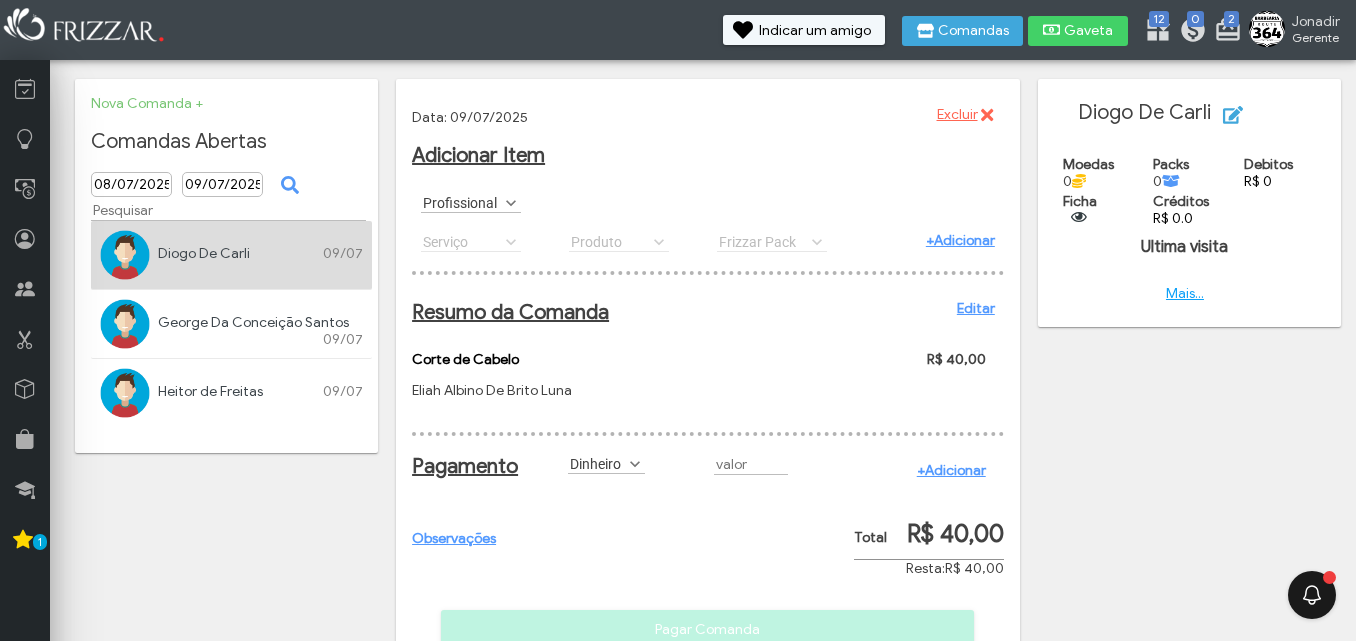 click at bounding box center (125, 324) 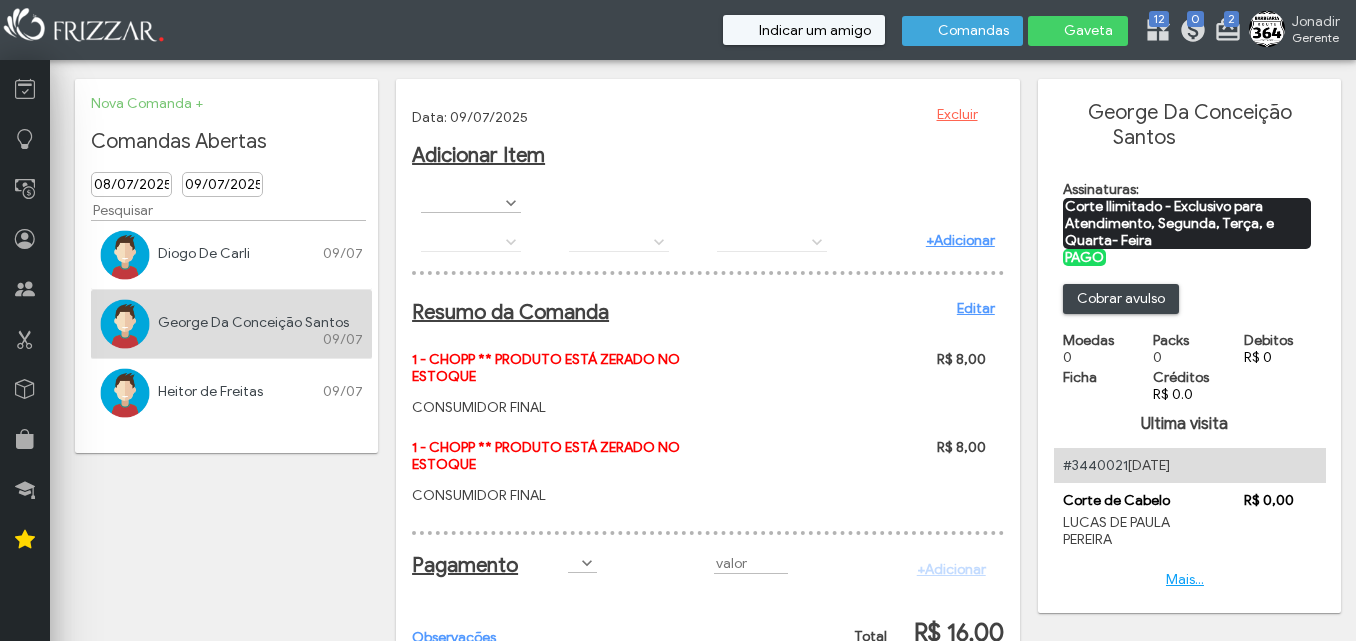 scroll, scrollTop: 0, scrollLeft: 0, axis: both 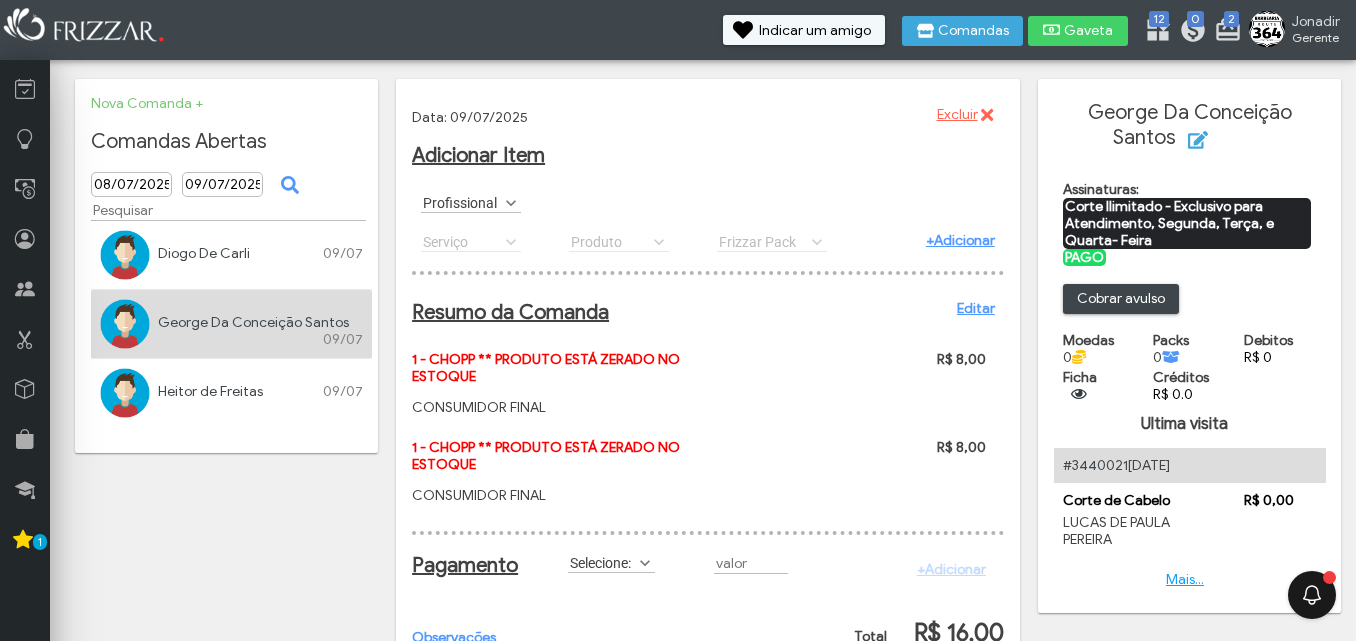 click on "Profissional" at bounding box center [462, 202] 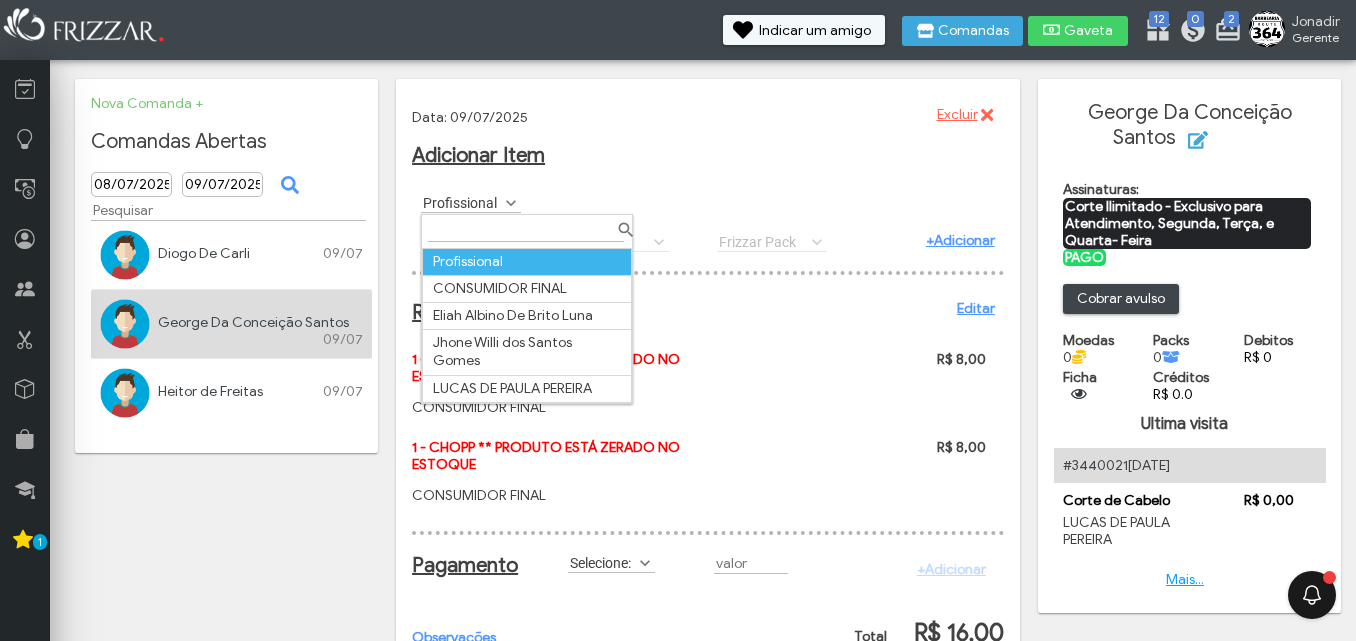 scroll, scrollTop: 11, scrollLeft: 89, axis: both 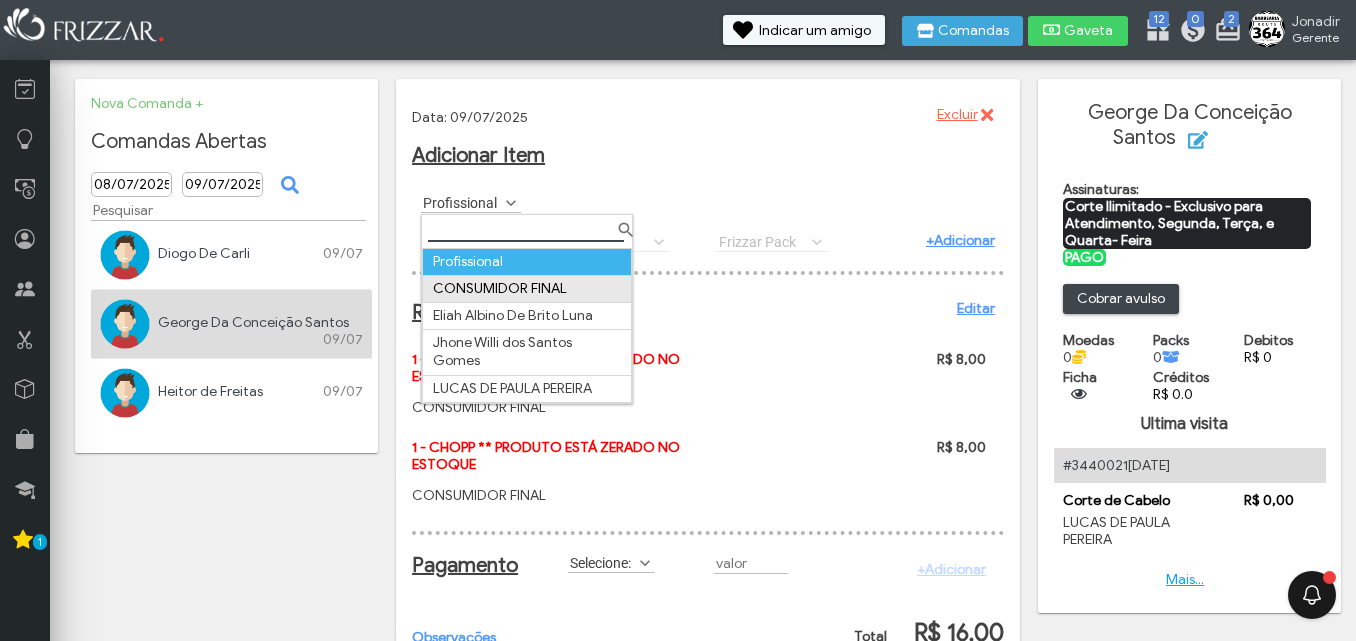click on "CONSUMIDOR FINAL" at bounding box center [527, 288] 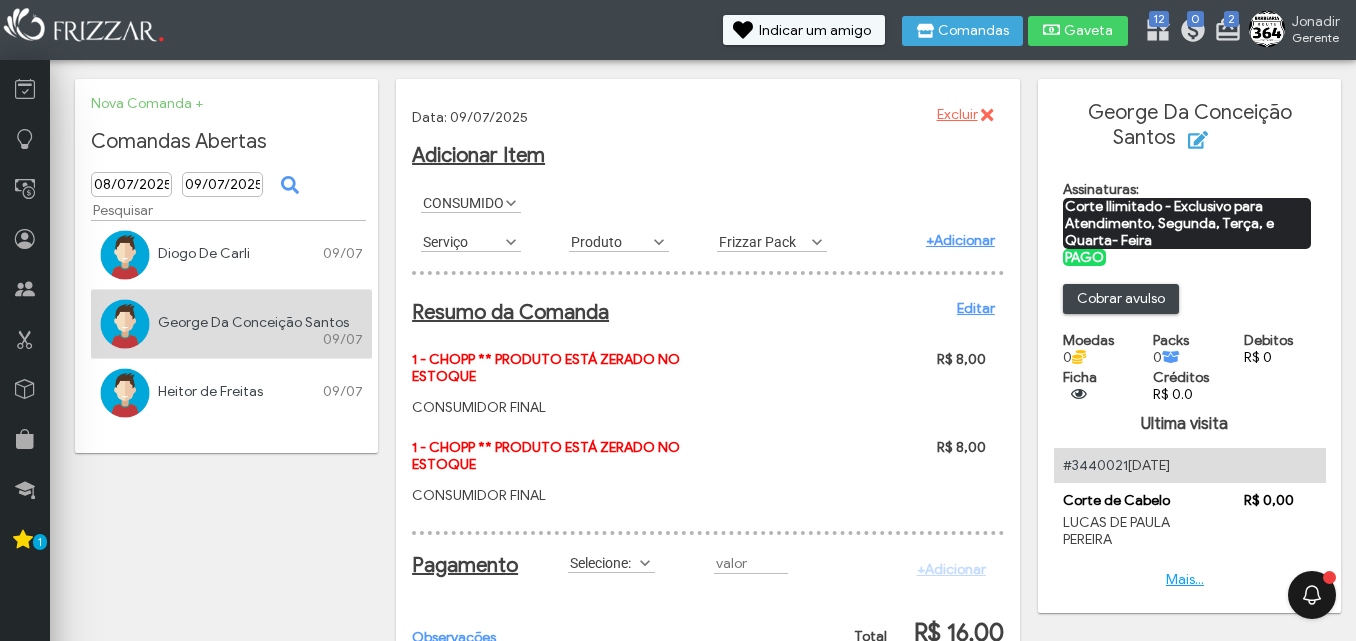scroll, scrollTop: 11, scrollLeft: 89, axis: both 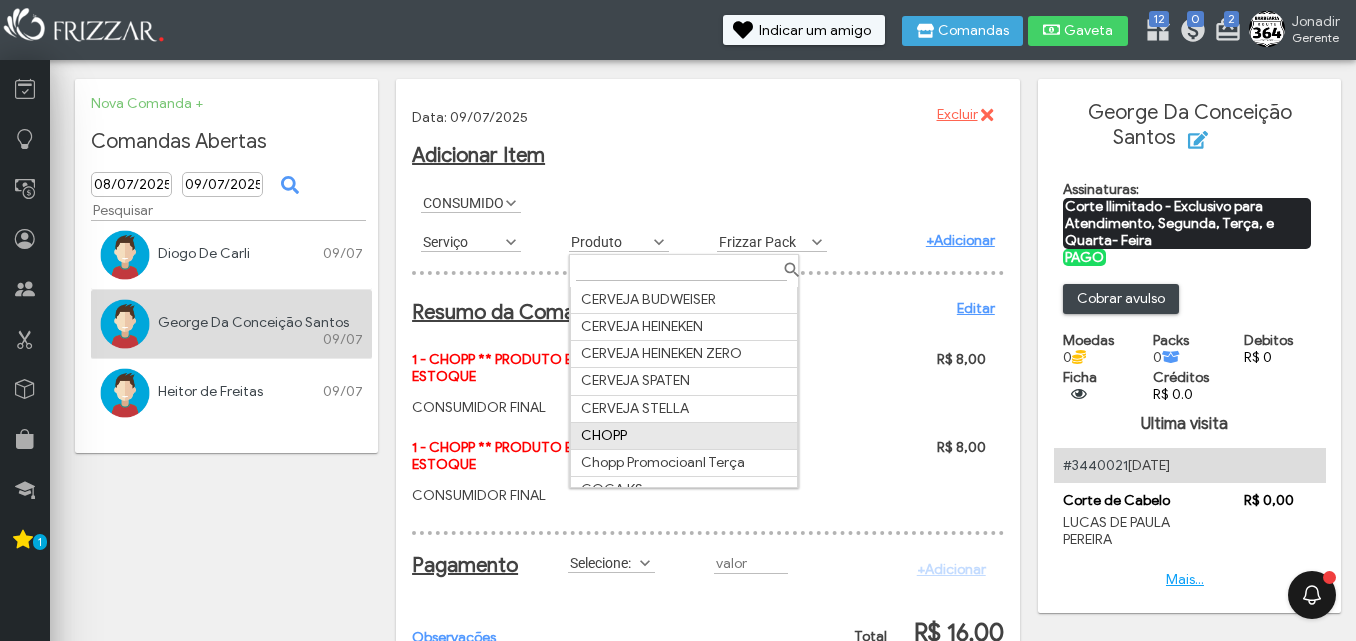 click on "CHOPP" at bounding box center (684, 435) 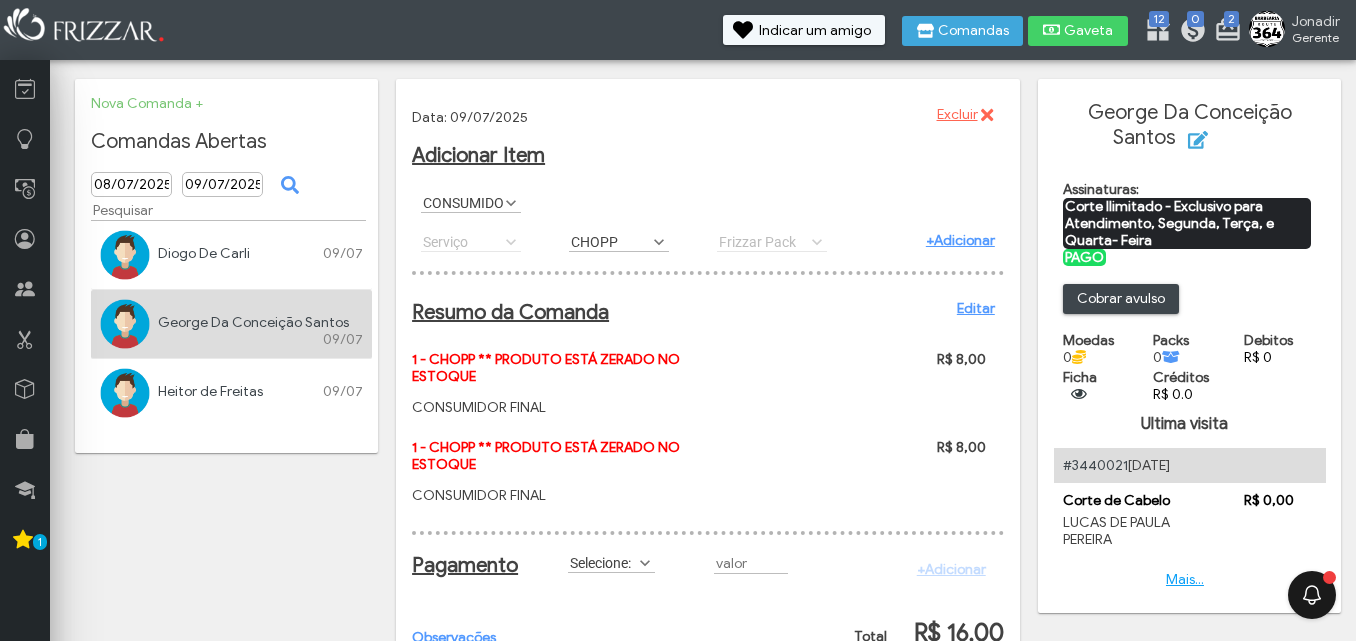click on "+Adicionar" at bounding box center [960, 240] 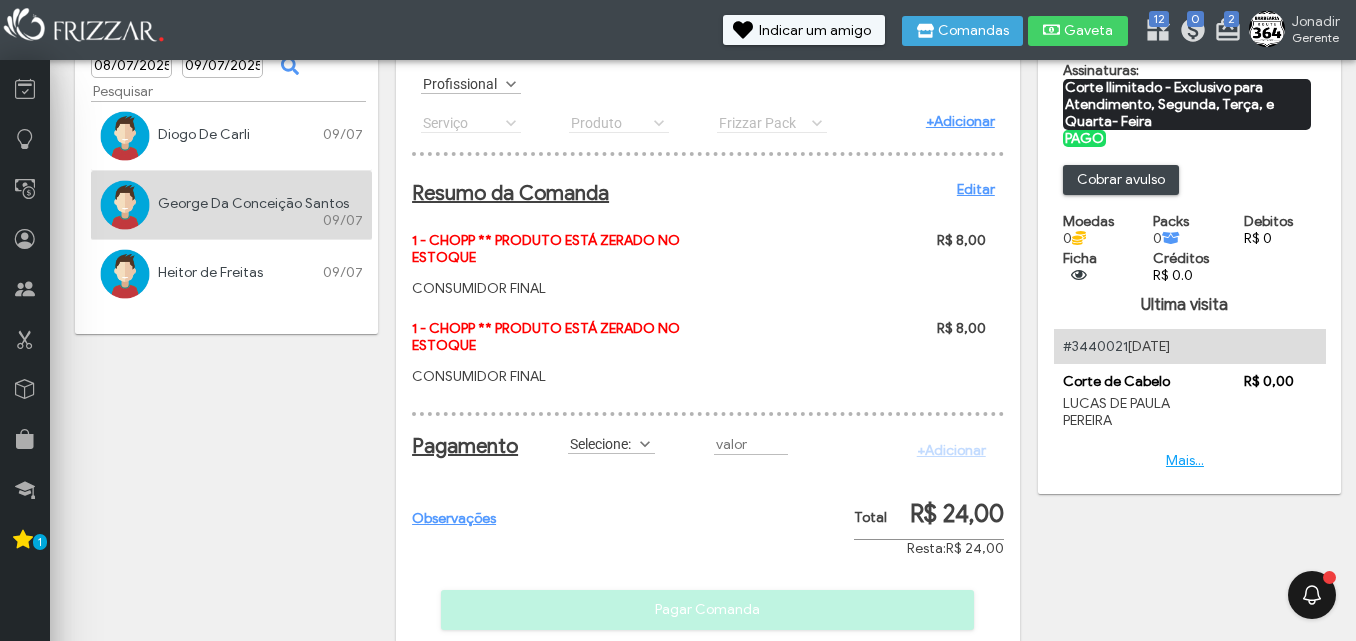 scroll, scrollTop: 161, scrollLeft: 0, axis: vertical 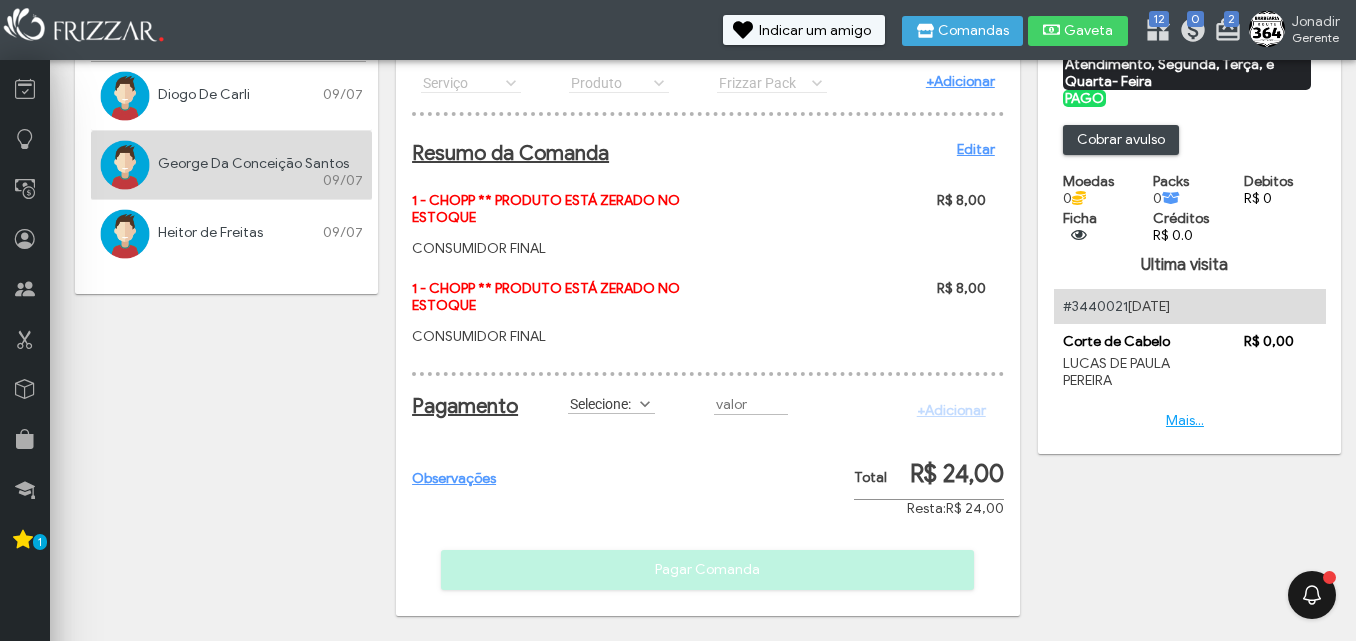 click at bounding box center [645, 404] 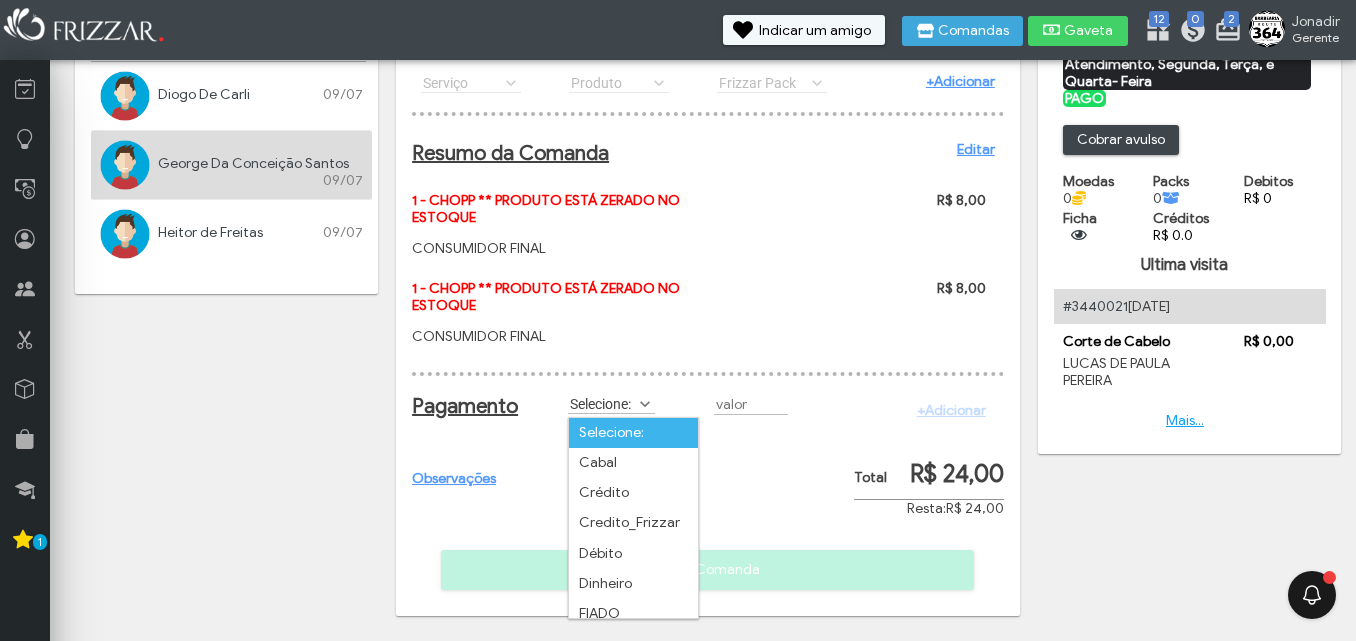 scroll, scrollTop: 11, scrollLeft: 89, axis: both 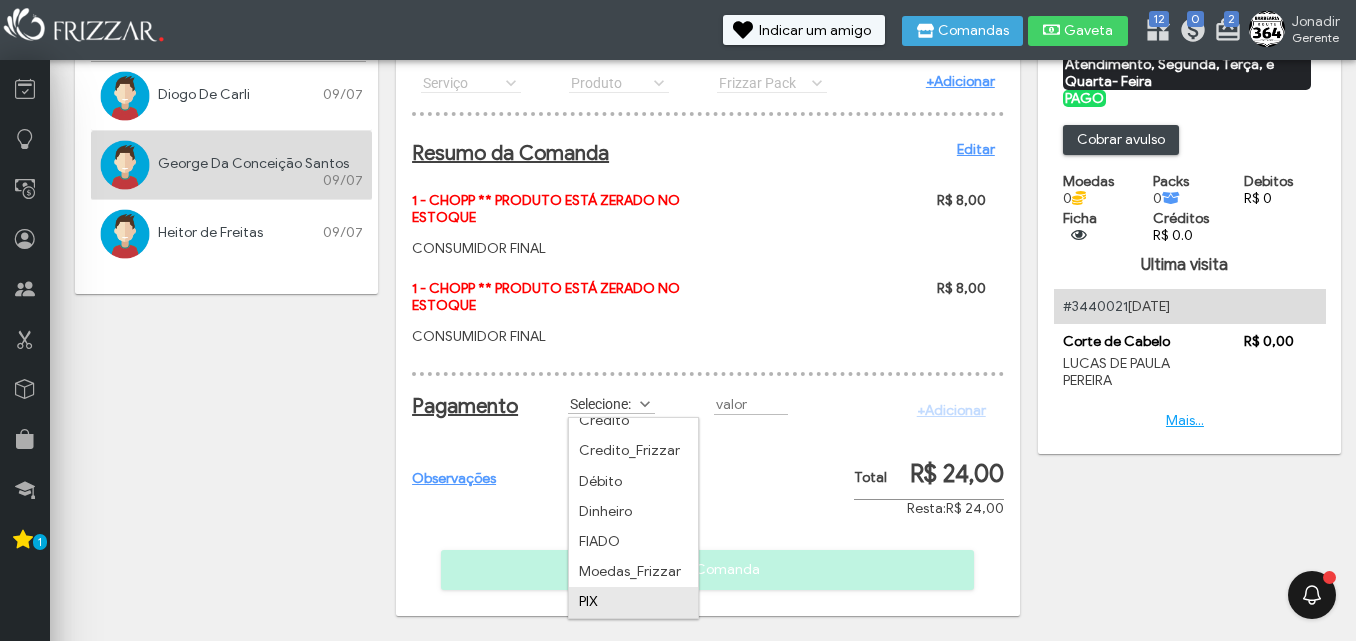 click on "PIX" at bounding box center (633, 602) 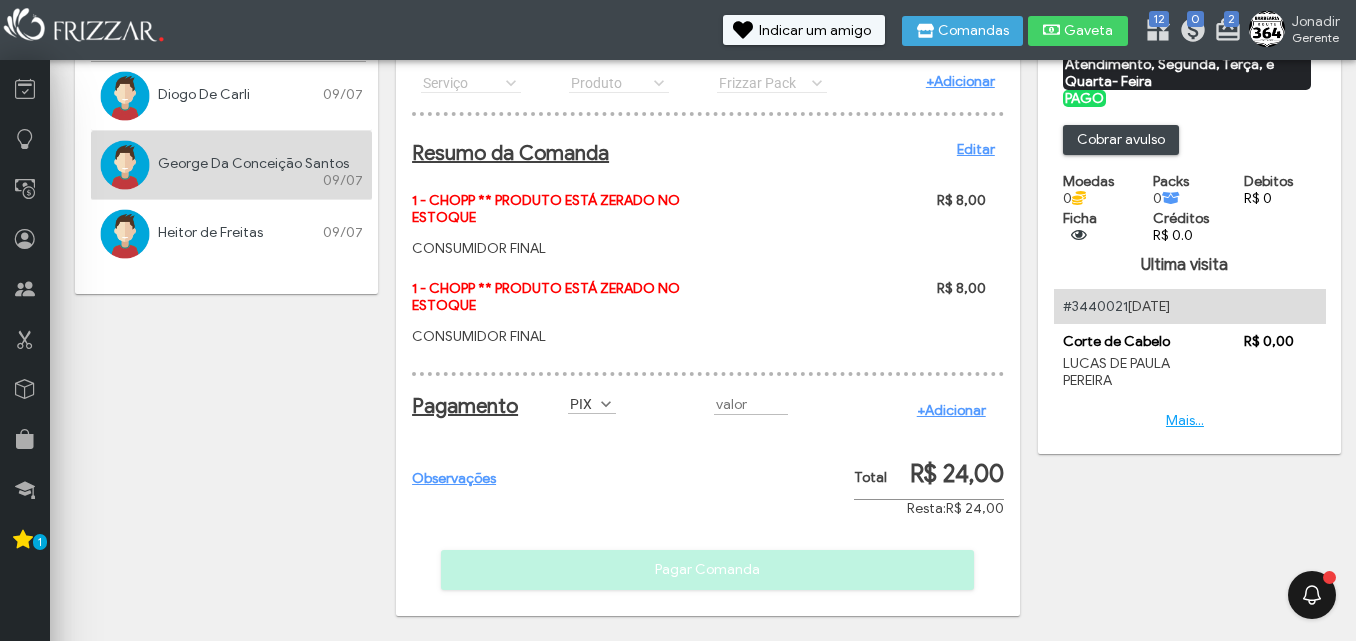 click on "+Adicionar" at bounding box center [951, 410] 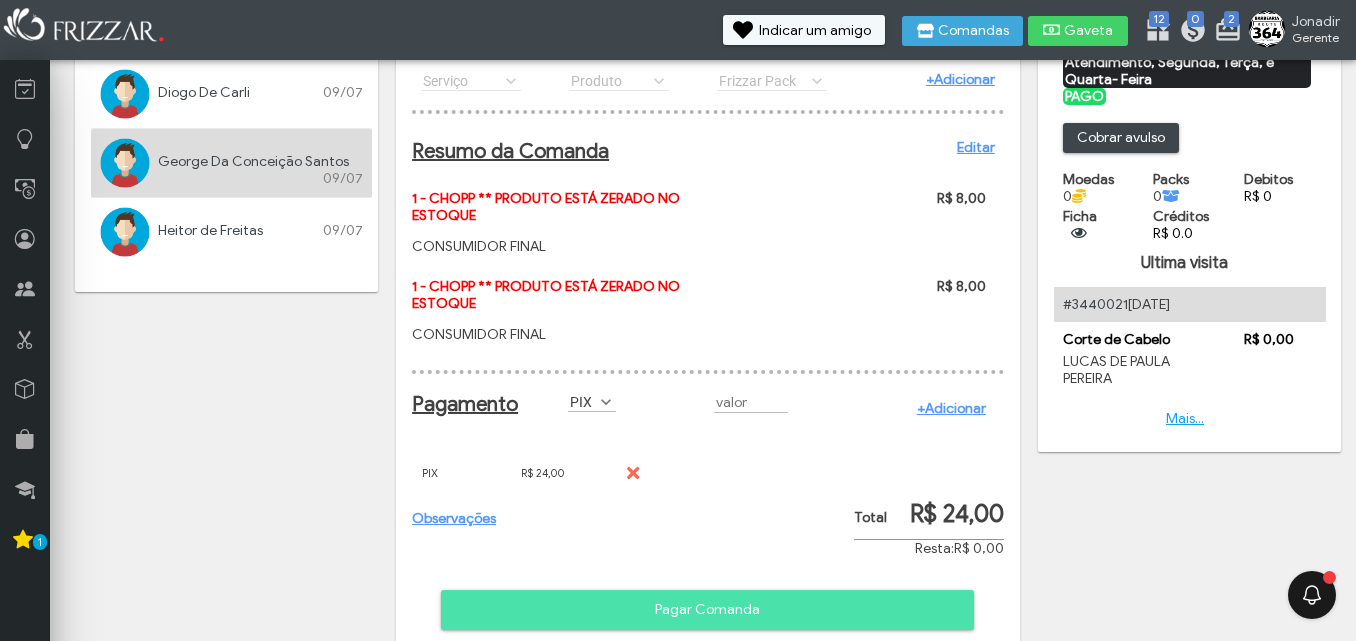 click on "Pagar Comanda" at bounding box center [707, 610] 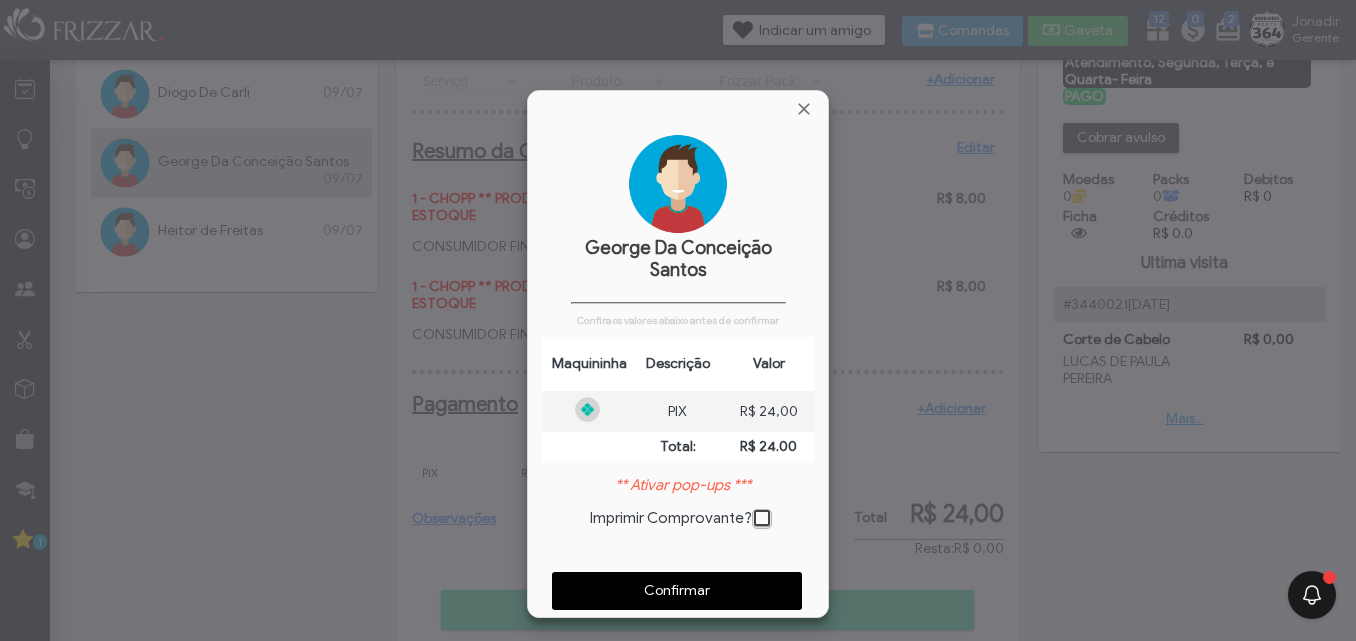 scroll, scrollTop: 10, scrollLeft: 11, axis: both 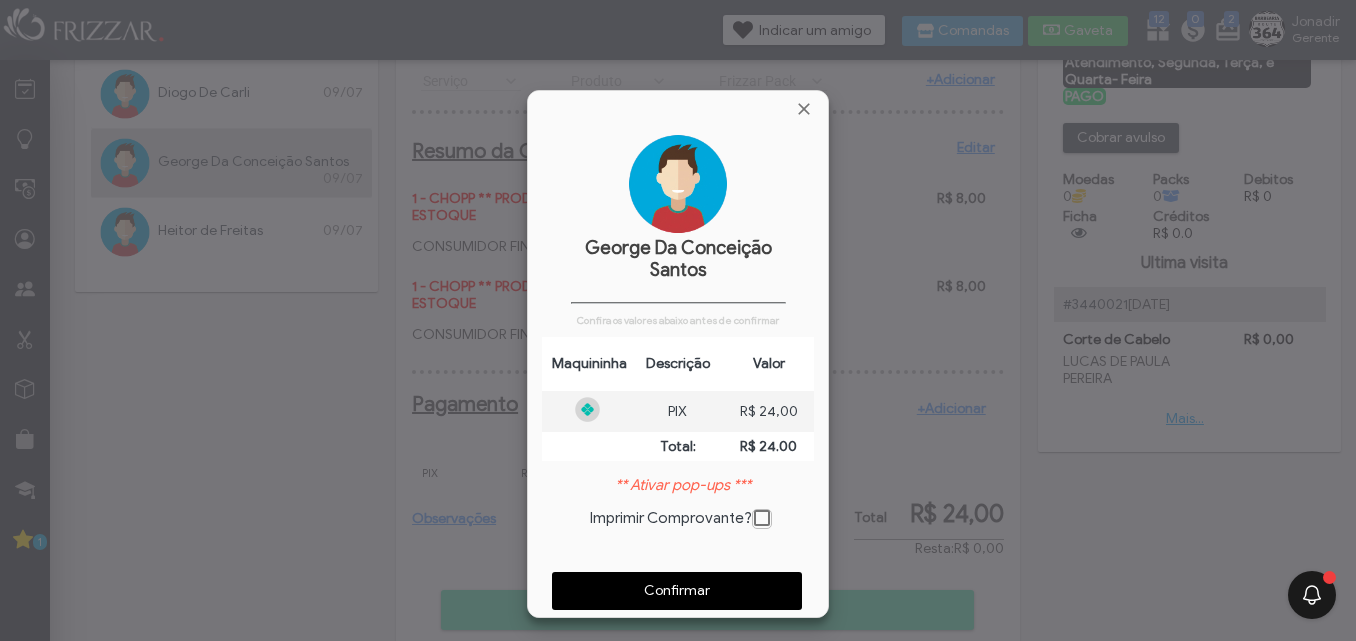 click on "Confirmar" at bounding box center [677, 591] 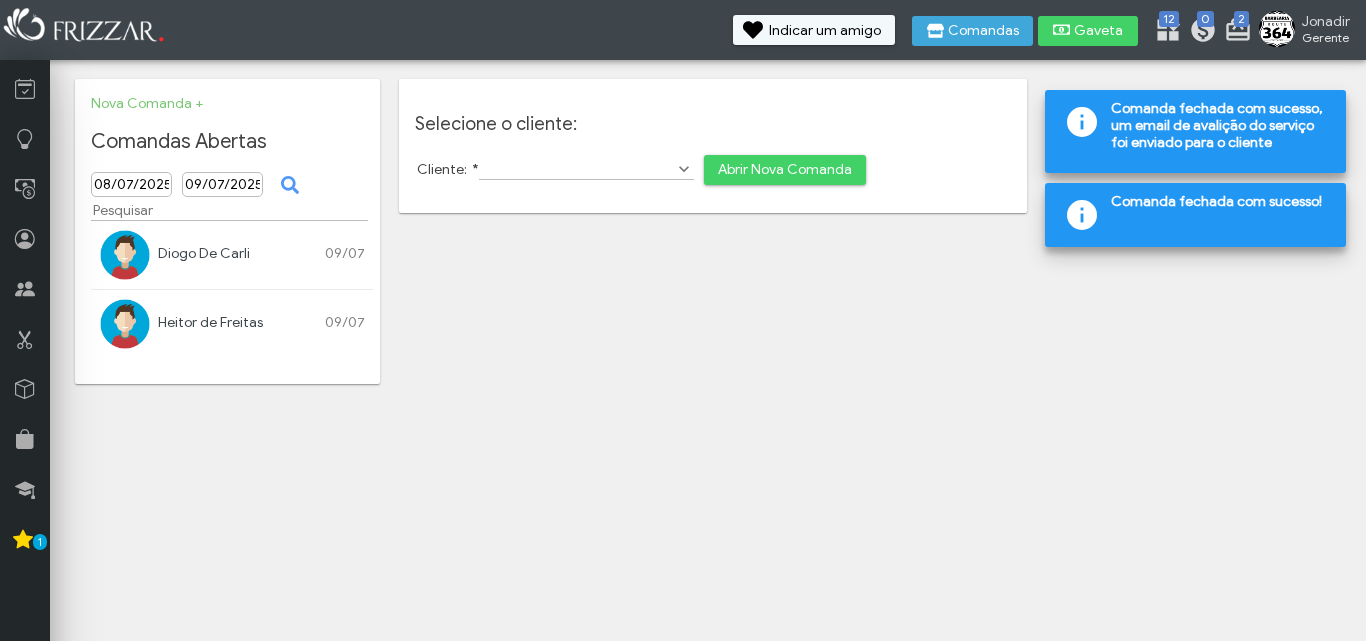 scroll, scrollTop: 0, scrollLeft: 0, axis: both 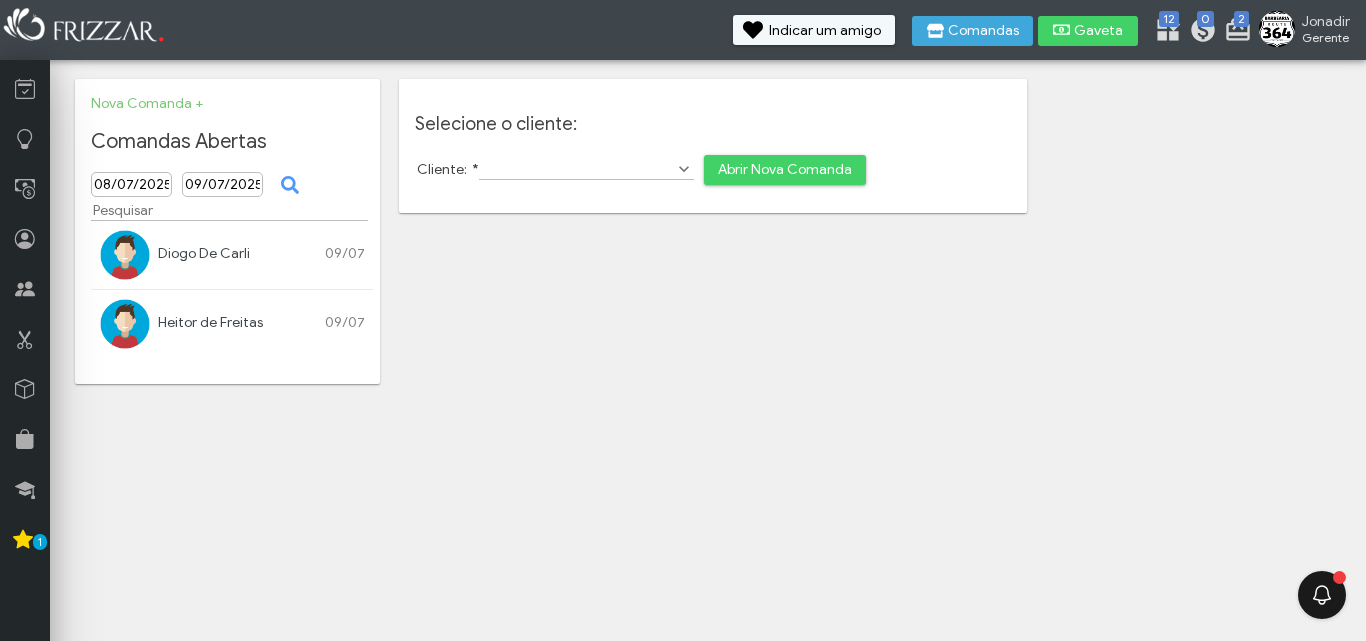 click at bounding box center [125, 255] 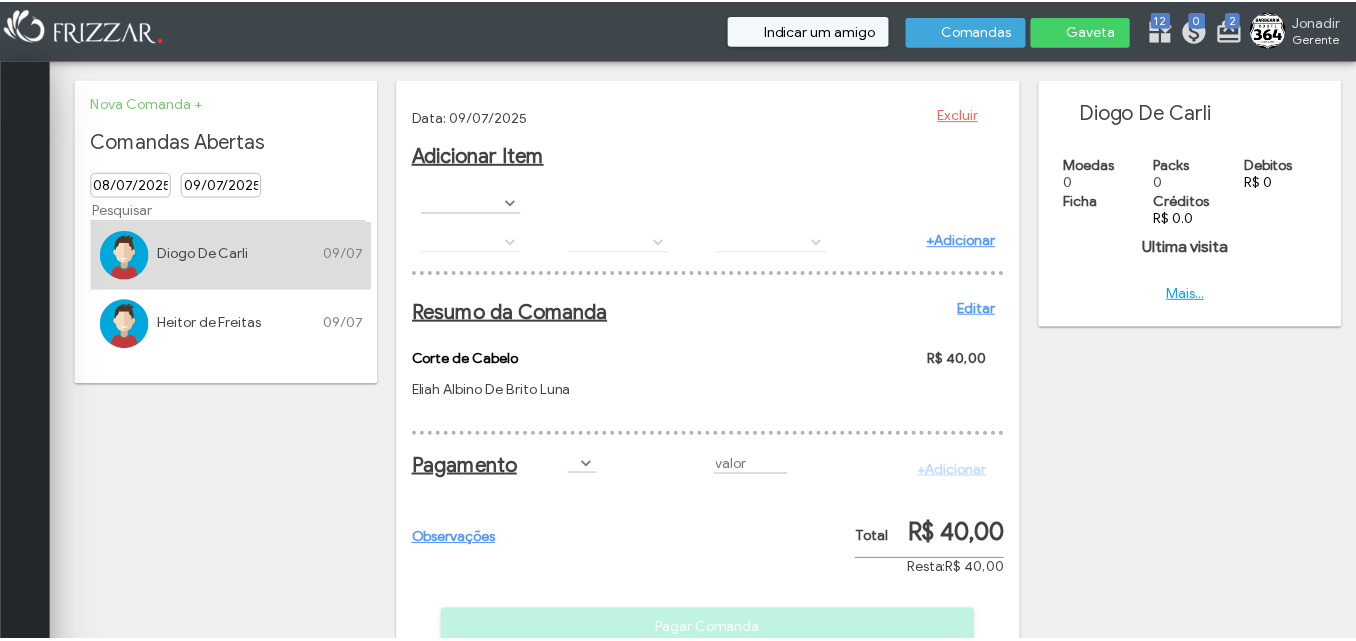 scroll, scrollTop: 0, scrollLeft: 0, axis: both 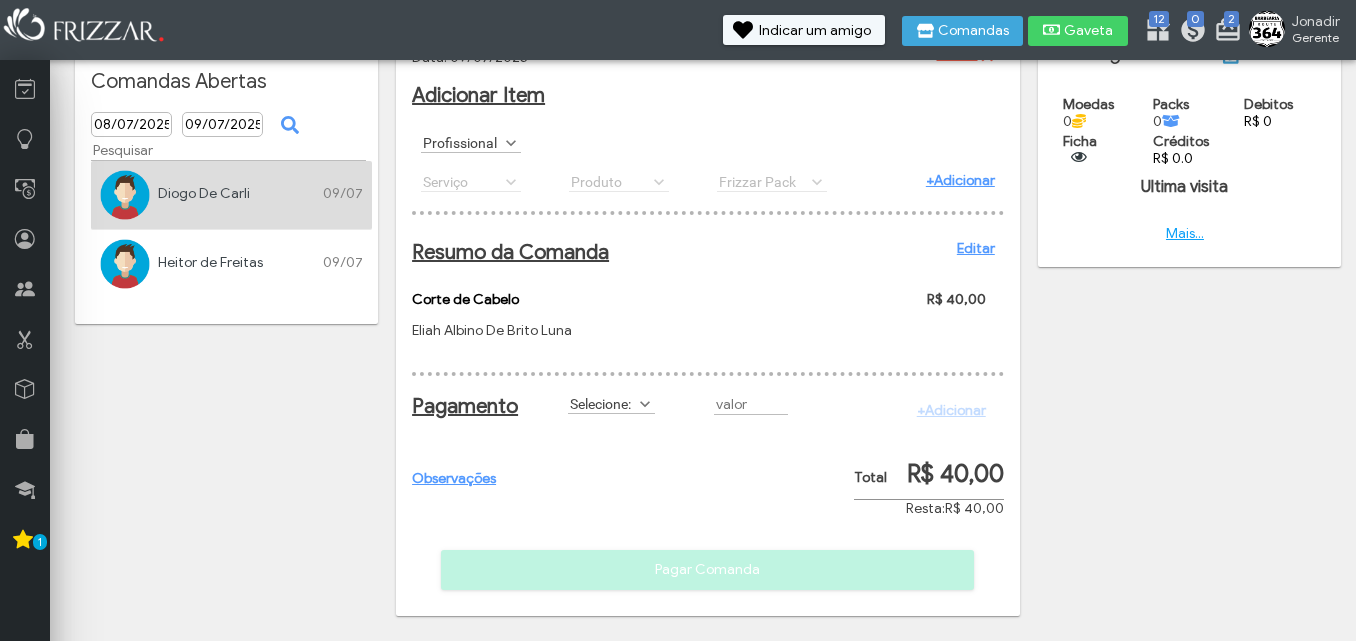 click at bounding box center (645, 404) 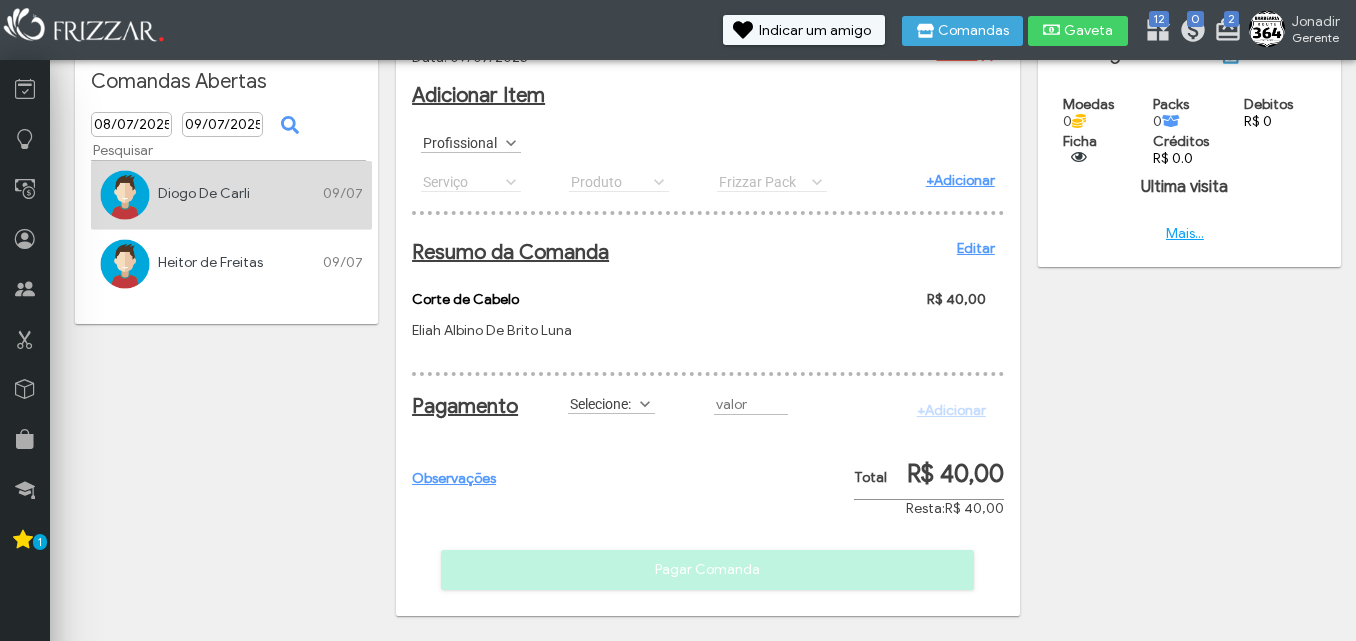 scroll, scrollTop: 11, scrollLeft: 89, axis: both 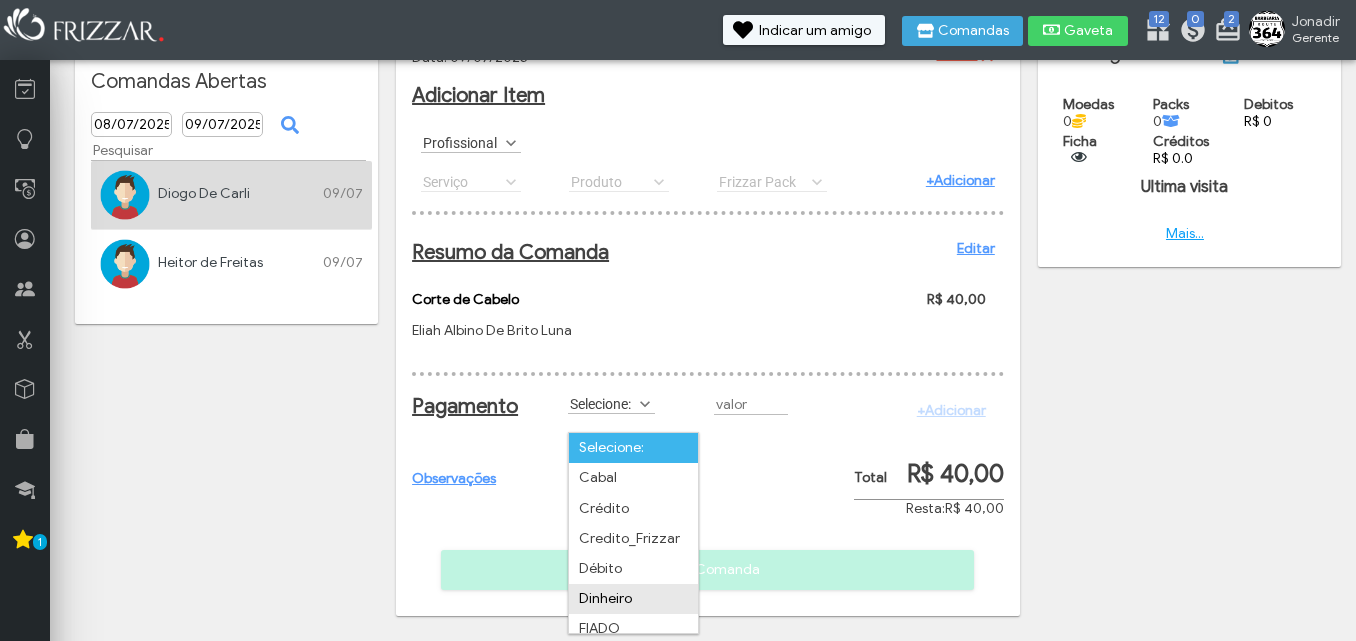 click on "Dinheiro" at bounding box center [633, 599] 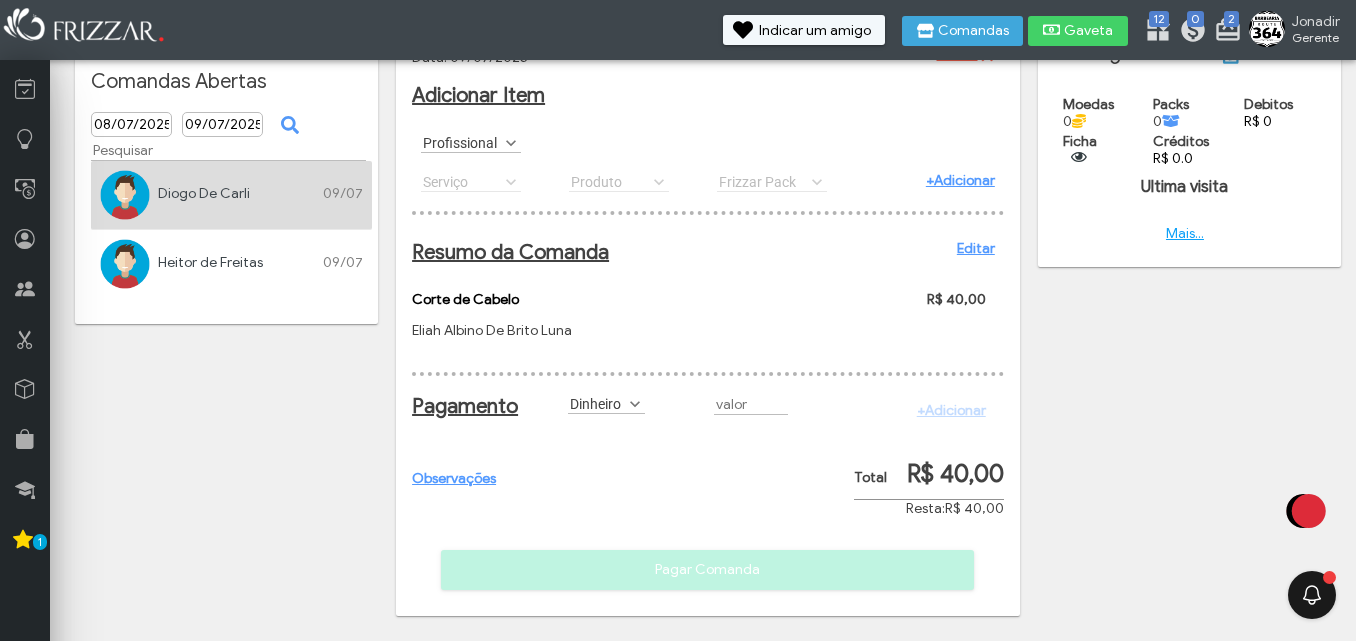 scroll, scrollTop: 0, scrollLeft: 0, axis: both 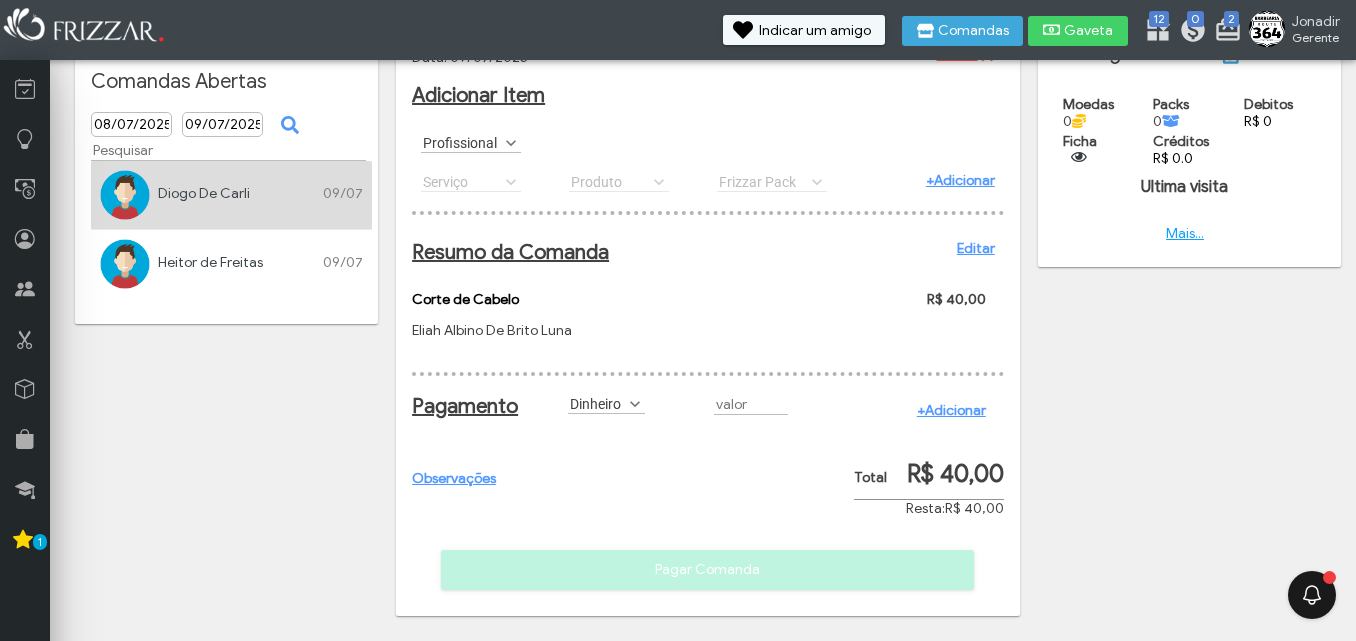 click on "+Adicionar" at bounding box center [951, 410] 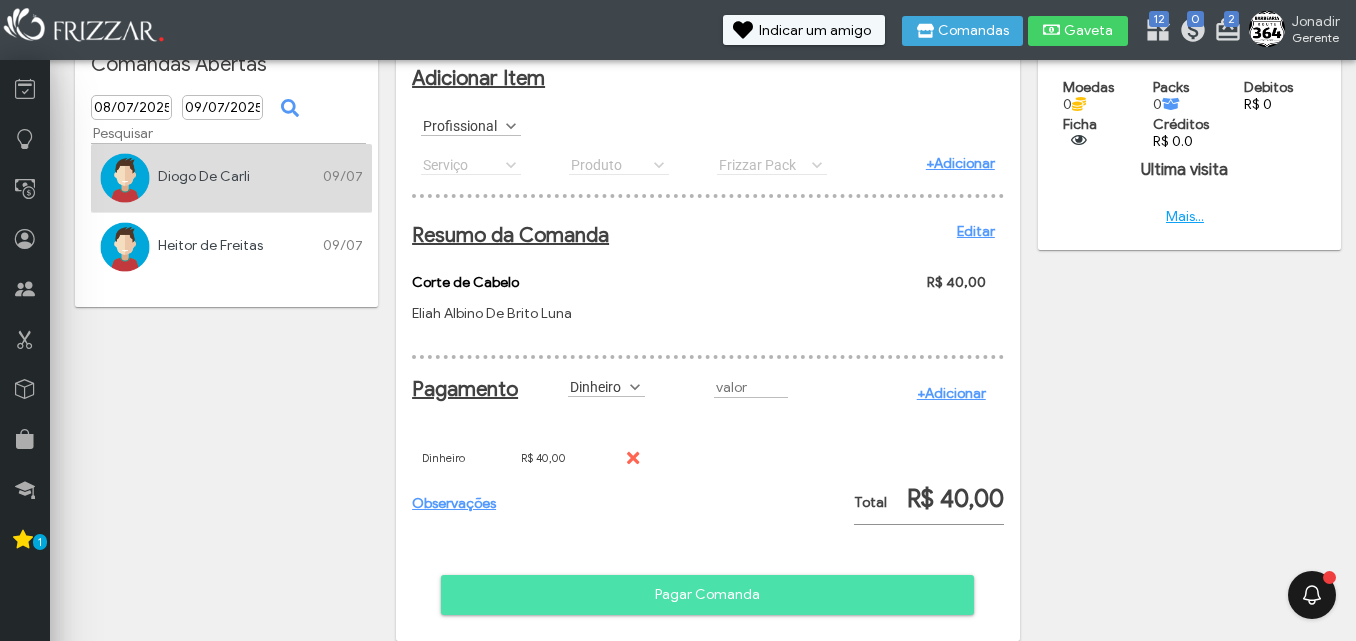 click on "Pagar Comanda" at bounding box center (707, 595) 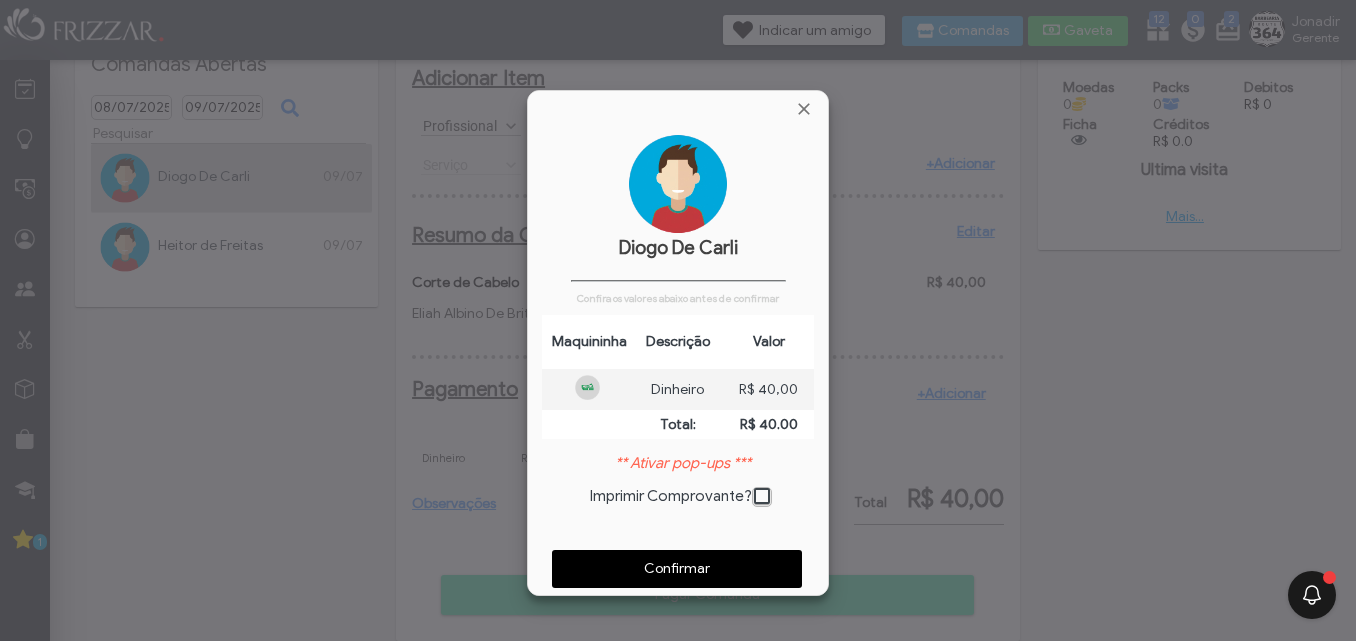 scroll, scrollTop: 10, scrollLeft: 11, axis: both 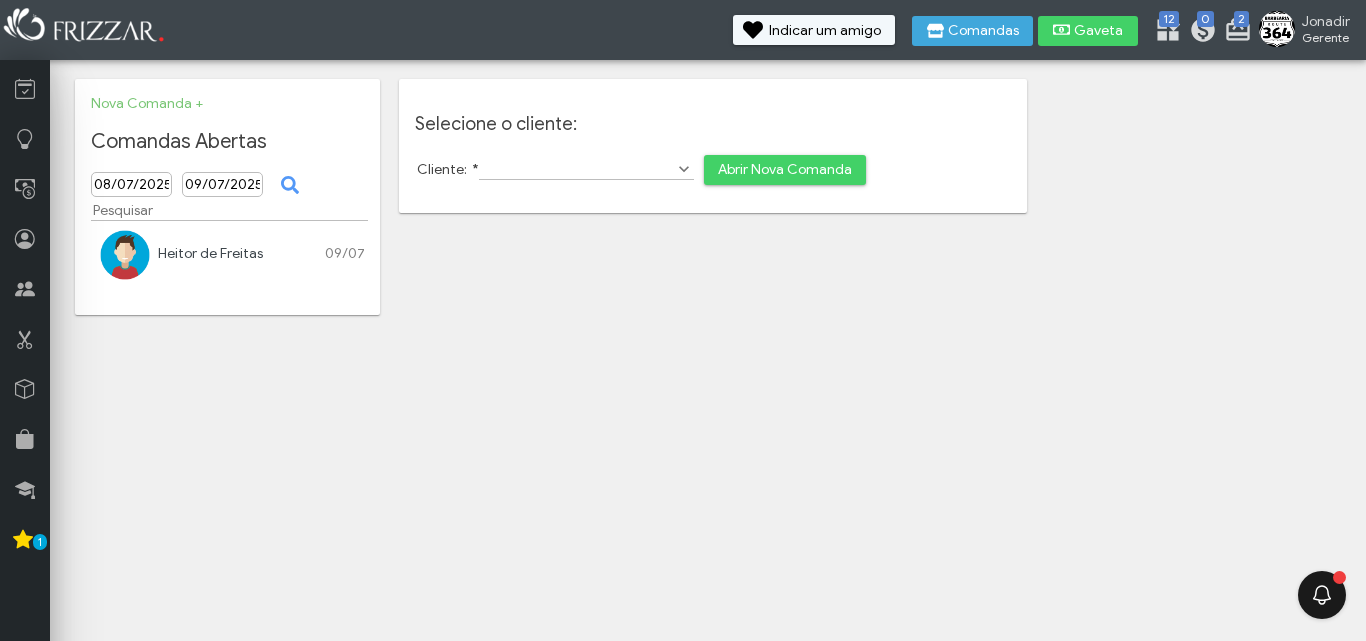 click at bounding box center (125, 255) 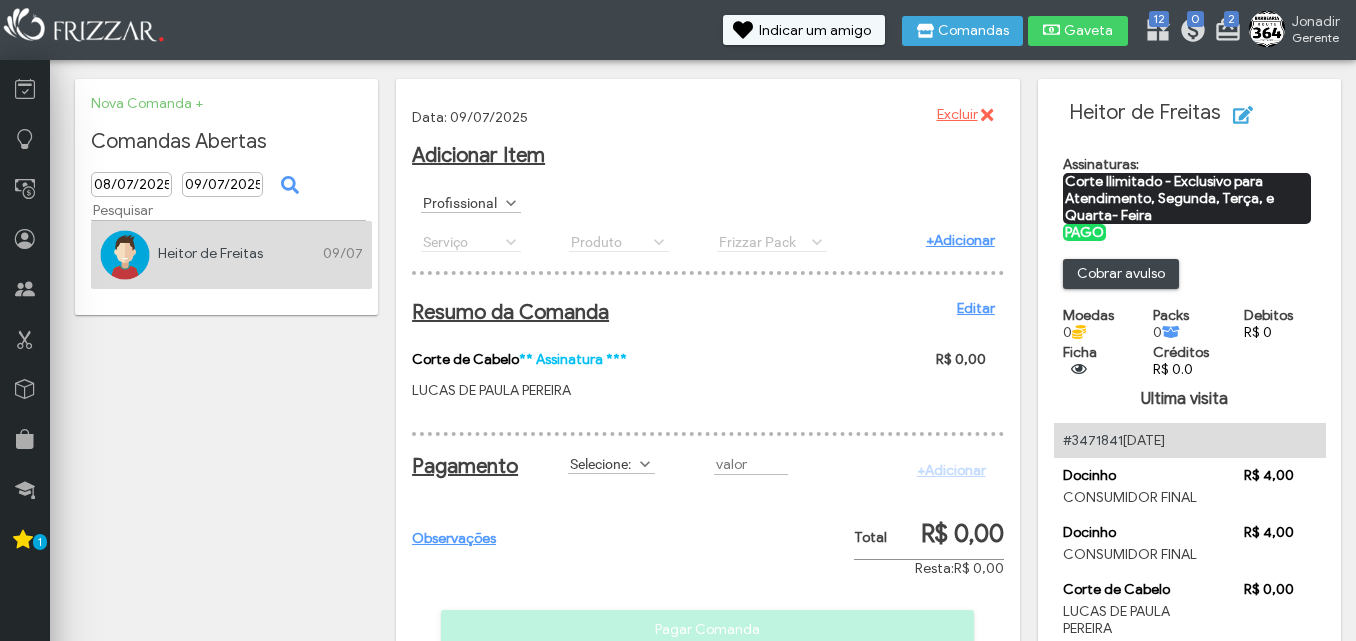 scroll, scrollTop: 0, scrollLeft: 0, axis: both 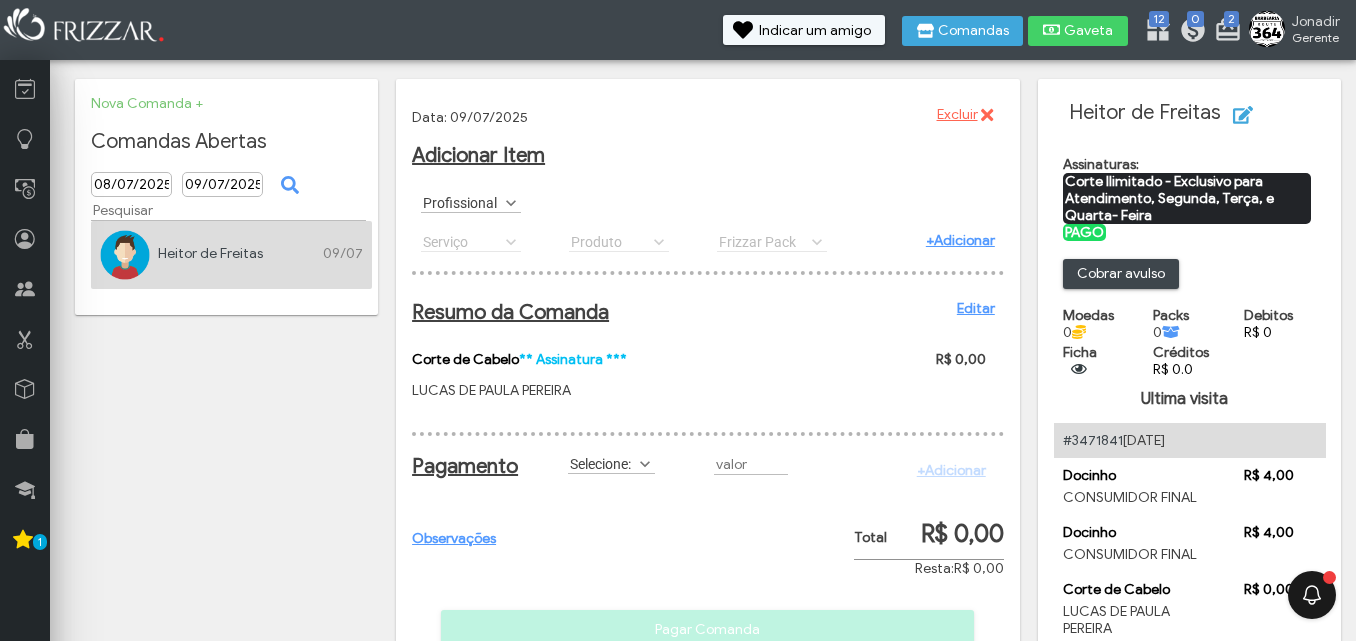 click on "Resumo da Comanda
Editar
Corte de Cabelo  ** Assinatura ***
[FIRST] [MIDDLE] [LAST]
R$ 0,00" at bounding box center (708, 346) 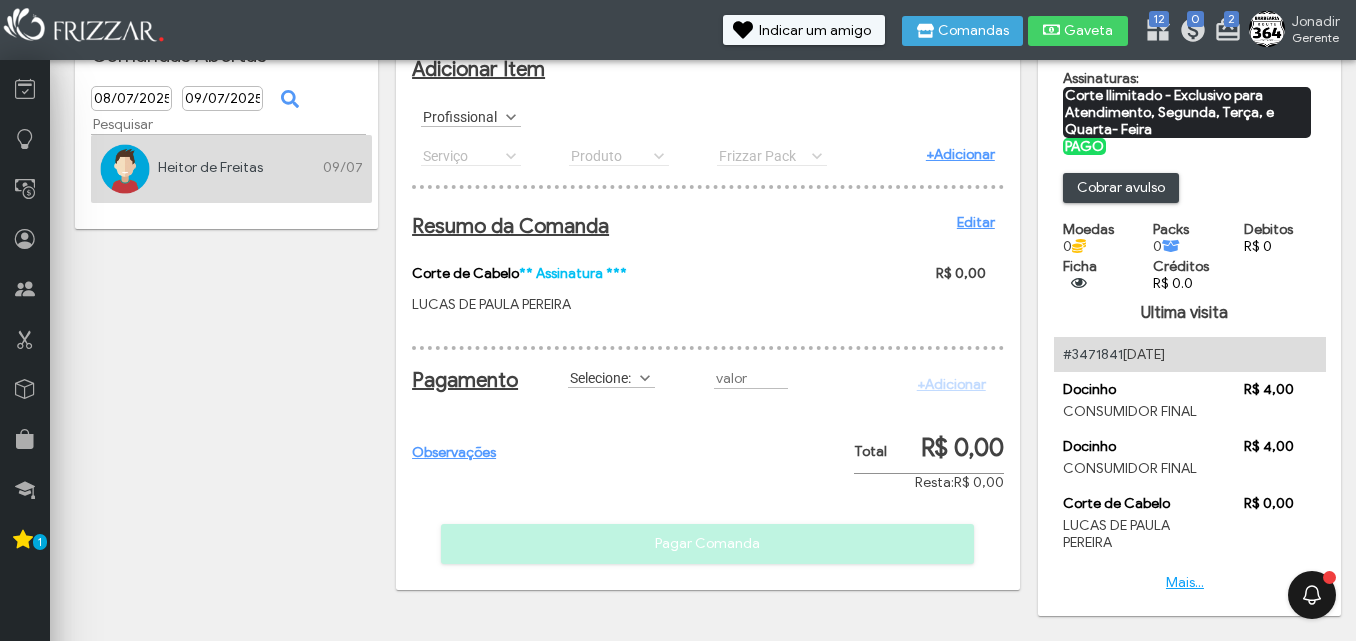 click at bounding box center (645, 378) 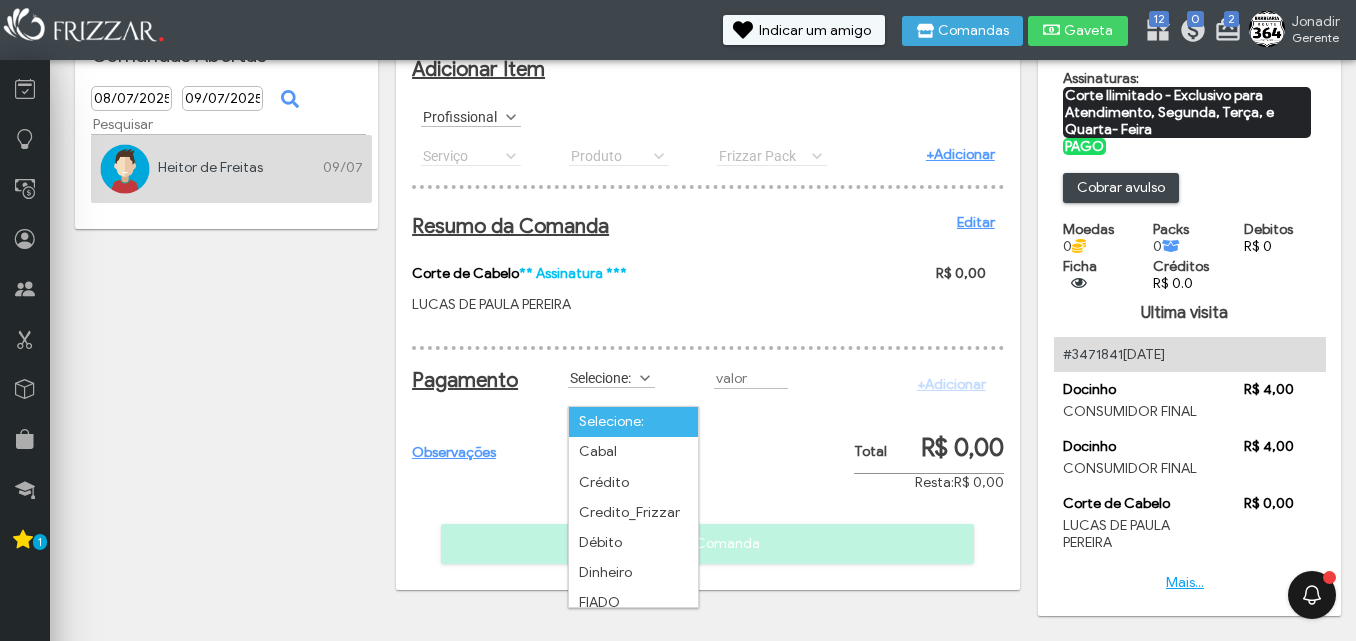 scroll, scrollTop: 11, scrollLeft: 89, axis: both 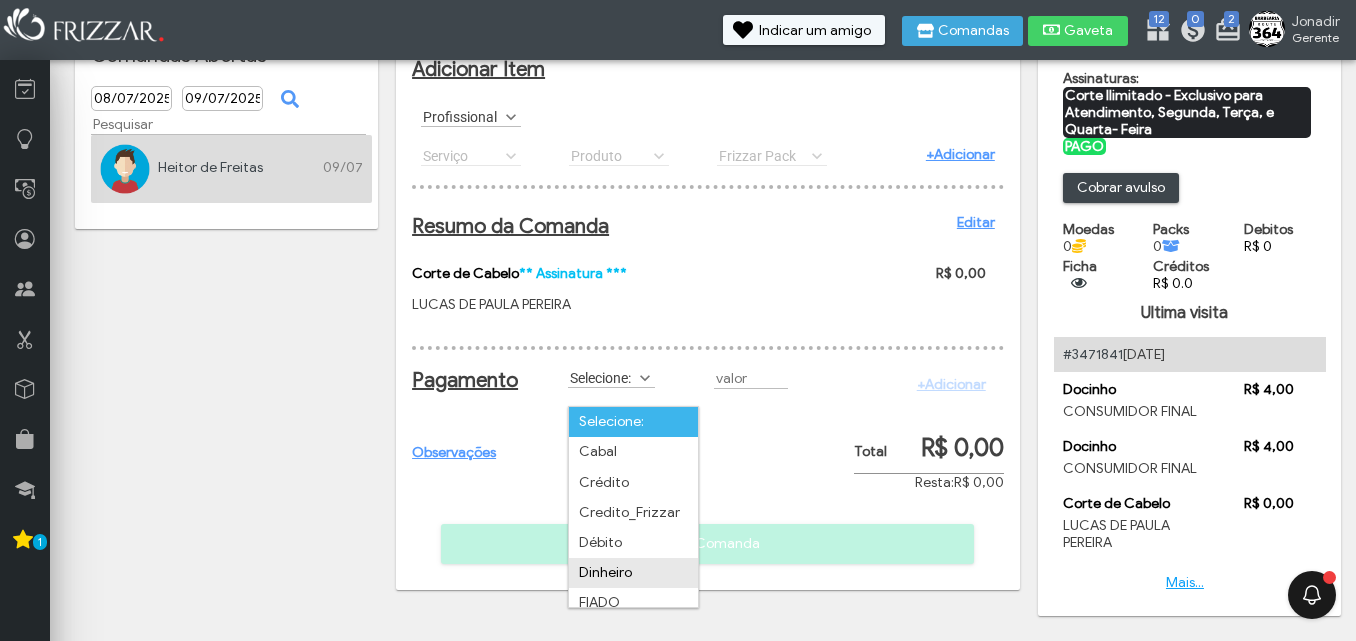 click on "Dinheiro" at bounding box center [633, 573] 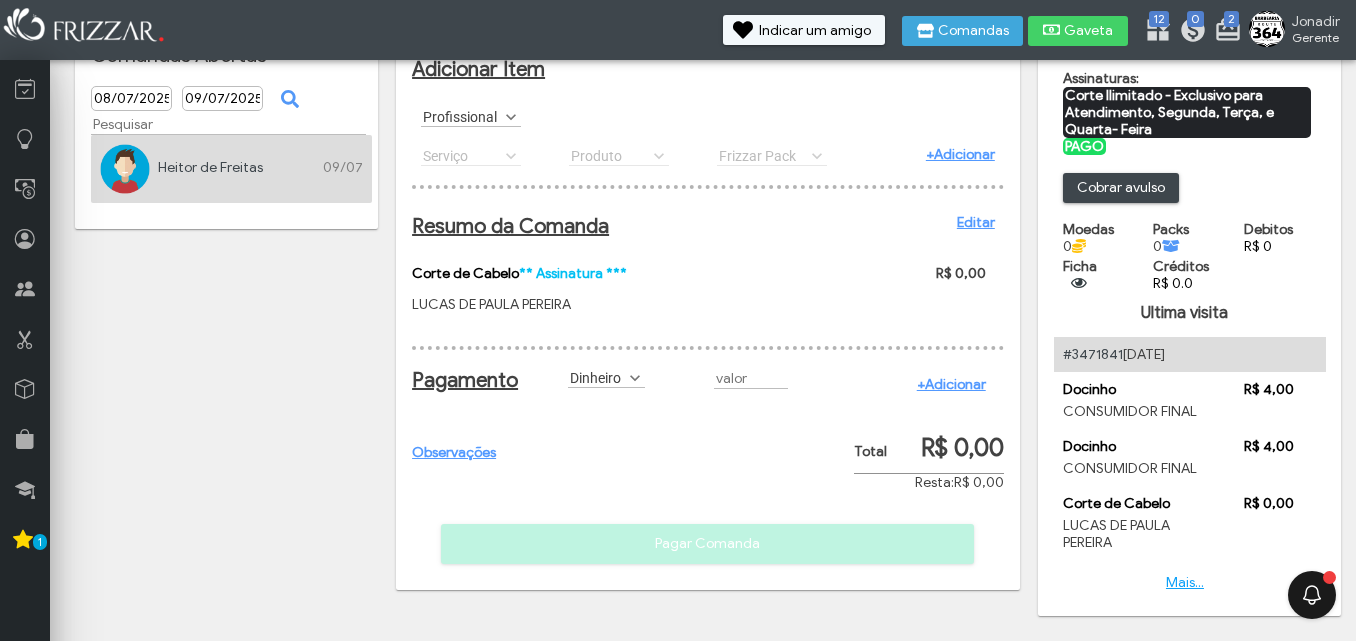 click on "+Adicionar" at bounding box center [951, 384] 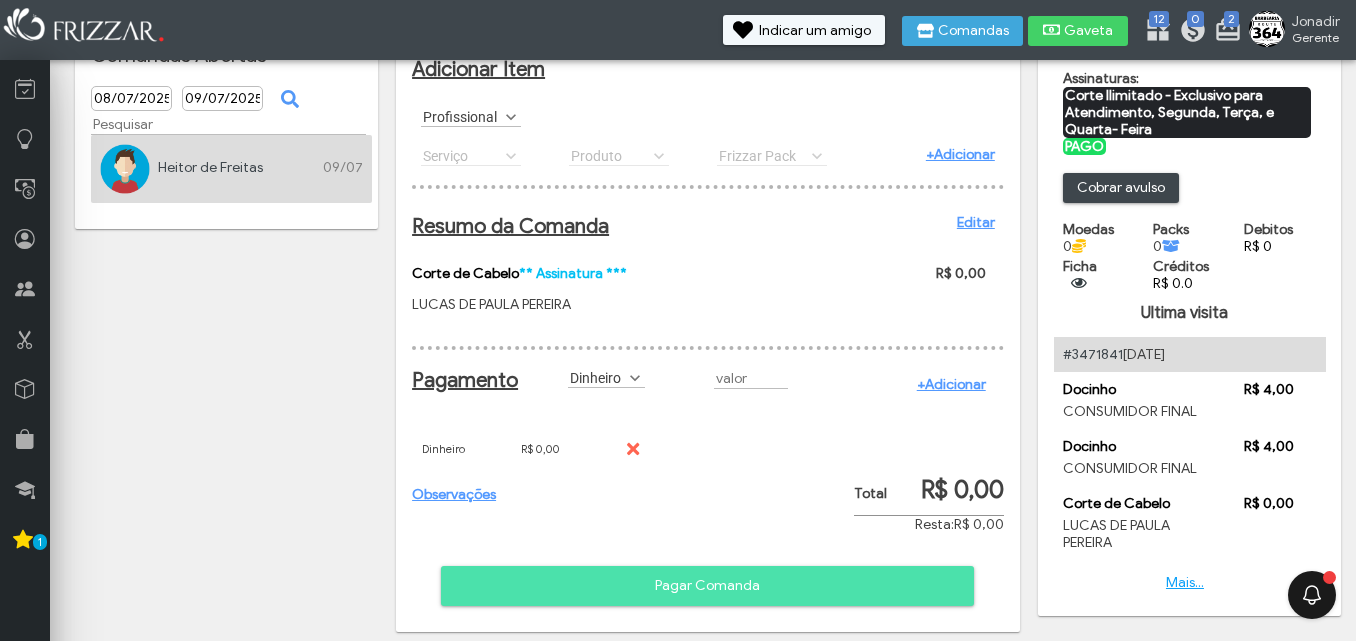 click on "Pagar Comanda" at bounding box center [707, 586] 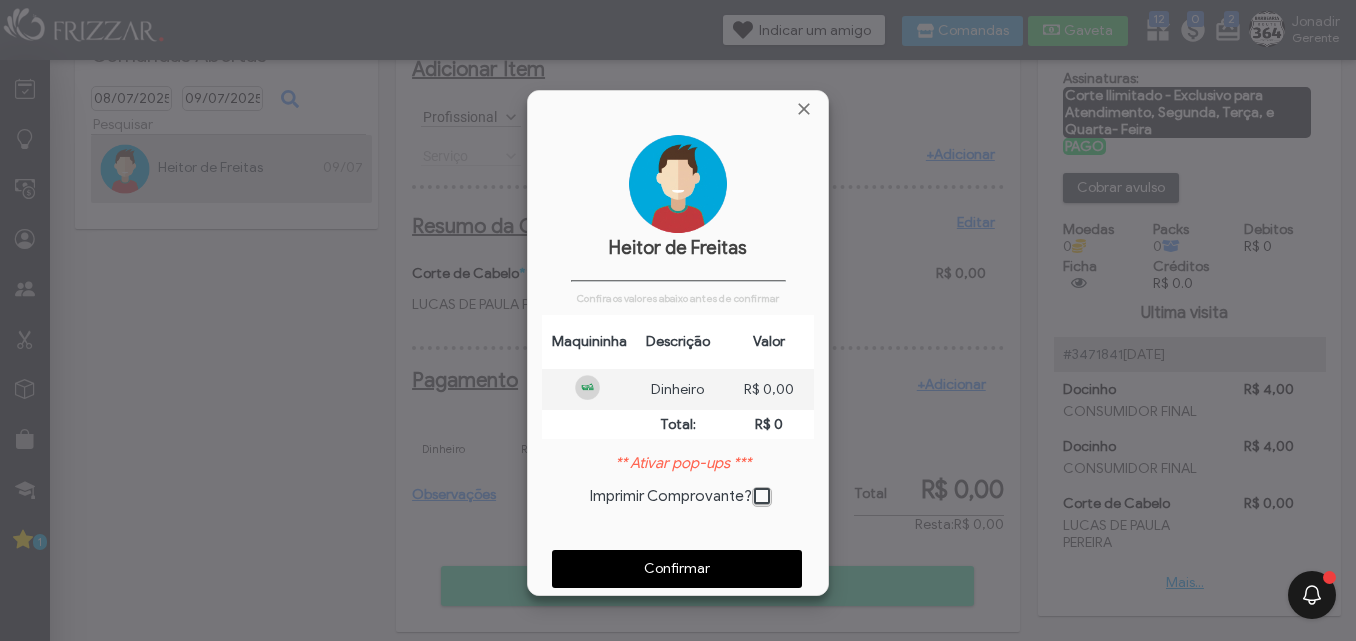 scroll, scrollTop: 10, scrollLeft: 11, axis: both 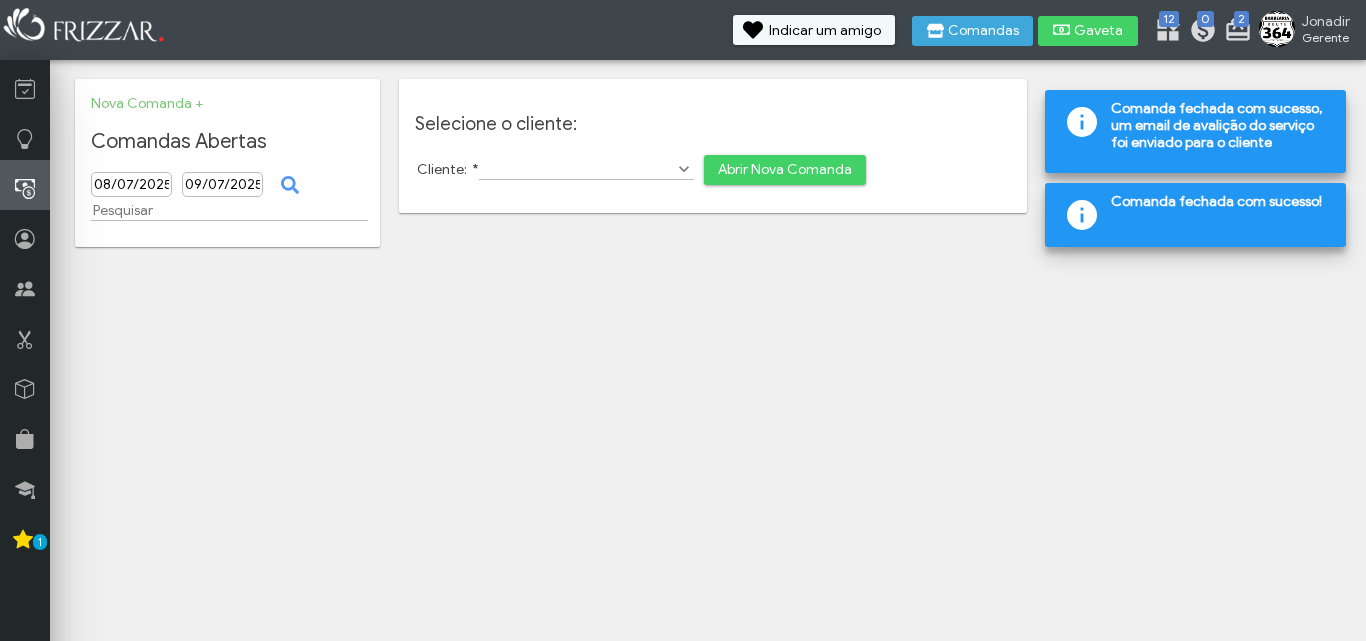 click at bounding box center [25, 189] 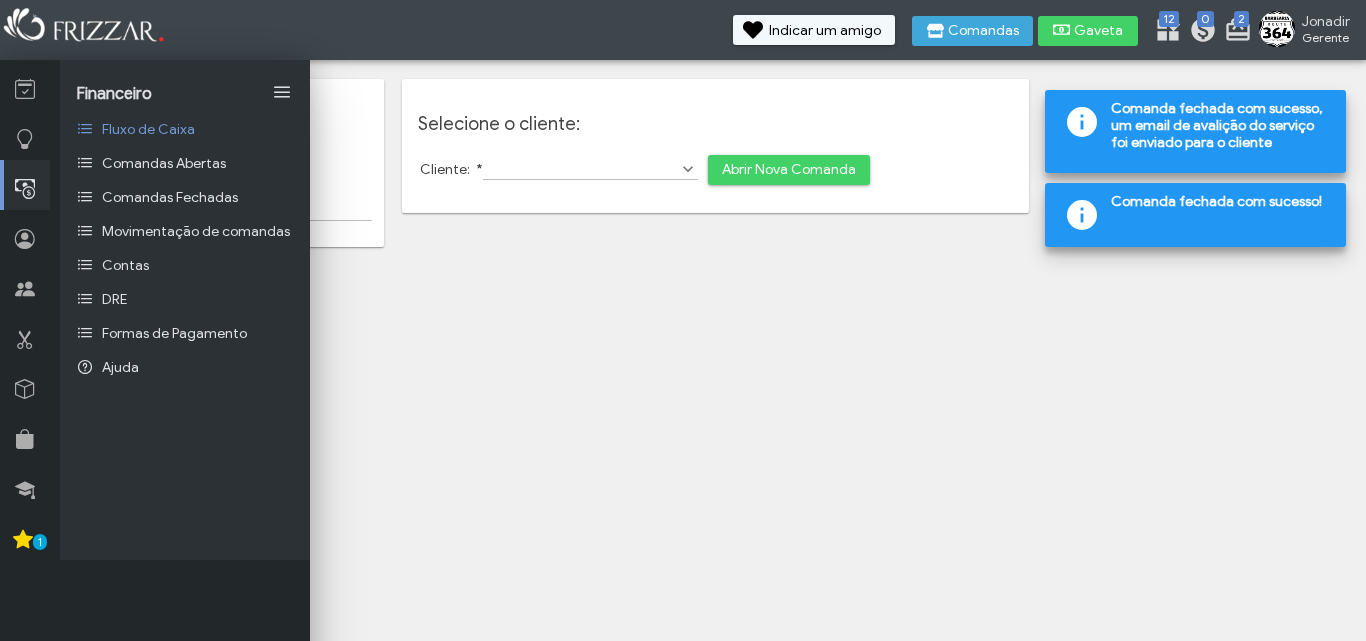 scroll, scrollTop: 0, scrollLeft: 0, axis: both 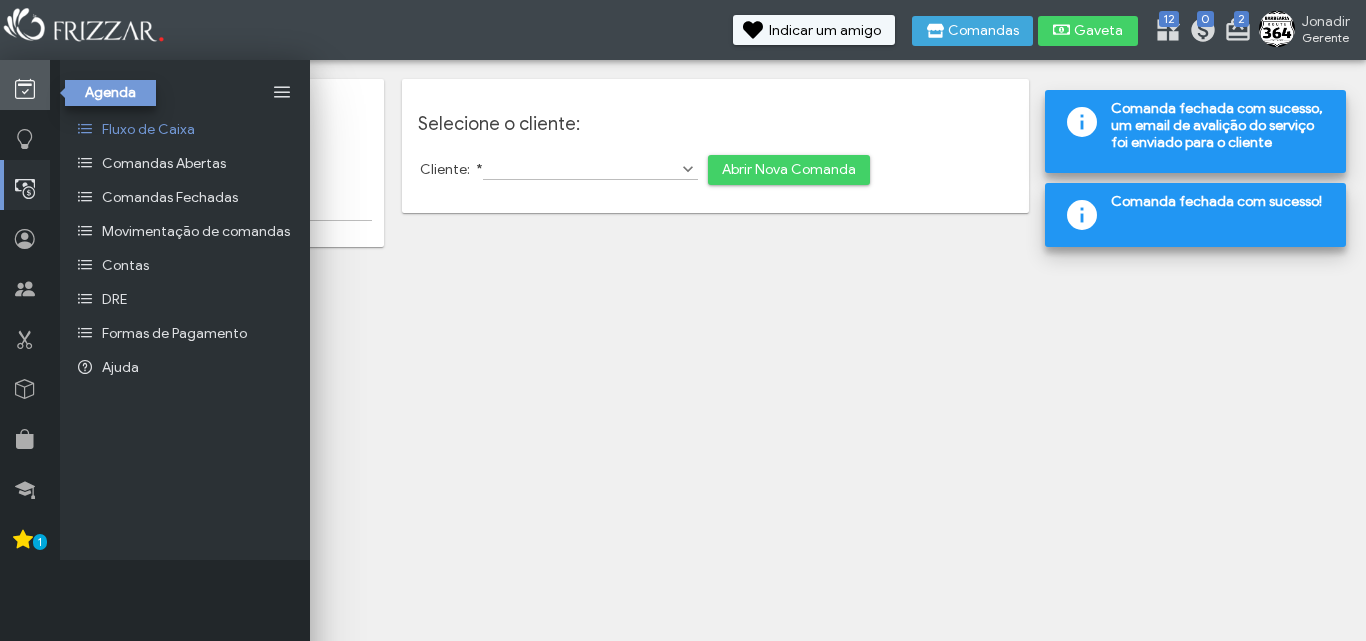 click at bounding box center [25, 85] 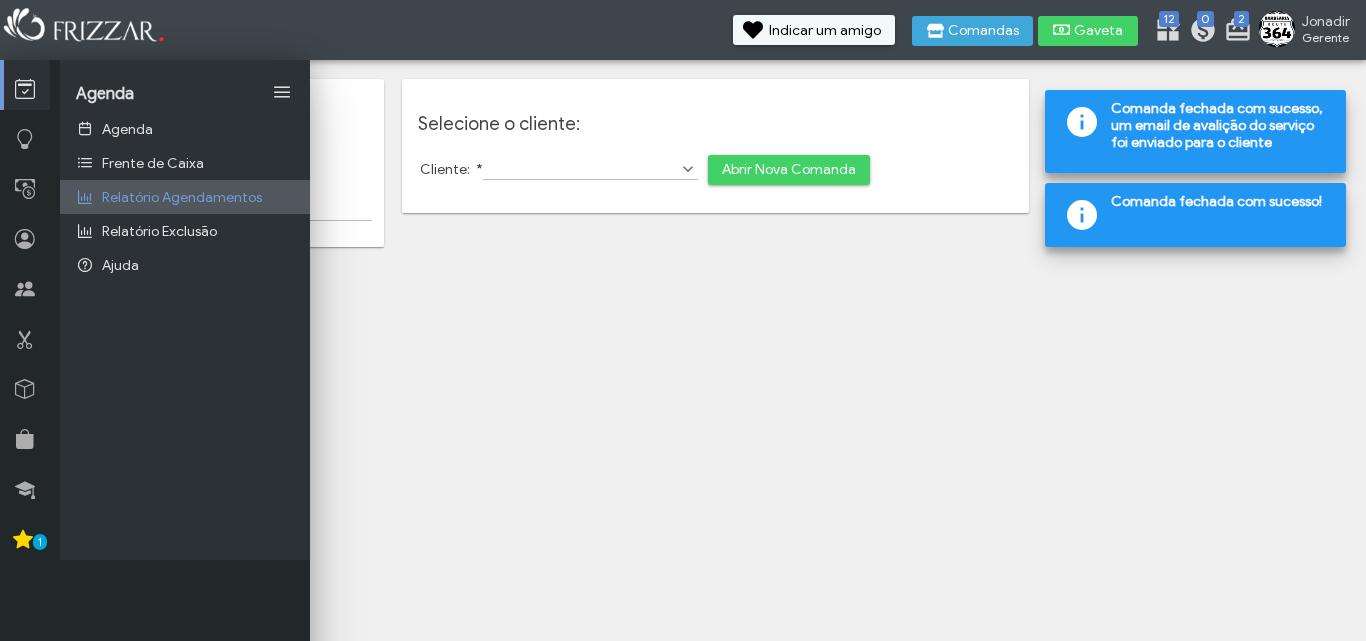 click on "Relatório Agendamentos" at bounding box center [182, 197] 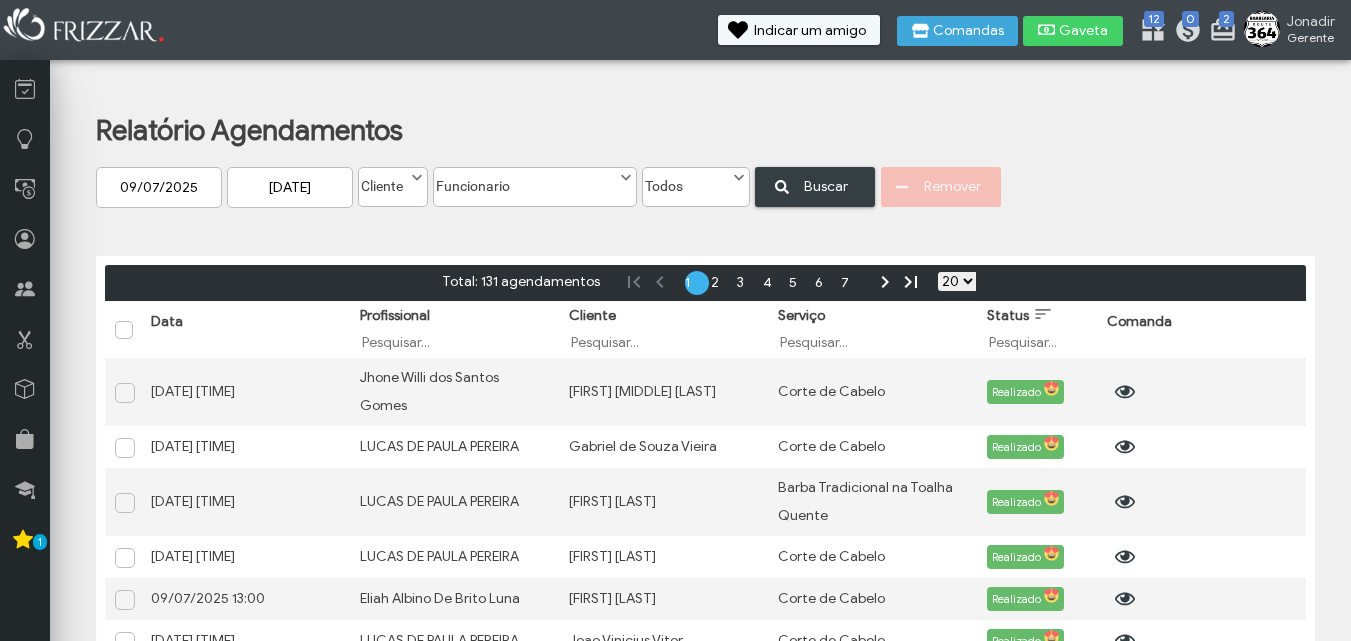scroll, scrollTop: 0, scrollLeft: 0, axis: both 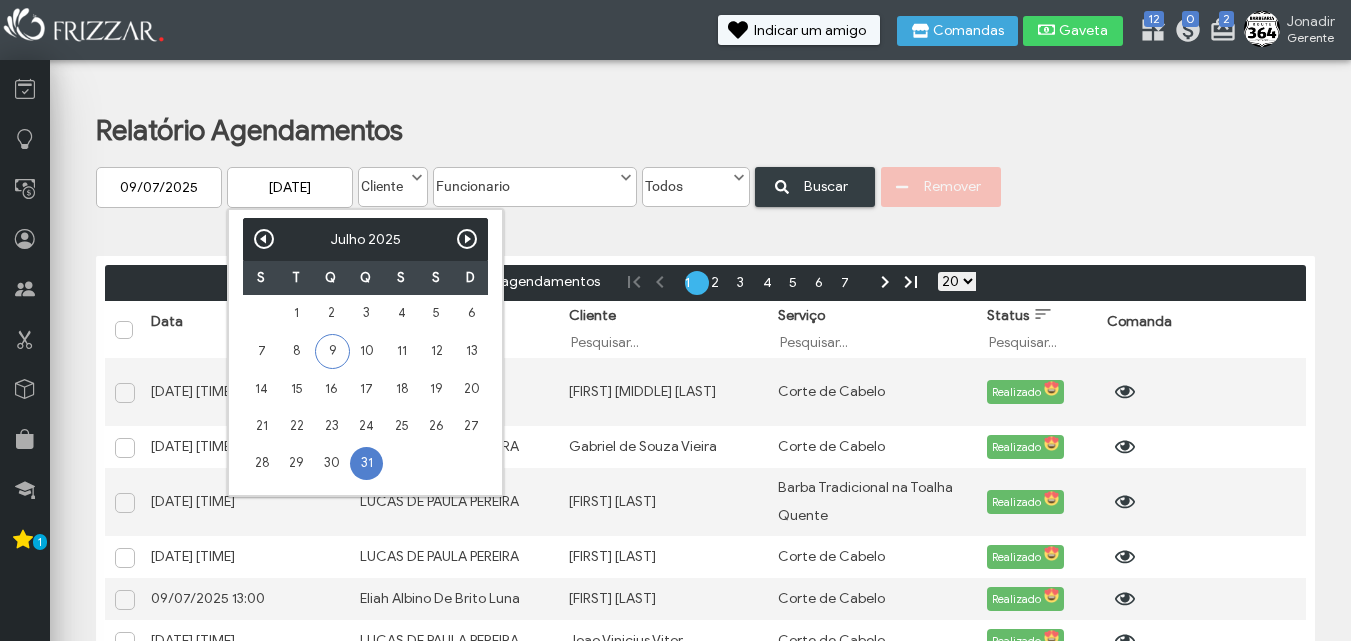 click on "9" at bounding box center (332, 351) 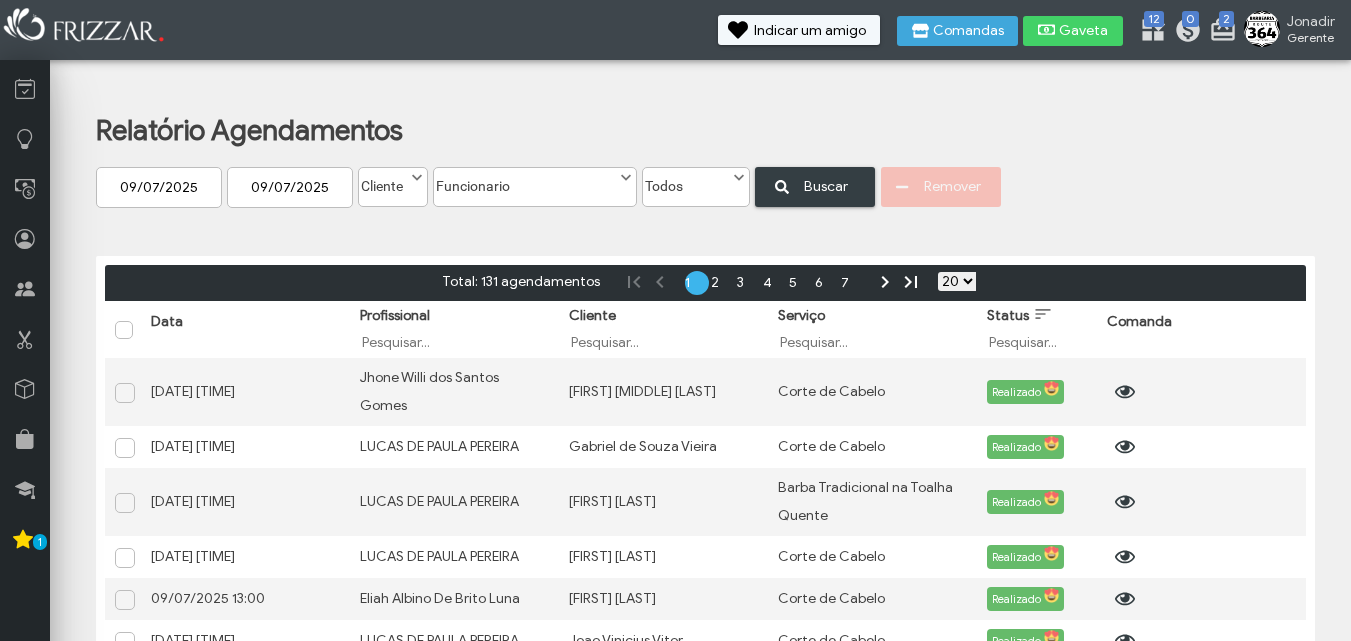 click on "Funcionario" at bounding box center (526, 181) 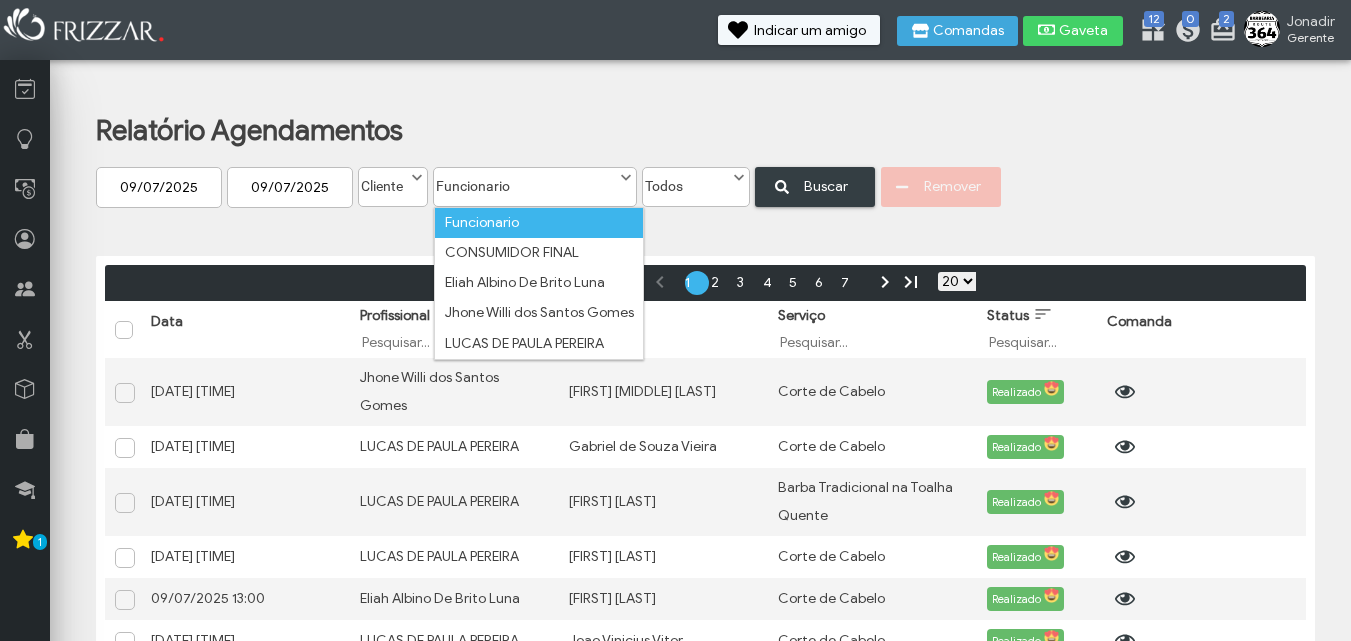scroll, scrollTop: 11, scrollLeft: 89, axis: both 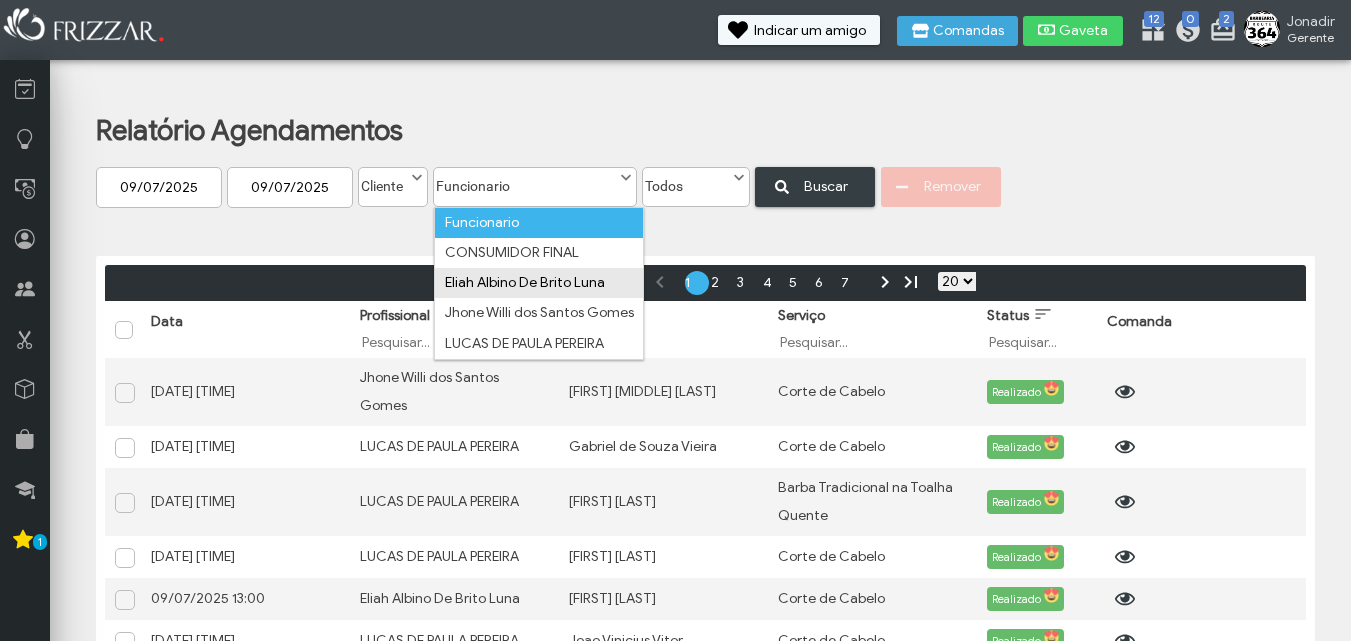 click on "Eliah Albino De Brito Luna" at bounding box center [539, 283] 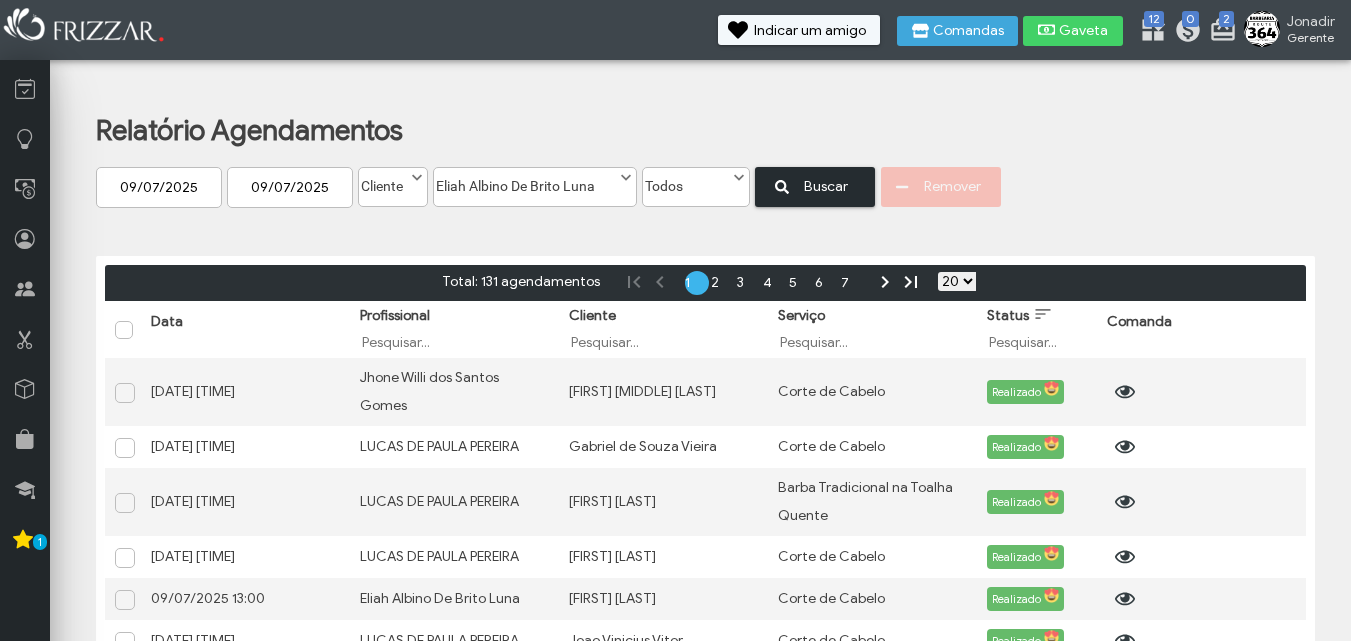 click on "Buscar" at bounding box center [826, 186] 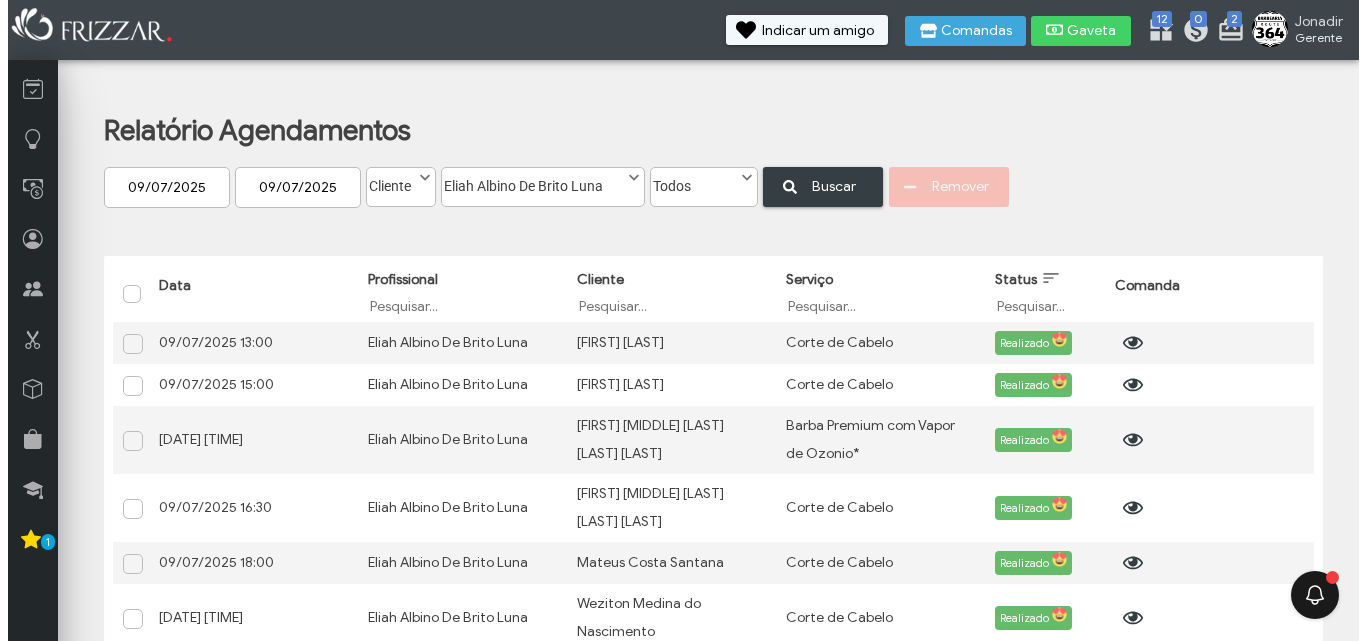 scroll, scrollTop: 0, scrollLeft: 0, axis: both 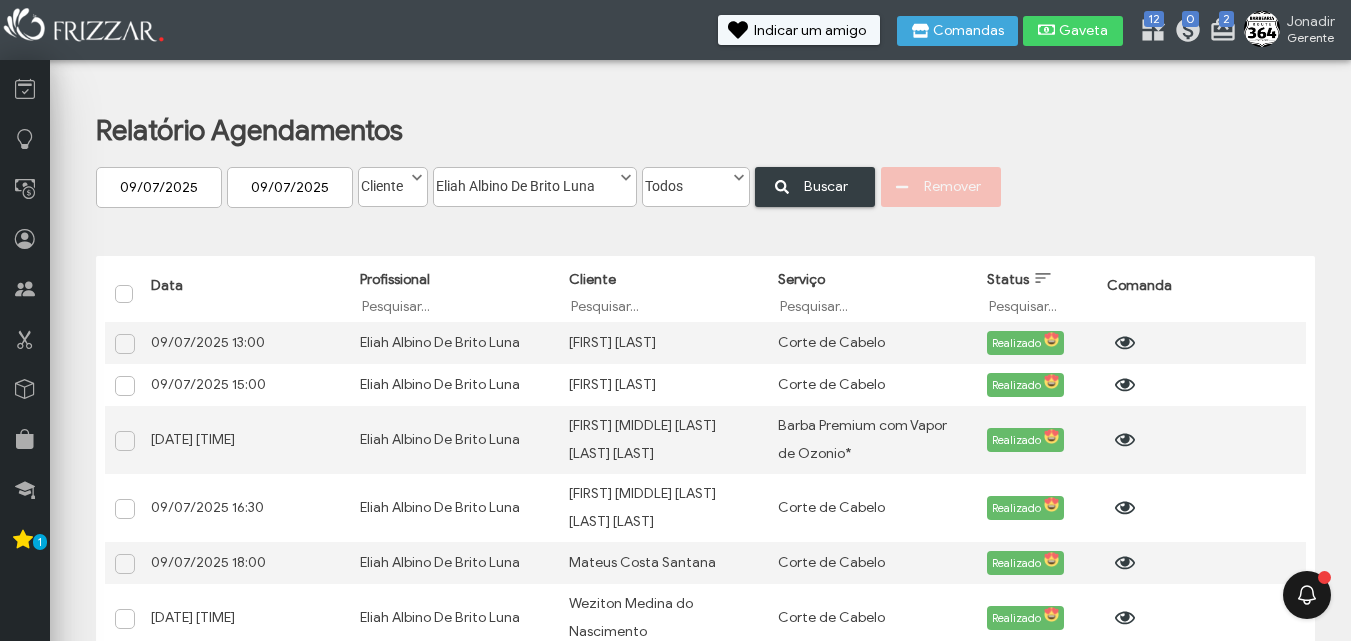 click on "09/07/2025" at bounding box center [290, 187] 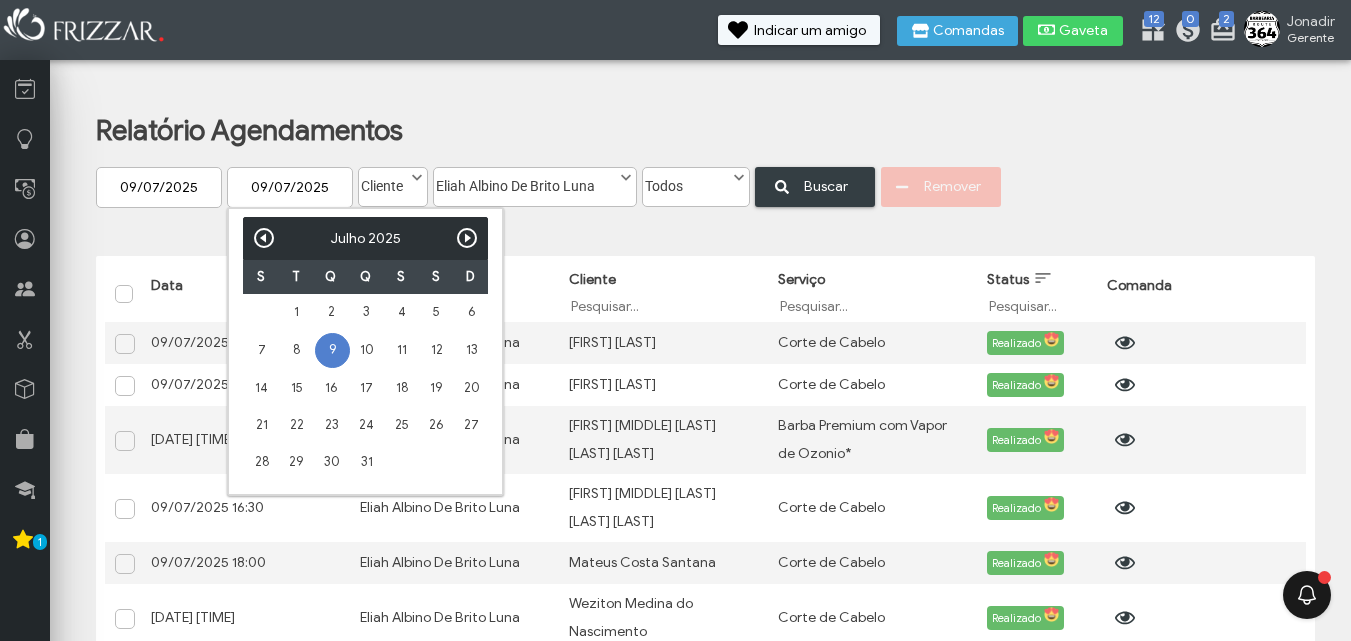 click on "10" at bounding box center [296, 312] 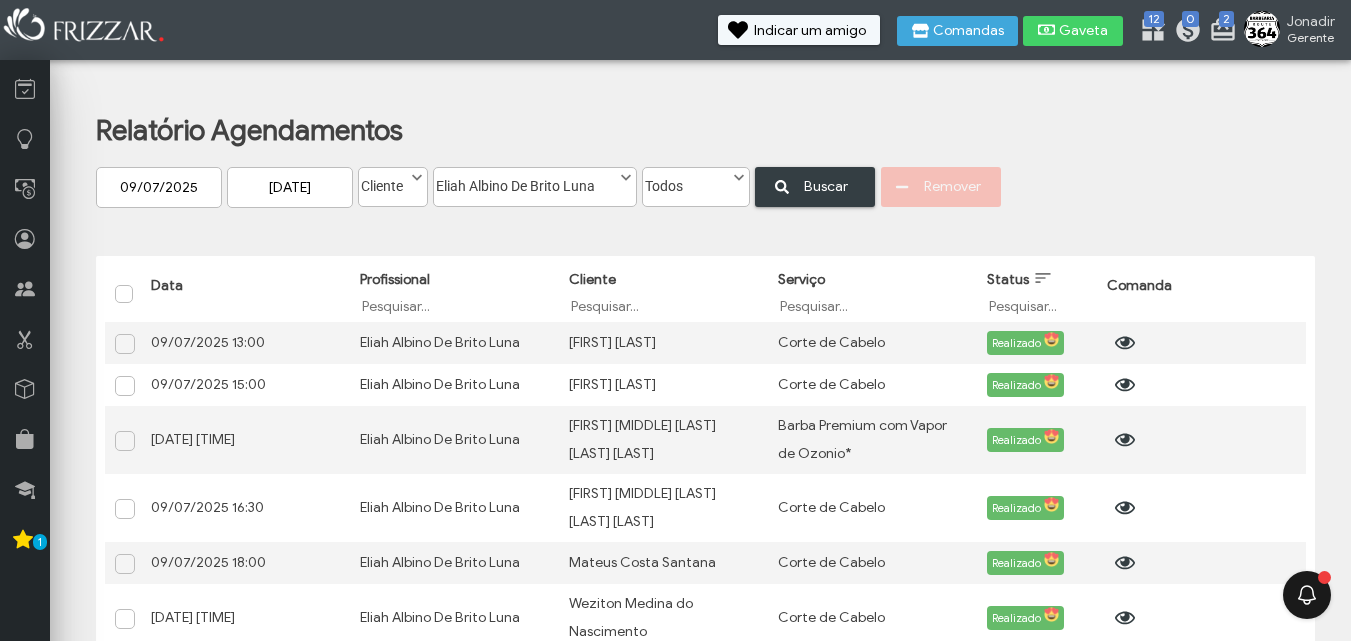 click on "09/07/2025" at bounding box center [159, 187] 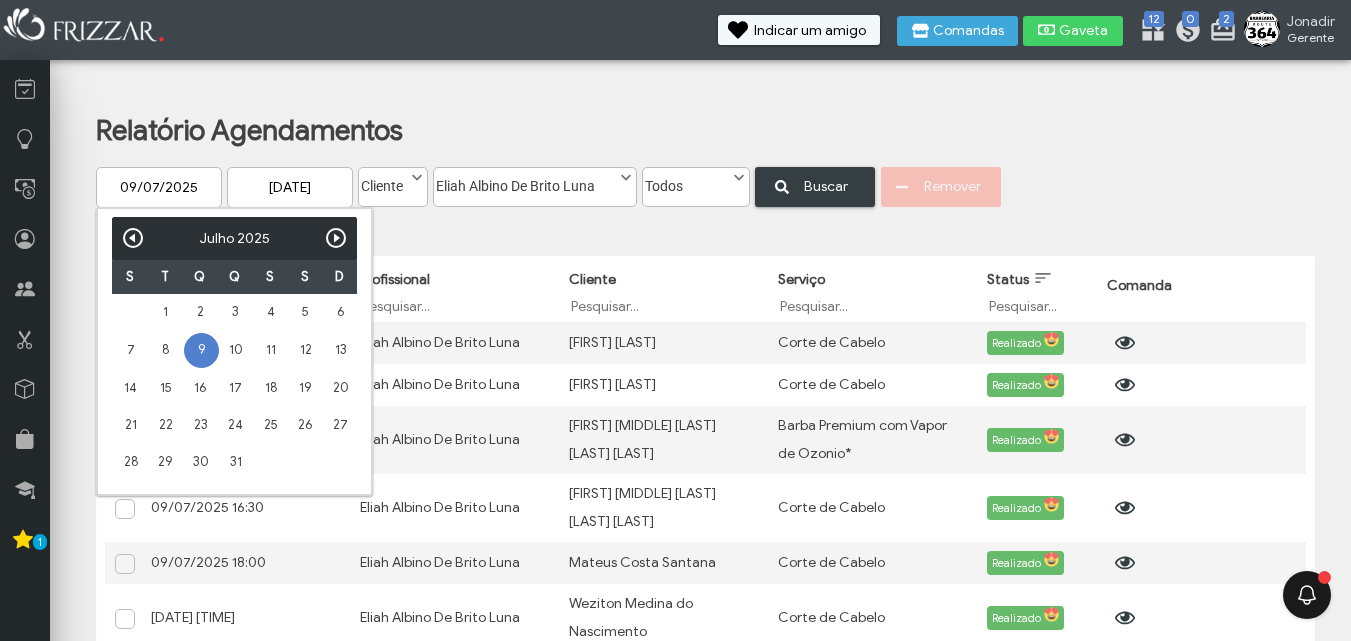 click on "10" at bounding box center (165, 312) 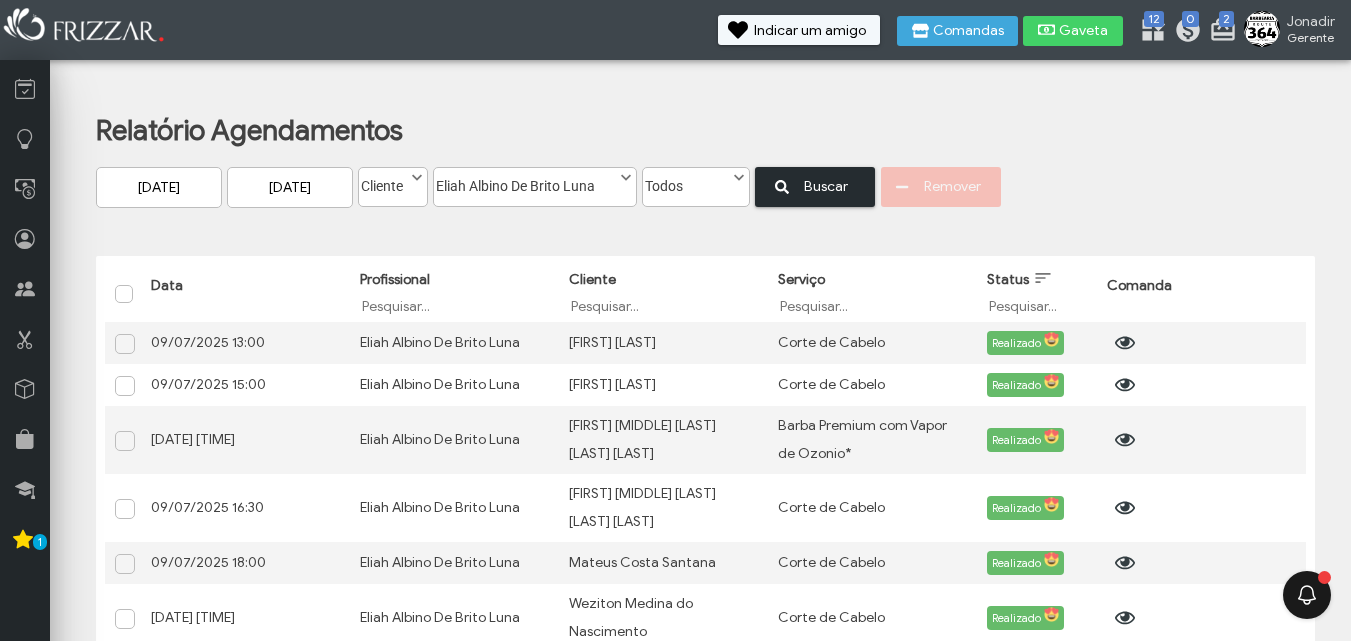 click on "Buscar" at bounding box center [826, 186] 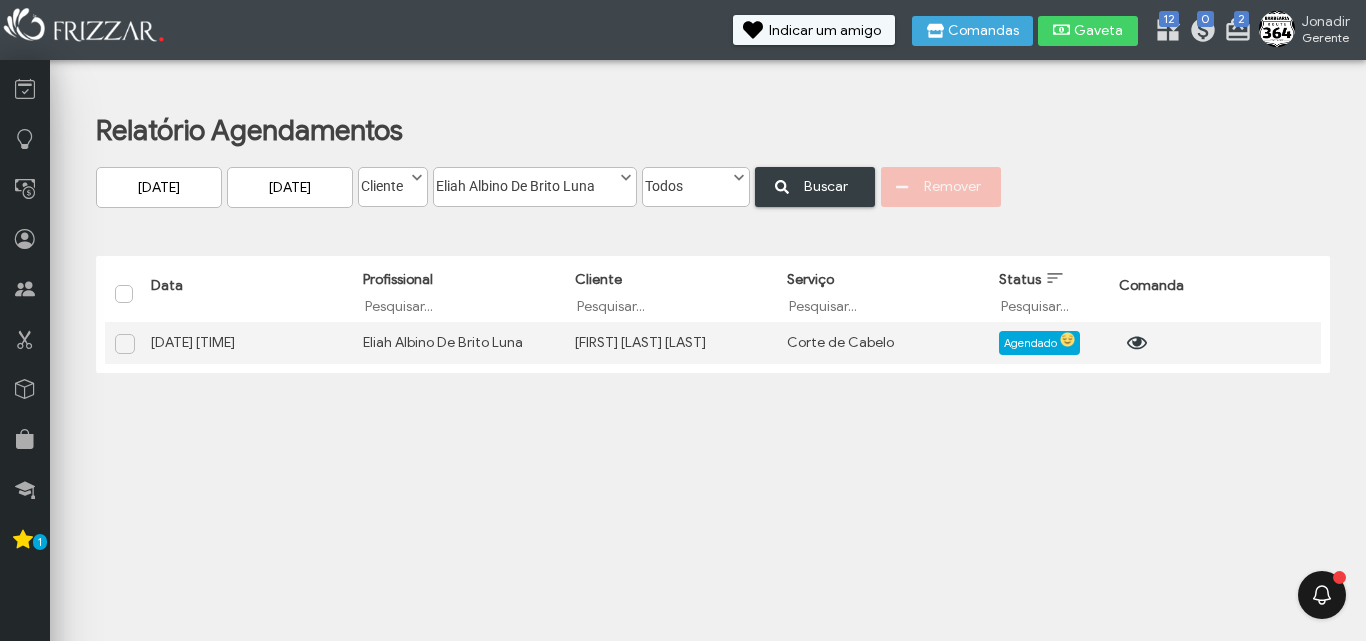 click on "Eliah Albino De Brito Luna" at bounding box center [526, 181] 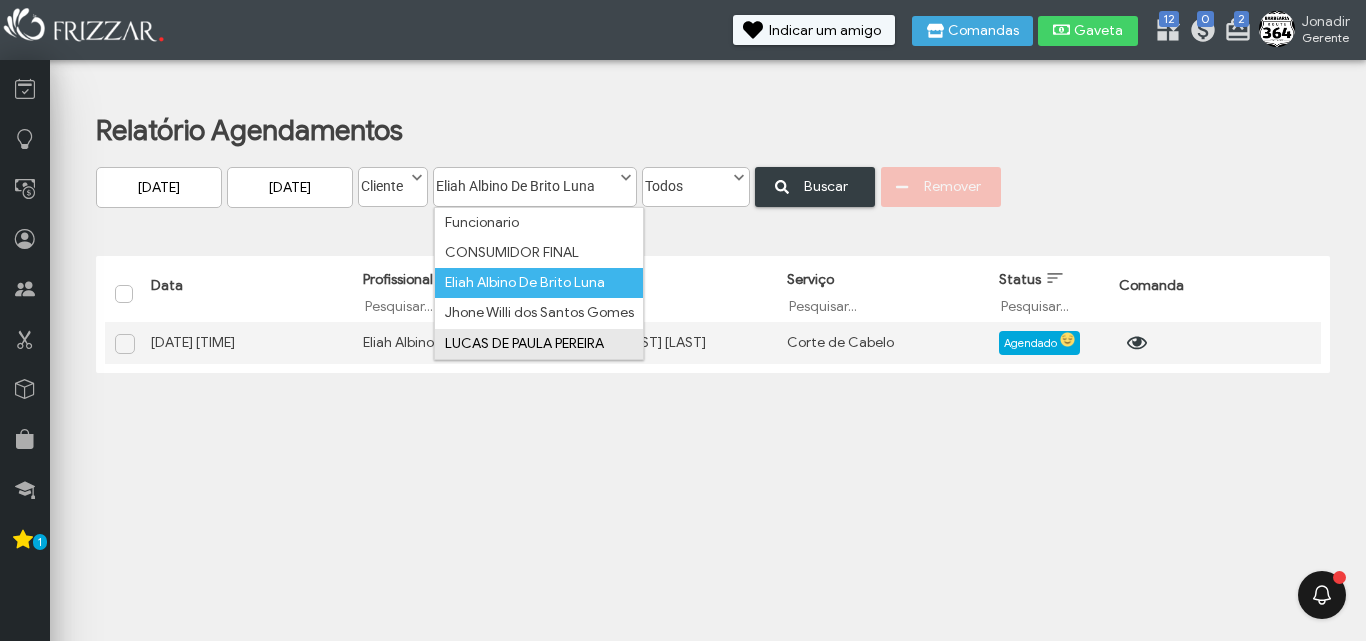 click on "LUCAS DE PAULA PEREIRA" at bounding box center (539, 344) 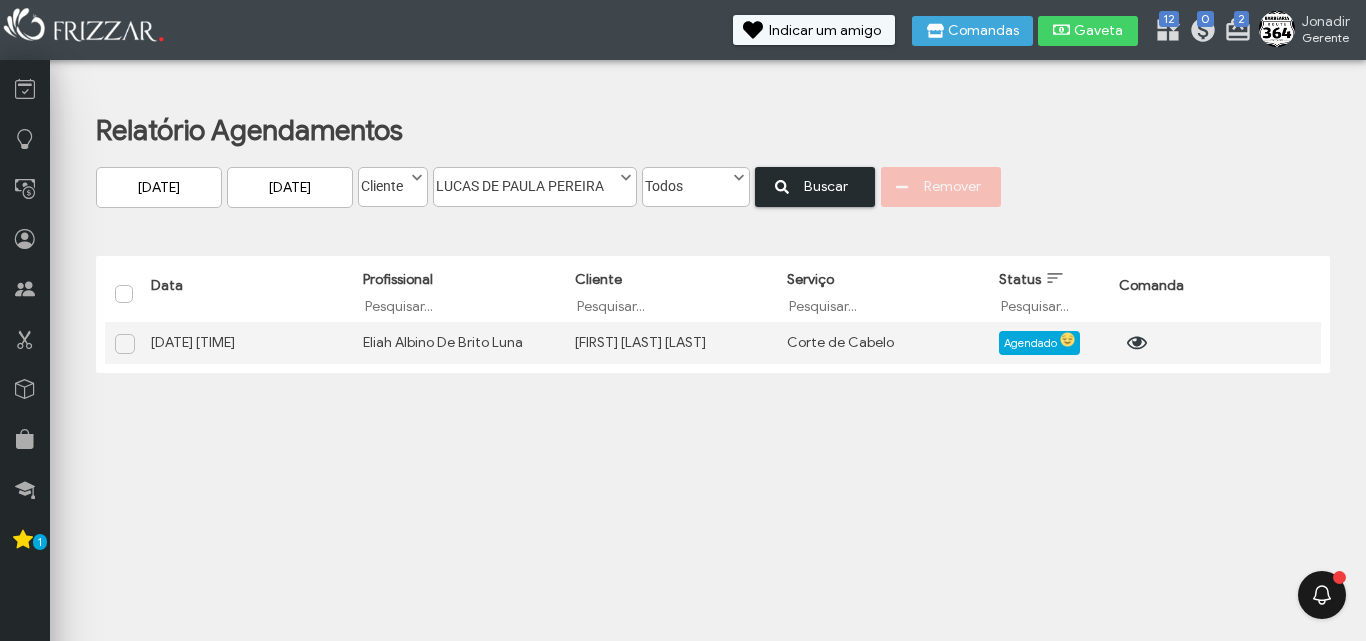 click on "Buscar" at bounding box center [815, 187] 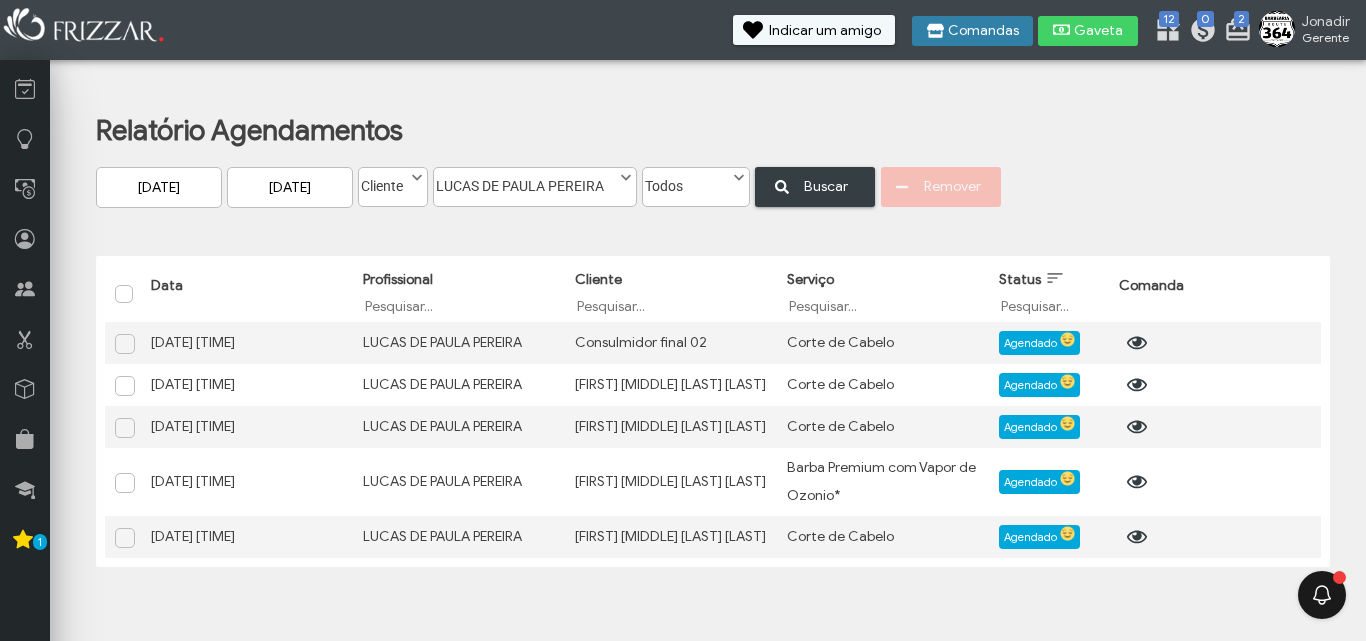 click at bounding box center (935, 31) 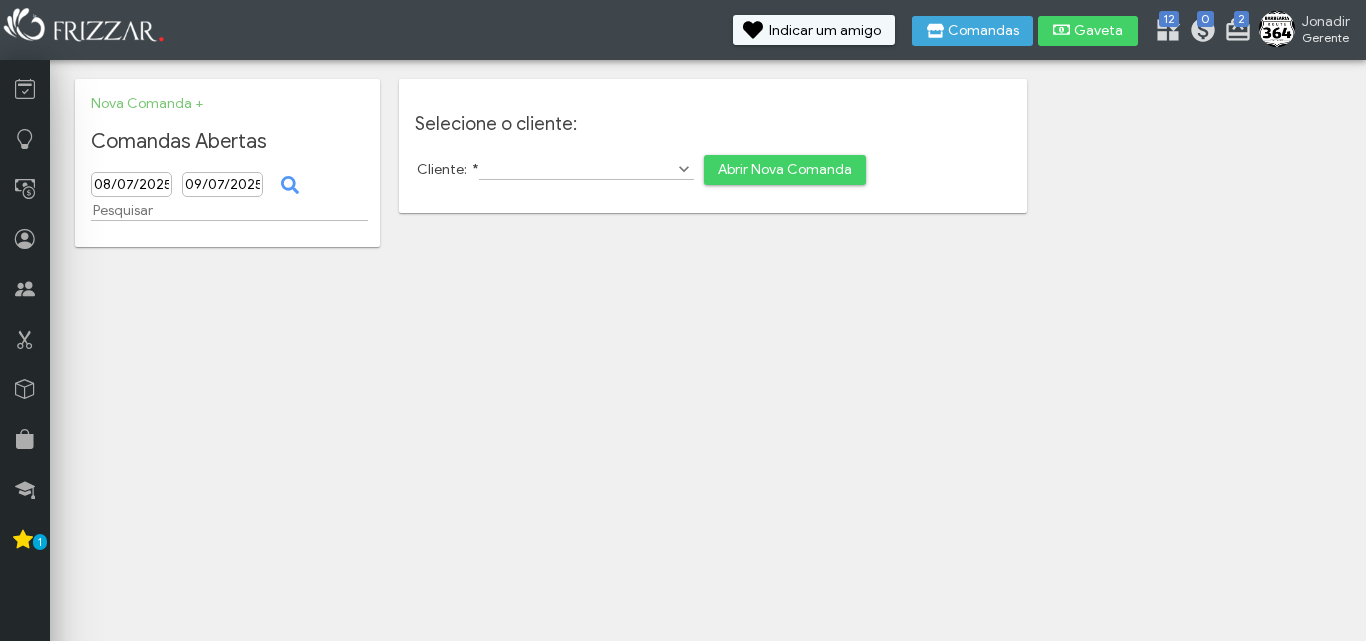 scroll, scrollTop: 0, scrollLeft: 0, axis: both 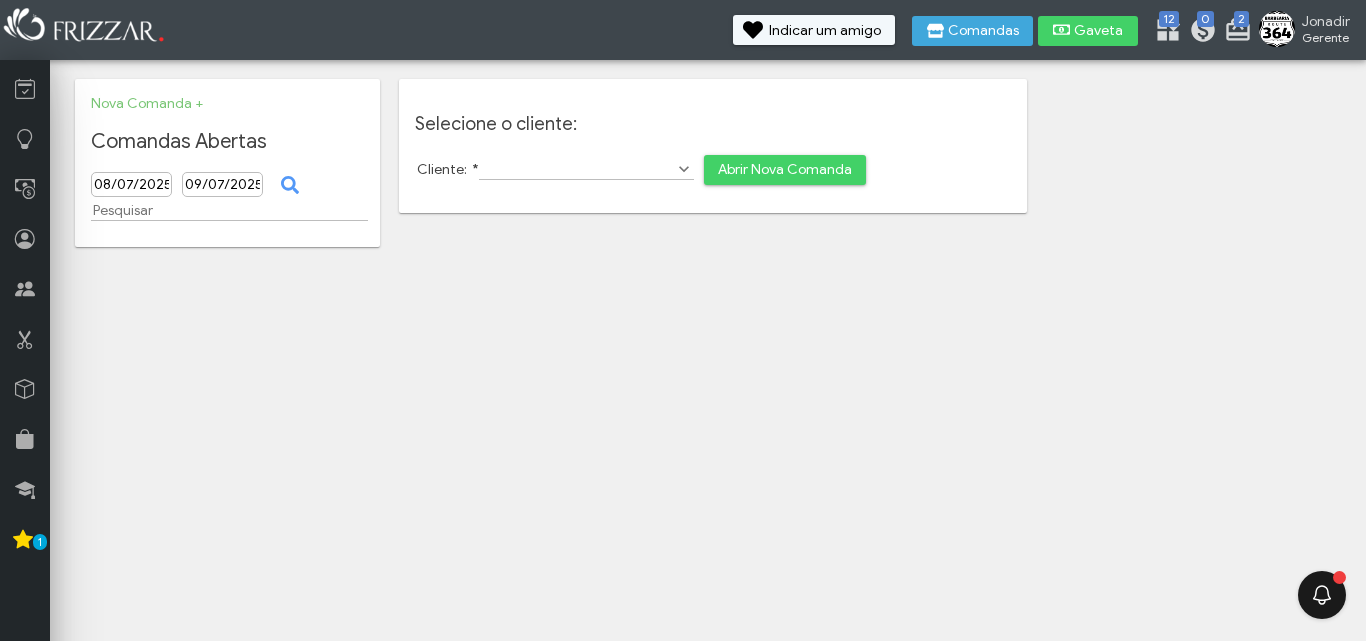 click at bounding box center (684, 169) 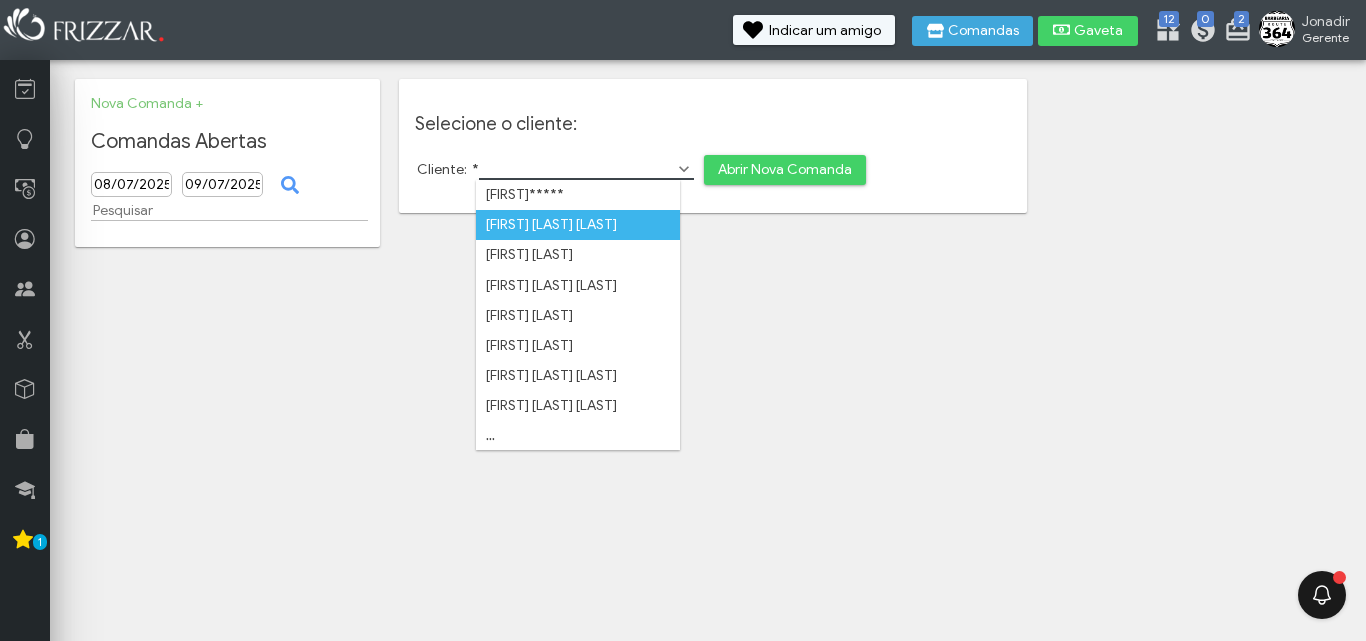 click on "ui-button
Jonadir
Gerente
Minha Conta
Home
Treinamento
Sair 2 0 12" at bounding box center (683, 320) 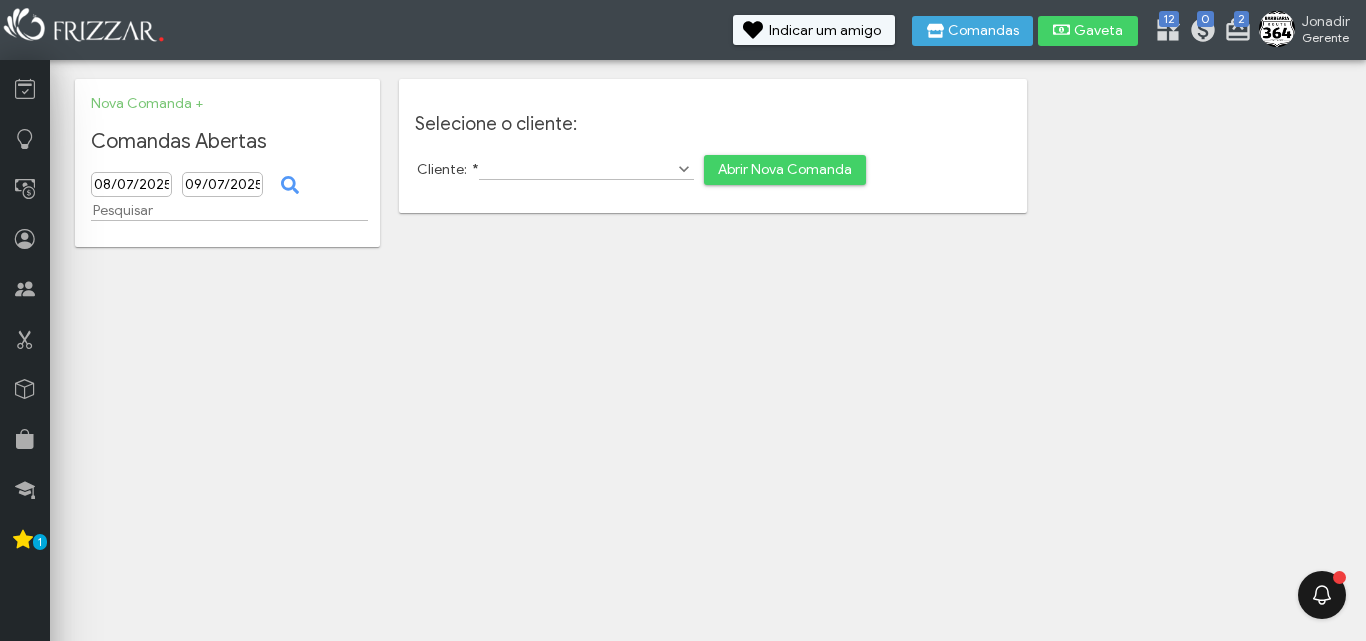 click at bounding box center (684, 169) 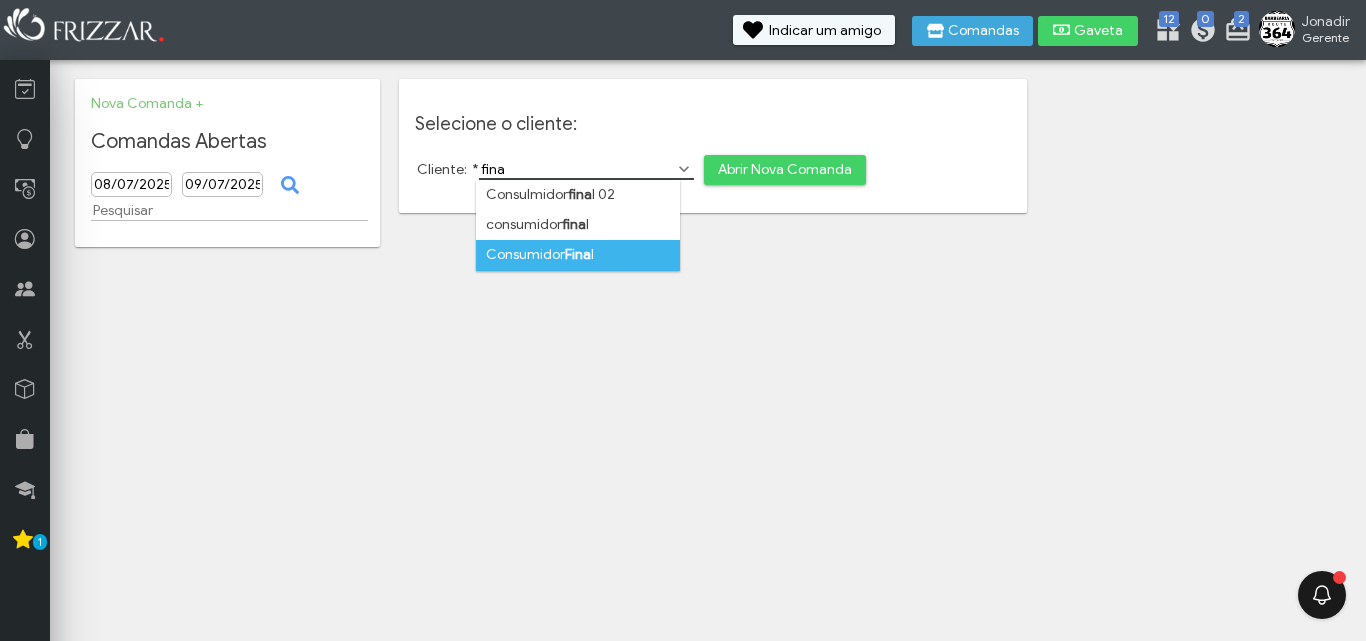 type on "fina" 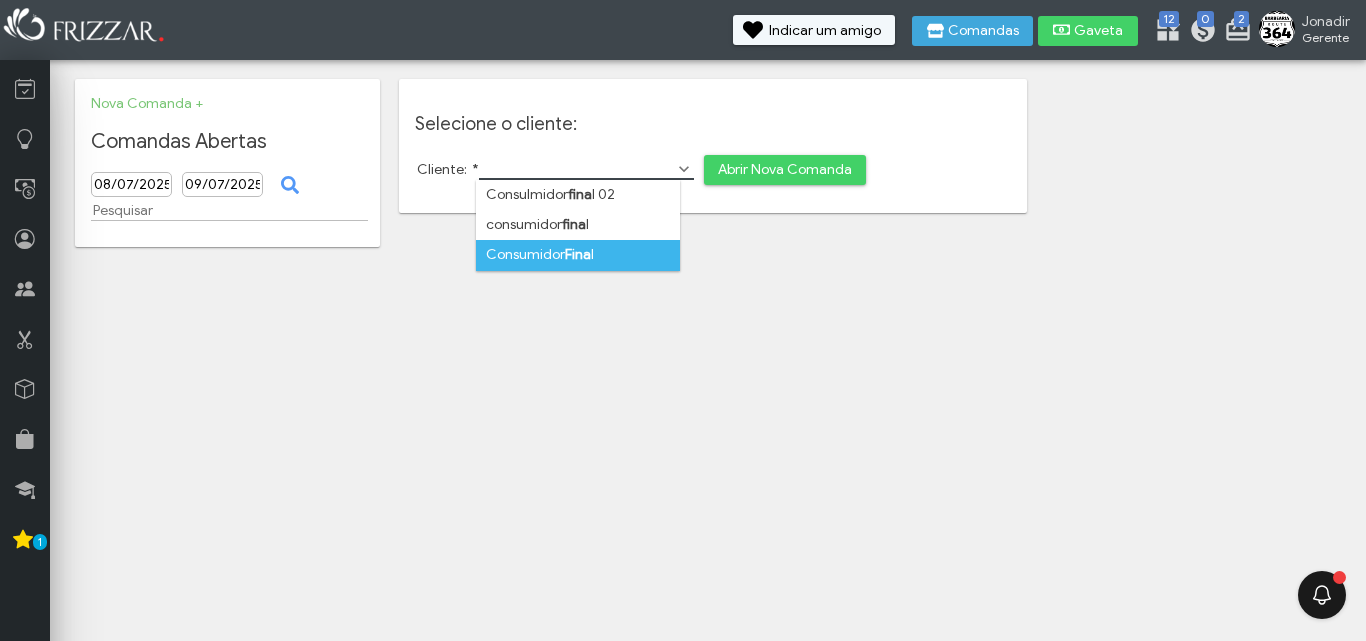 click on "Consumidor  Fina l" at bounding box center (578, 255) 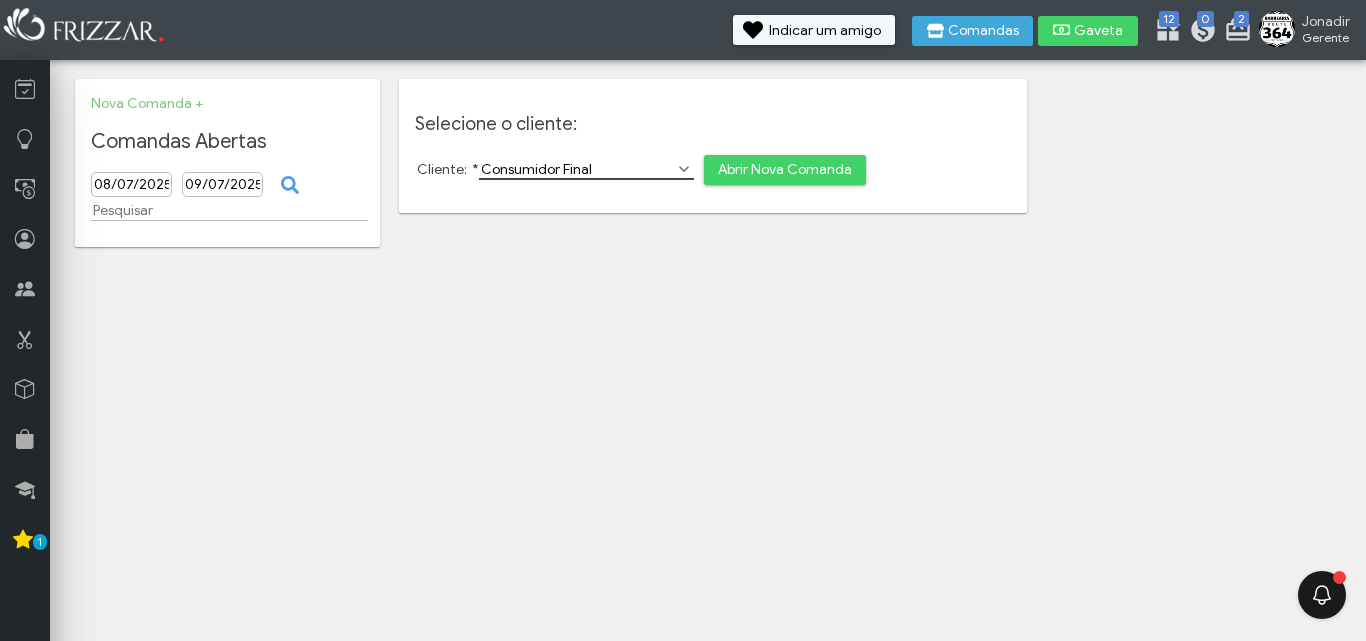 click on "Abrir Nova Comanda" at bounding box center [785, 170] 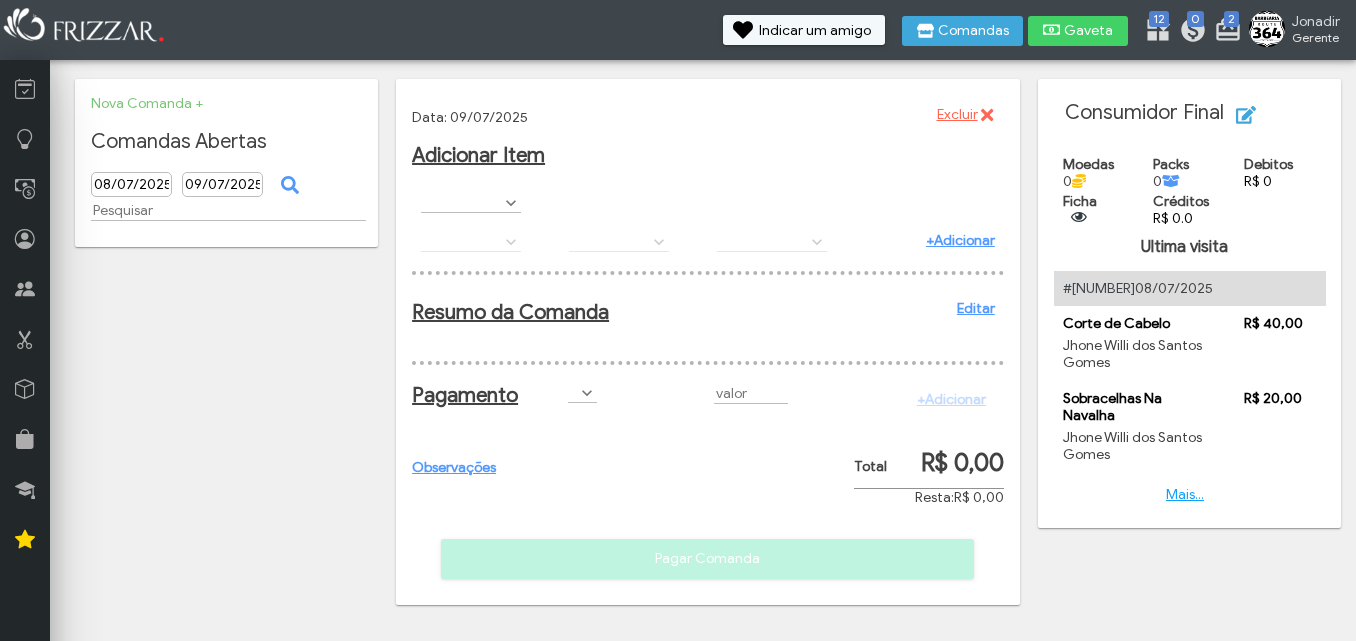 scroll, scrollTop: 0, scrollLeft: 0, axis: both 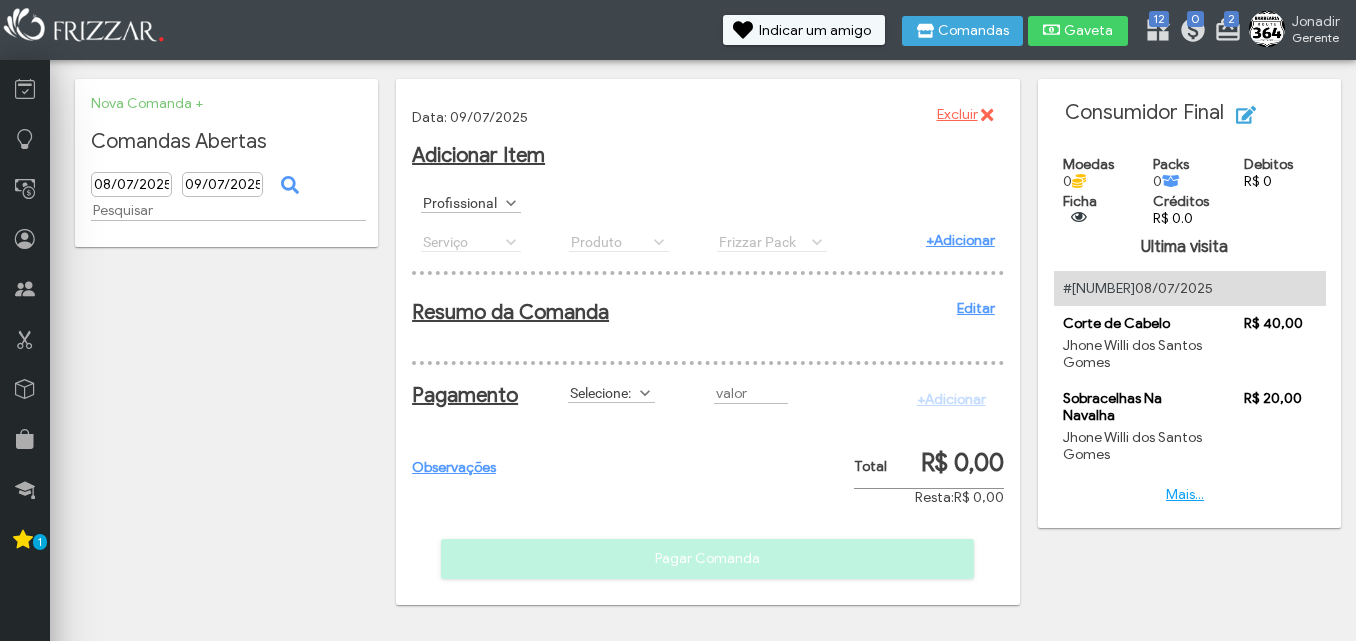 click at bounding box center [511, 203] 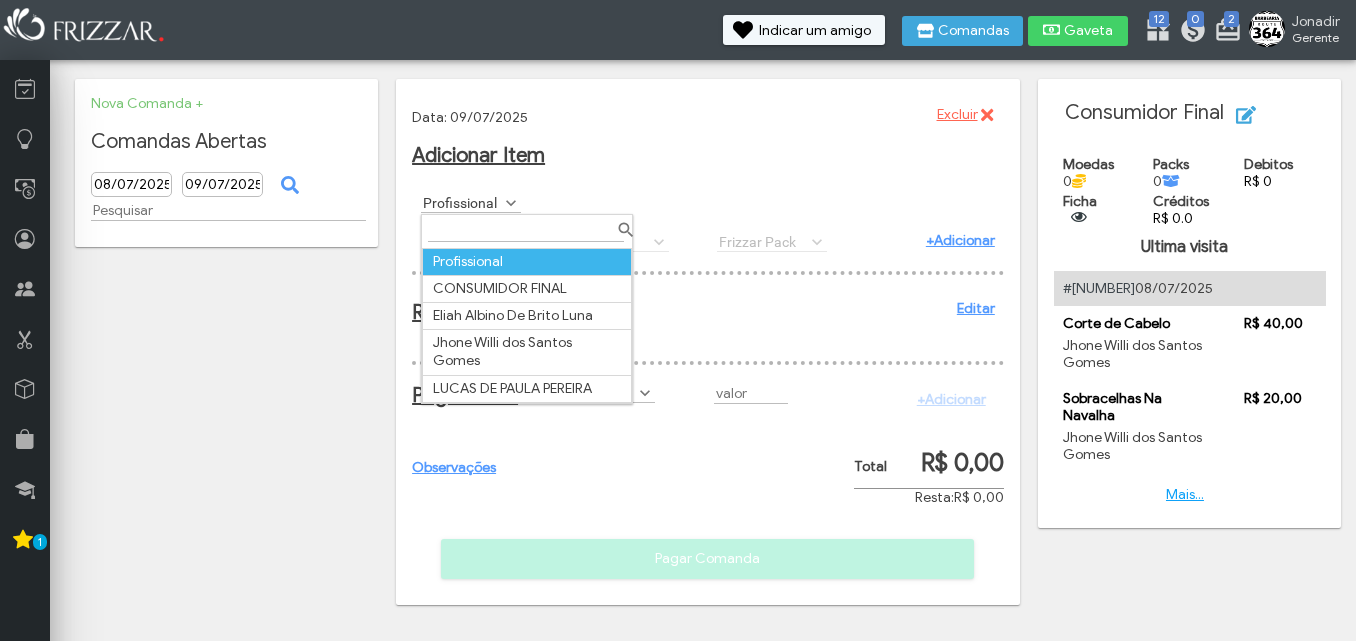 scroll, scrollTop: 11, scrollLeft: 89, axis: both 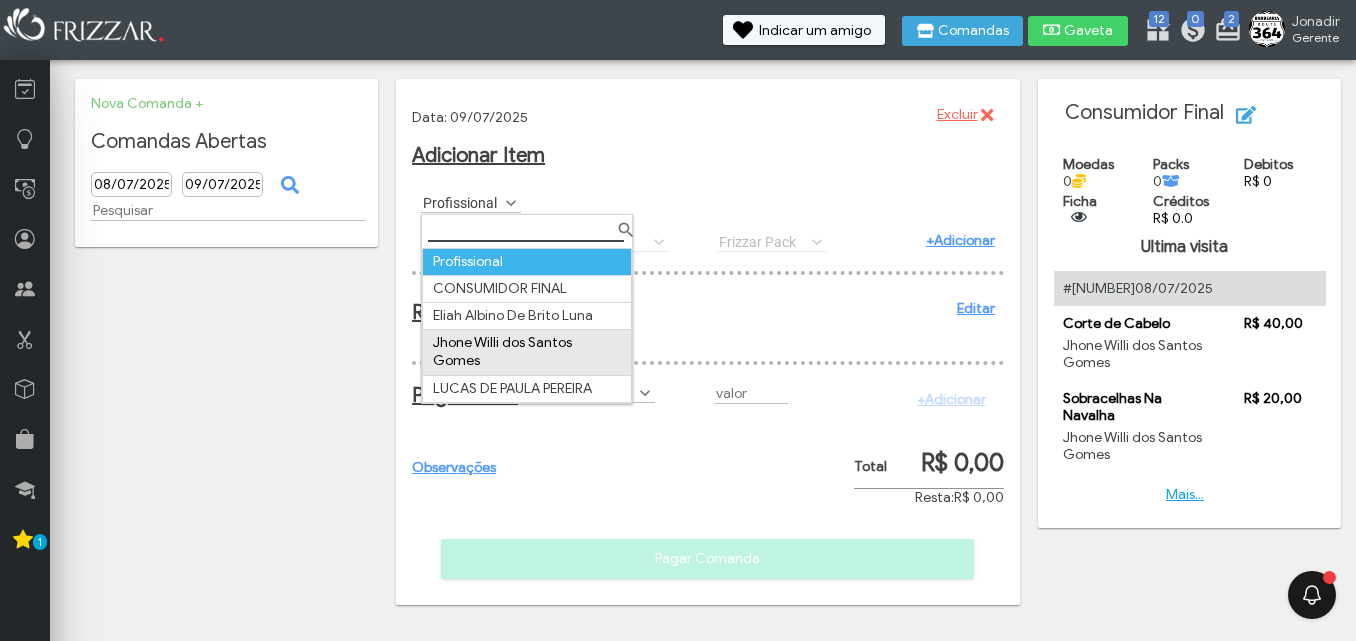 click on "Jhone Willi dos Santos Gomes" at bounding box center (527, 352) 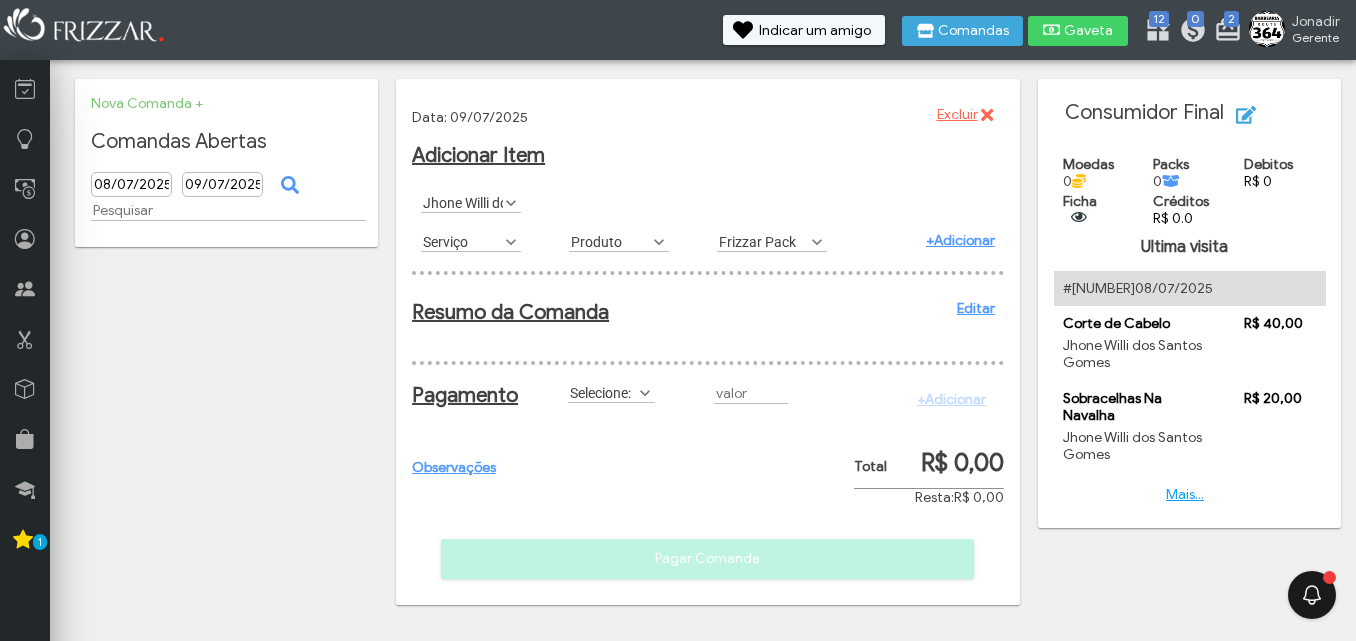 scroll, scrollTop: 11, scrollLeft: 89, axis: both 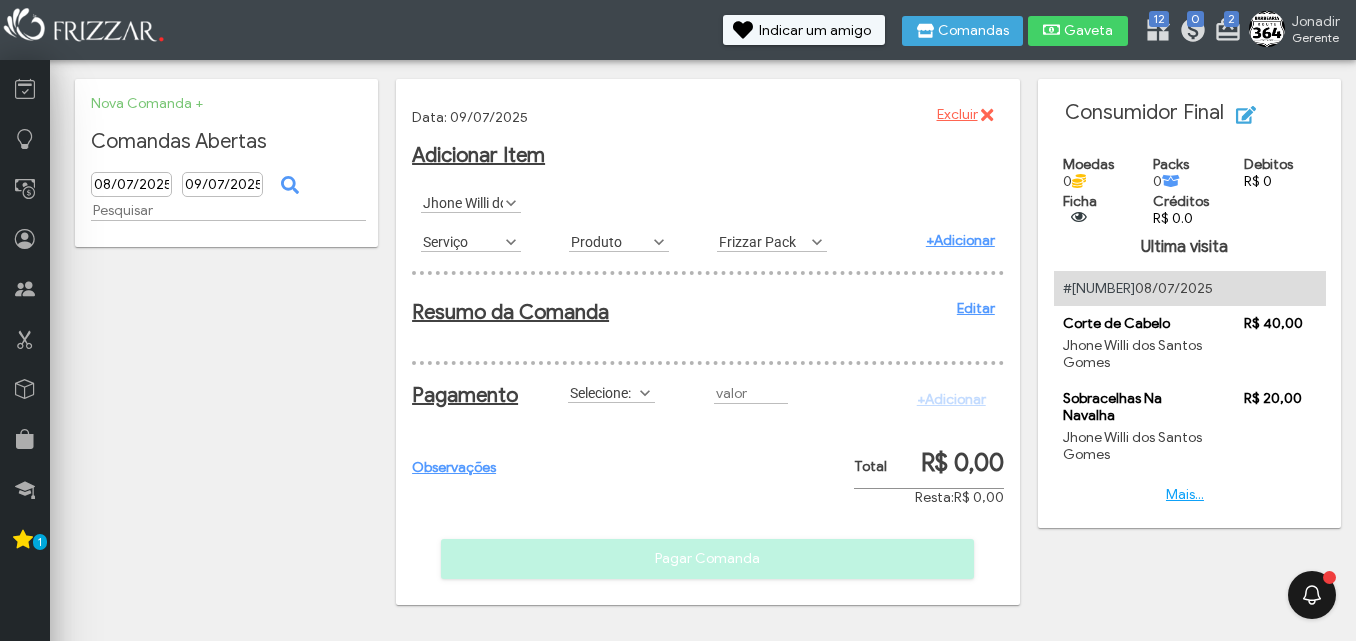 click at bounding box center (511, 242) 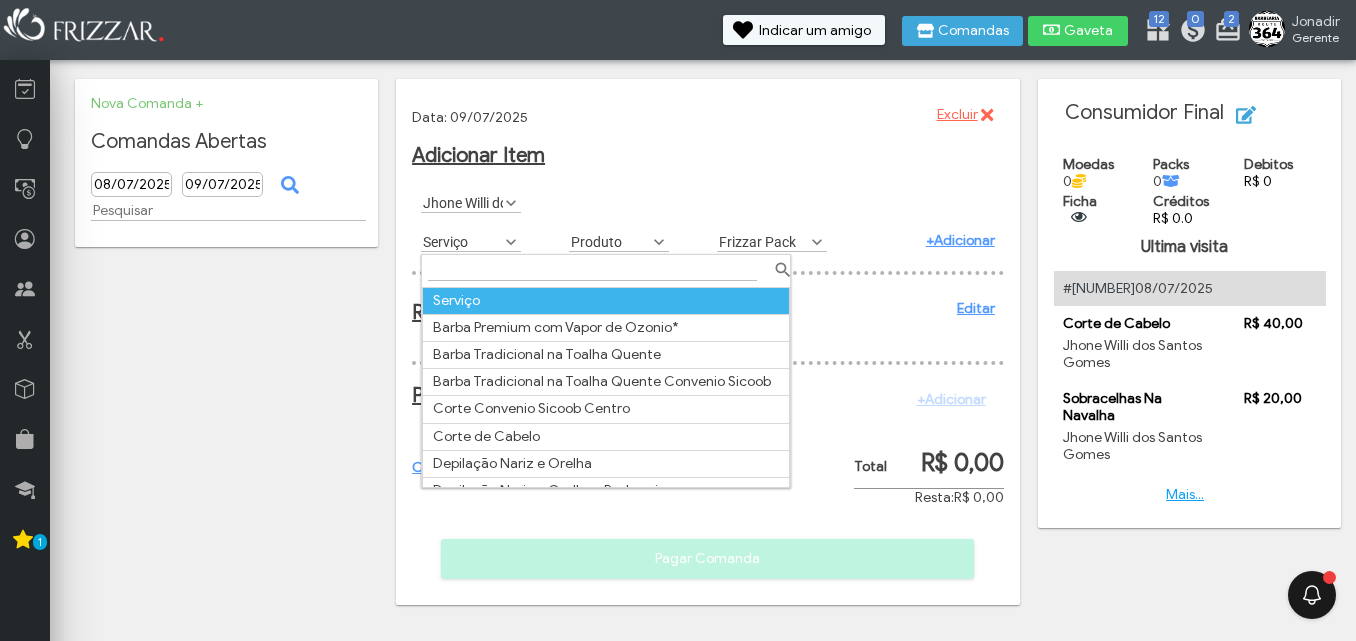 scroll, scrollTop: 11, scrollLeft: 89, axis: both 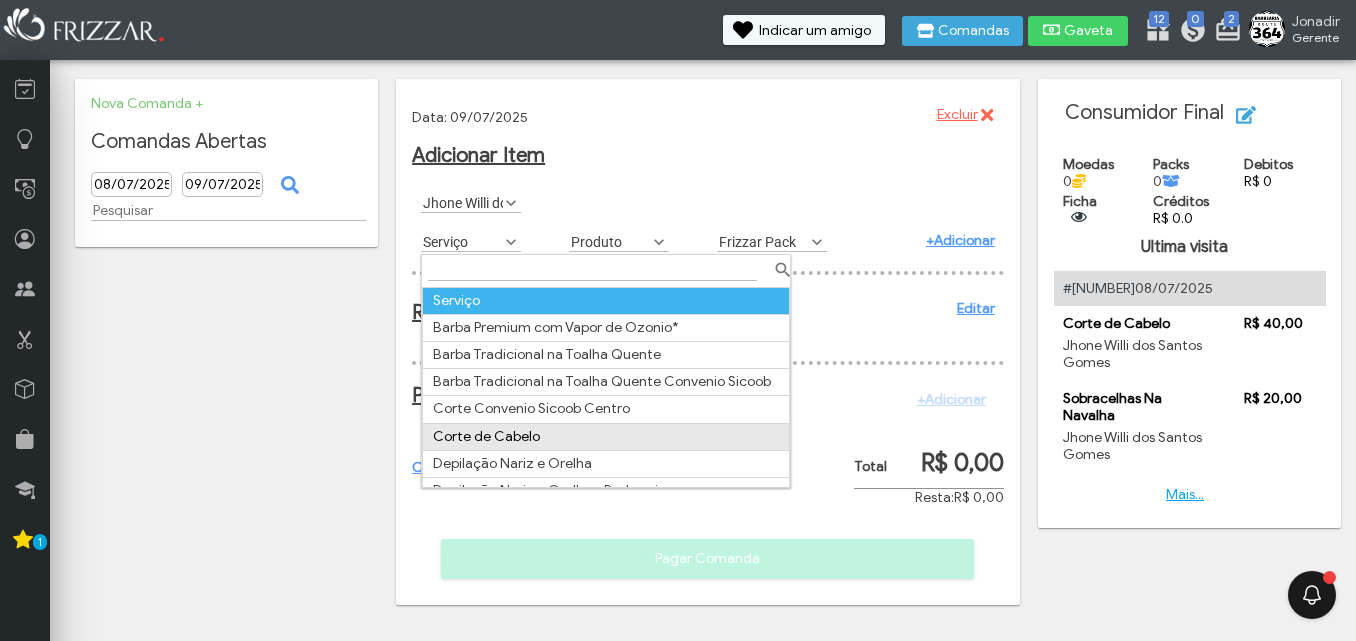 click on "Corte de Cabelo" at bounding box center [606, 436] 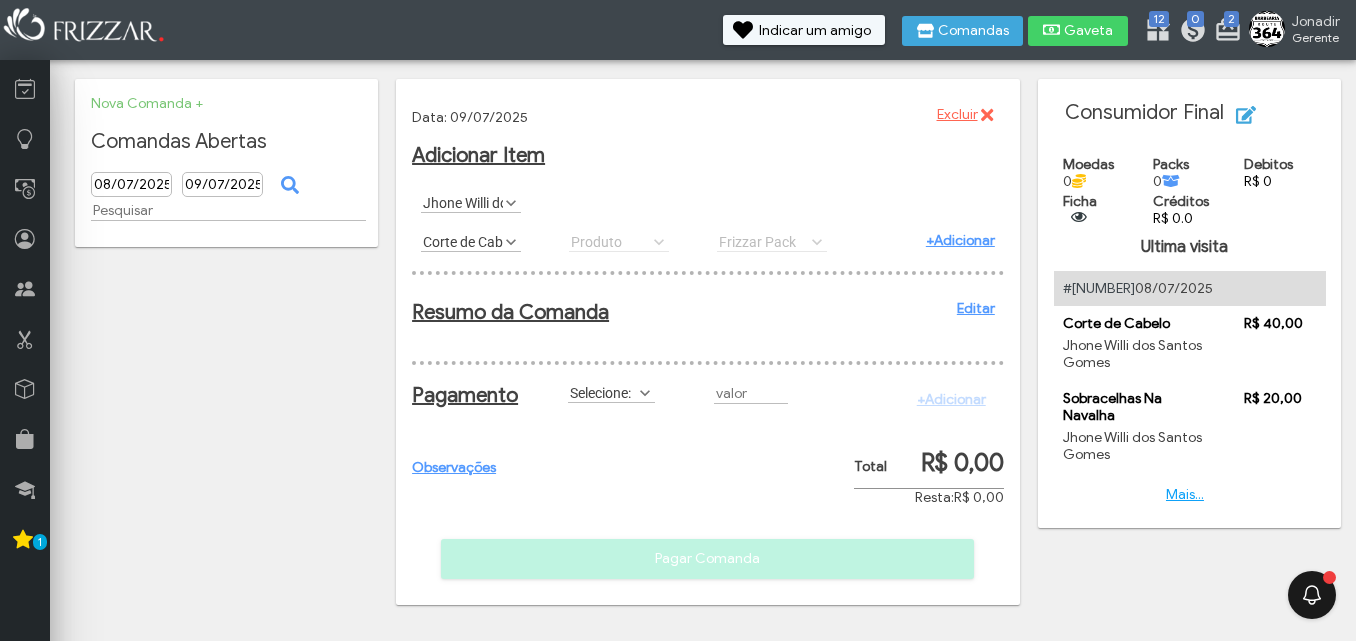 click on "+Adicionar" at bounding box center [960, 240] 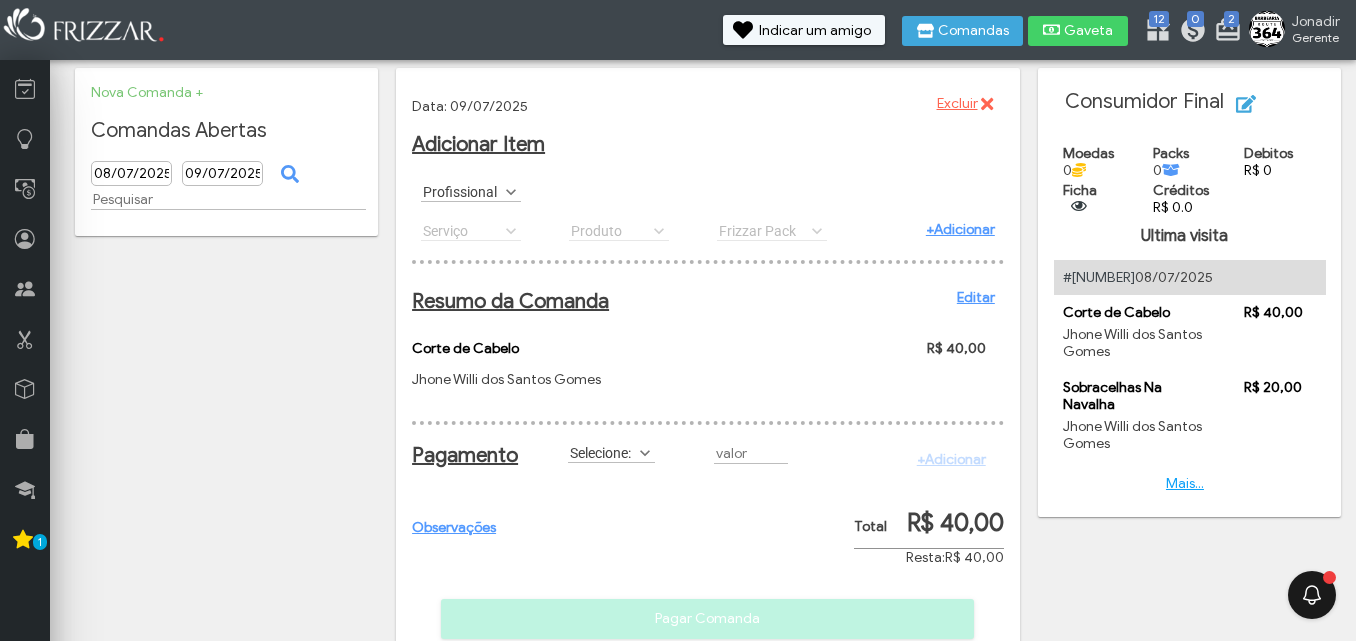 scroll, scrollTop: 77, scrollLeft: 0, axis: vertical 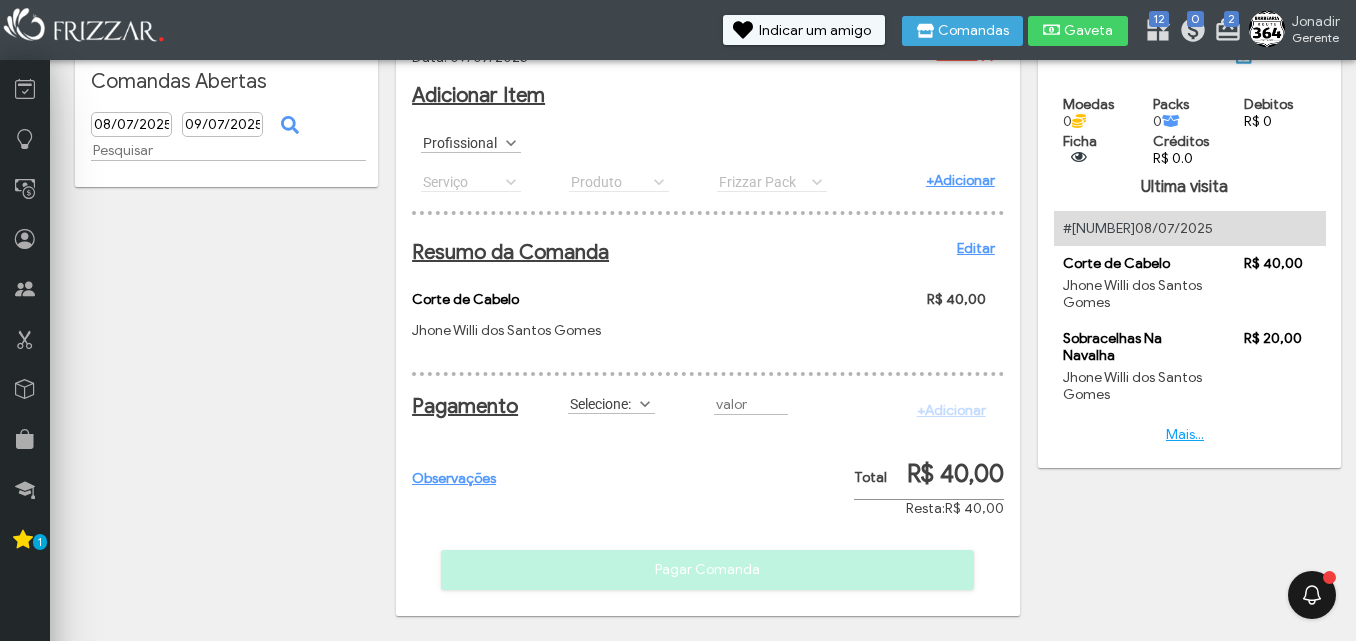 click at bounding box center [645, 404] 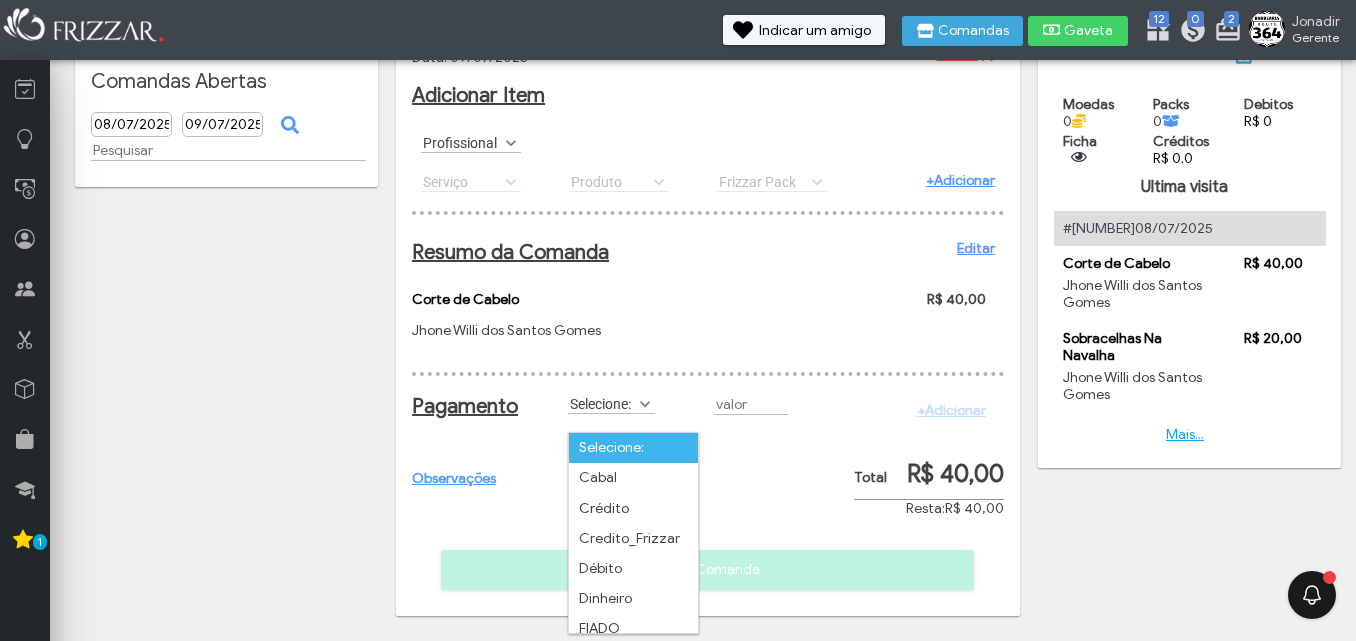 scroll, scrollTop: 11, scrollLeft: 89, axis: both 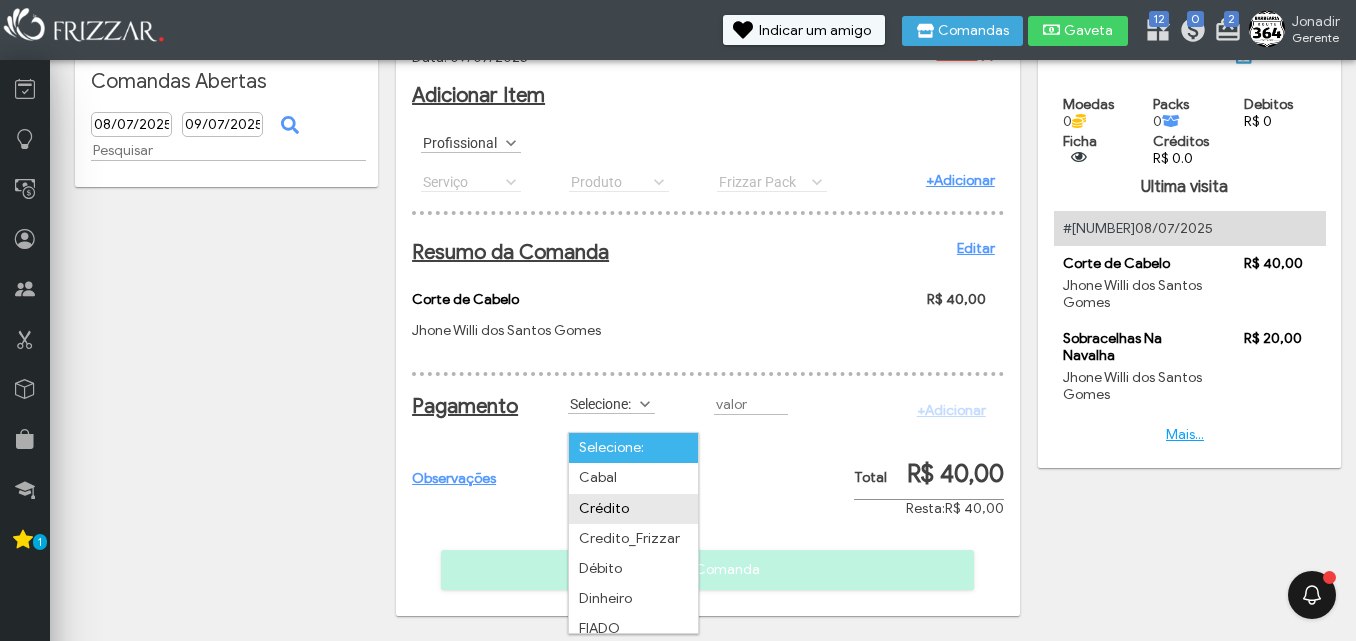 click on "Crédito" at bounding box center [633, 509] 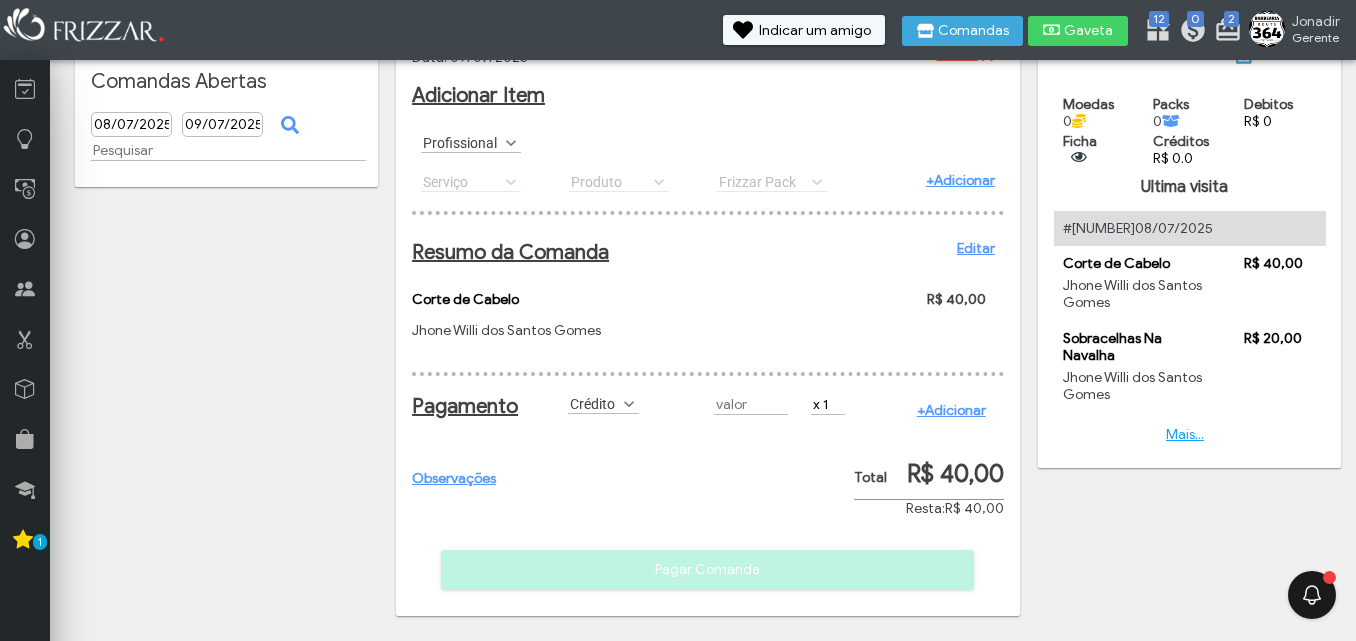 click on "+Adicionar" at bounding box center [951, 410] 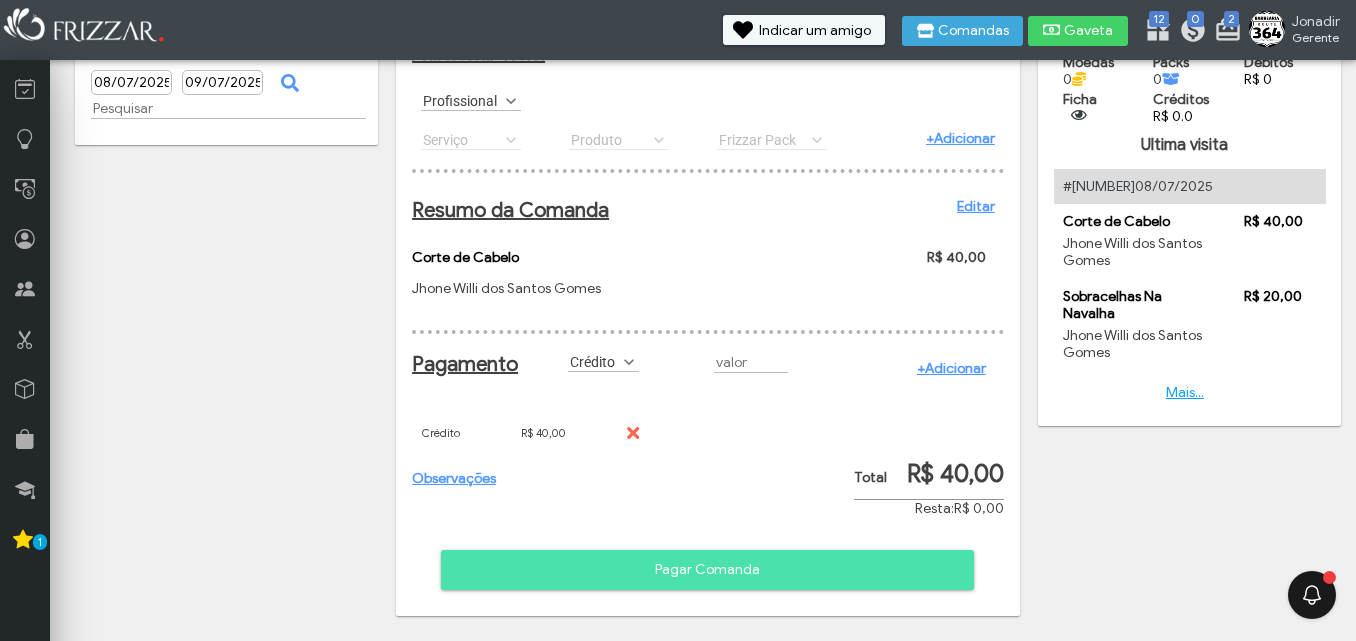 scroll, scrollTop: 119, scrollLeft: 0, axis: vertical 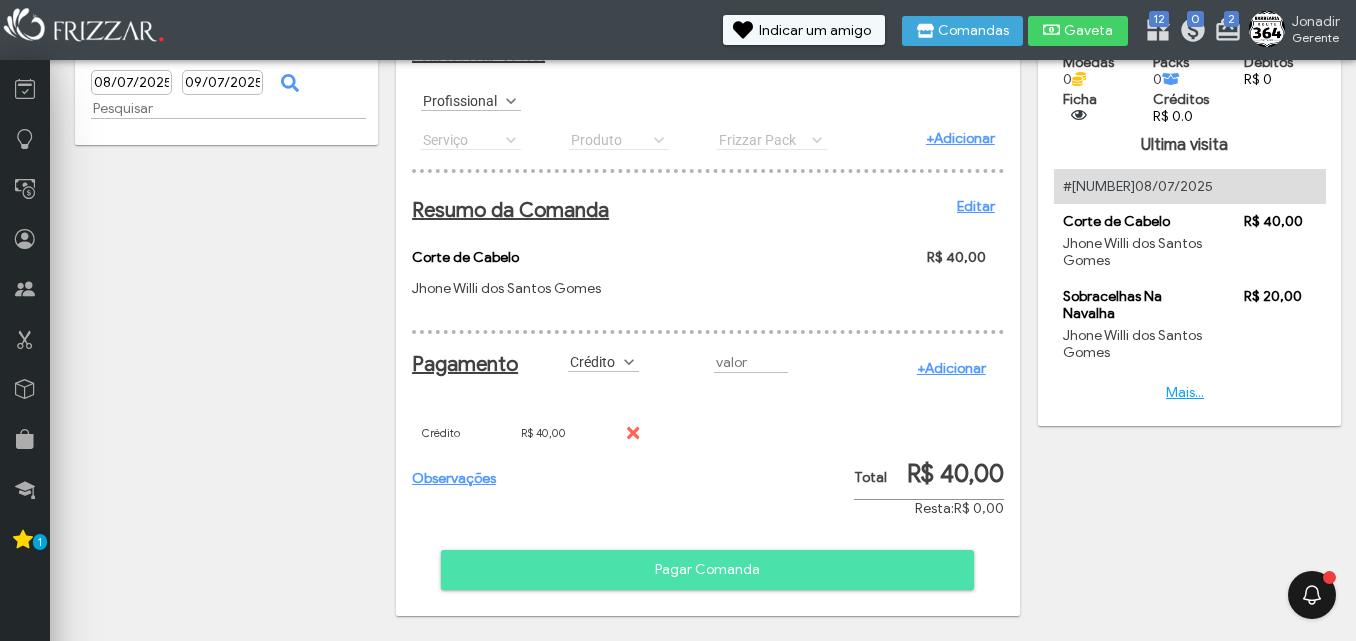 click on "Pagar Comanda" at bounding box center [707, 570] 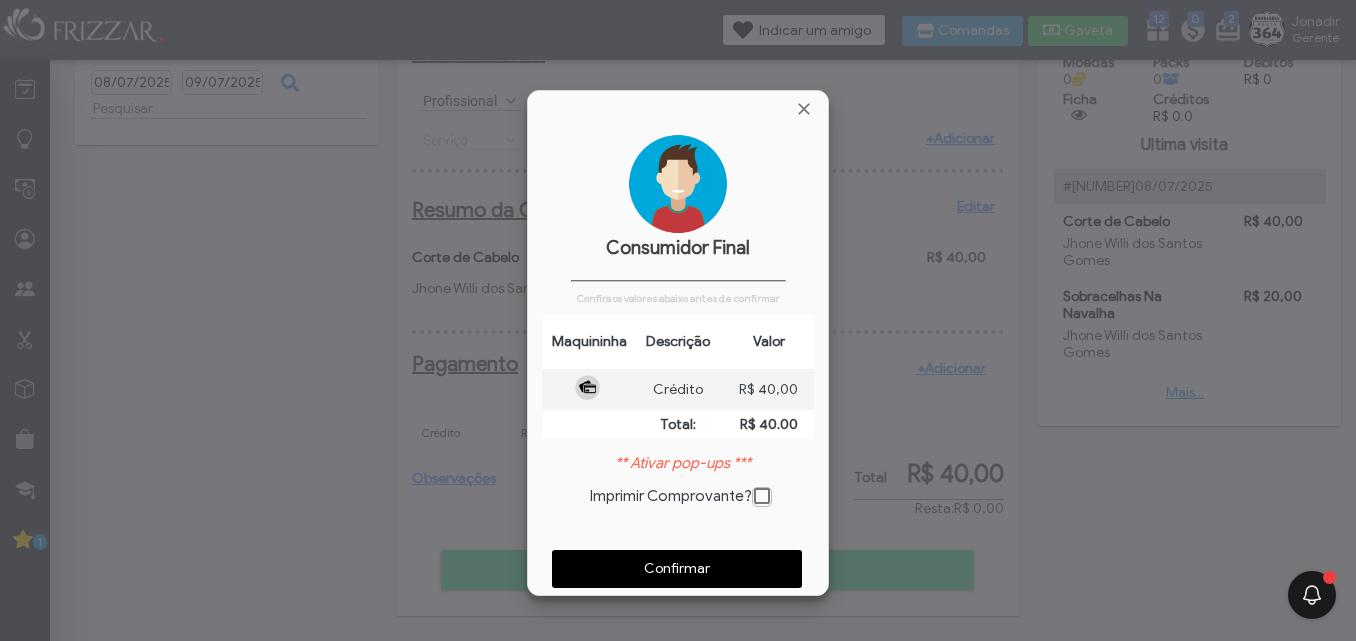 scroll, scrollTop: 10, scrollLeft: 11, axis: both 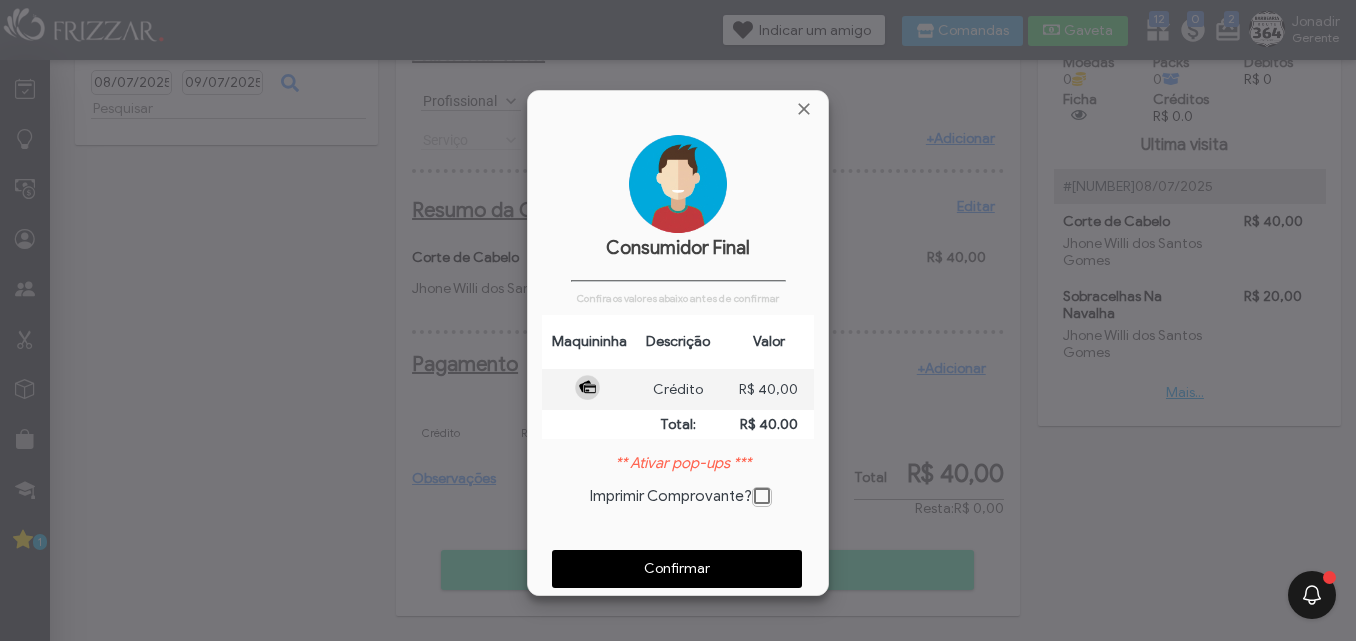 click on "Confirmar" at bounding box center [677, 569] 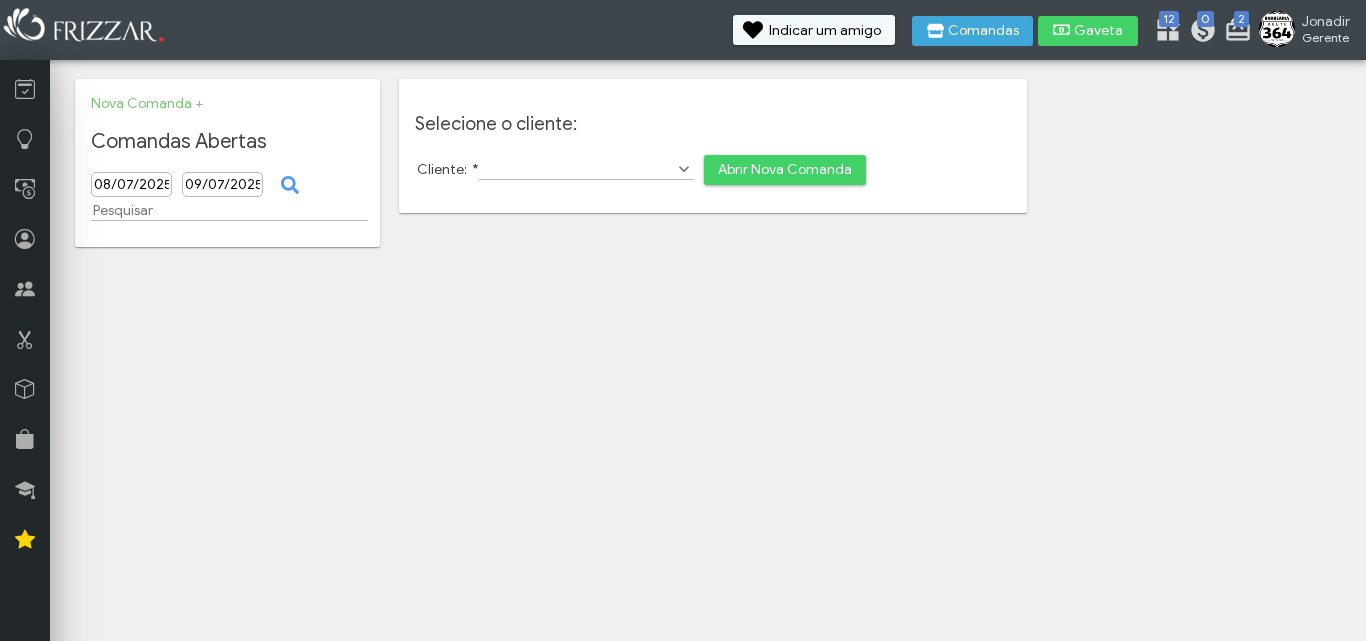 scroll, scrollTop: 0, scrollLeft: 0, axis: both 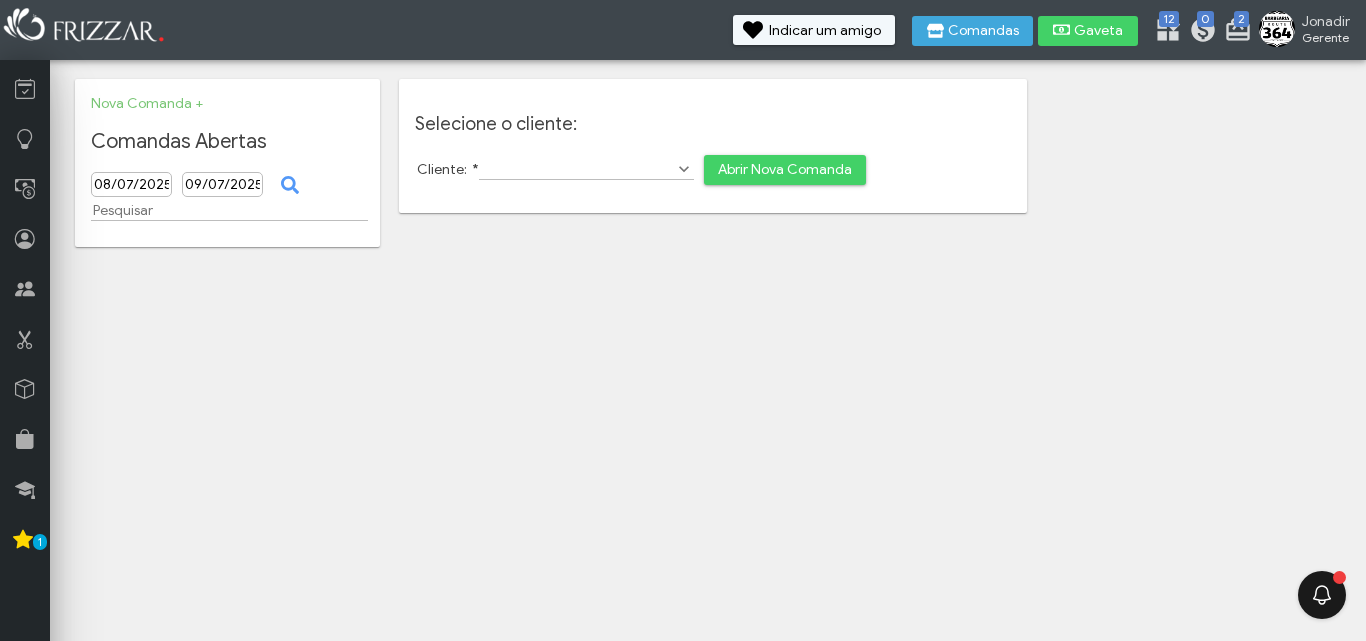 click on "ui-button
Jonadir
Gerente
Minha Conta
Home
Treinamento
Sair 2 0 12" at bounding box center (683, 320) 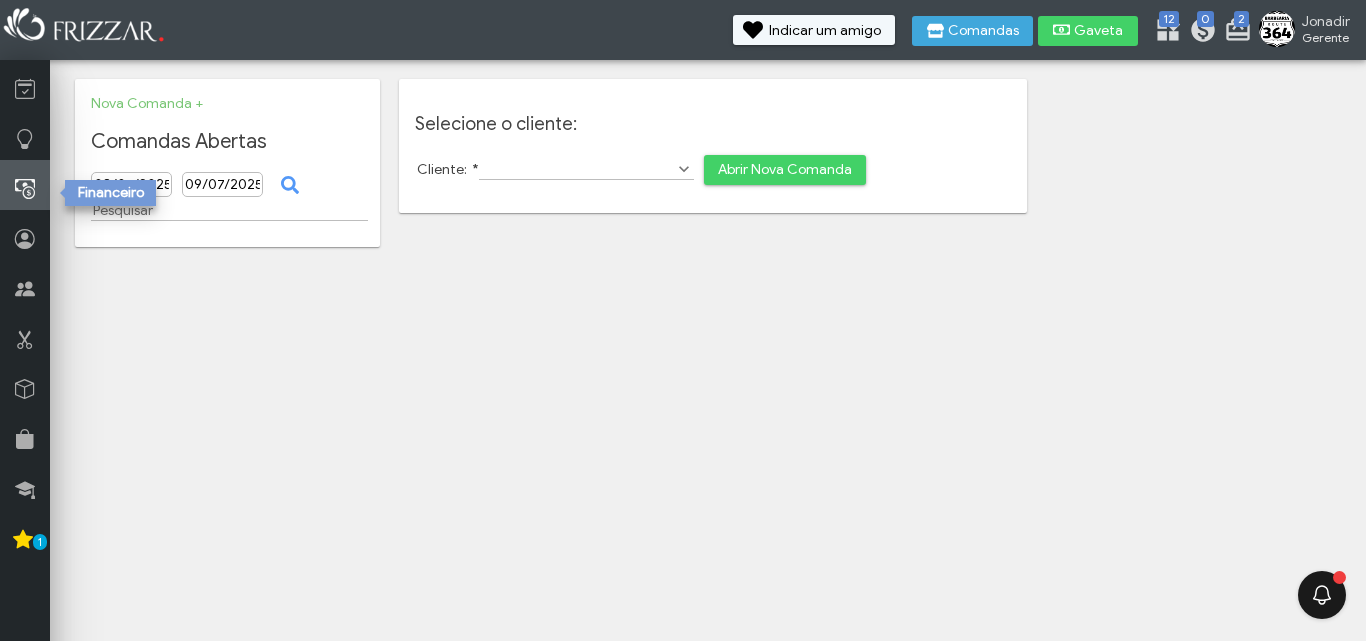 click at bounding box center [25, 189] 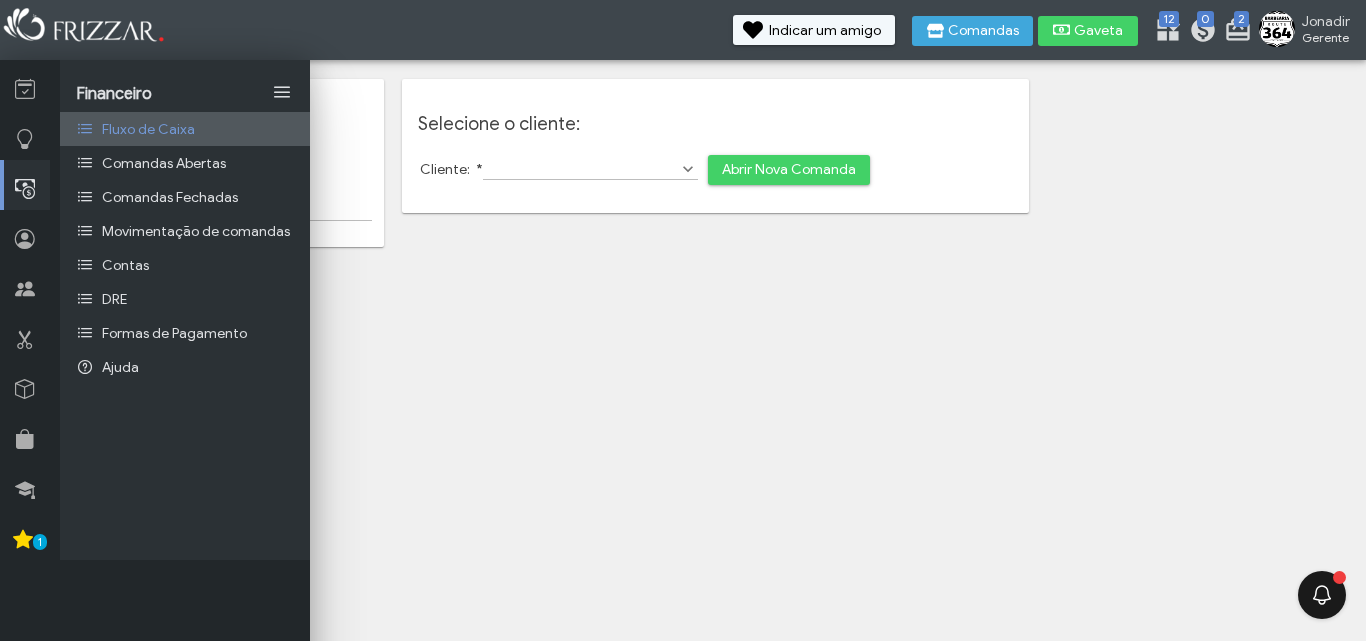 click on "Fluxo de Caixa" at bounding box center [148, 129] 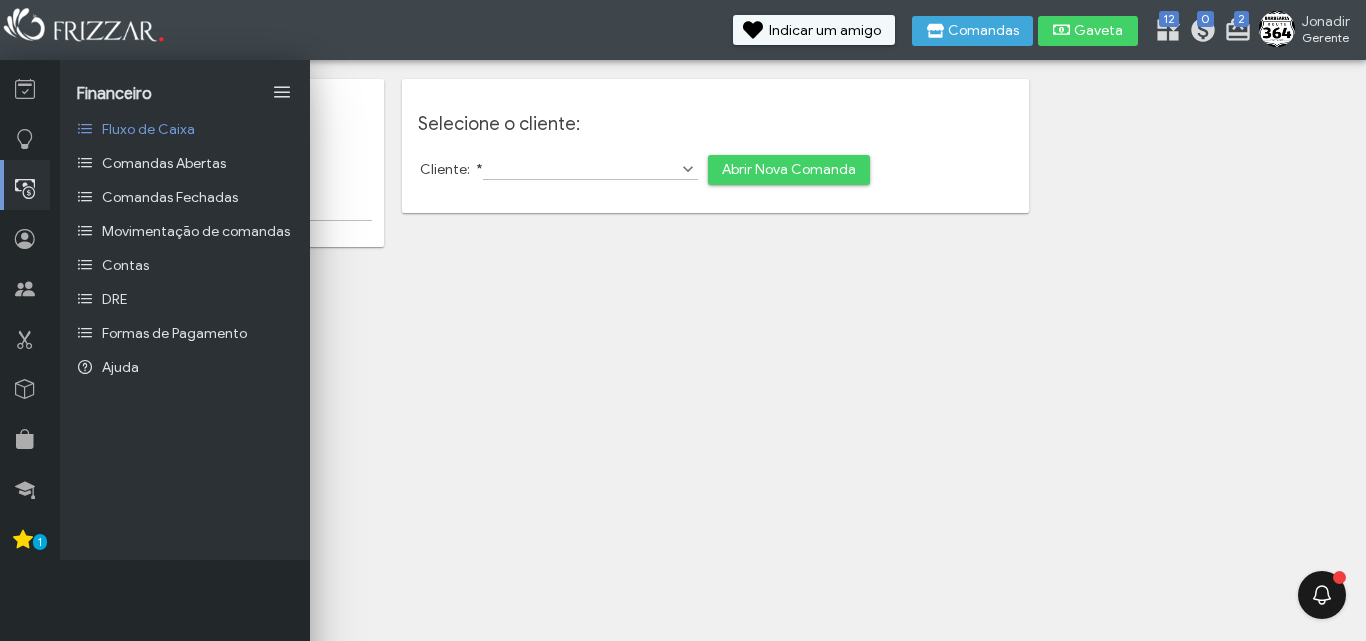 click on "Selecione o cliente: Cliente: *   Abrir Nova Comanda" at bounding box center (715, 146) 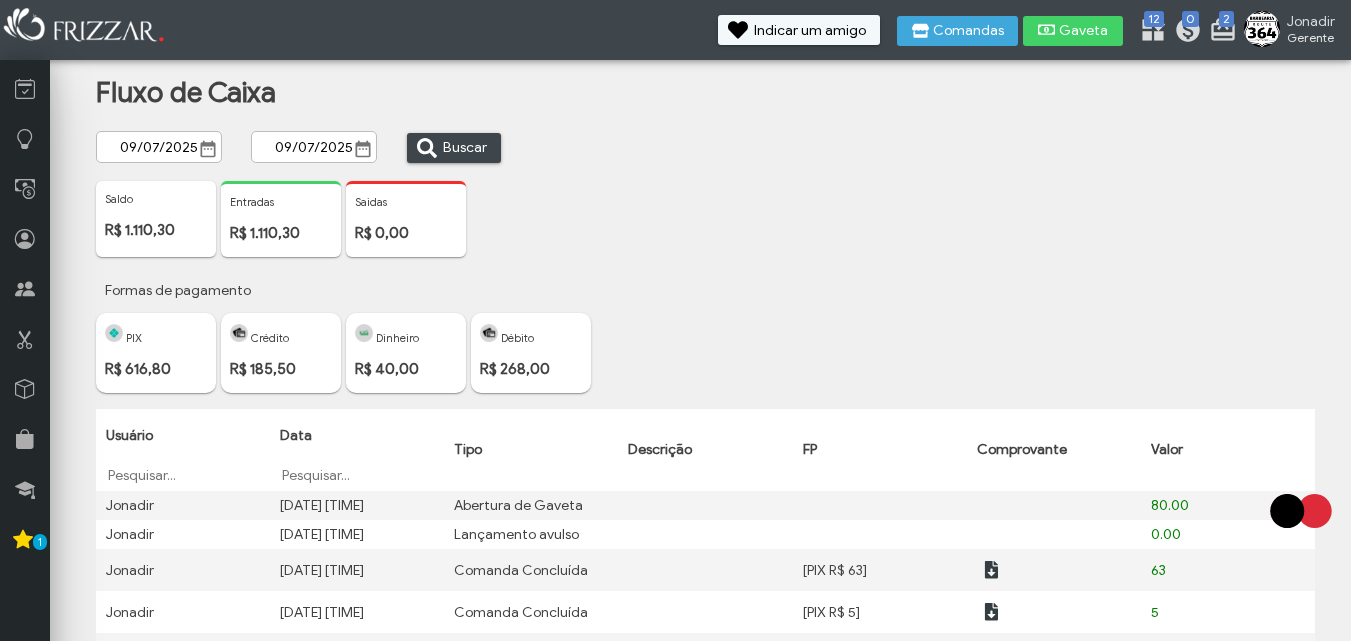scroll, scrollTop: 0, scrollLeft: 0, axis: both 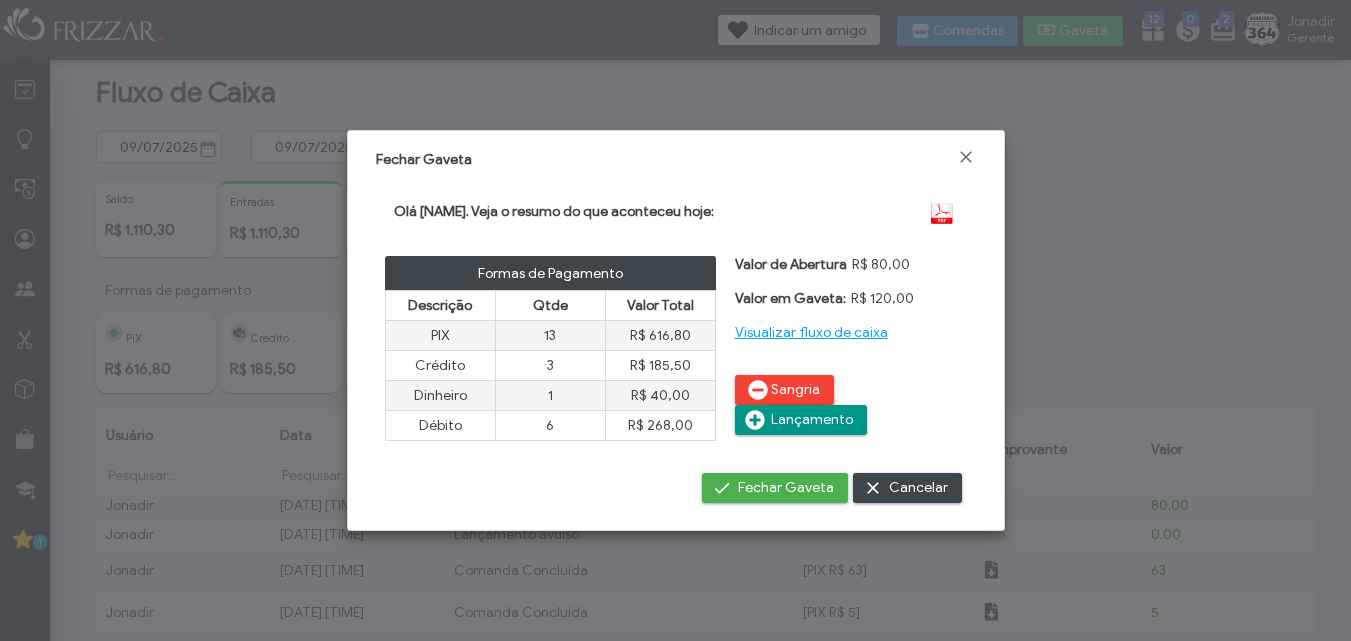 click on "Sangria" at bounding box center (795, 390) 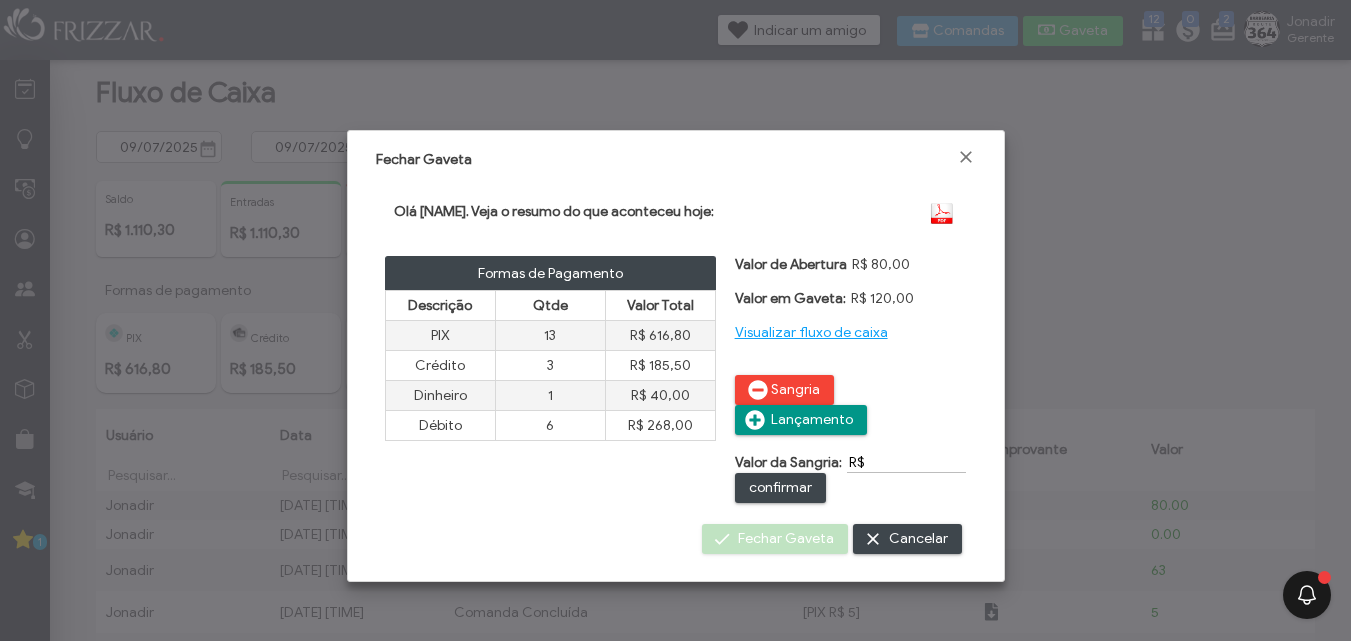 click on "R$" at bounding box center (906, 462) 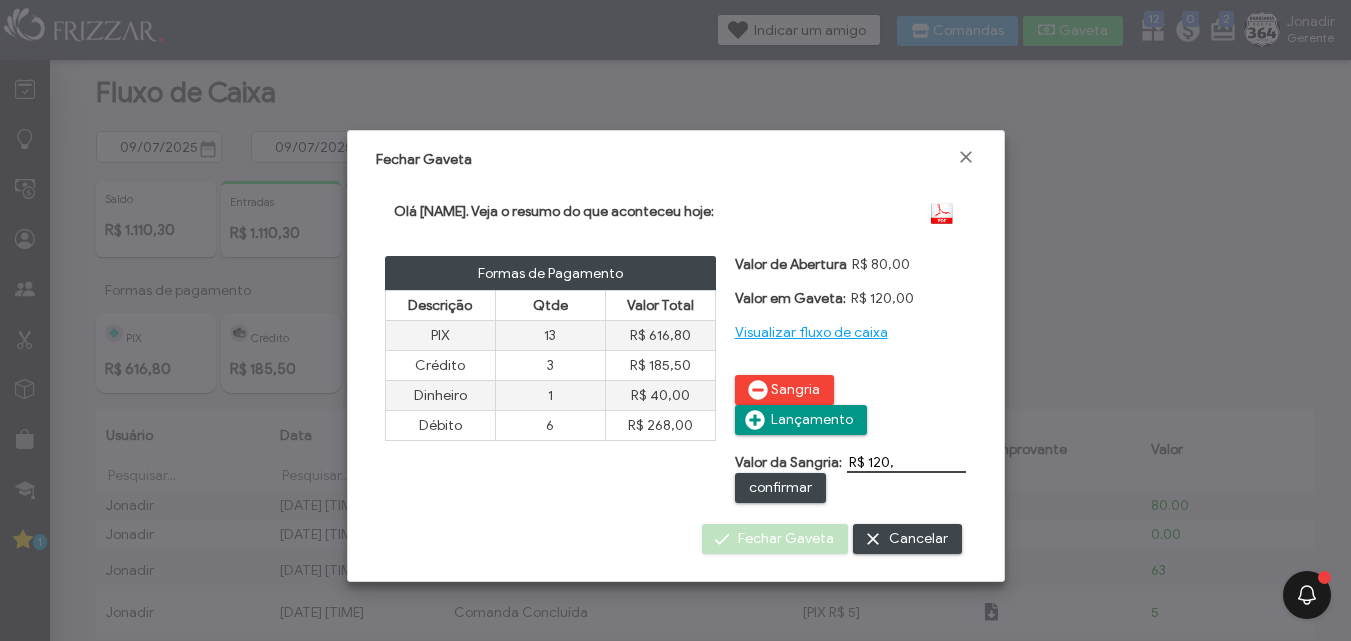 scroll, scrollTop: 0, scrollLeft: 0, axis: both 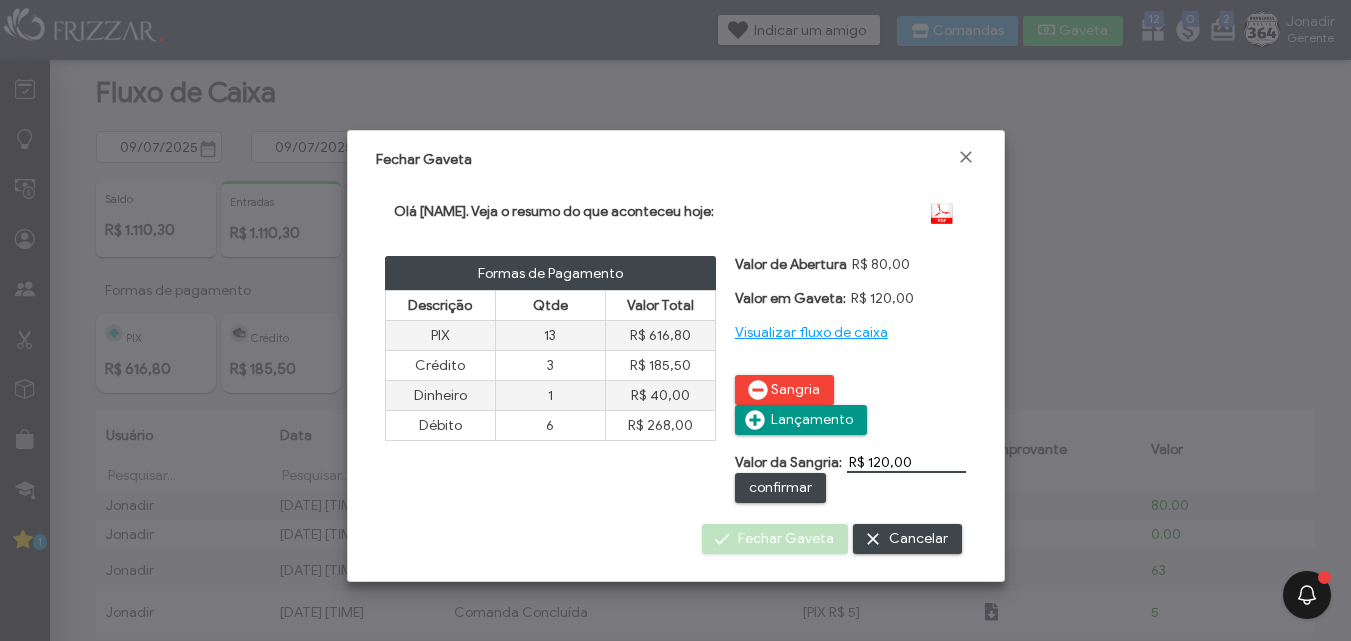 click on "confirmar" at bounding box center [780, 488] 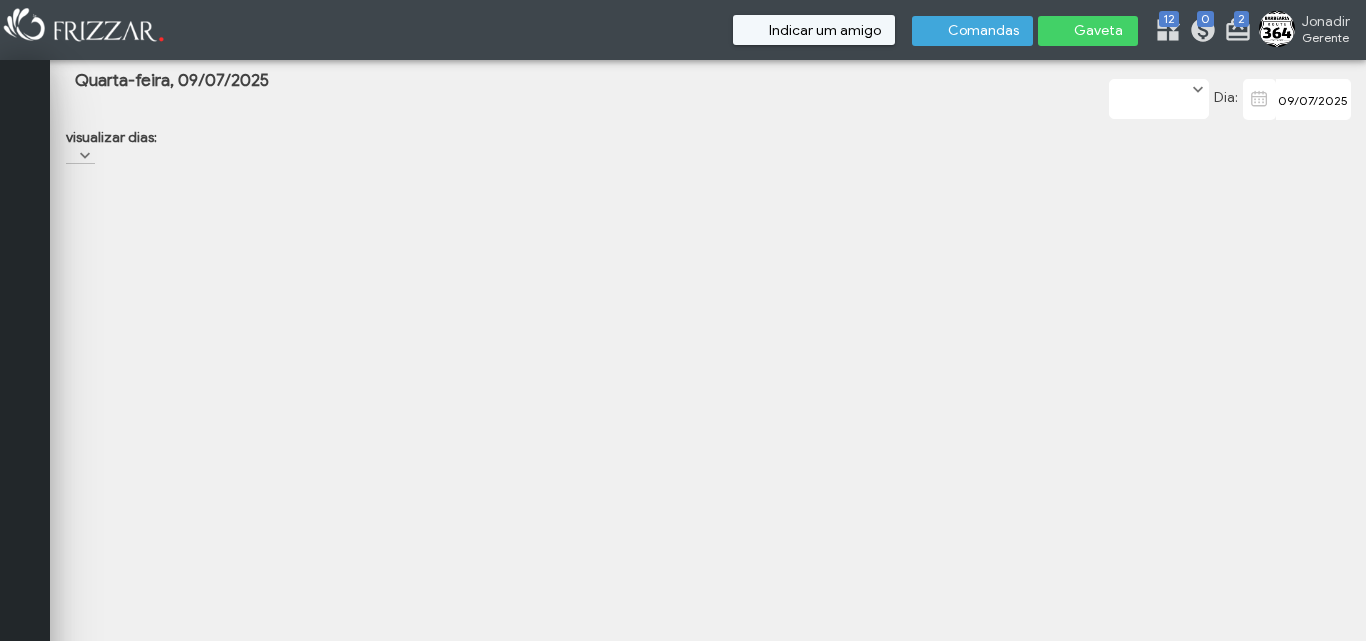 scroll, scrollTop: 0, scrollLeft: 0, axis: both 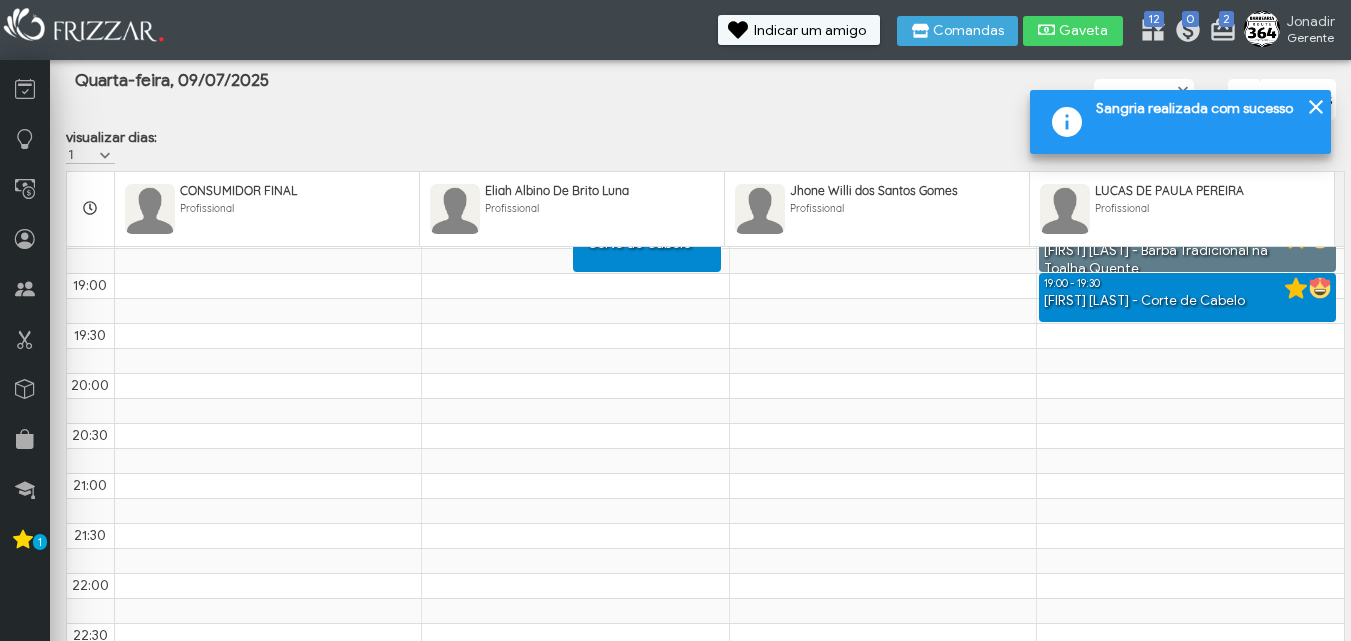 click at bounding box center [1316, 107] 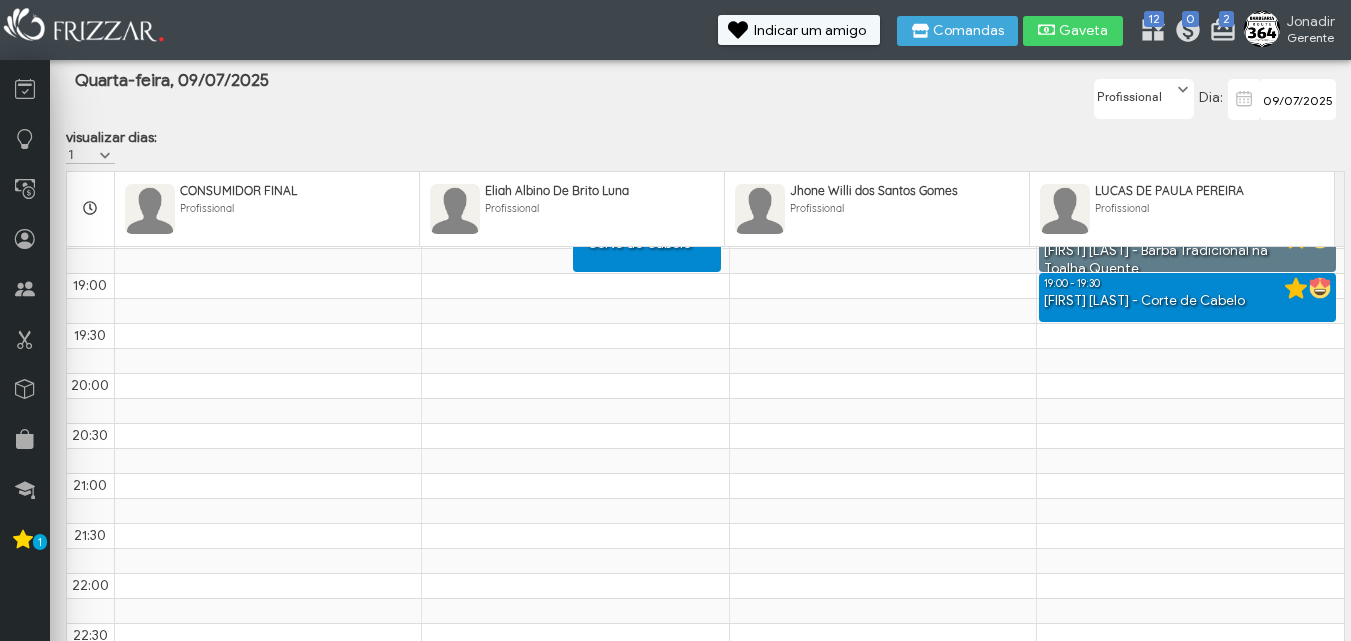 click on "09/07/2025
Dia: Profissional CONSUMIDOR FINAL  Eliah Albino De Brito Luna Jhone Willi dos Santos Gomes LUCAS DE PAULA PEREIRA Profissional" at bounding box center [1132, 99] 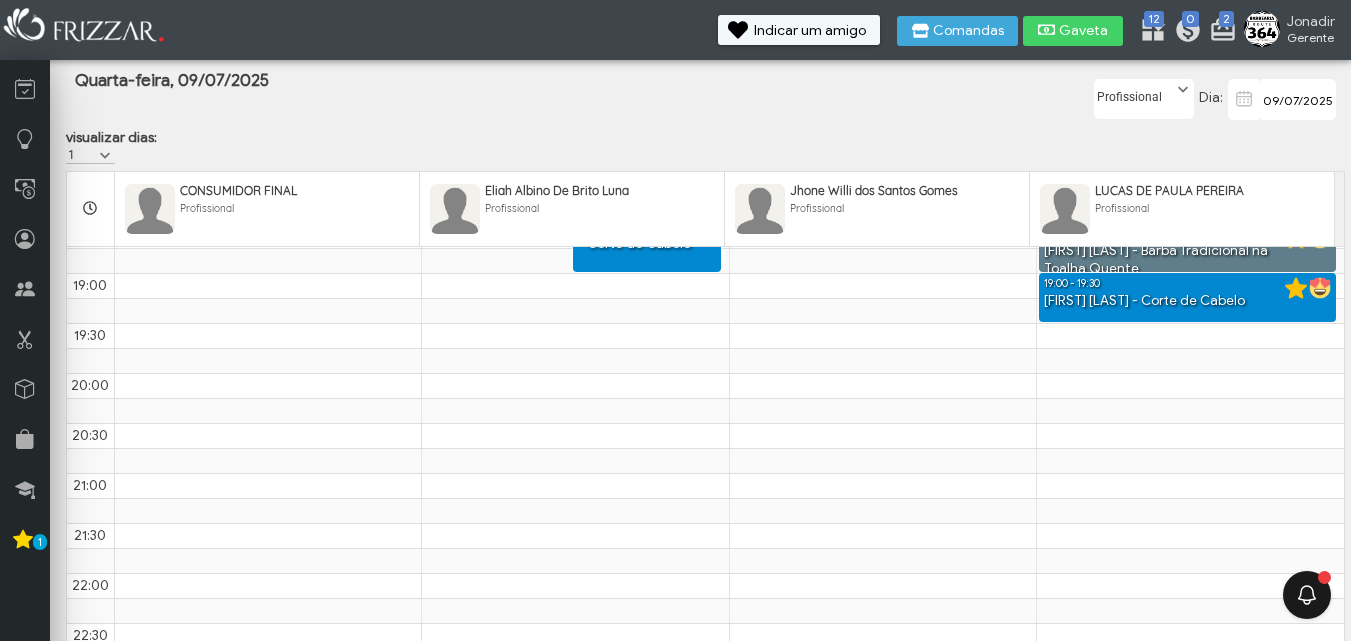 scroll, scrollTop: 0, scrollLeft: 0, axis: both 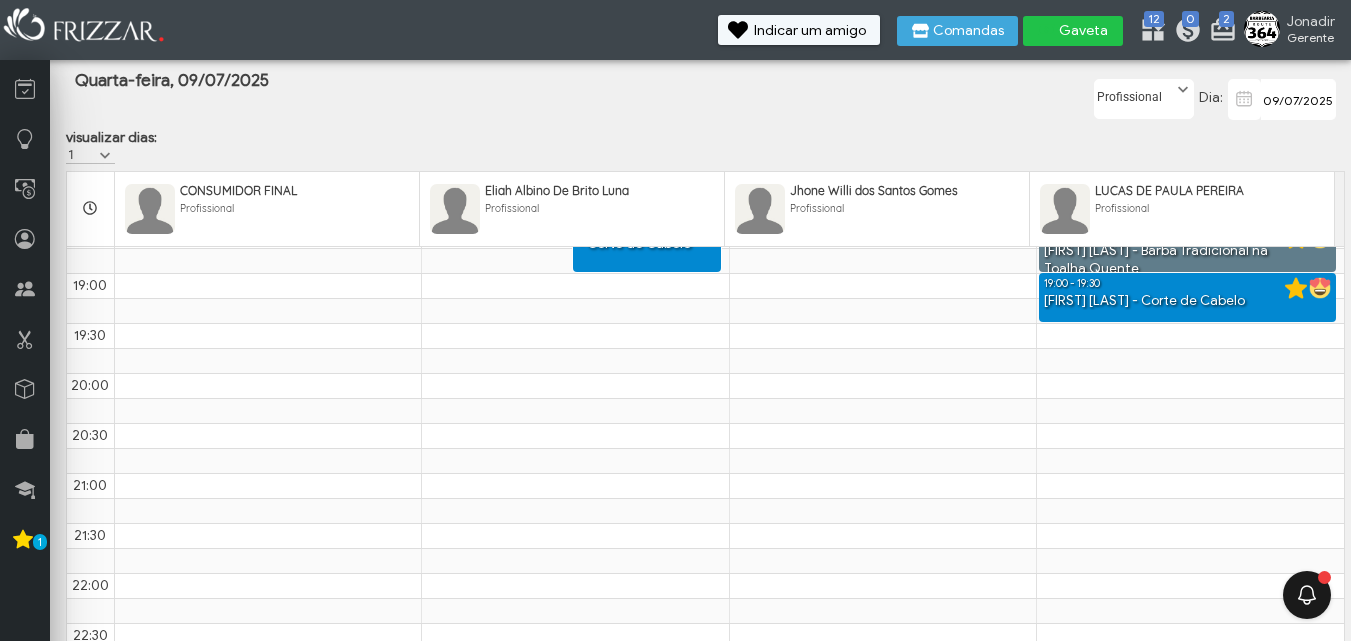 click at bounding box center [1047, 30] 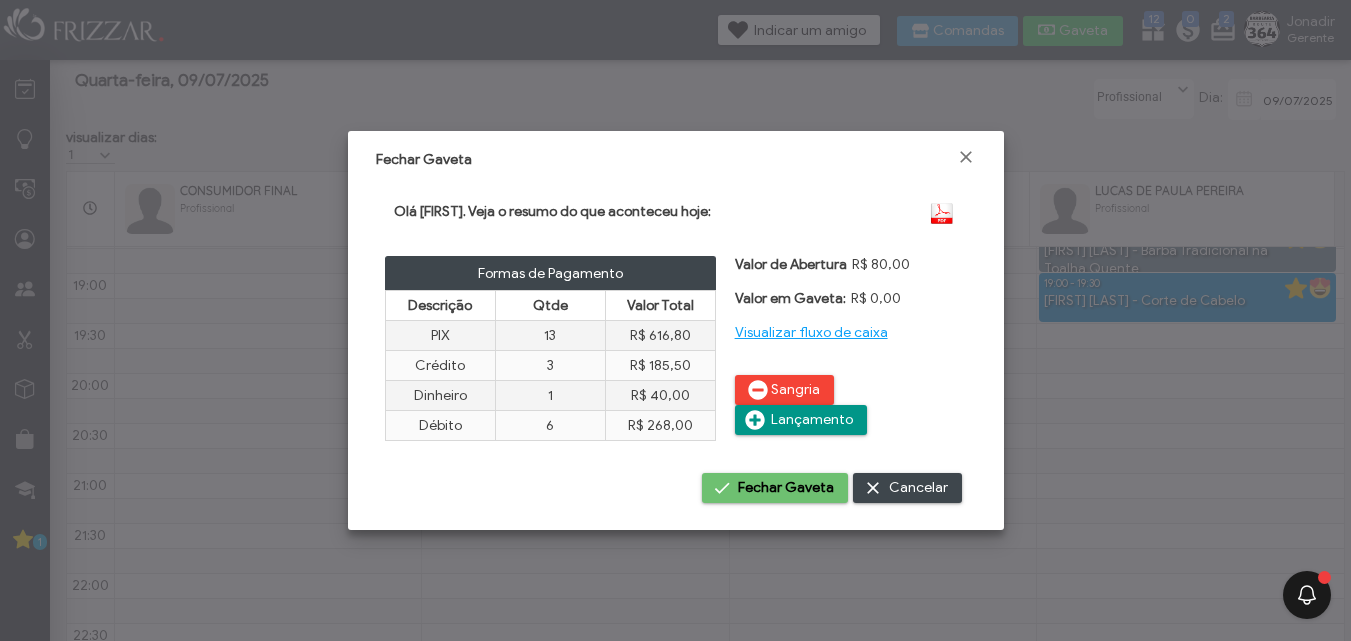 click on "Fechar Gaveta" at bounding box center (786, 488) 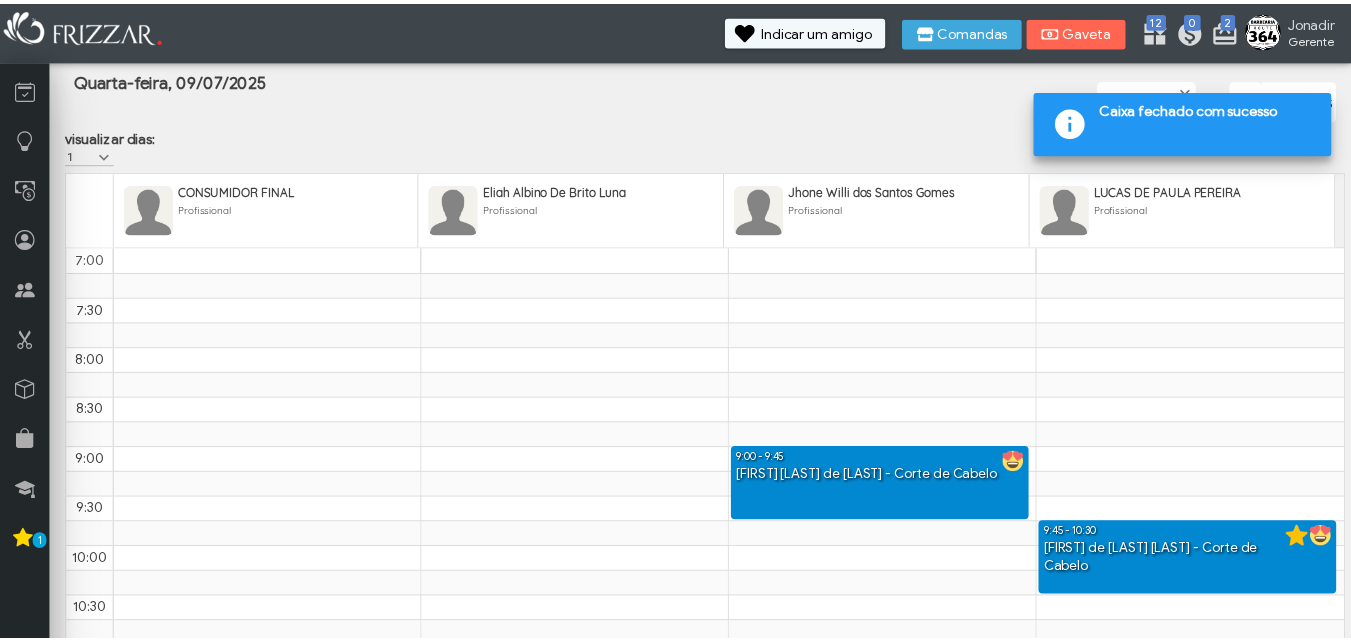 scroll, scrollTop: 0, scrollLeft: 0, axis: both 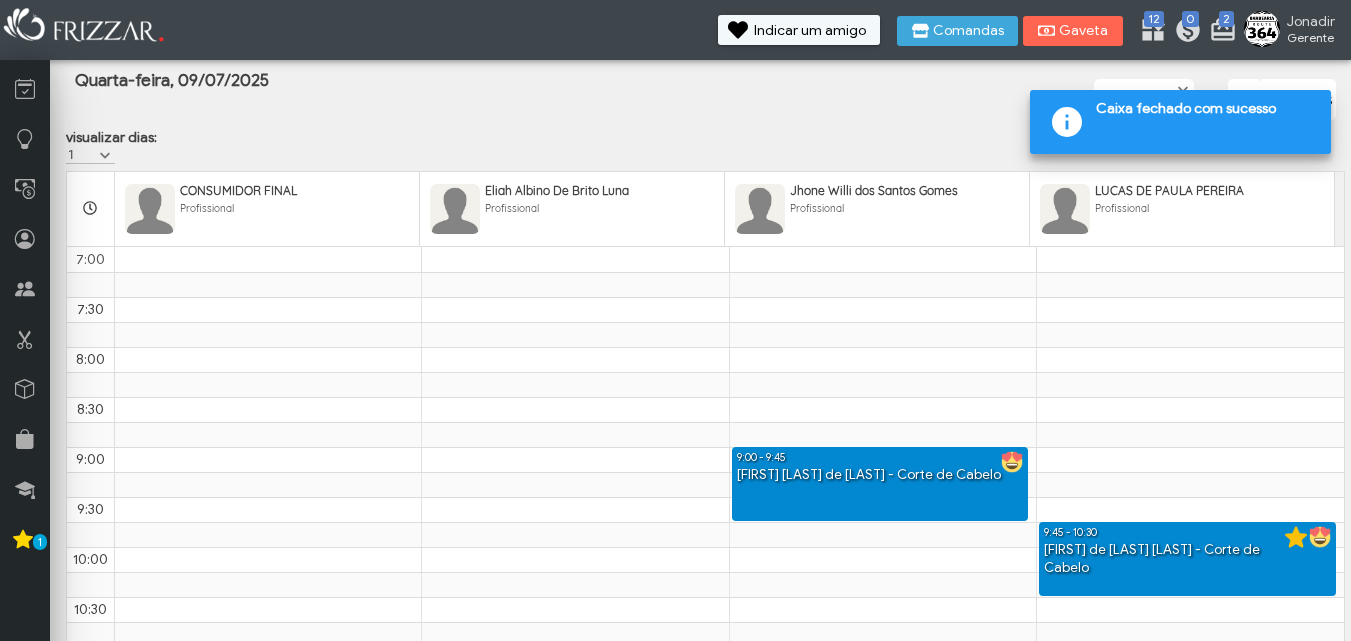 click on "Quarta-feira, 09/07/2025" at bounding box center (492, 97) 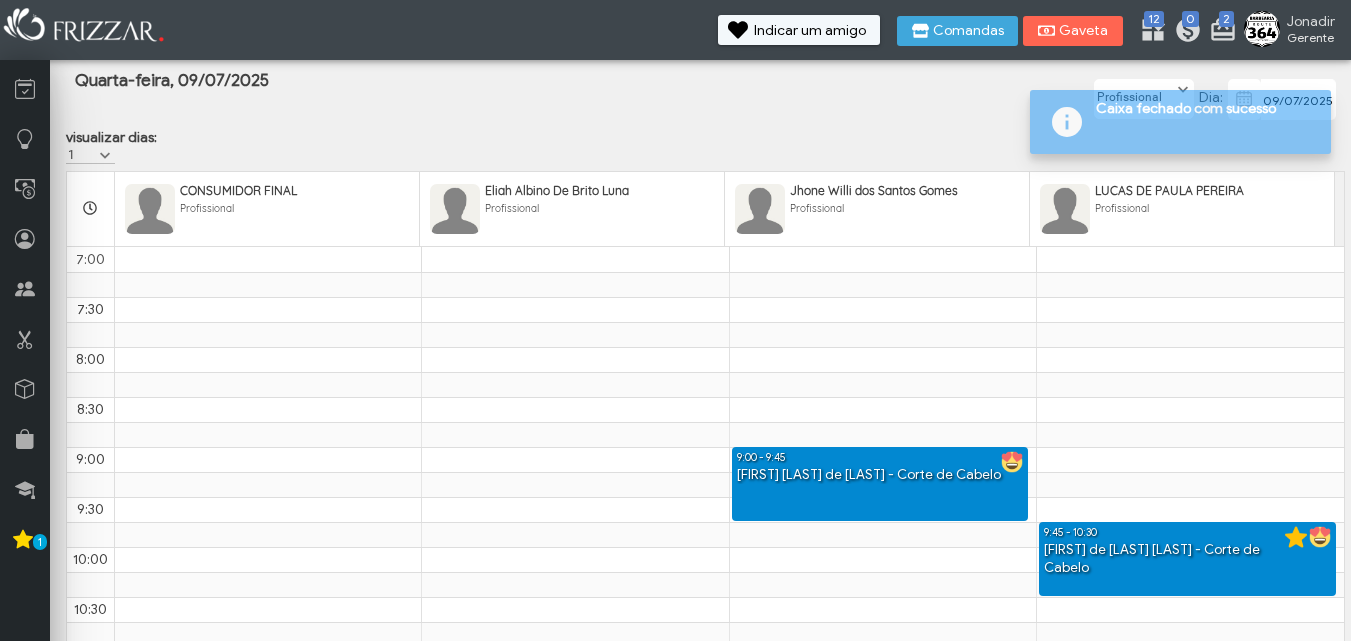 scroll, scrollTop: 0, scrollLeft: 0, axis: both 